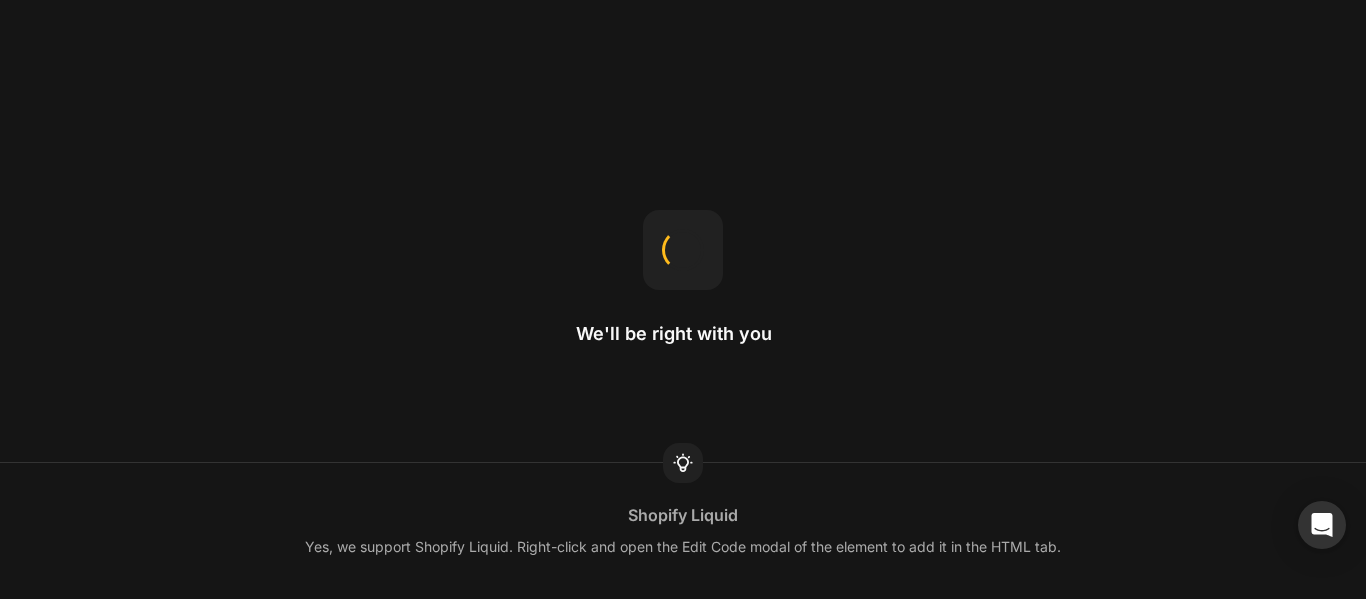 scroll, scrollTop: 0, scrollLeft: 0, axis: both 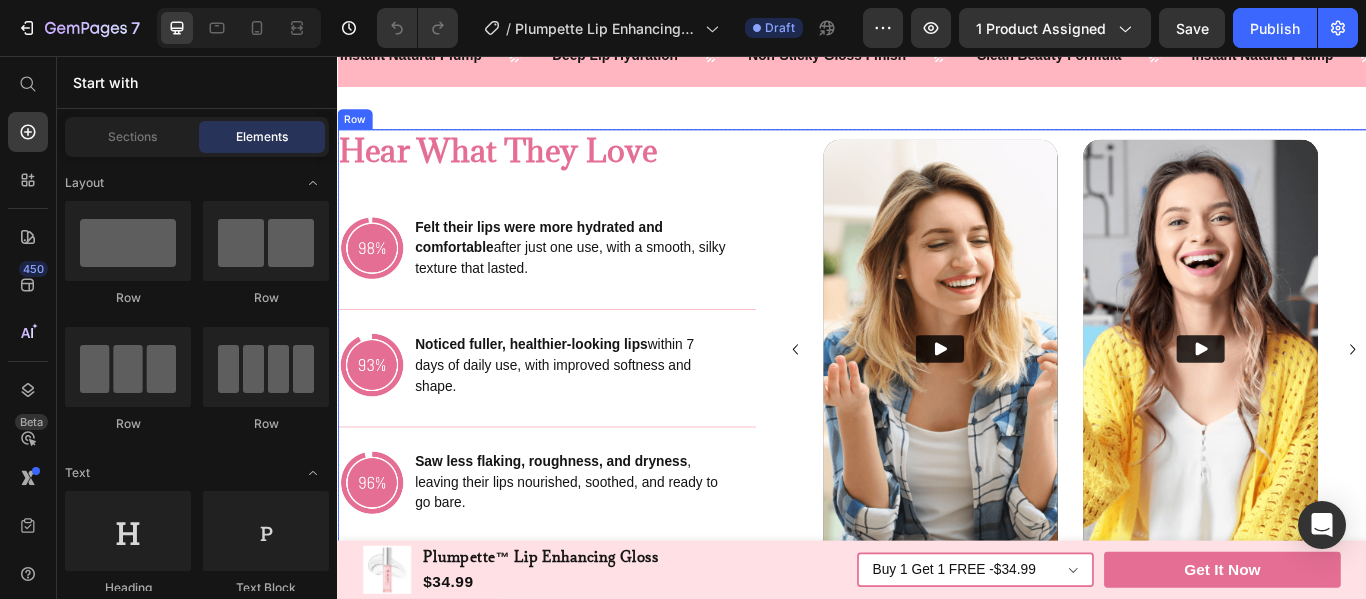 click on "Hear What They Love Heading Image Felt their lips were more hydrated and comfortable  after just one use, with a smooth, silky texture that lasted. Text Block Advanced List Image Noticed fuller, healthier-looking lips  within 7 days of daily use, with improved softness and shape. Text Block Advanced List Image Saw less flaking, roughness, and dryness , leaving their lips nourished, soothed, and ready to go bare. Text Block Advanced List Row Get It Now Button
Video Video Video
Carousel Row" at bounding box center [937, 418] 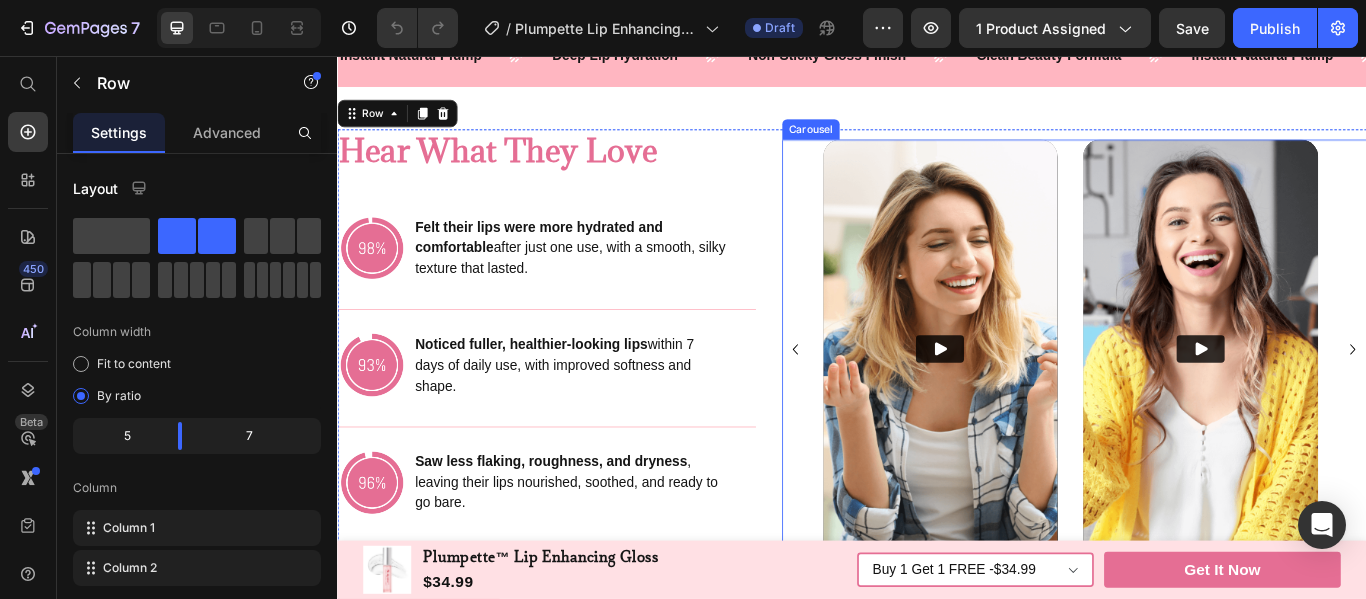 click on "Video Video Video" at bounding box center (1196, 397) 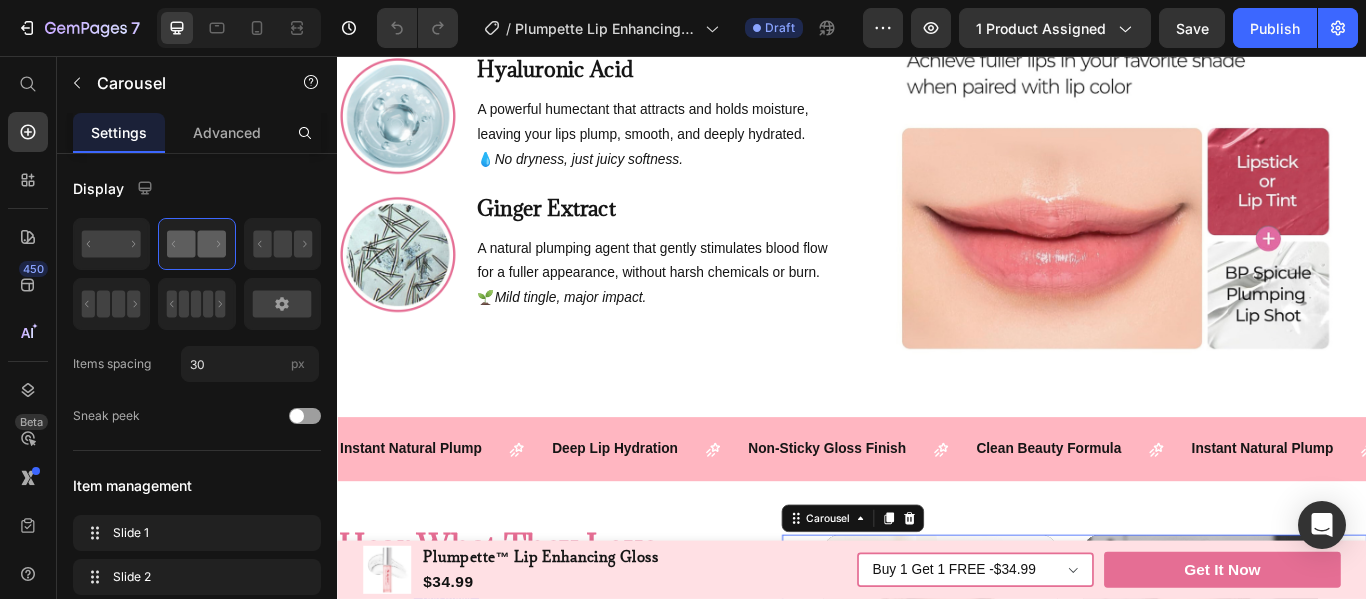 scroll, scrollTop: 3004, scrollLeft: 0, axis: vertical 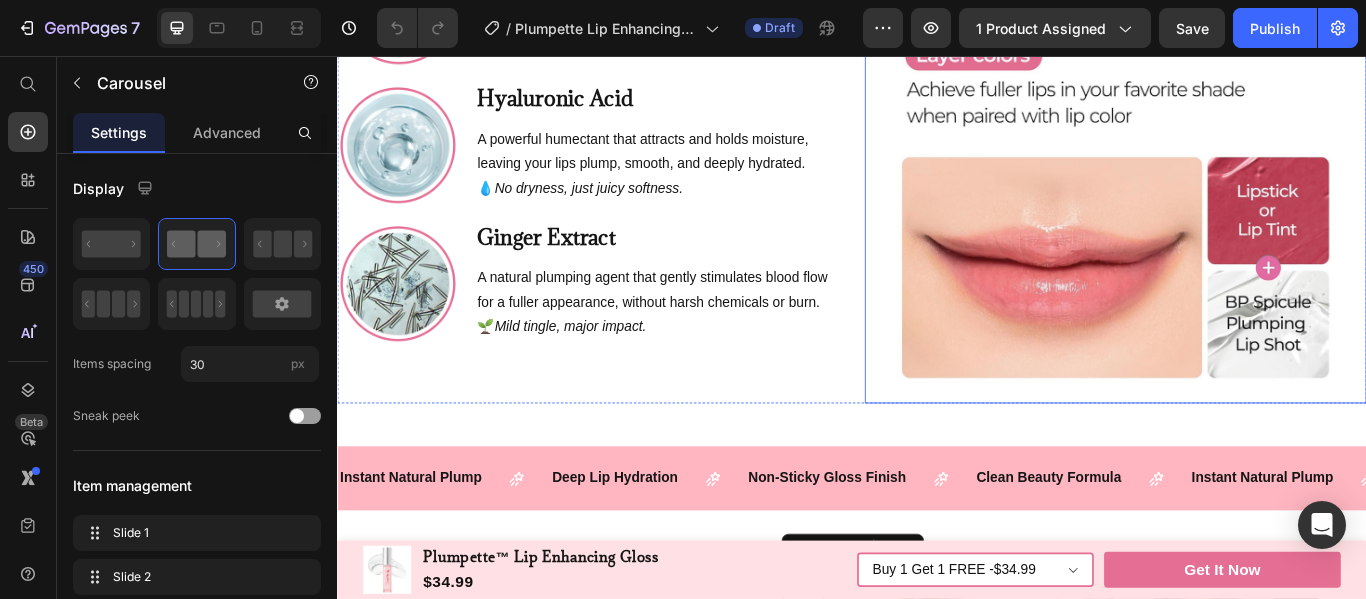 click at bounding box center (1244, 168) 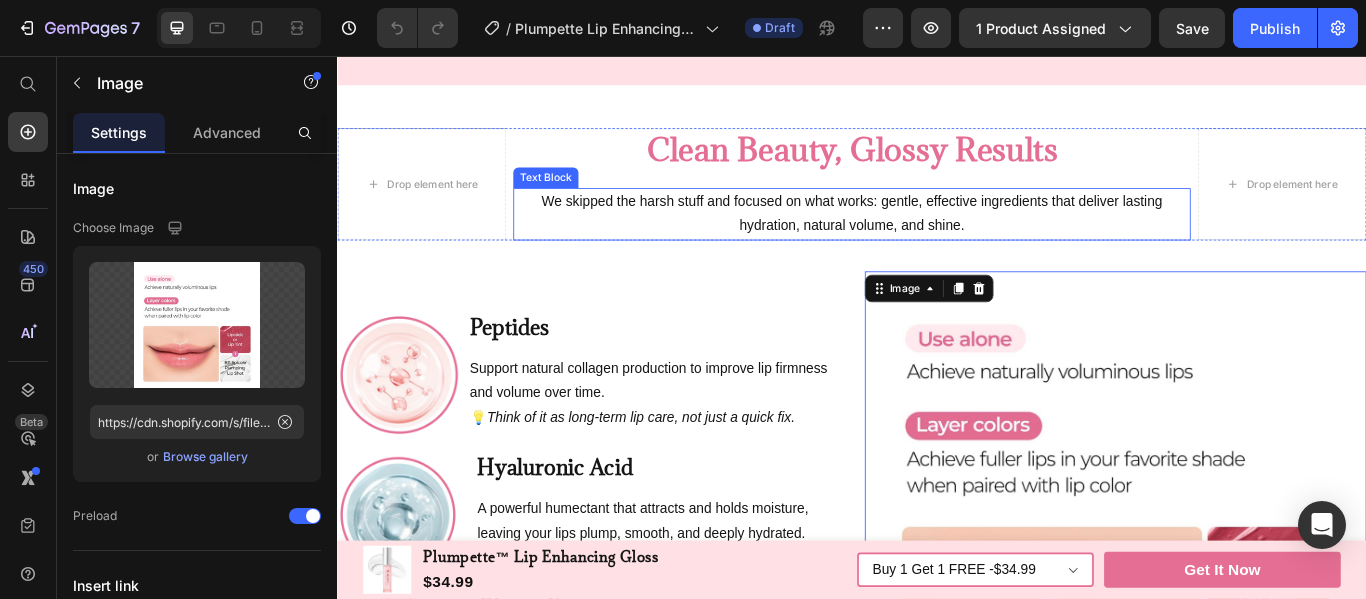 scroll, scrollTop: 2501, scrollLeft: 0, axis: vertical 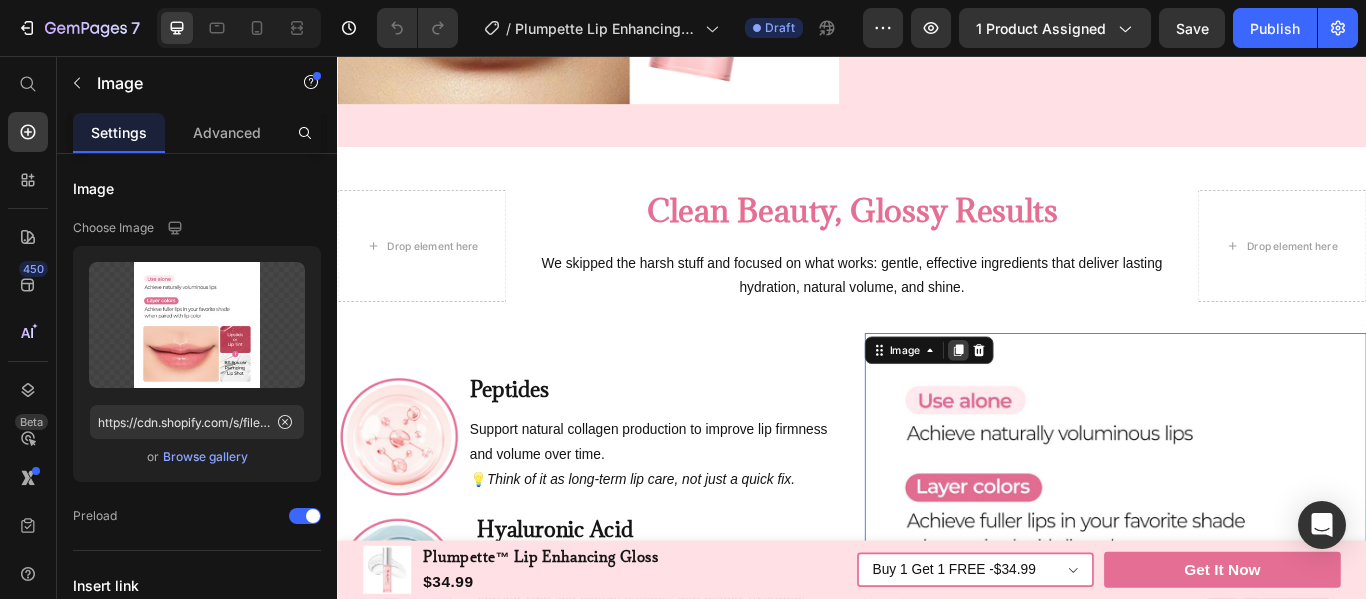 click at bounding box center (1061, 399) 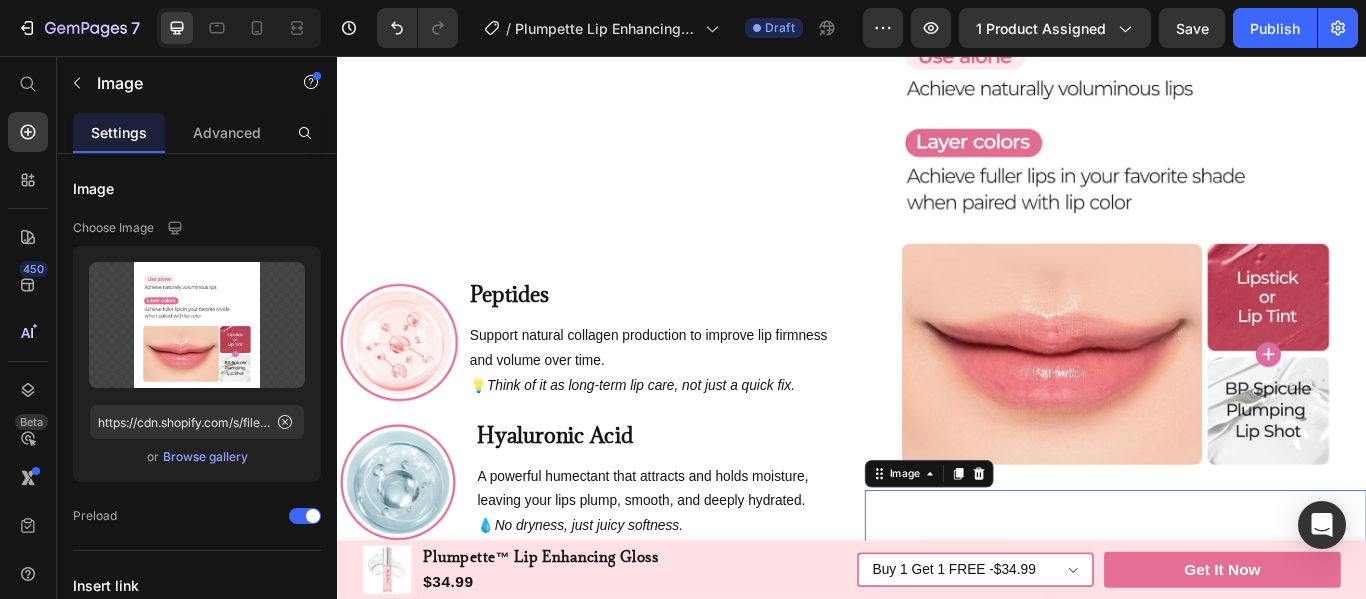 scroll, scrollTop: 3324, scrollLeft: 0, axis: vertical 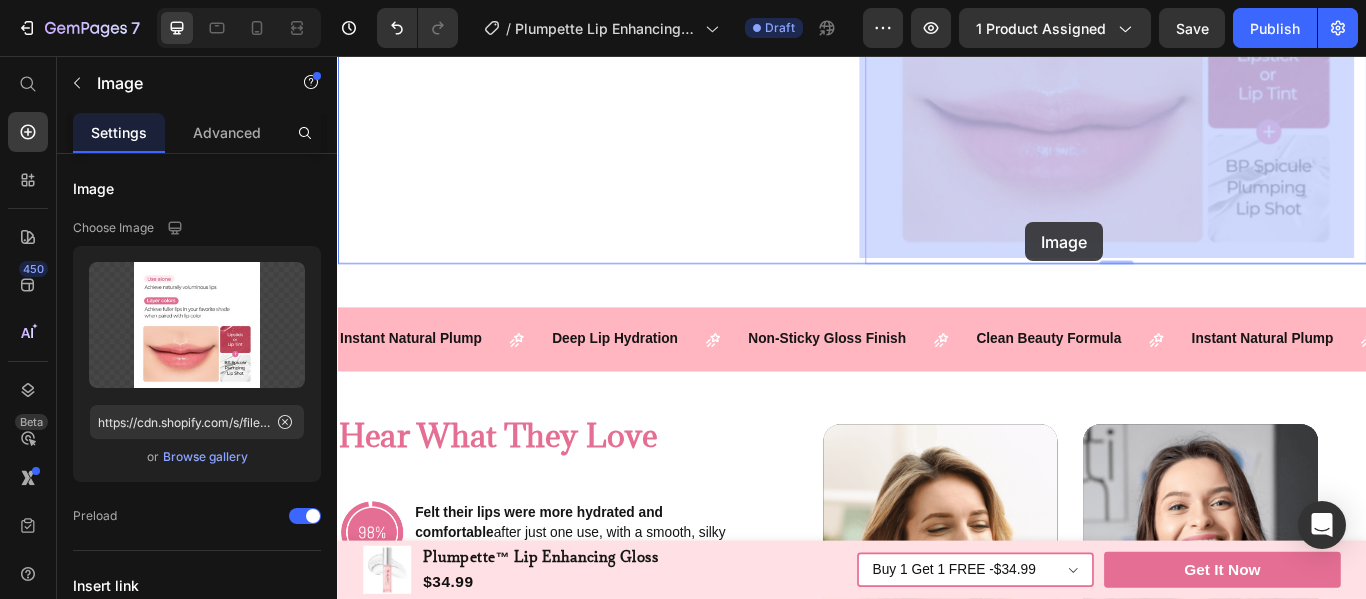 drag, startPoint x: 965, startPoint y: 113, endPoint x: 1112, endPoint y: 278, distance: 220.98416 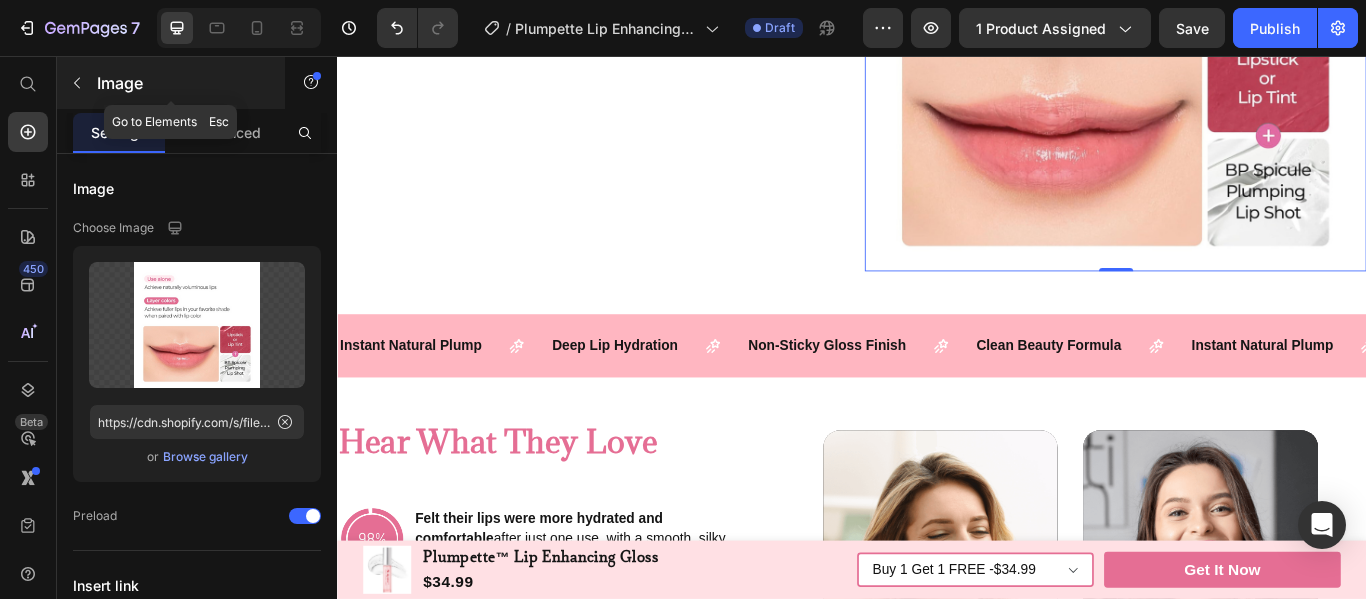 click 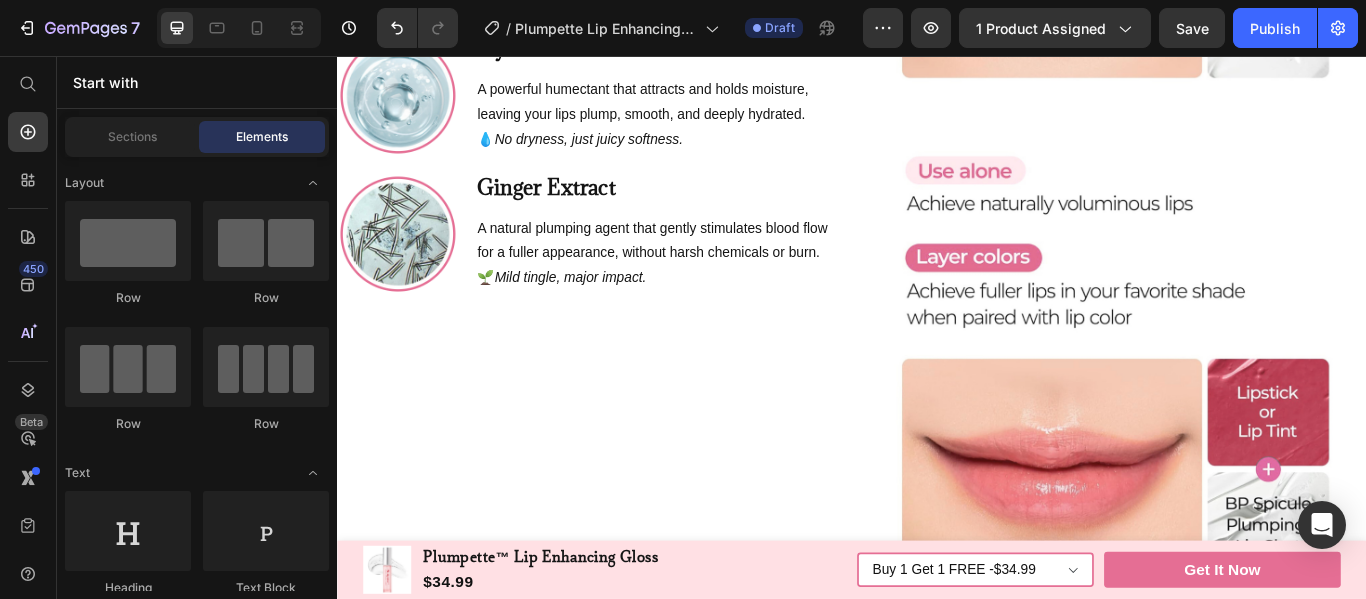scroll, scrollTop: 3339, scrollLeft: 0, axis: vertical 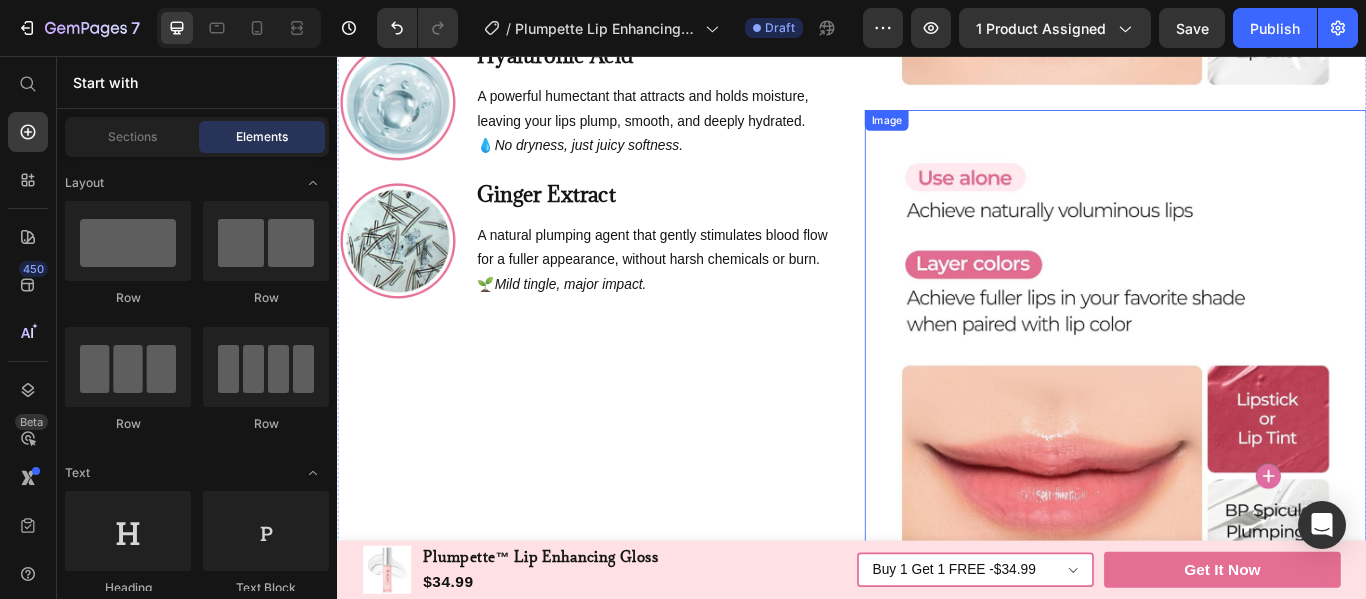 click at bounding box center [1244, 411] 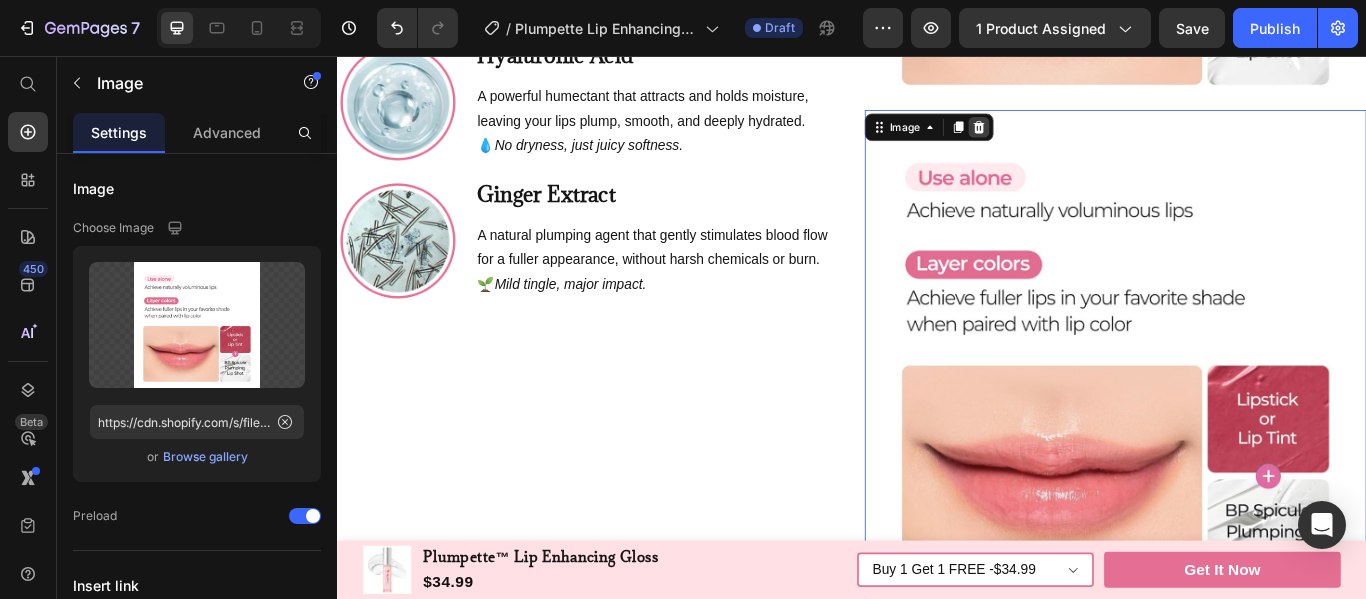 click 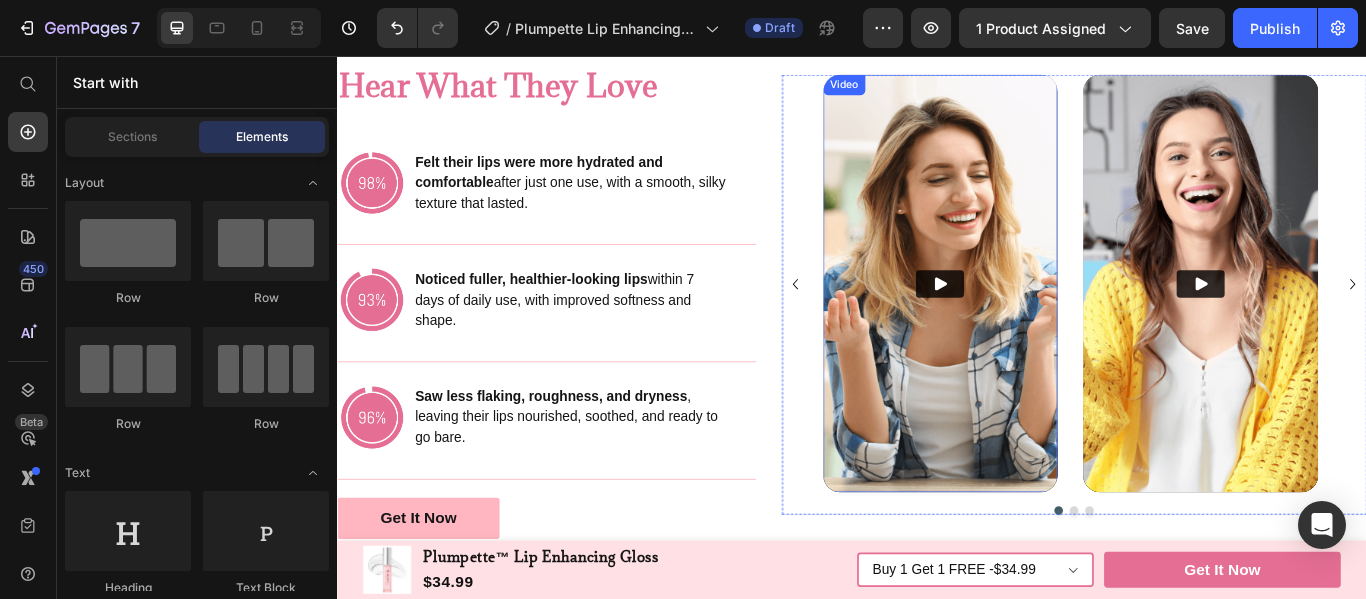 scroll, scrollTop: 3524, scrollLeft: 0, axis: vertical 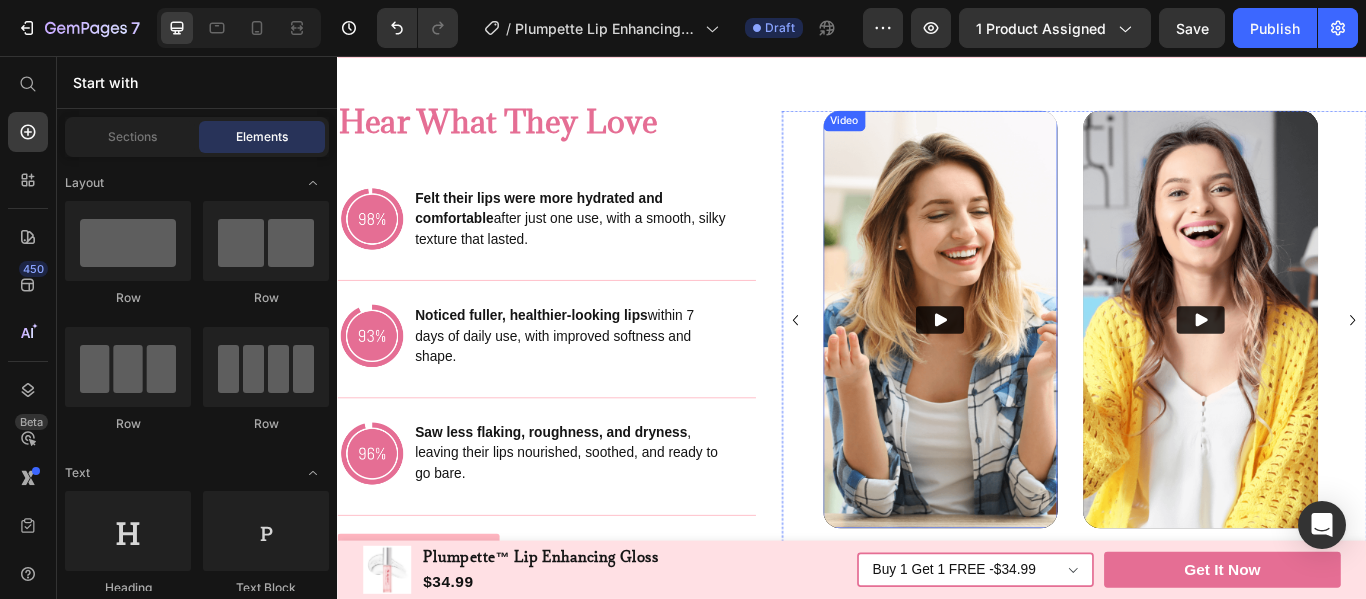 click at bounding box center [1040, 363] 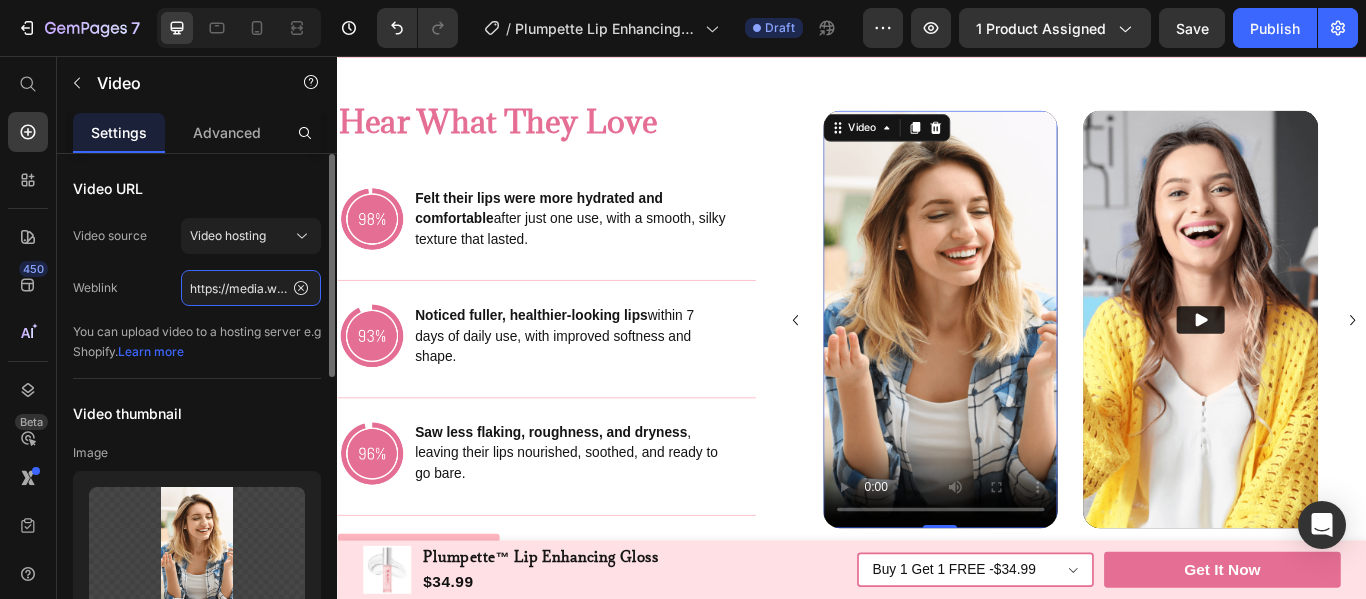 click on "https://media.w3.org/2010/05/sintel/trailer.mp4" 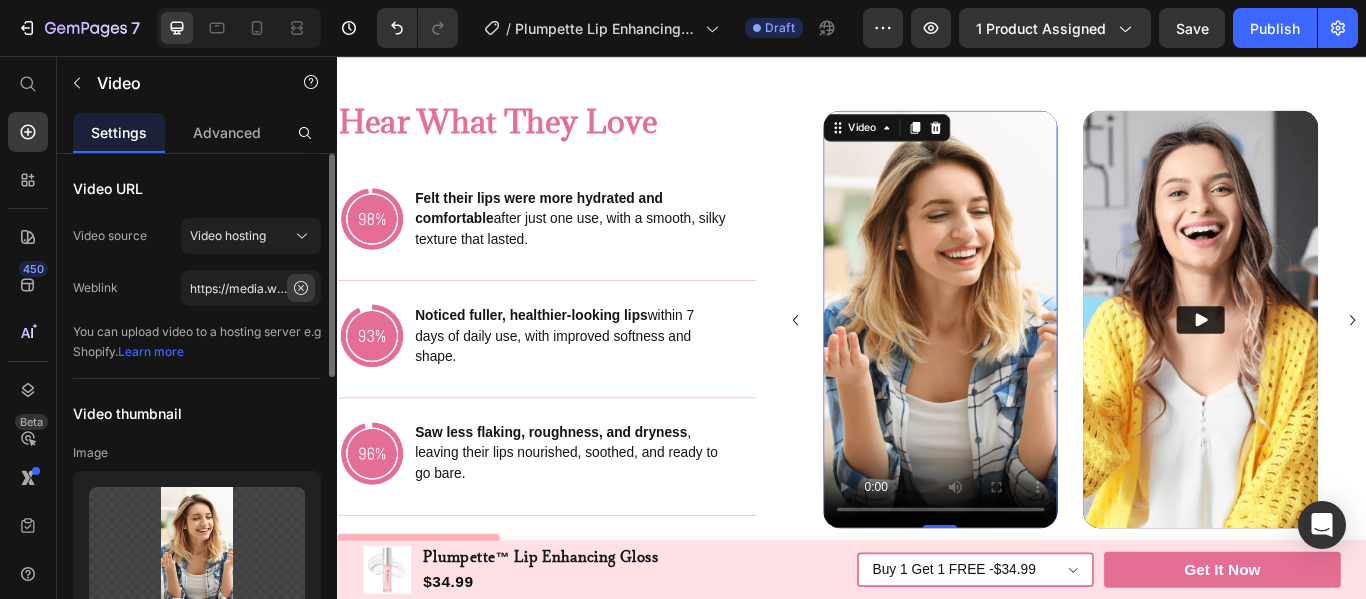click 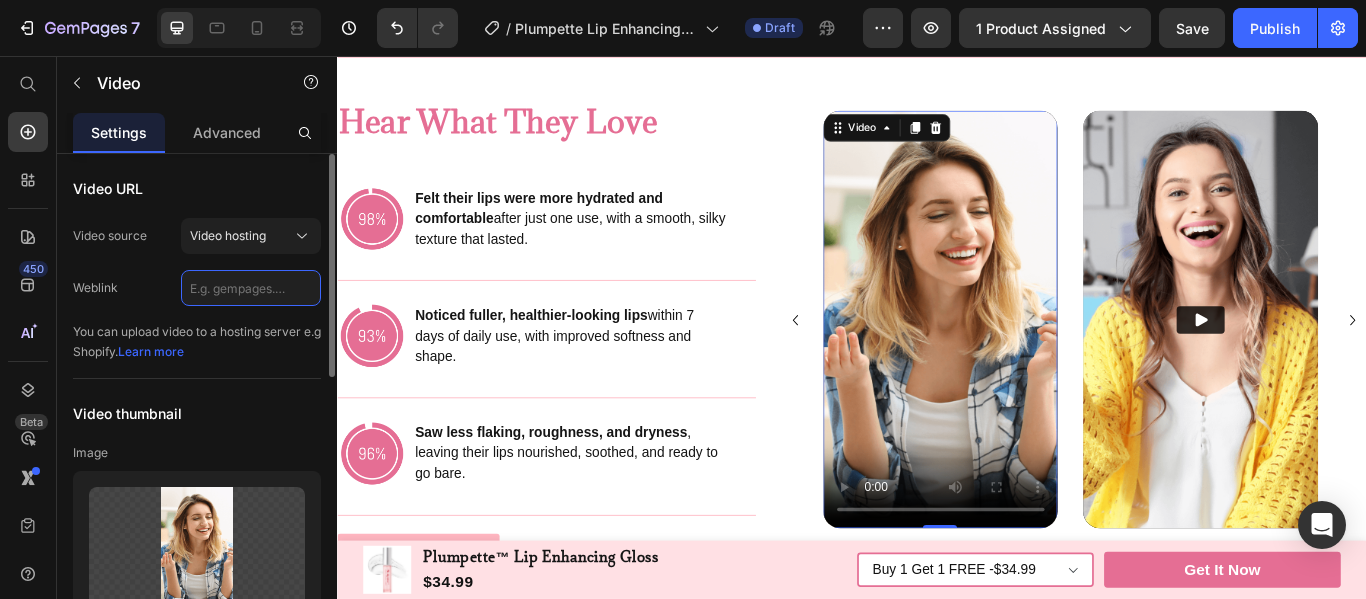 paste on "[URL]" 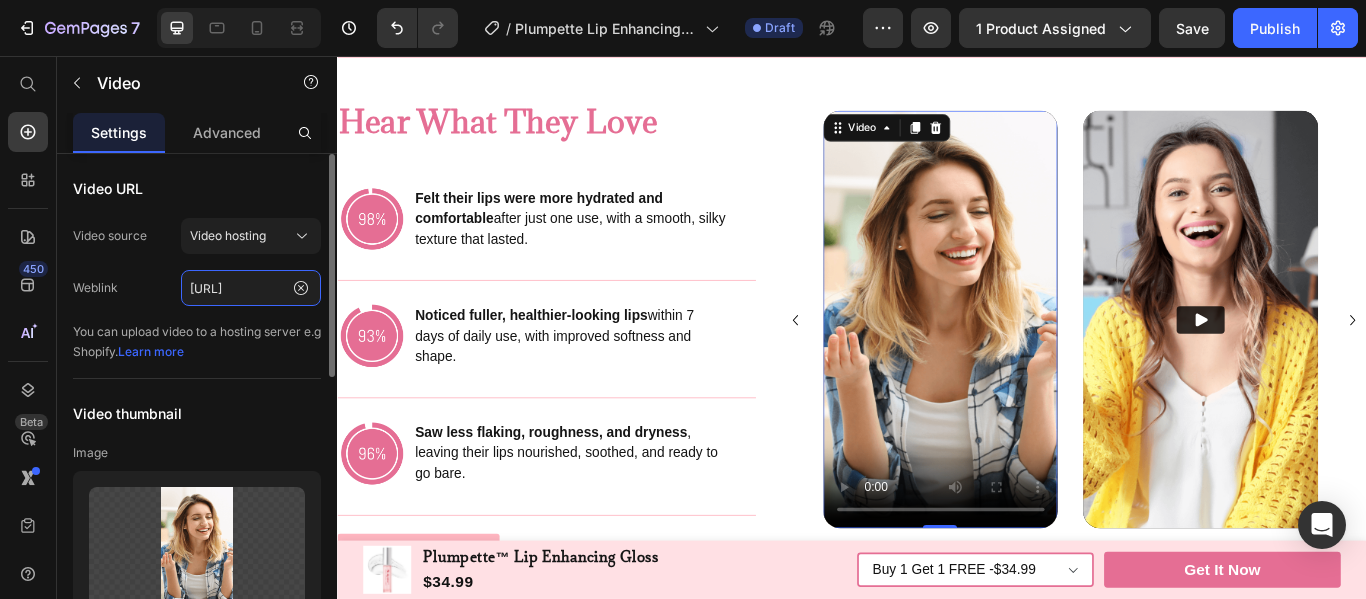 scroll, scrollTop: 0, scrollLeft: 359, axis: horizontal 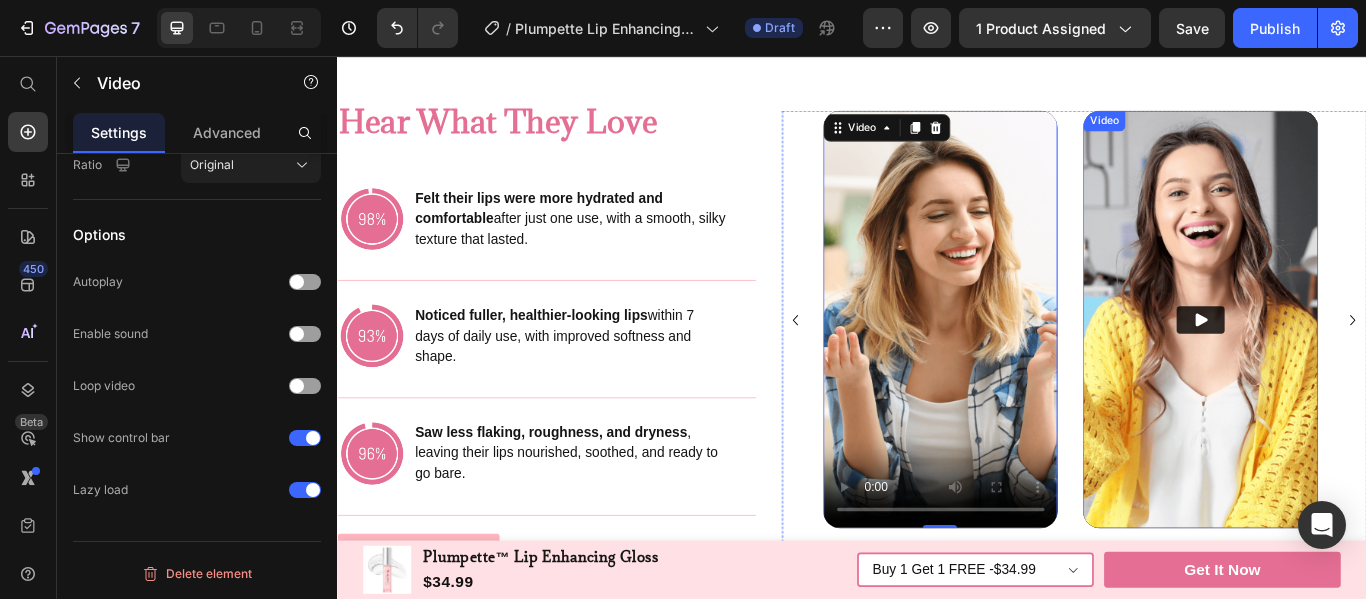 click at bounding box center [1343, 363] 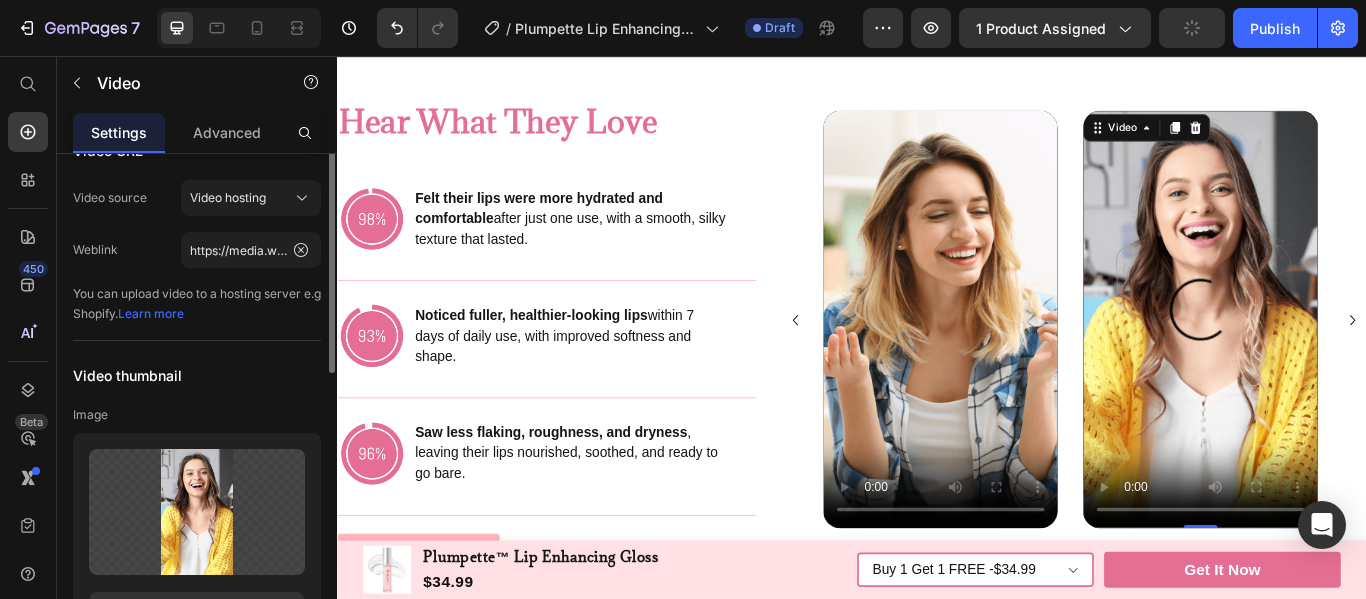 scroll, scrollTop: 0, scrollLeft: 0, axis: both 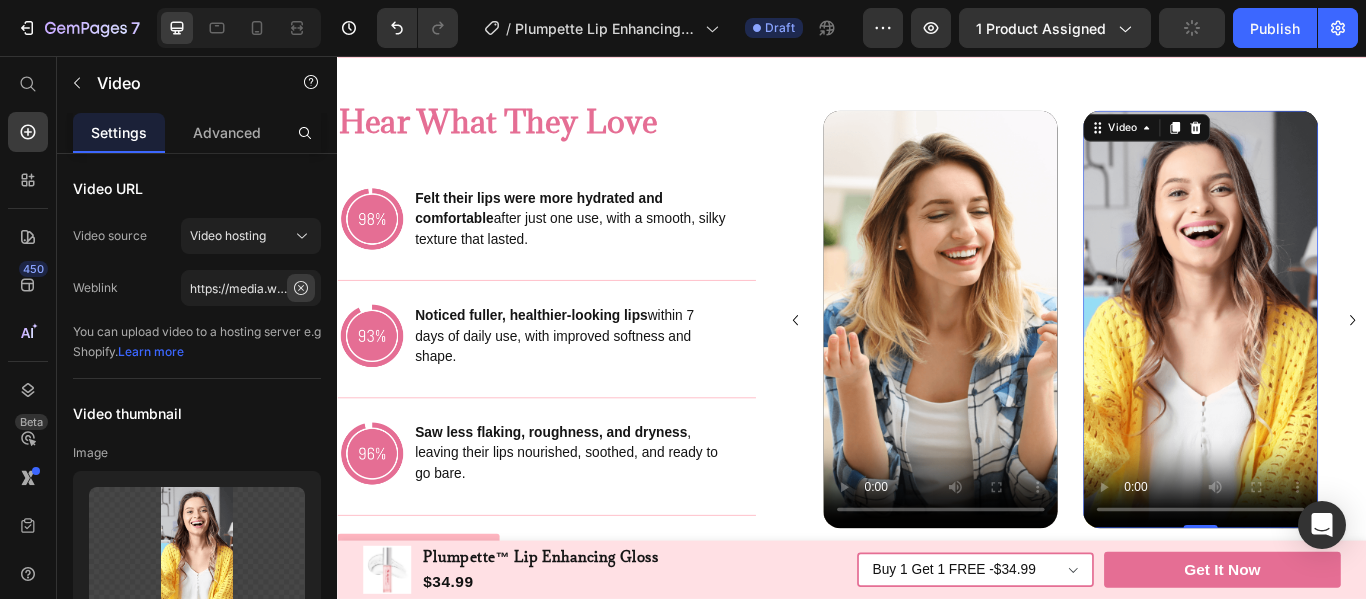 click 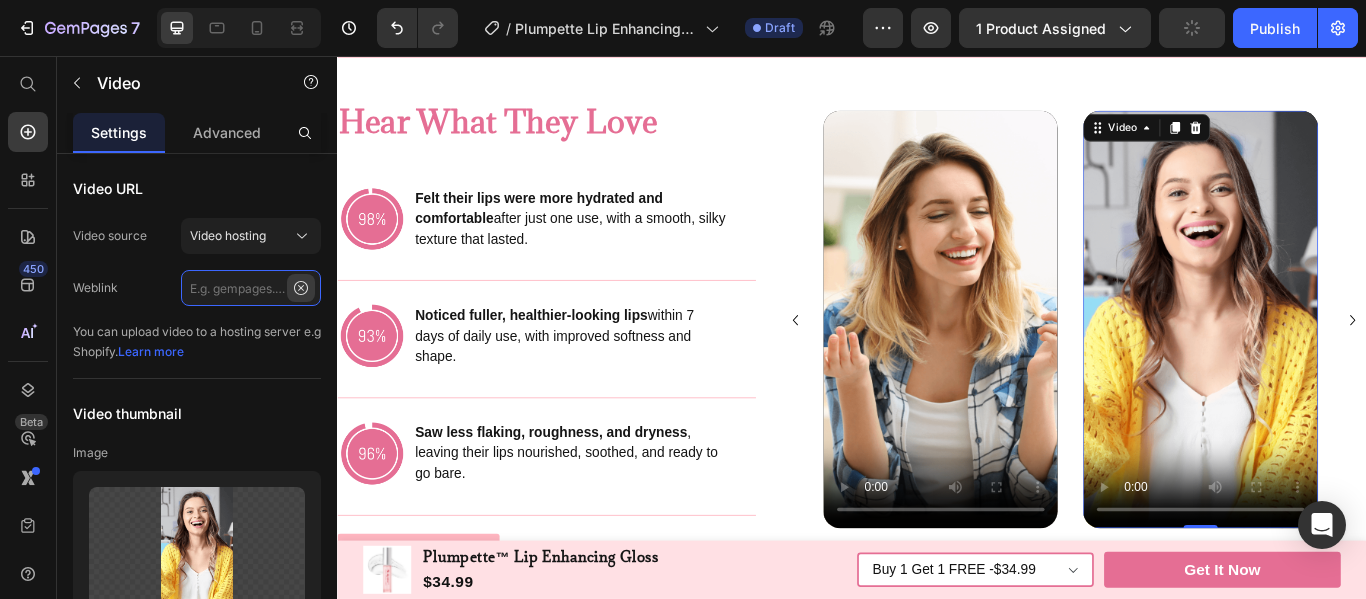 scroll, scrollTop: 0, scrollLeft: 0, axis: both 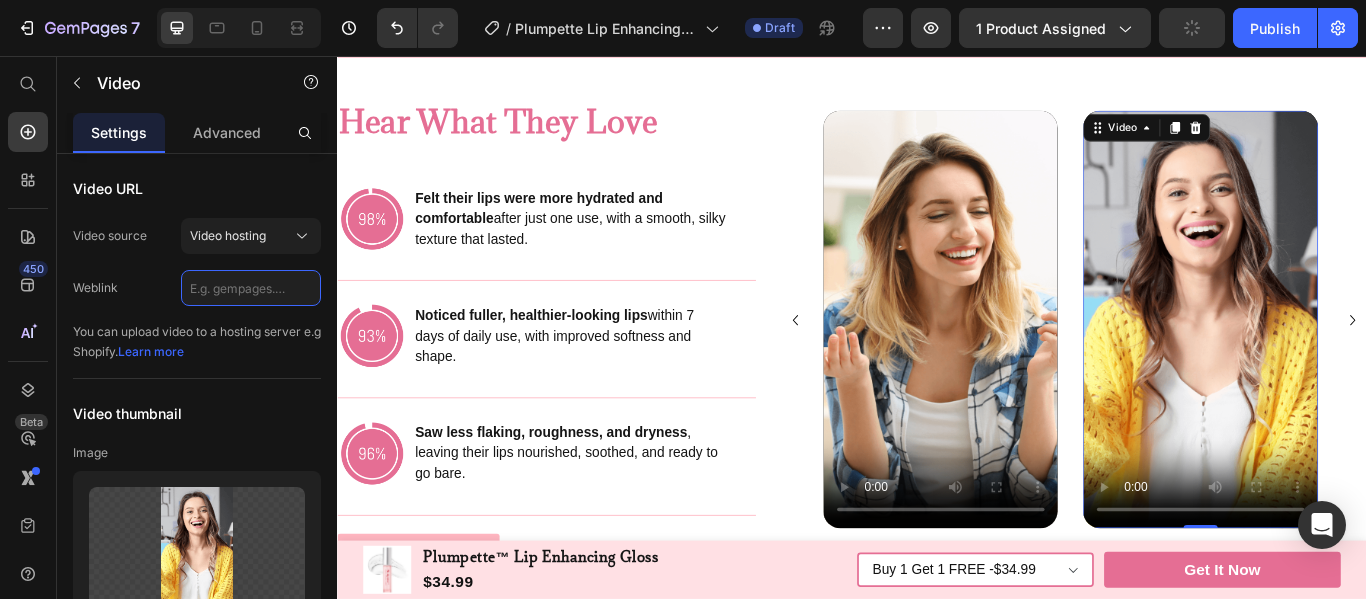 paste on "[URL]" 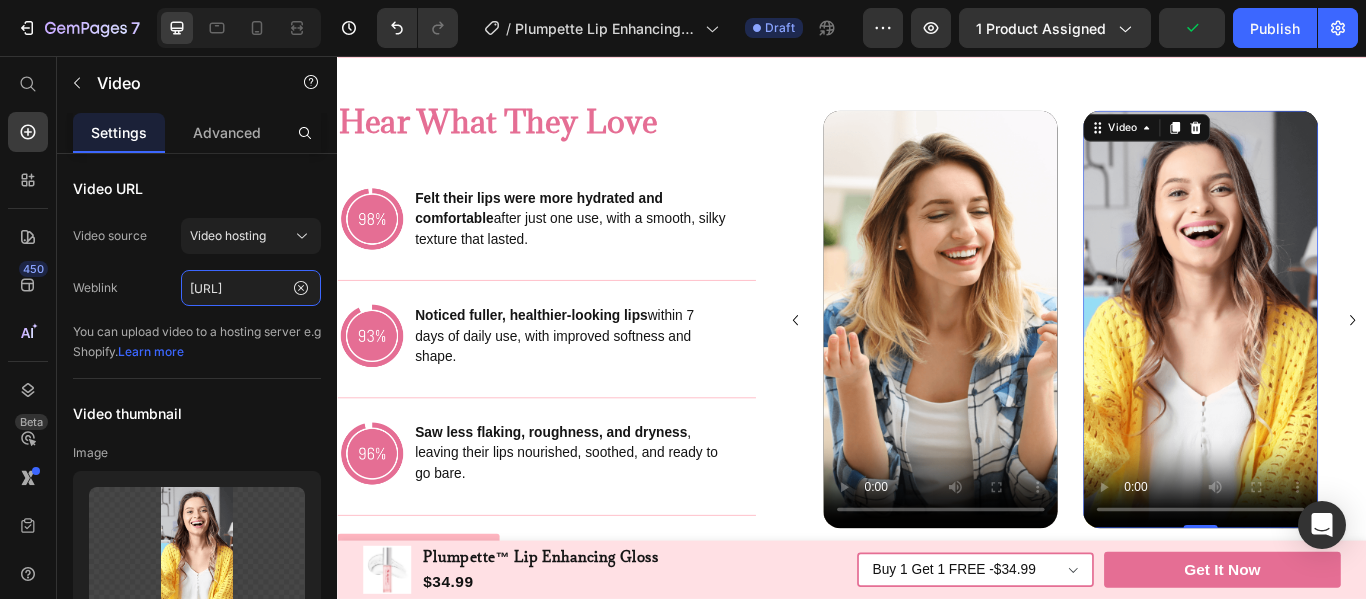 scroll, scrollTop: 0, scrollLeft: 368, axis: horizontal 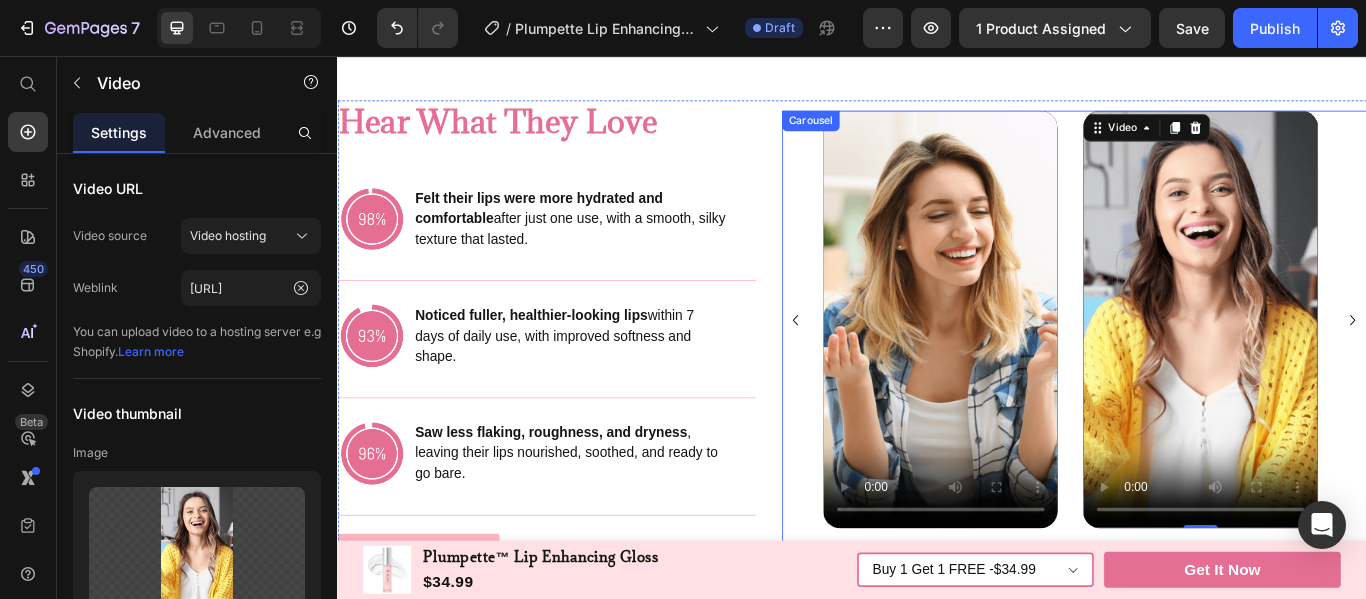 click 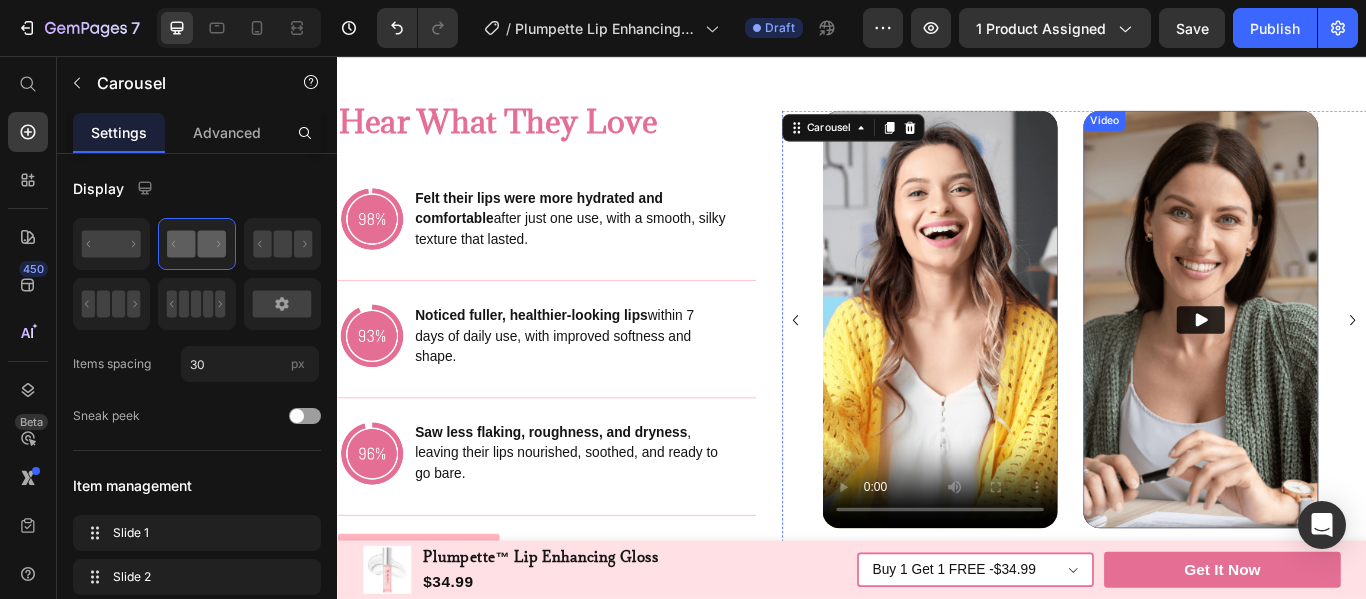 click at bounding box center (1343, 363) 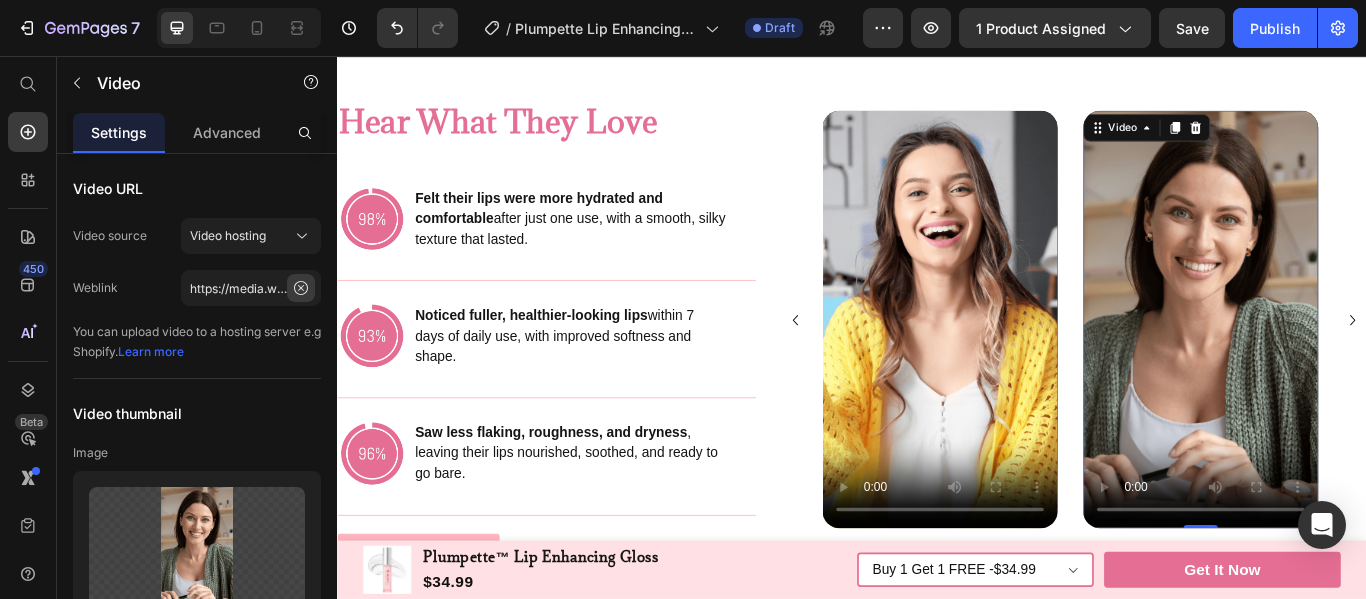 click 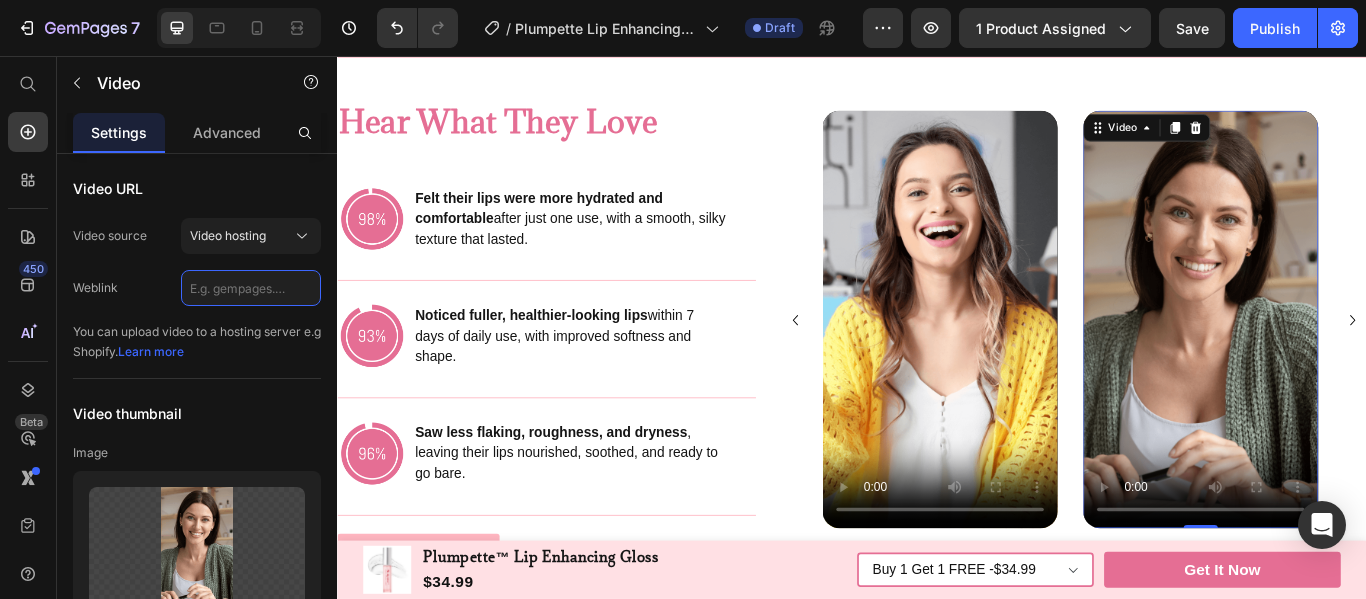 scroll, scrollTop: 0, scrollLeft: 0, axis: both 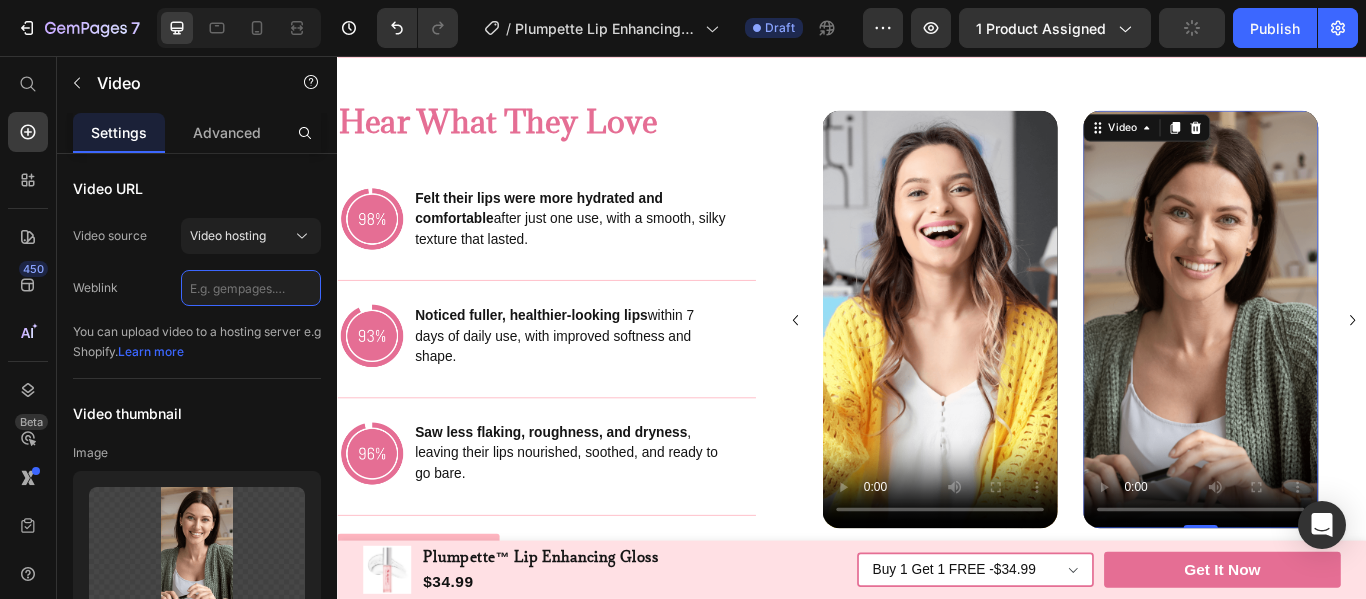 paste on "[URL]" 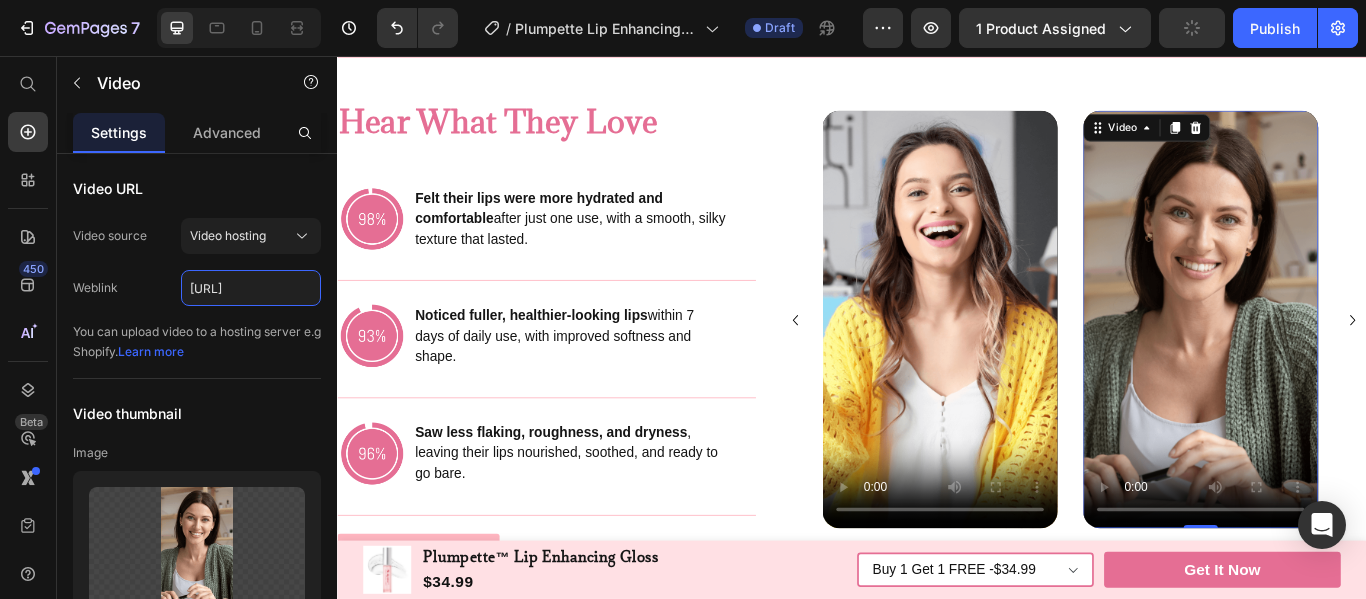 scroll, scrollTop: 0, scrollLeft: 368, axis: horizontal 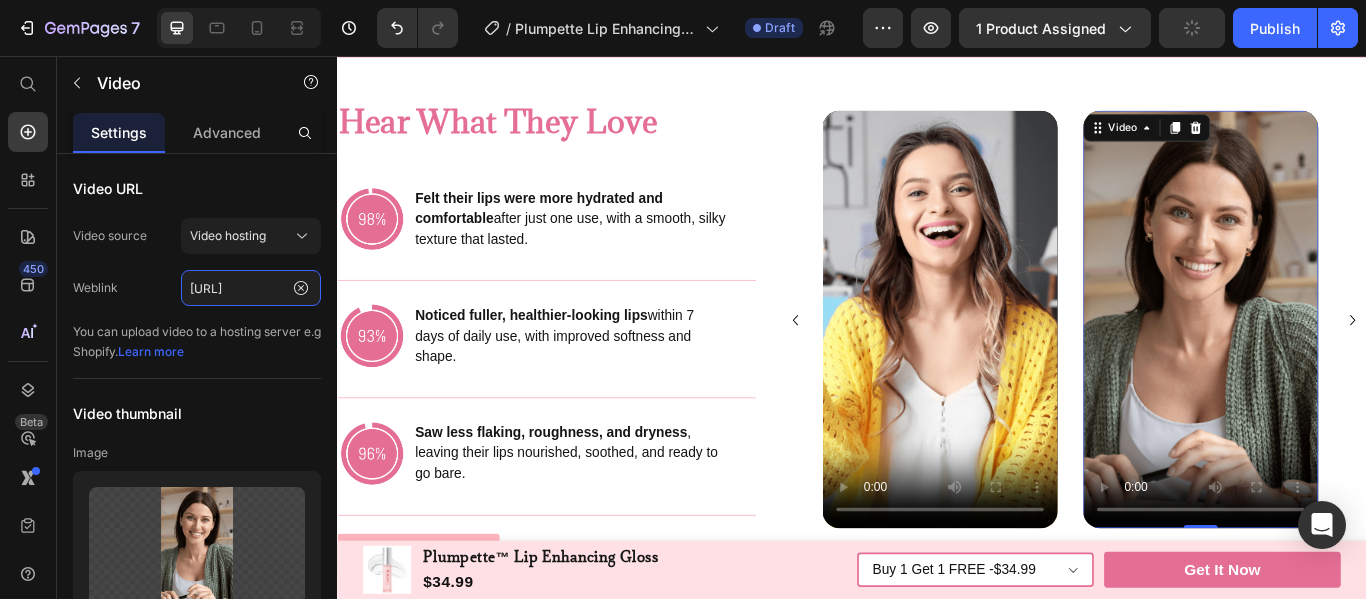 type on "[URL]" 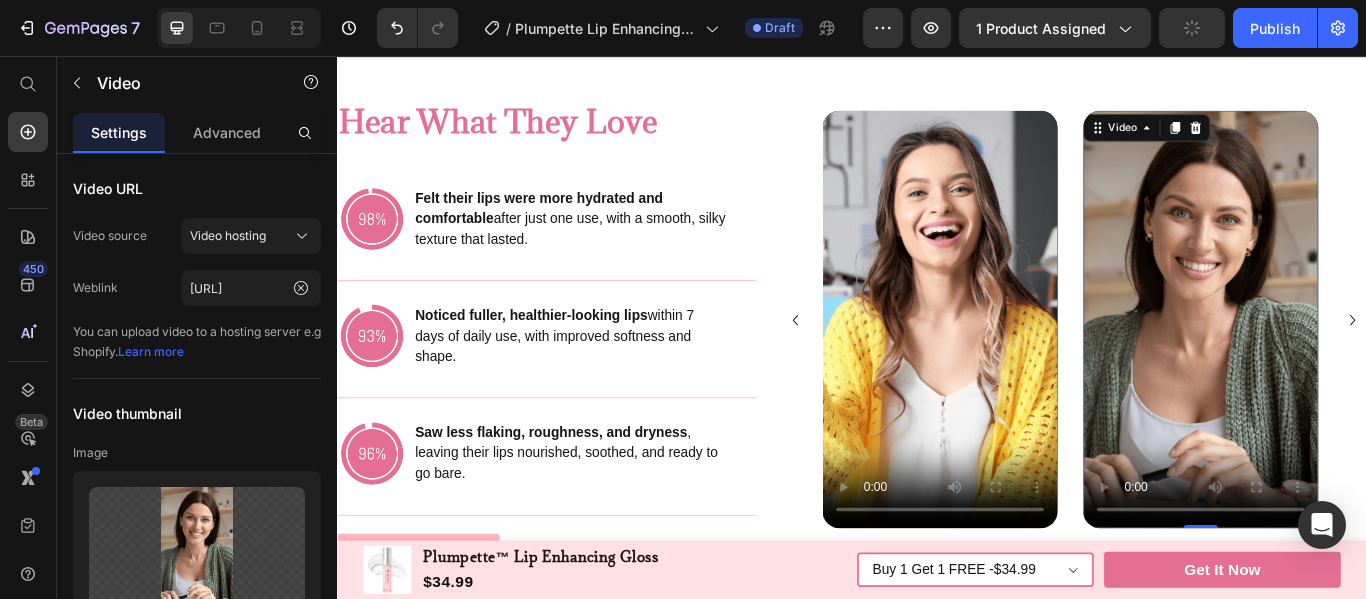 click on "Weblink [URL]" 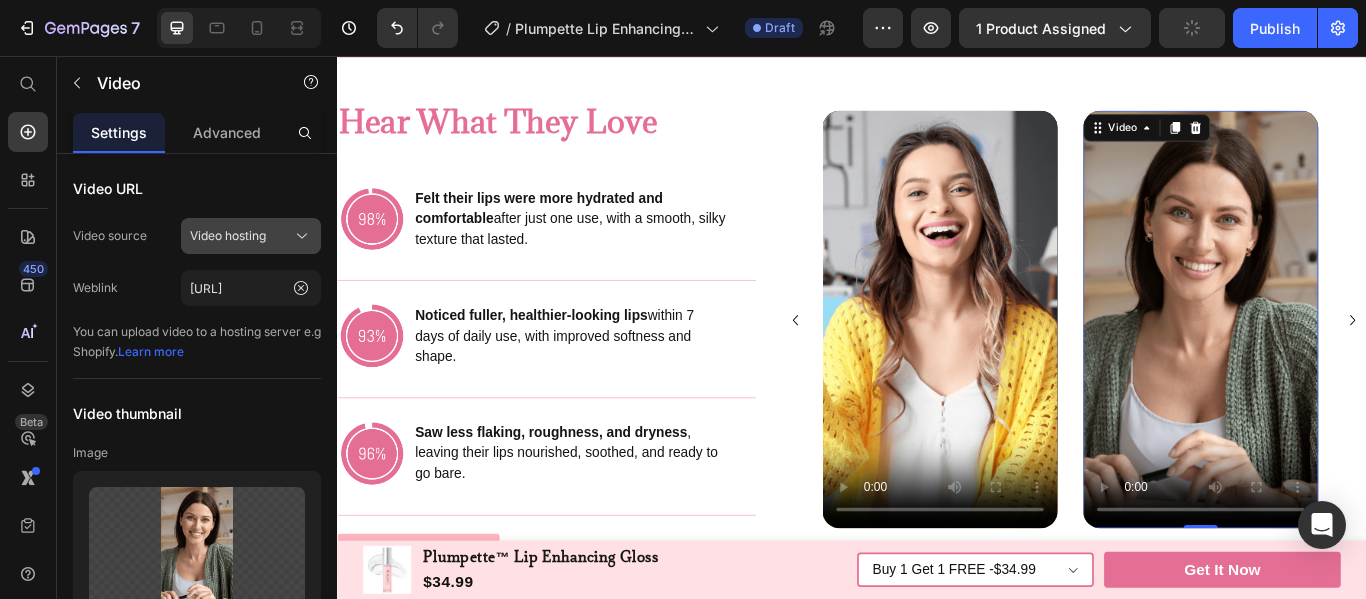 click 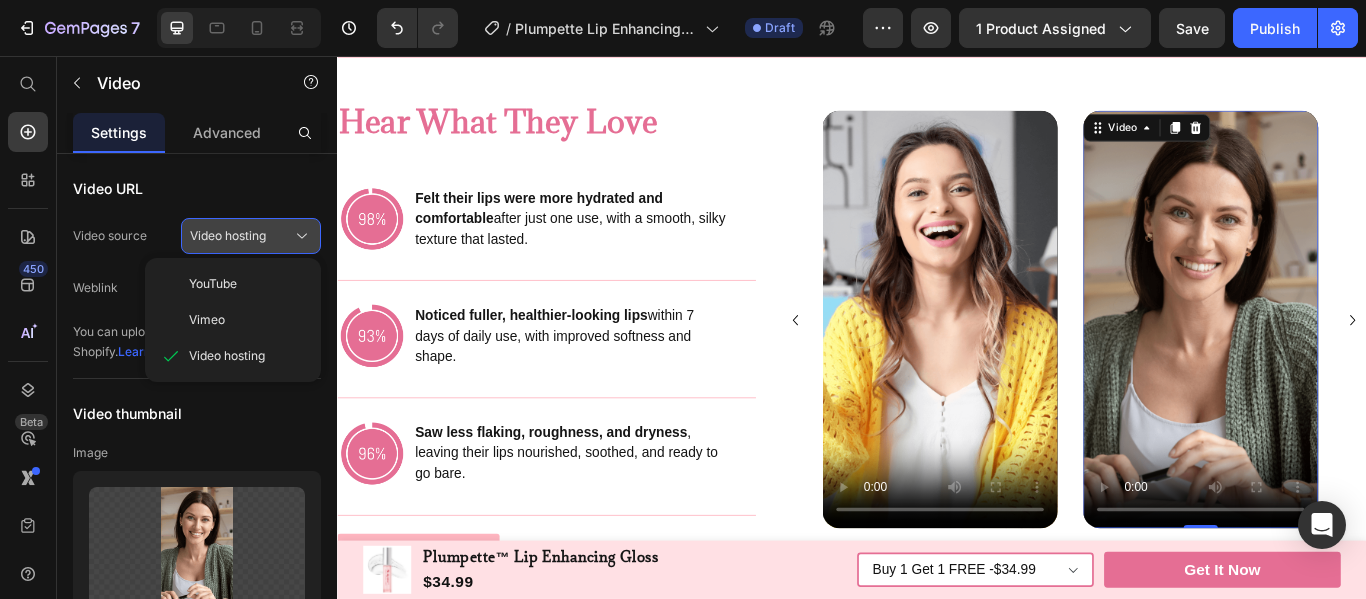 click 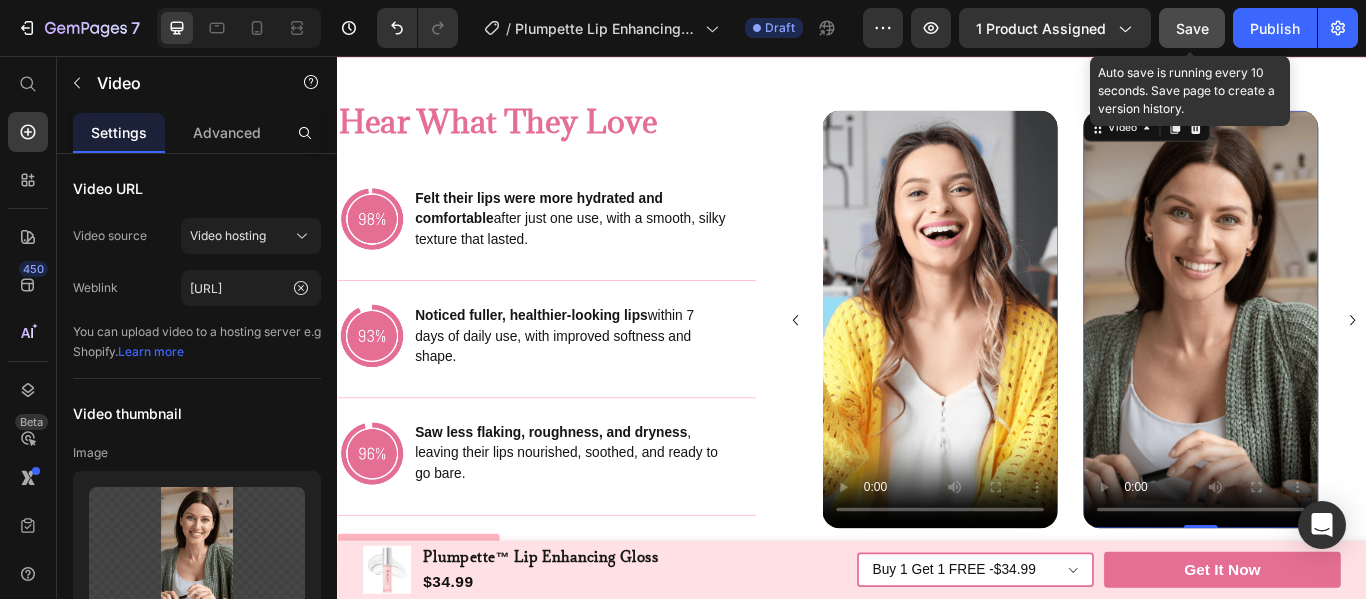 click on "Save" 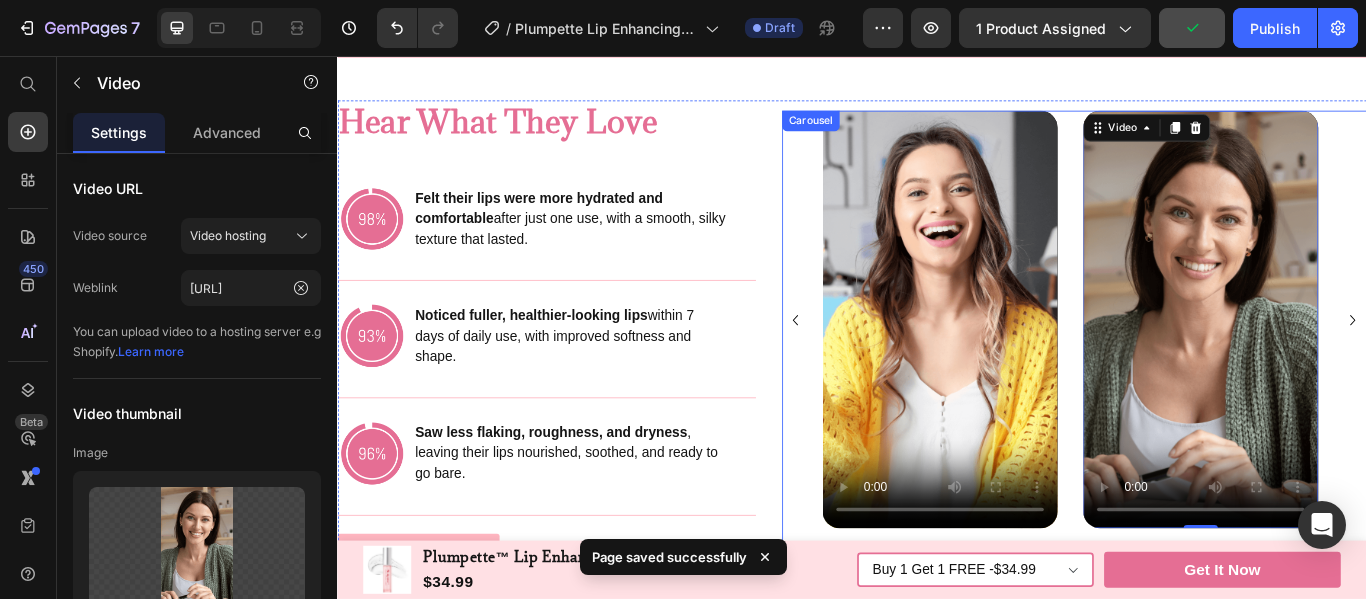 click 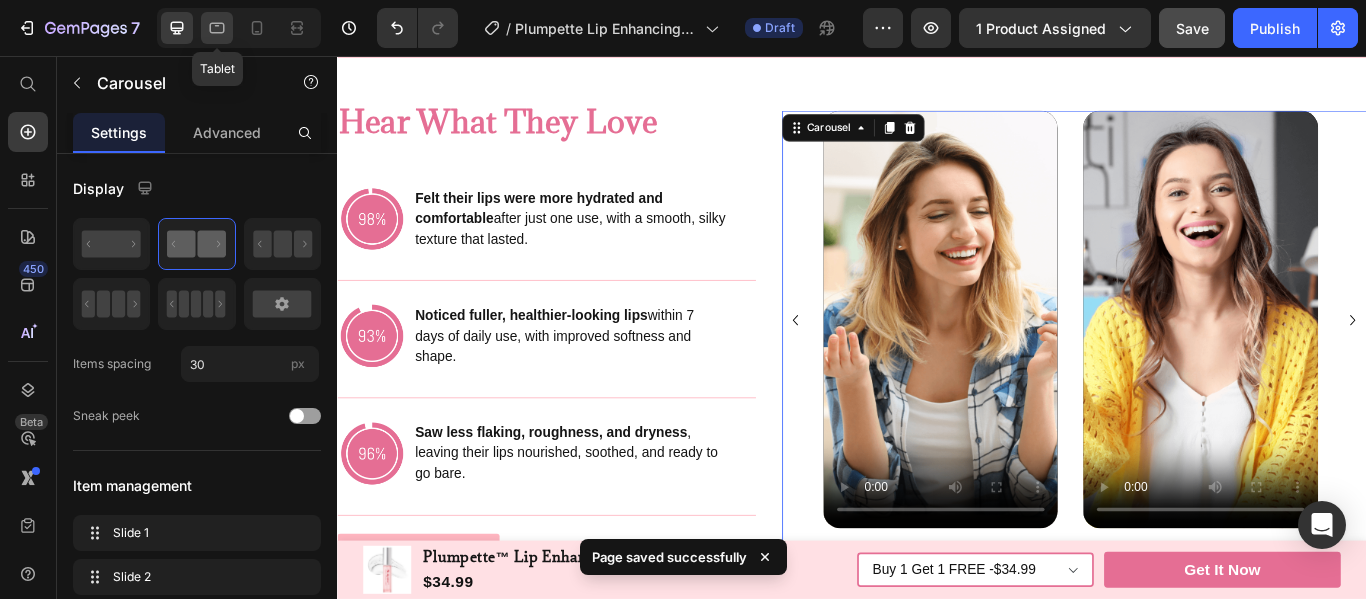 click 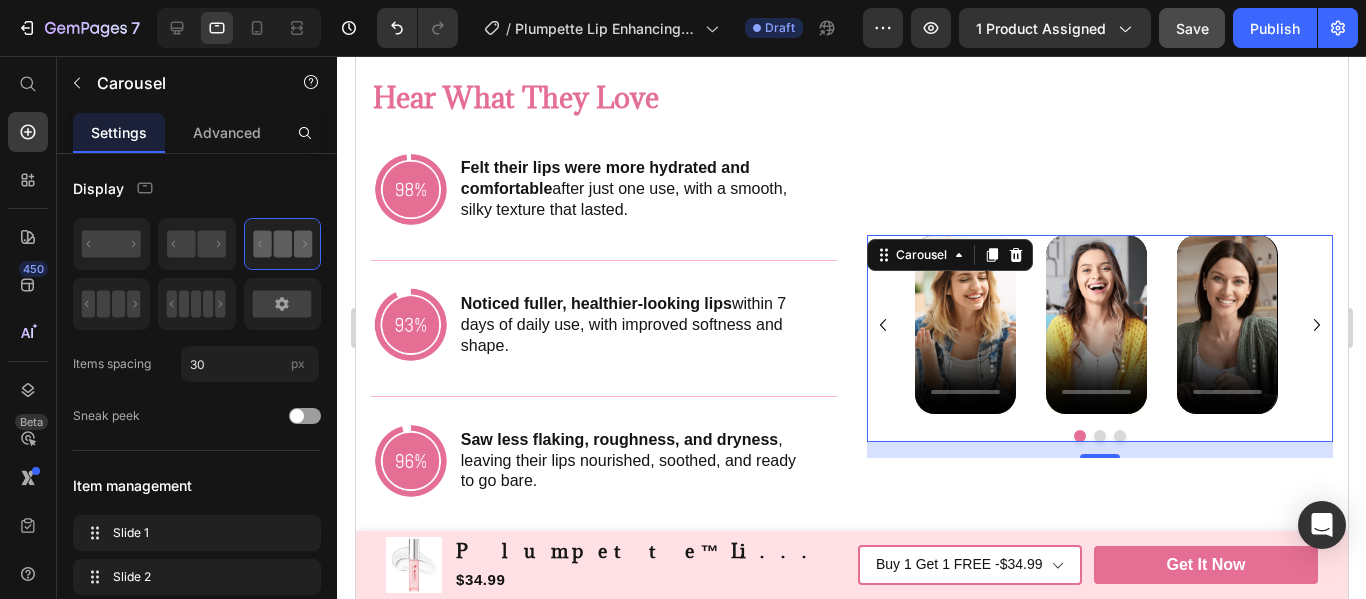scroll, scrollTop: 3424, scrollLeft: 0, axis: vertical 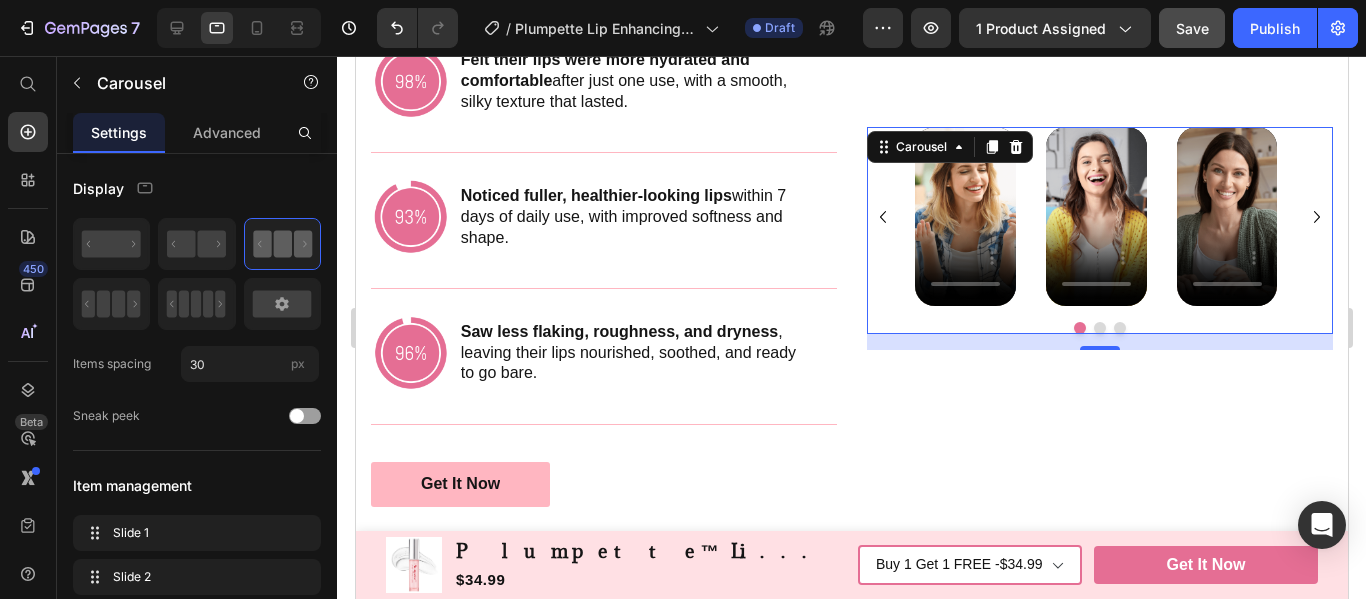 click on "Video Video Video" at bounding box center [1099, 216] 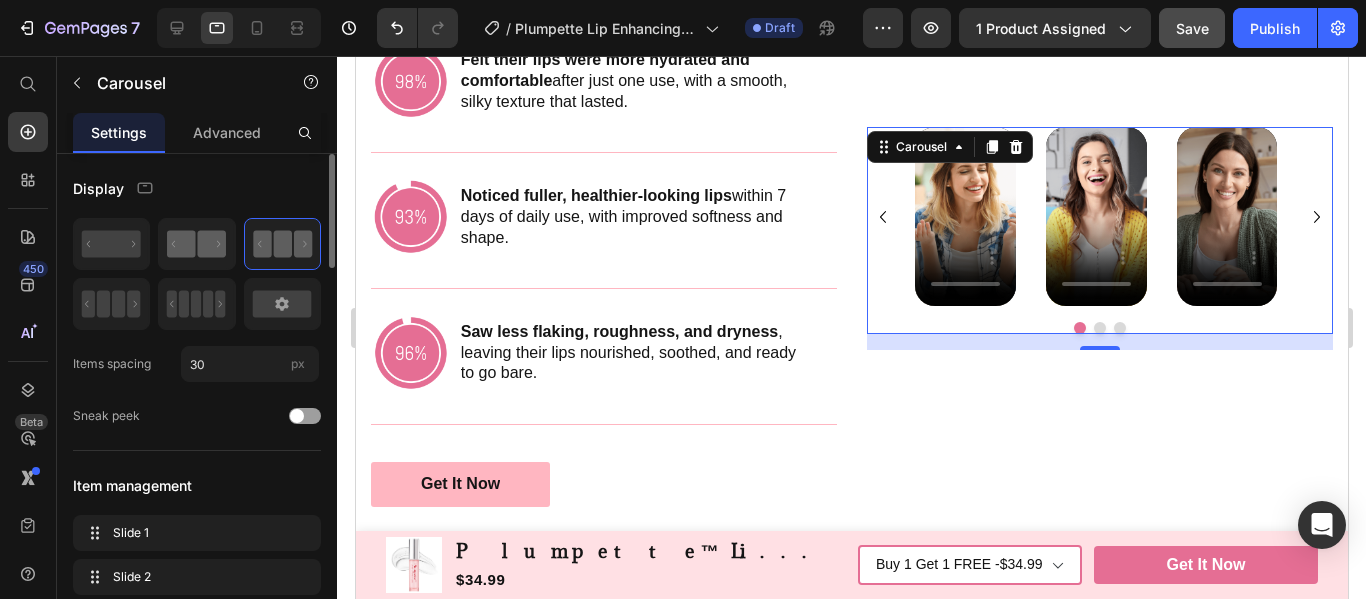 click 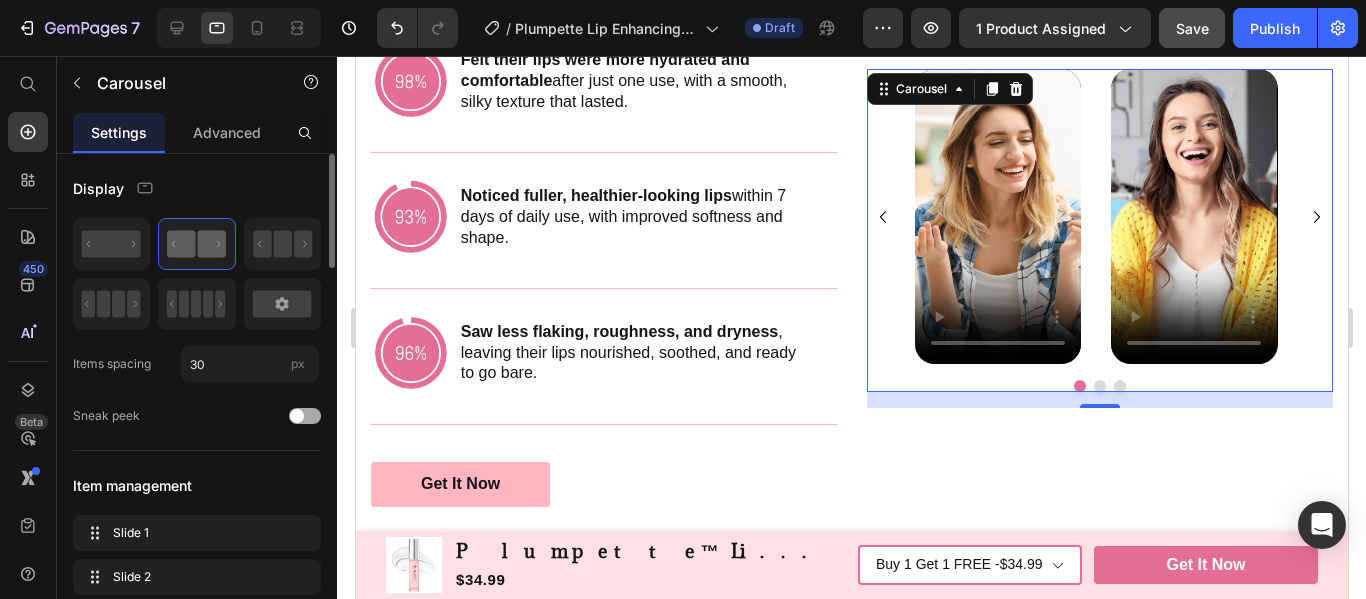click on "Sneak peek" 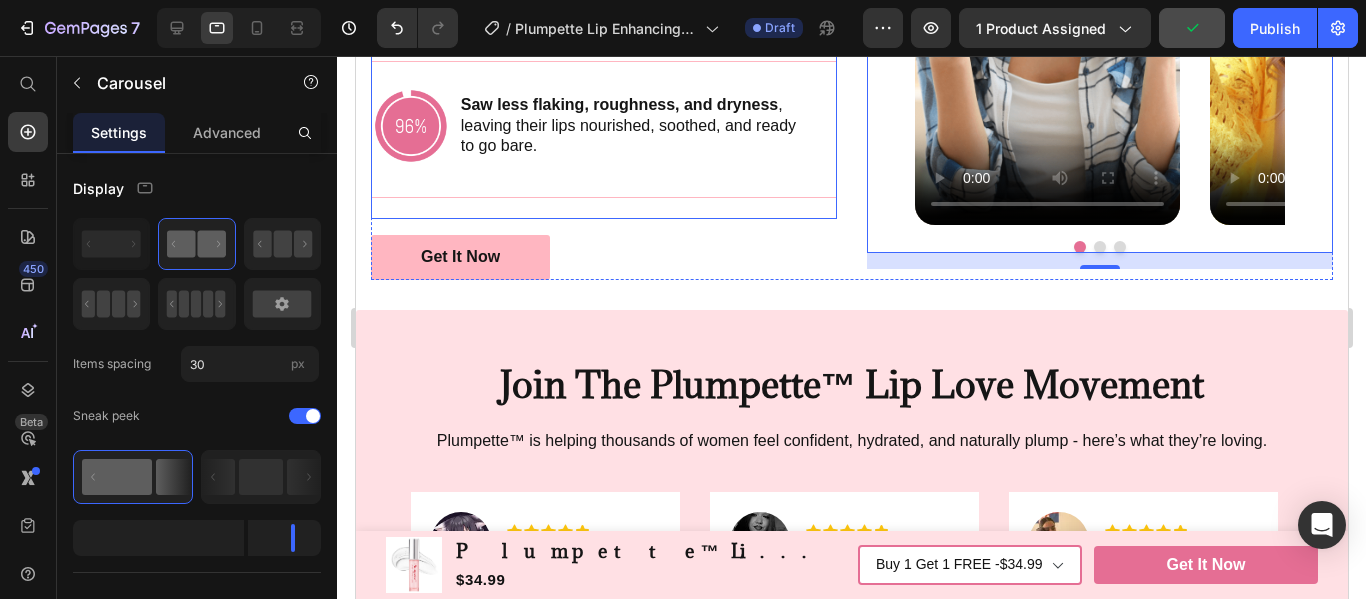 scroll, scrollTop: 3666, scrollLeft: 0, axis: vertical 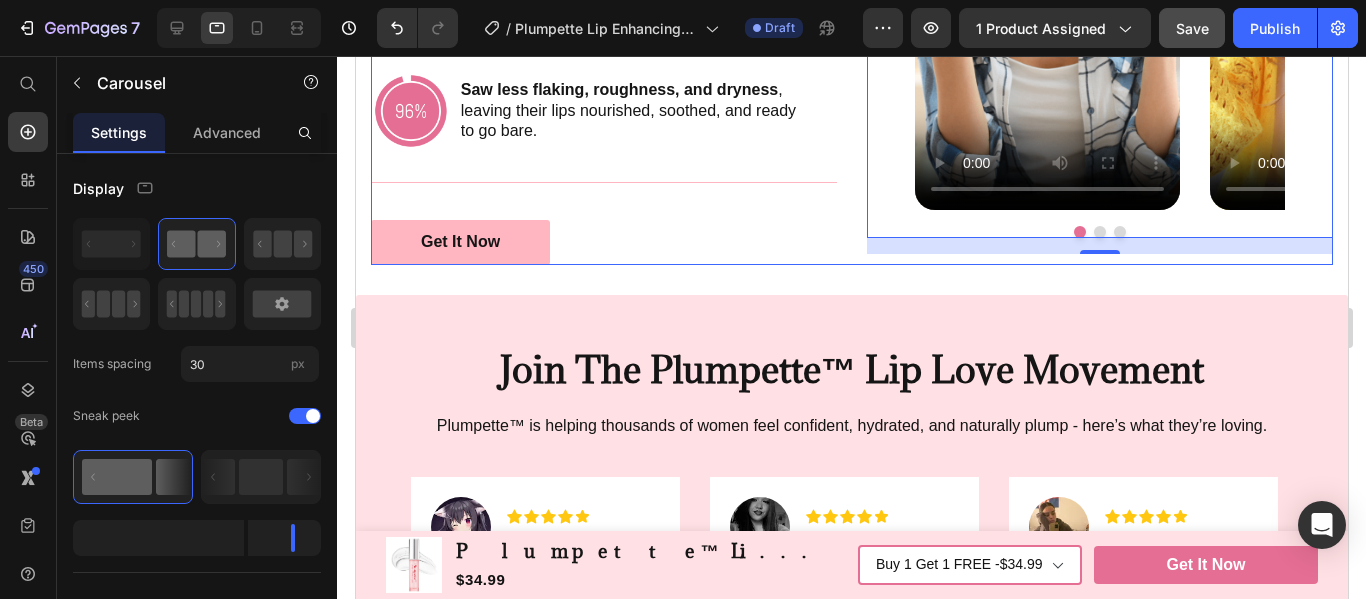 click on "Hear What They Love Heading Image Felt their lips were more hydrated and comfortable  after just one use, with a smooth, silky texture that lasted. Text Block Advanced List Image Noticed fuller, healthier-looking lips  within 7 days of daily use, with improved softness and shape. Text Block Advanced List Image Saw less flaking, roughness, and dryness , leaving their lips nourished, soothed, and ready to go bare. Text Block Advanced List Row Get It Now Button
Video Video Video
Carousel   16 Row" at bounding box center [851, -4] 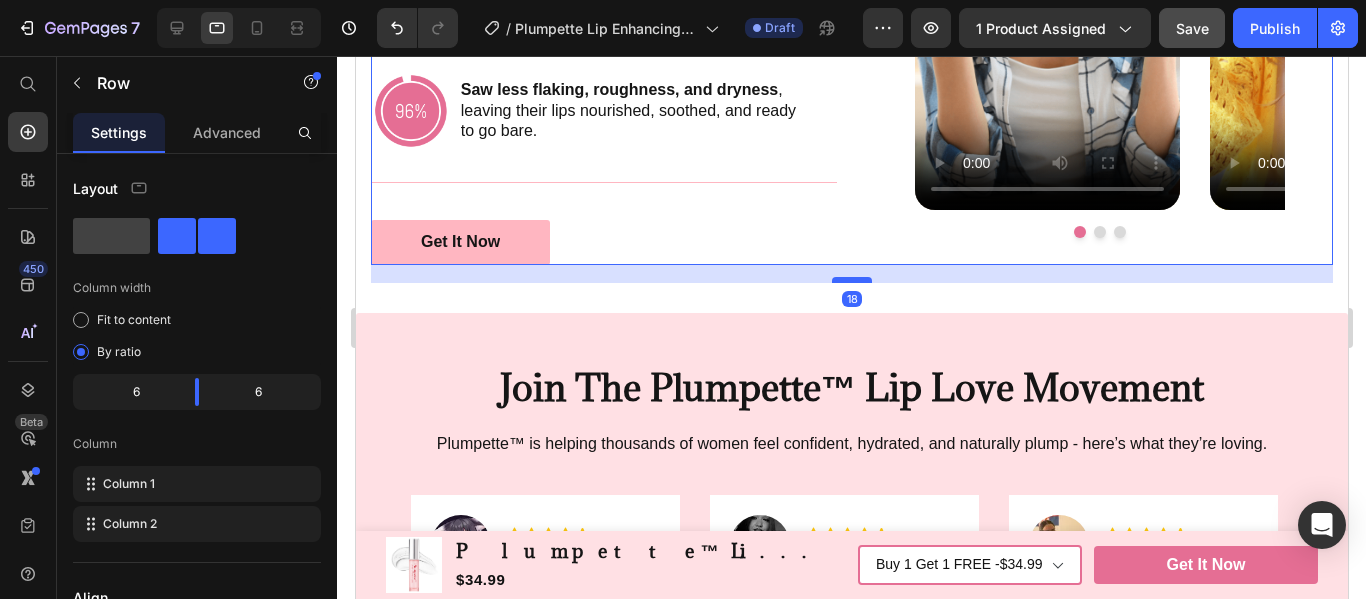 drag, startPoint x: 839, startPoint y: 260, endPoint x: 842, endPoint y: 278, distance: 18.248287 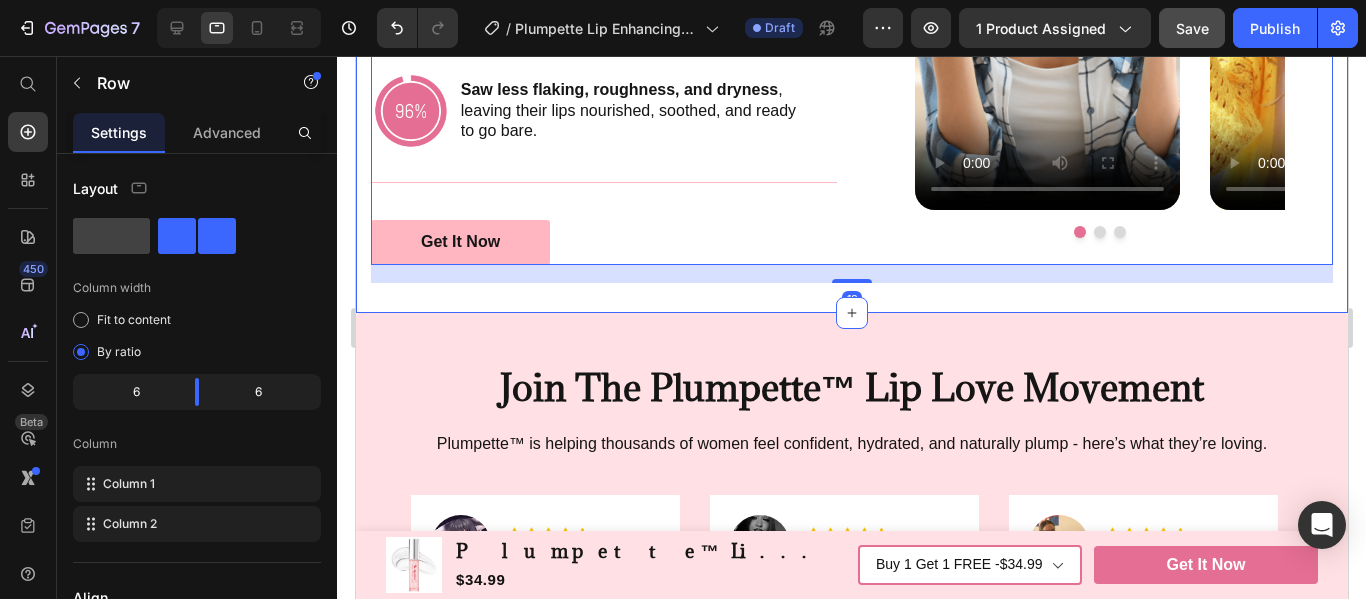 click on "Hear What They Love Heading Image Felt their lips were more hydrated and comfortable  after just one use, with a smooth, silky texture that lasted. Text Block Advanced List Image Noticed fuller, healthier-looking lips  within 7 days of daily use, with improved softness and shape. Text Block Advanced List Image Saw less flaking, roughness, and dryness , leaving their lips nourished, soothed, and ready to go bare. Text Block Advanced List Row Get It Now Button
Video Video Video
Carousel Row   18 Get It Now Button Row Section 8" at bounding box center (851, 5) 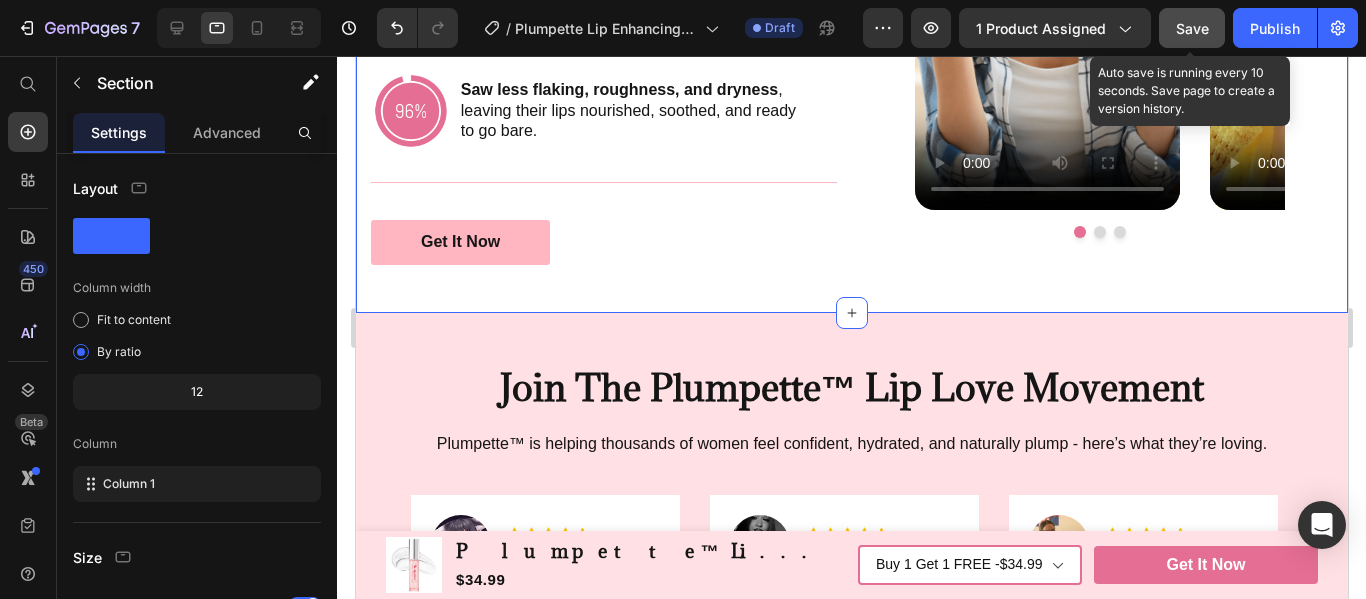 click on "Save" at bounding box center (1192, 28) 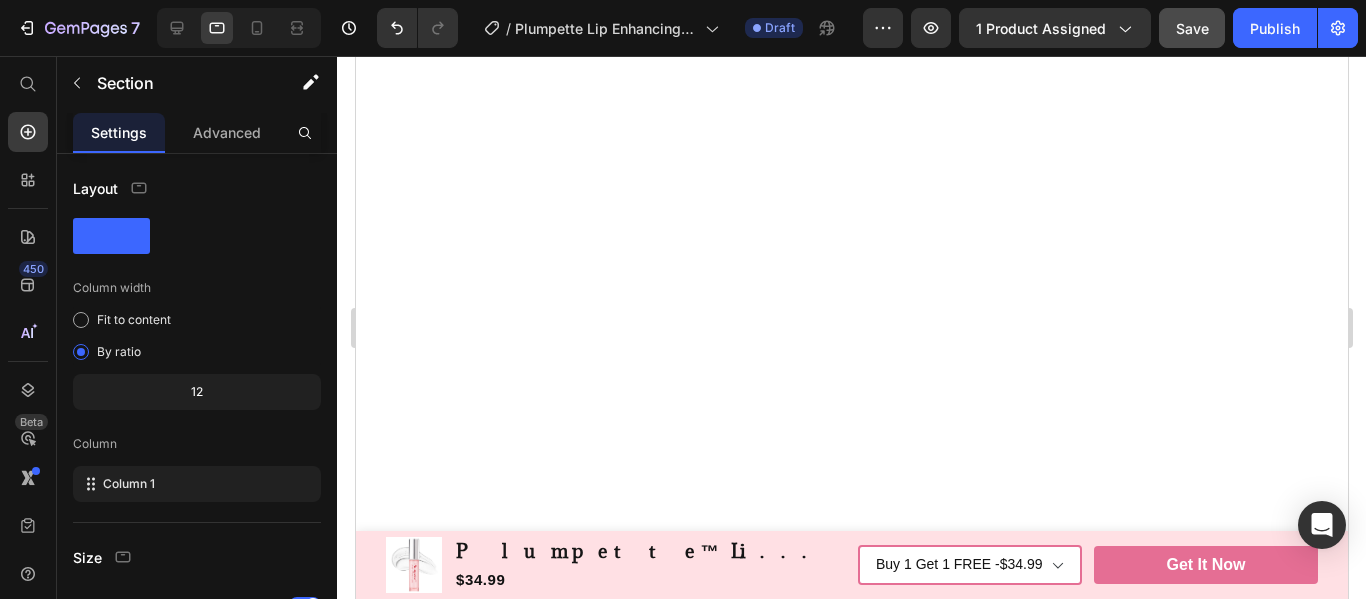 scroll, scrollTop: 0, scrollLeft: 0, axis: both 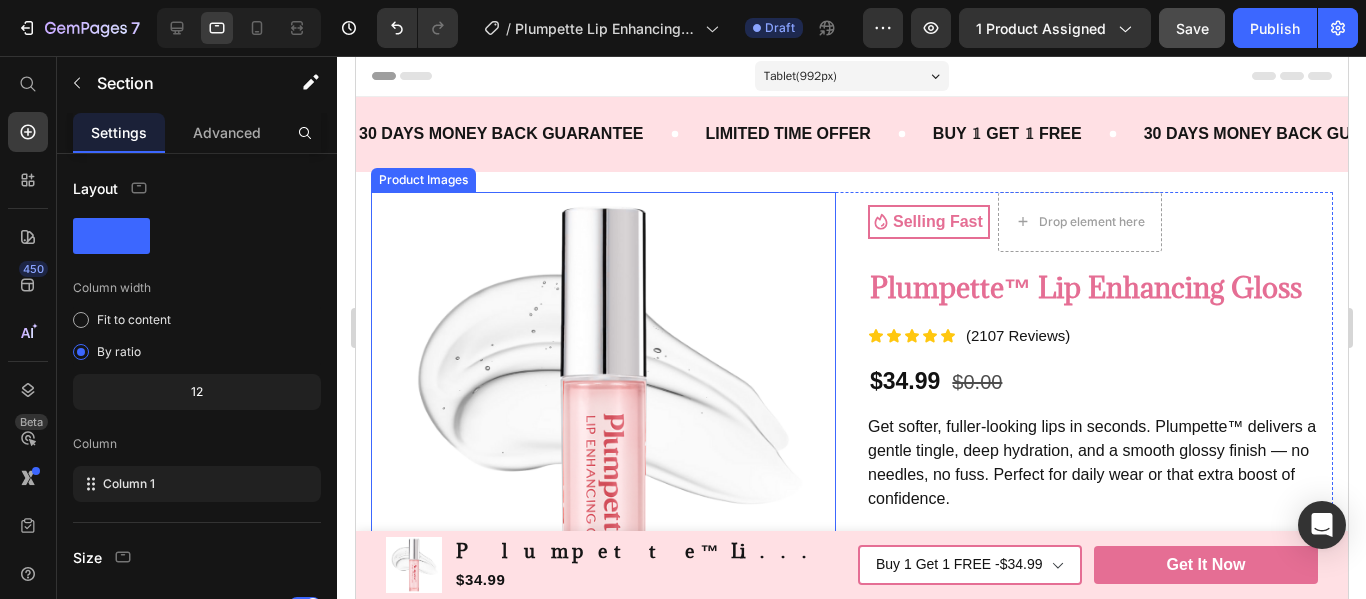 click at bounding box center (602, 424) 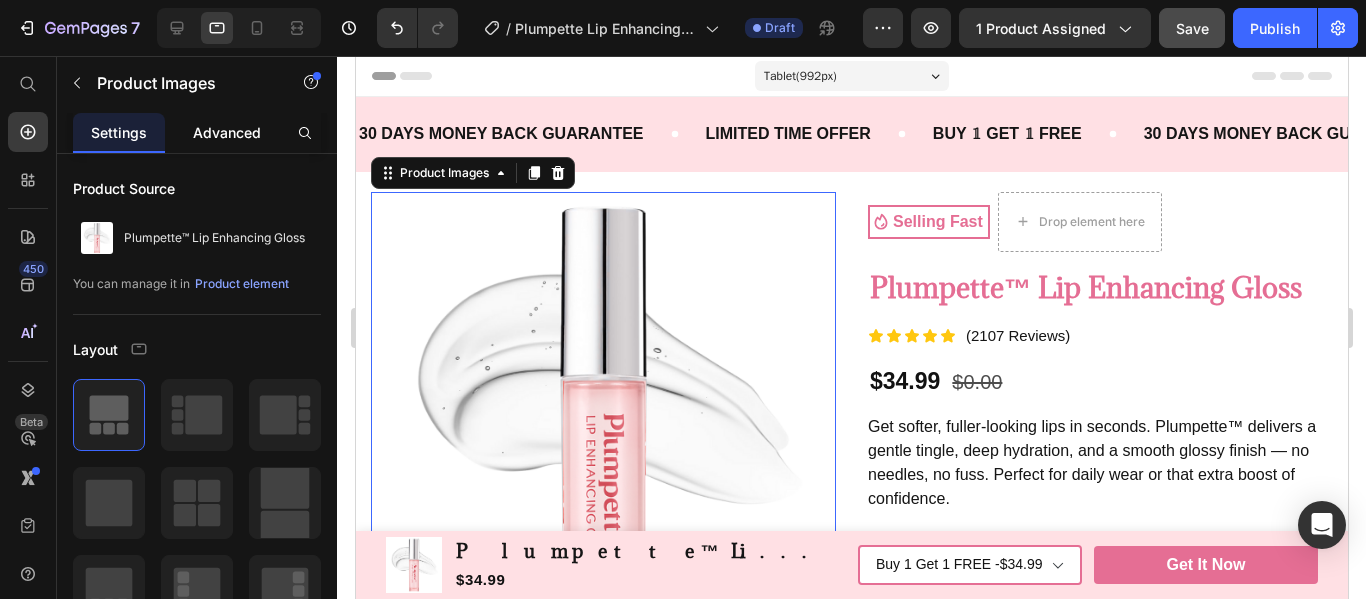 click on "Advanced" at bounding box center [227, 132] 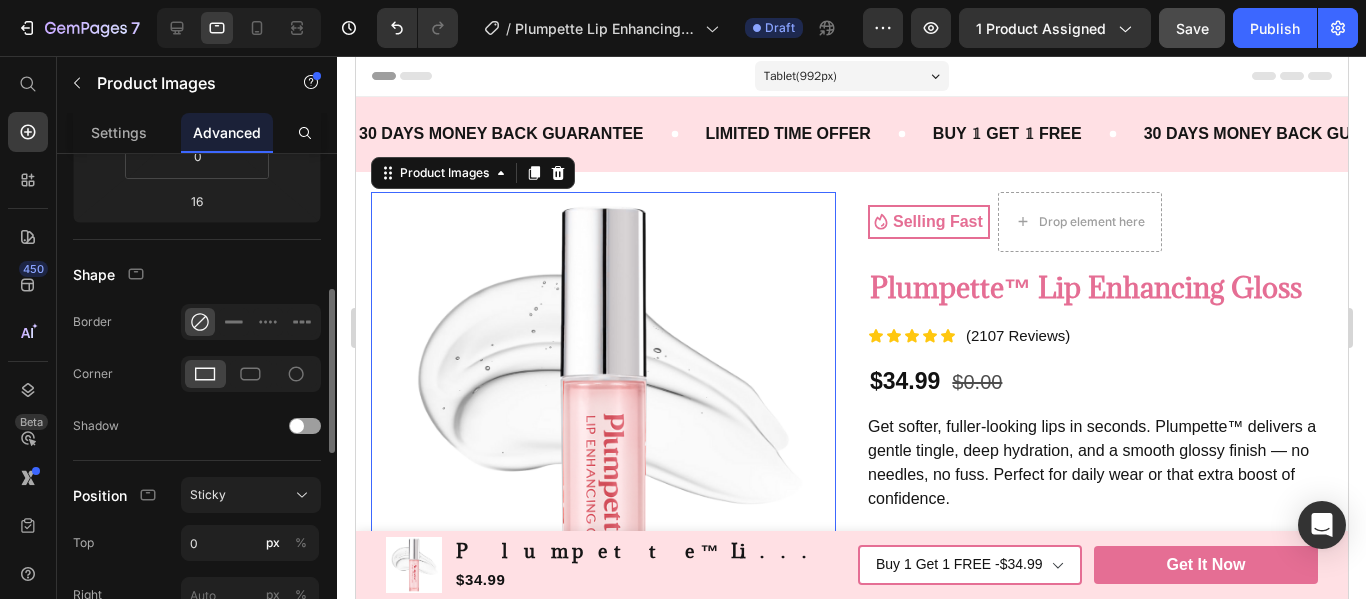 scroll, scrollTop: 464, scrollLeft: 0, axis: vertical 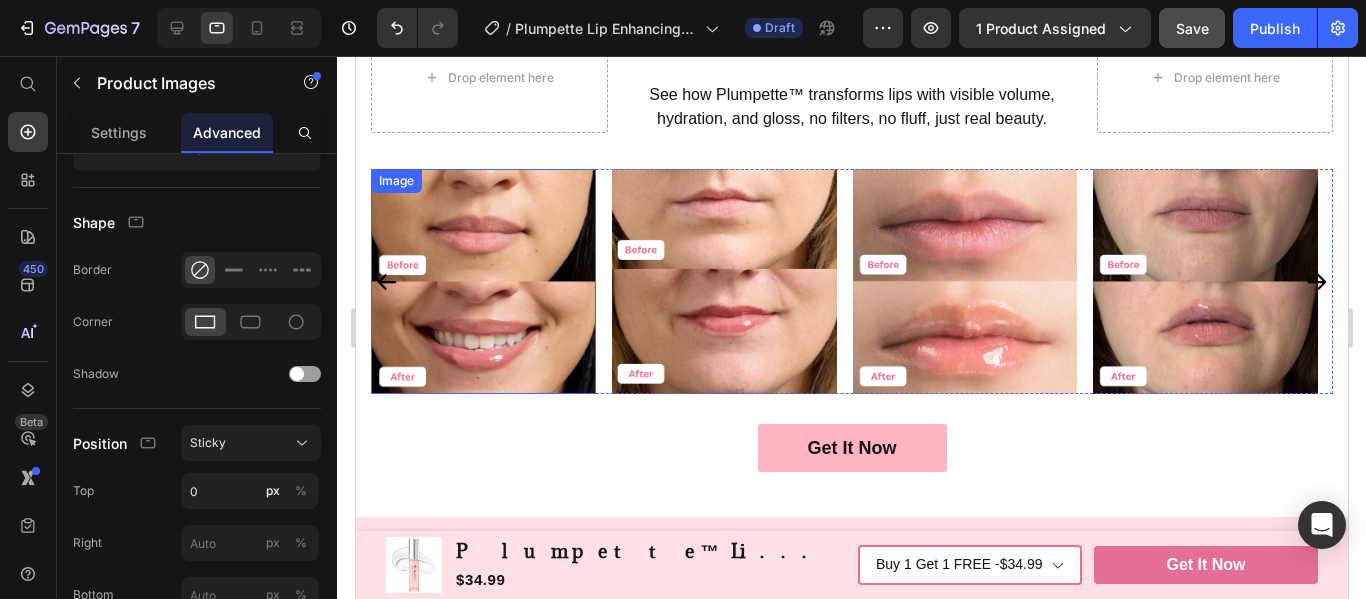 click at bounding box center [482, 281] 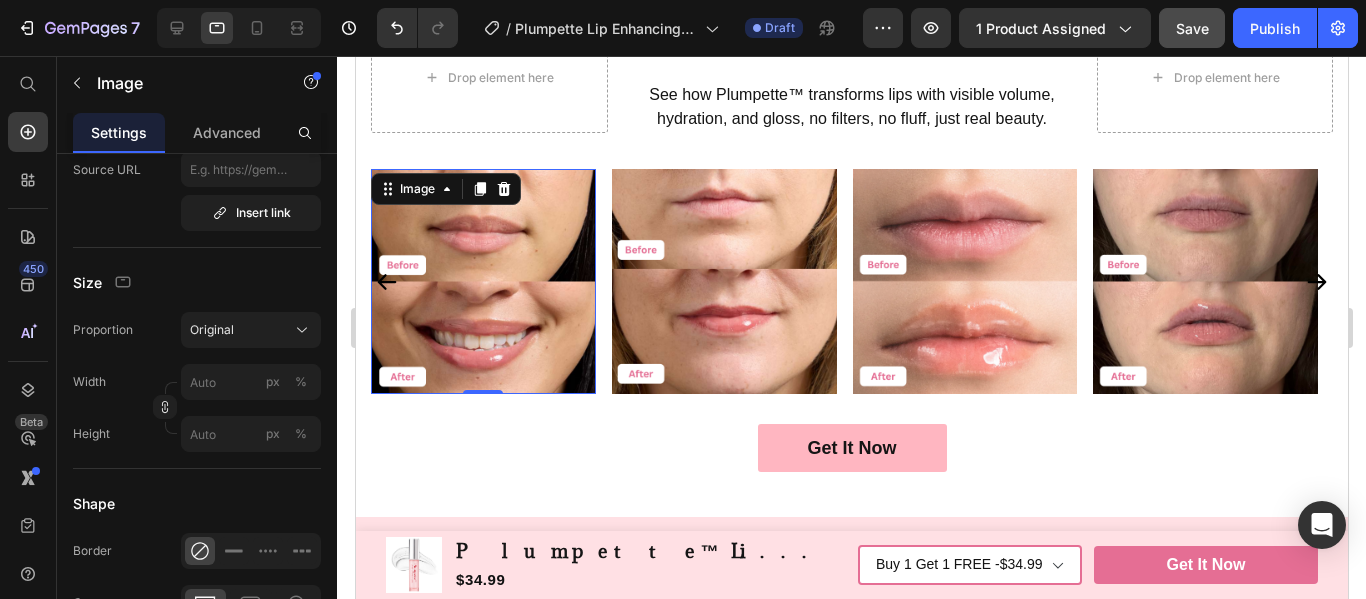 scroll, scrollTop: 0, scrollLeft: 0, axis: both 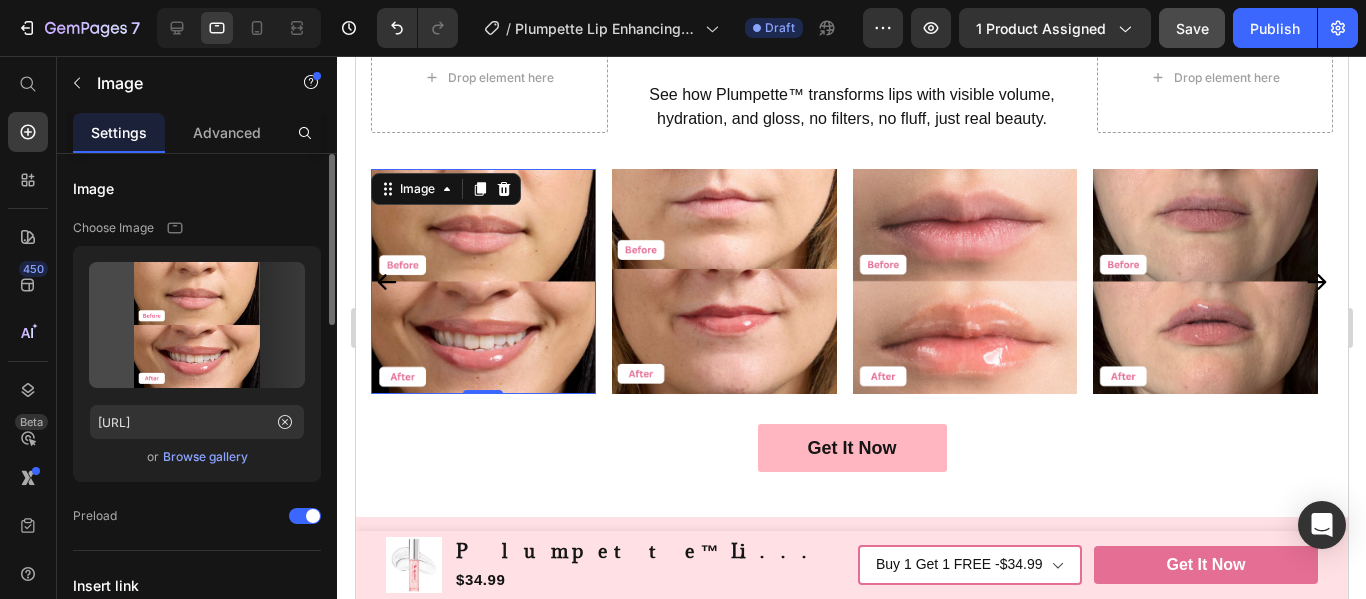 click at bounding box center [482, 281] 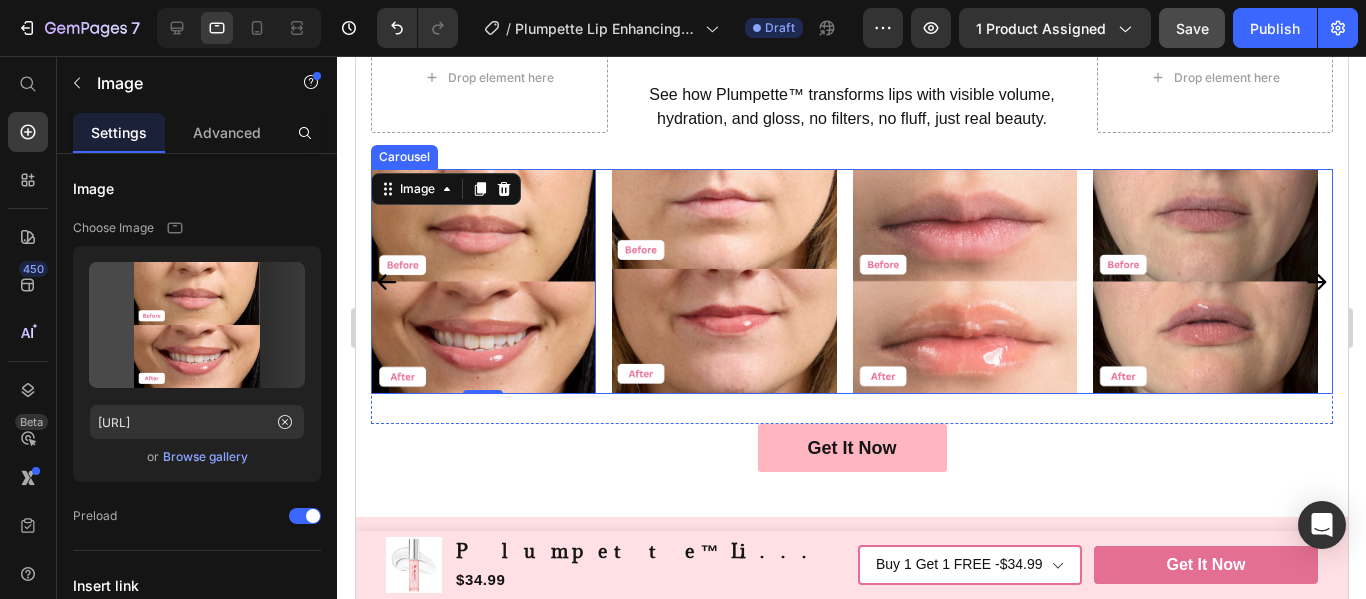 click on "Image   0 Image Image Image Image Image Image Image Image" at bounding box center [851, 281] 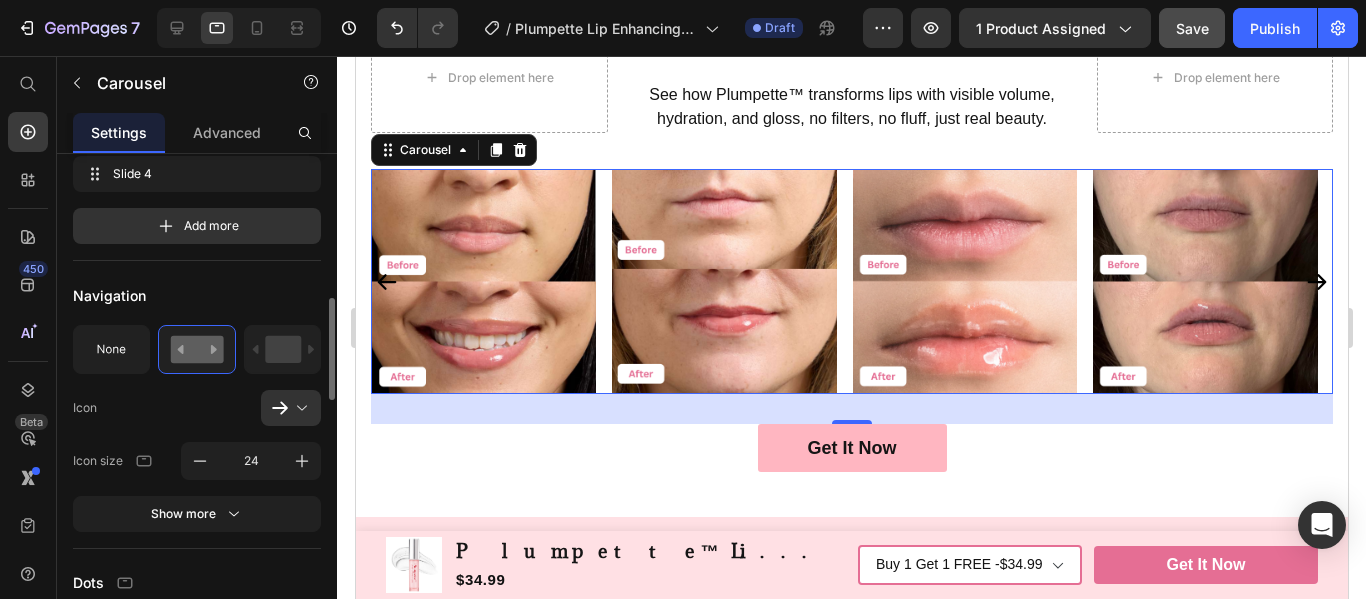 scroll, scrollTop: 708, scrollLeft: 0, axis: vertical 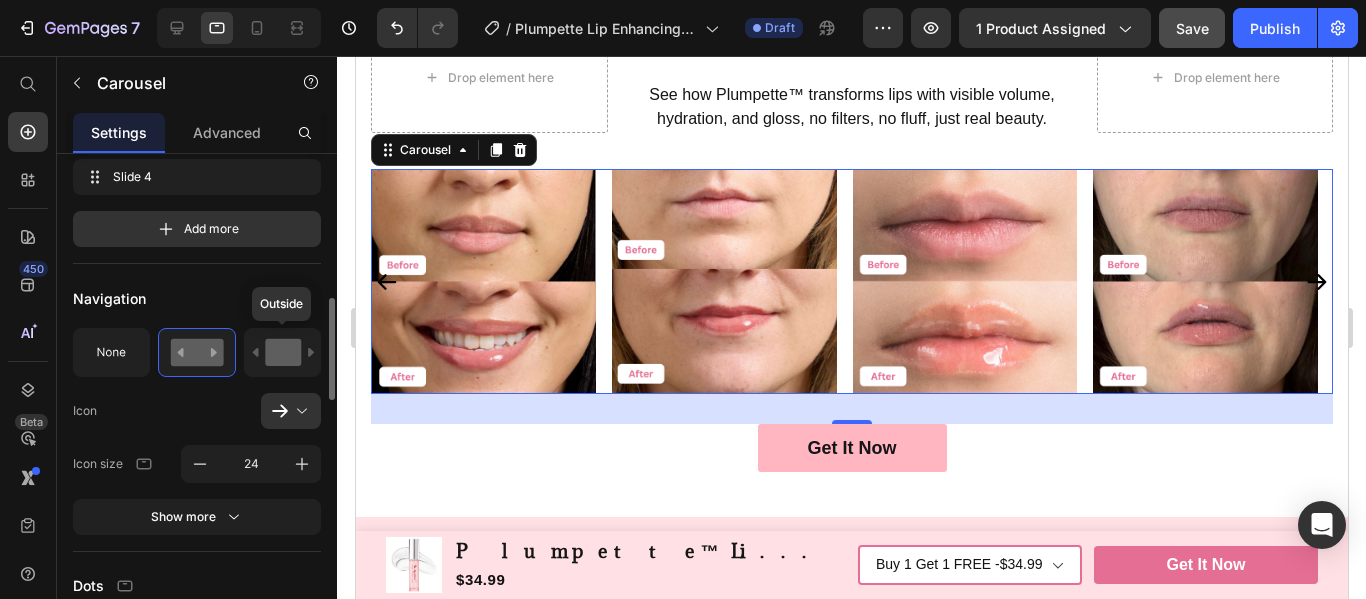click 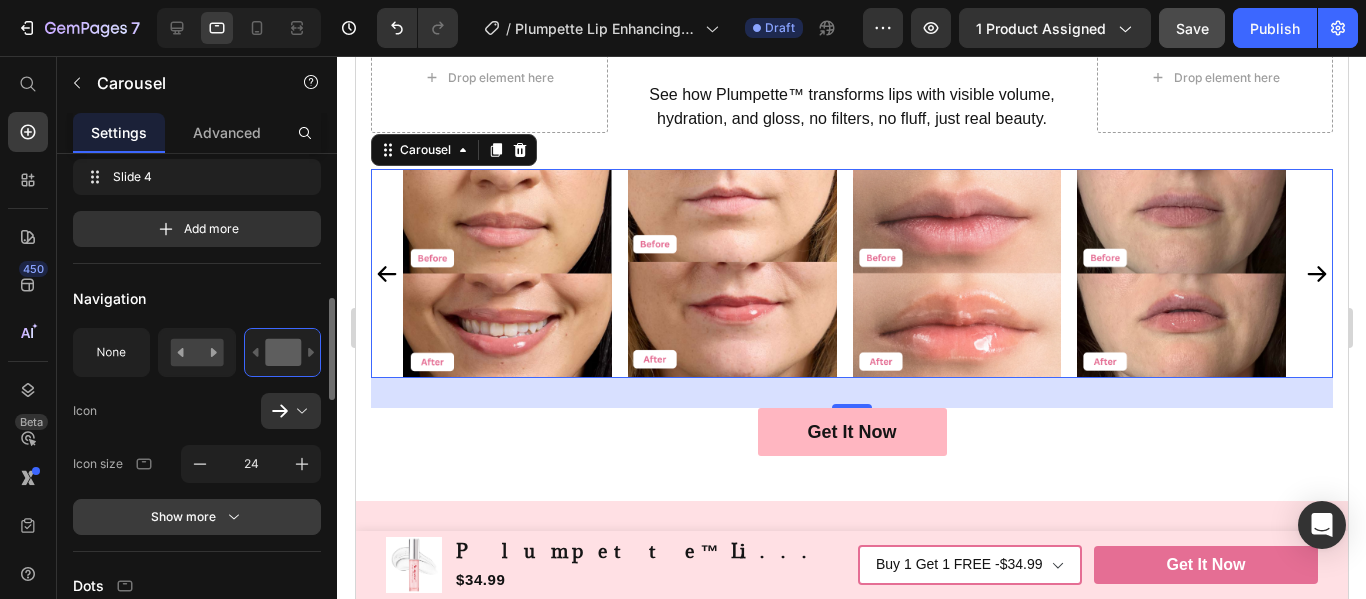click 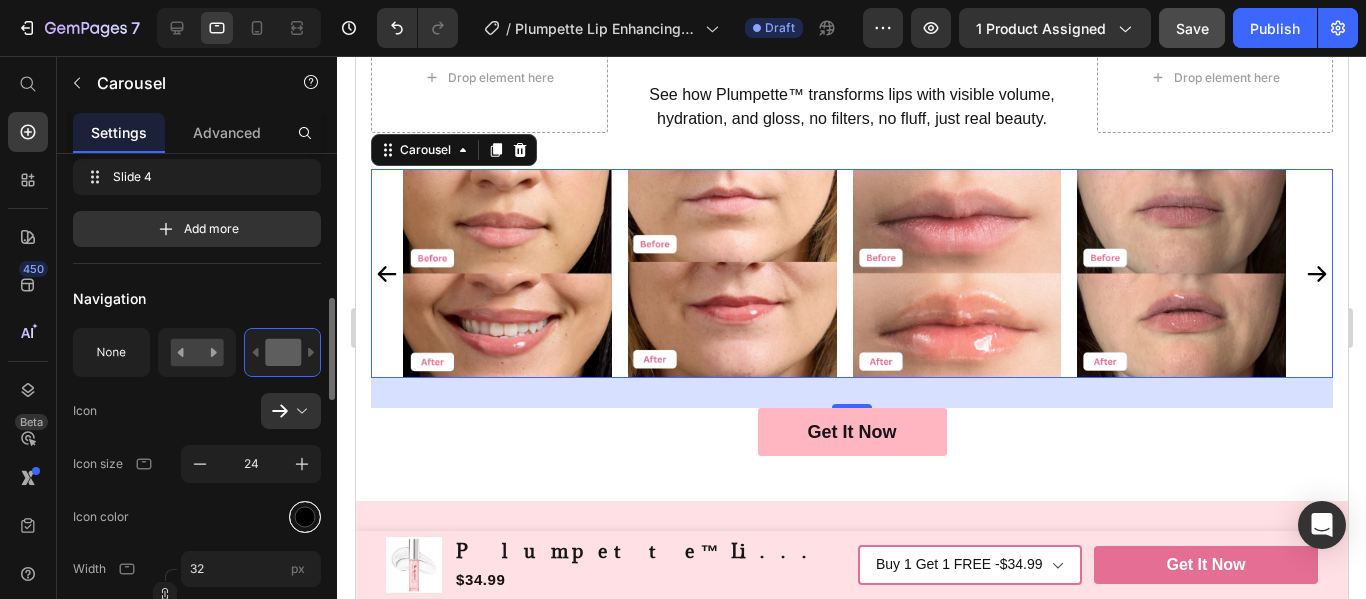 click at bounding box center (305, 516) 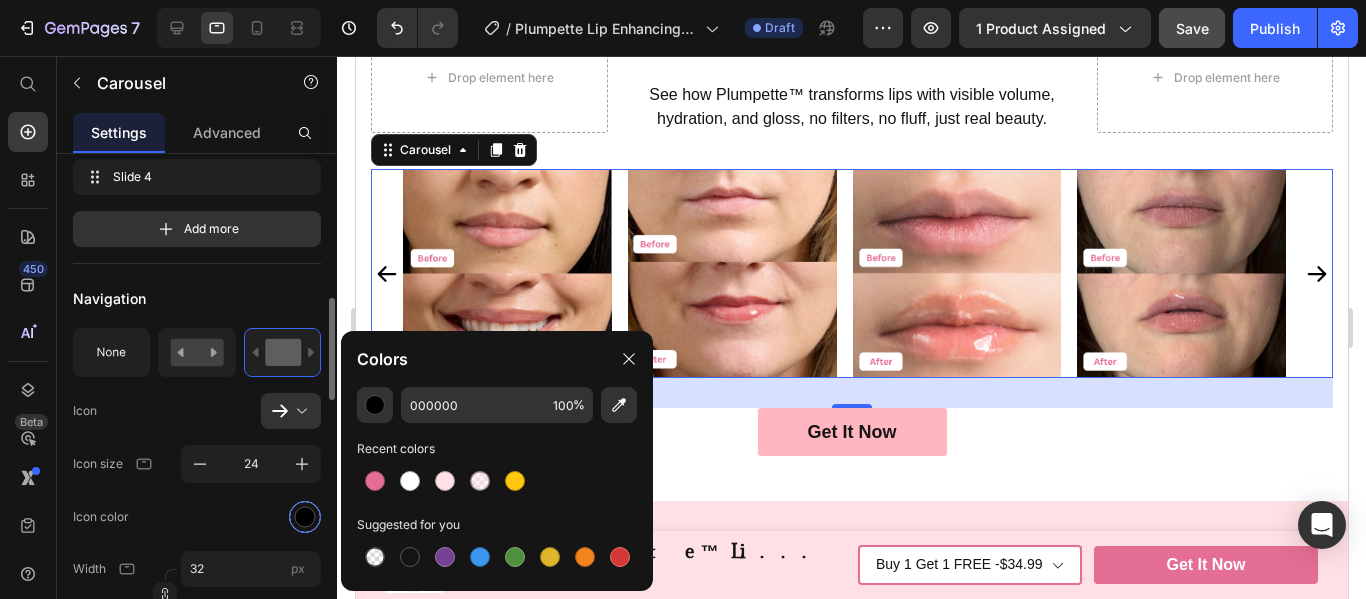 click at bounding box center (305, 516) 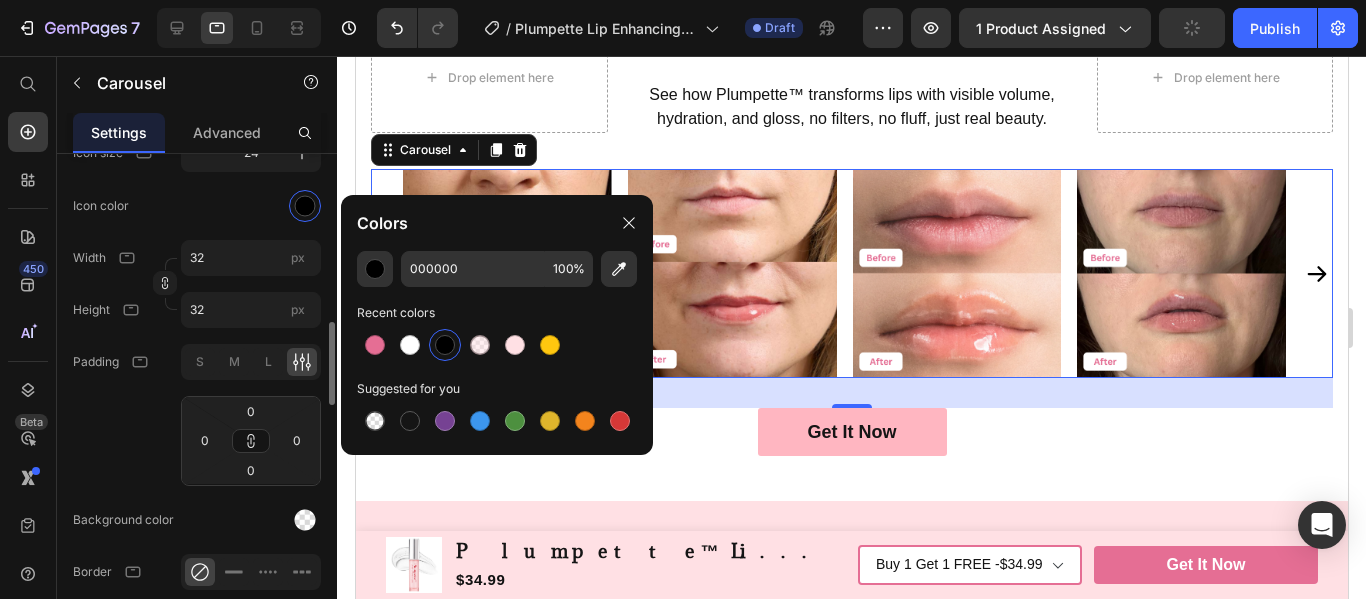 scroll, scrollTop: 1059, scrollLeft: 0, axis: vertical 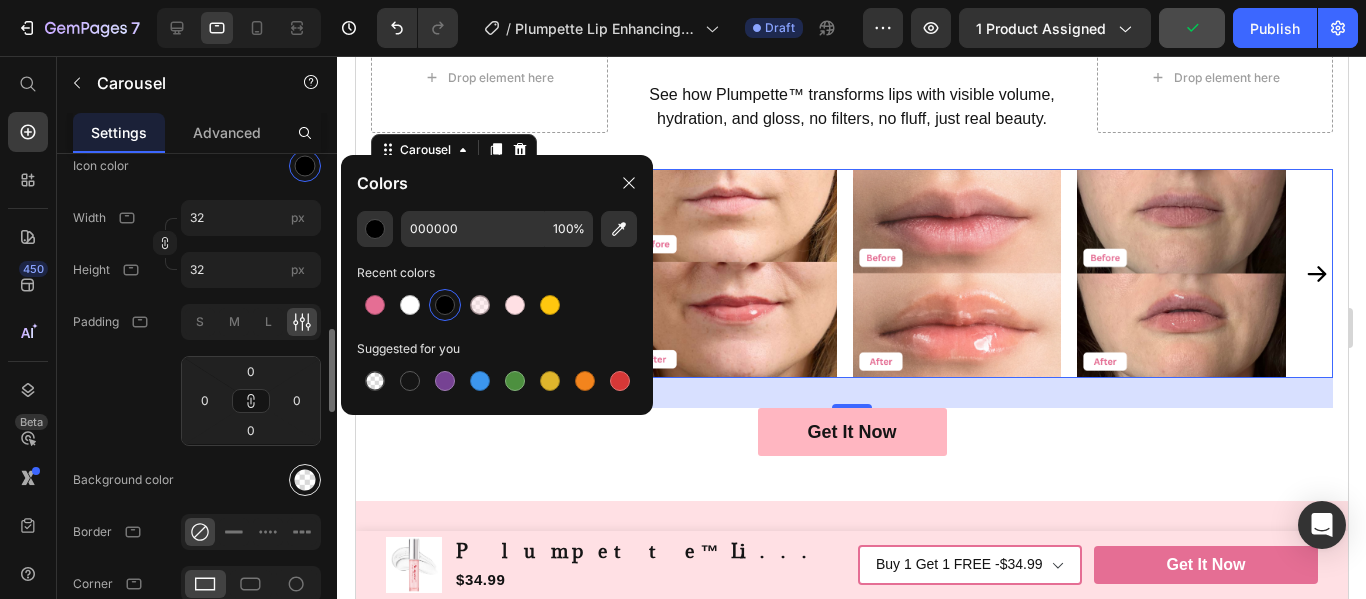 click at bounding box center [305, 480] 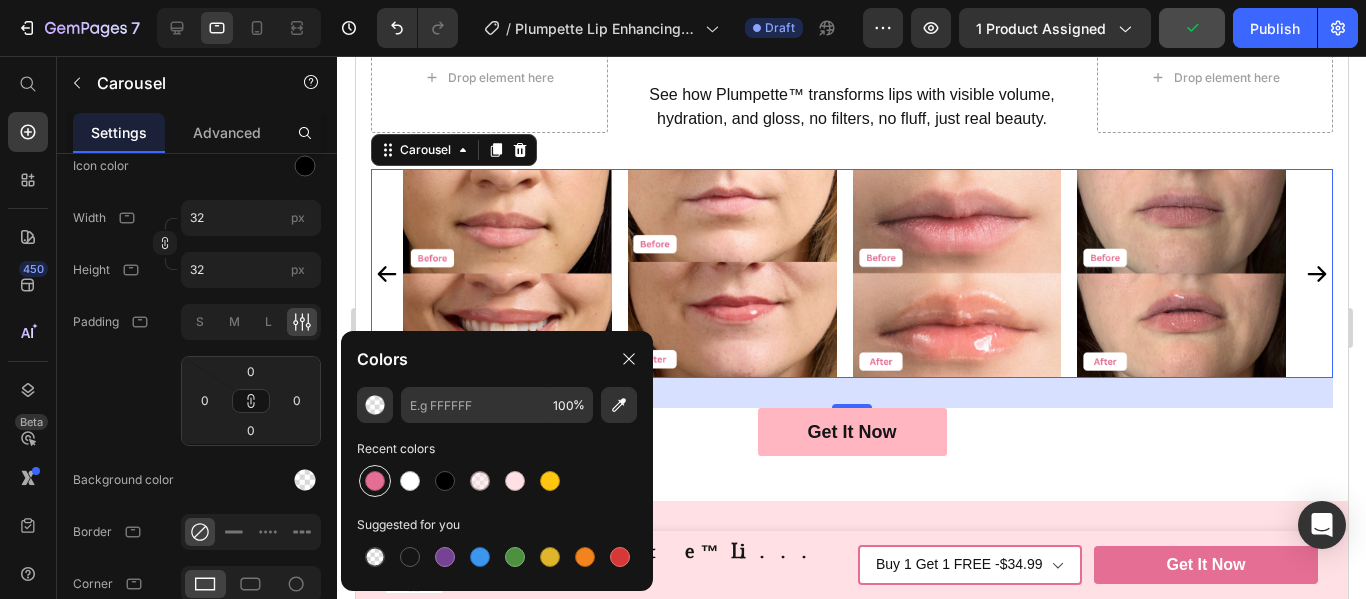 click at bounding box center [375, 481] 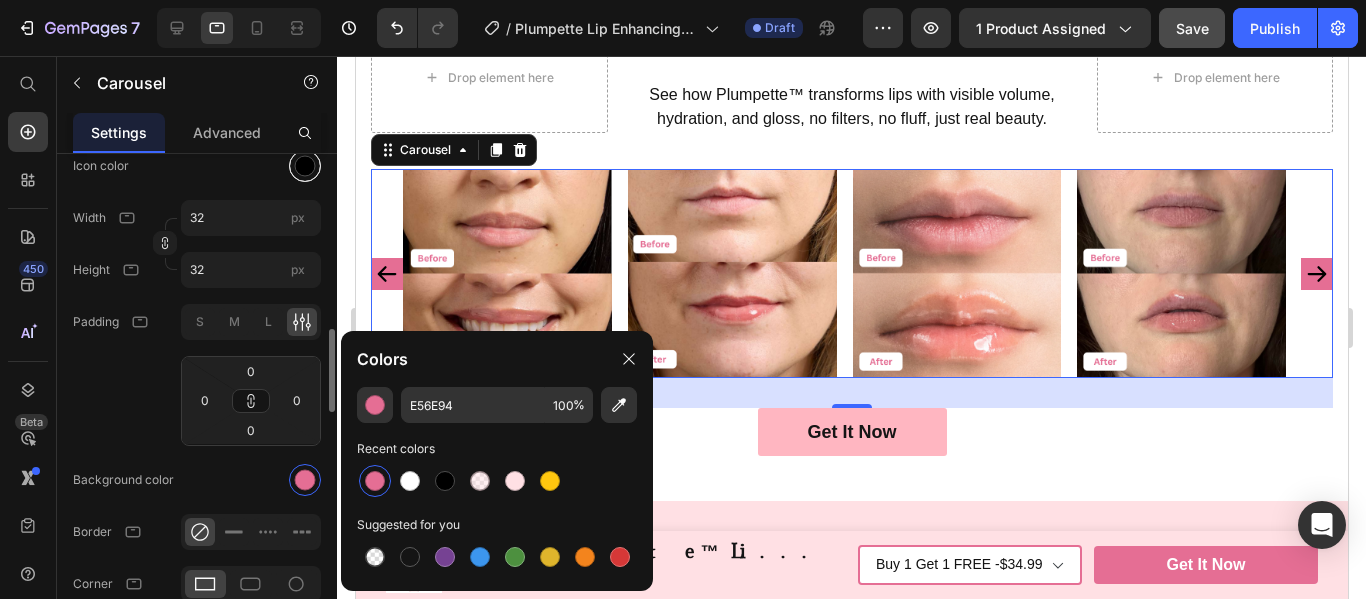 click at bounding box center (305, 165) 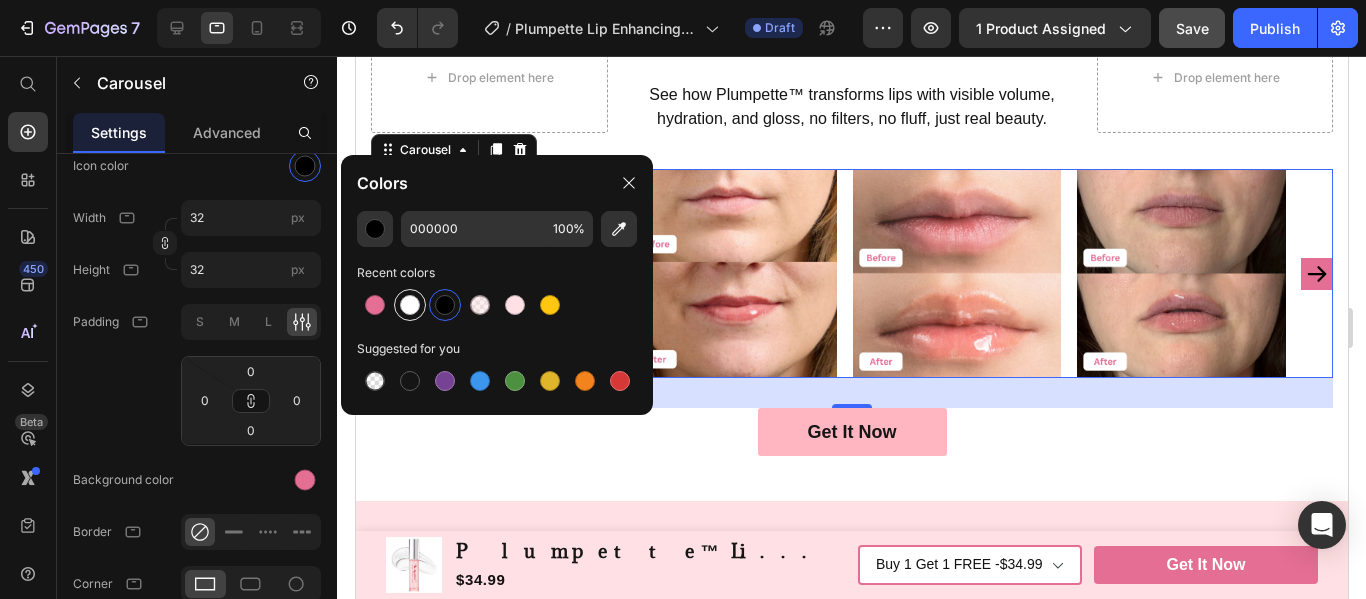 click at bounding box center [410, 305] 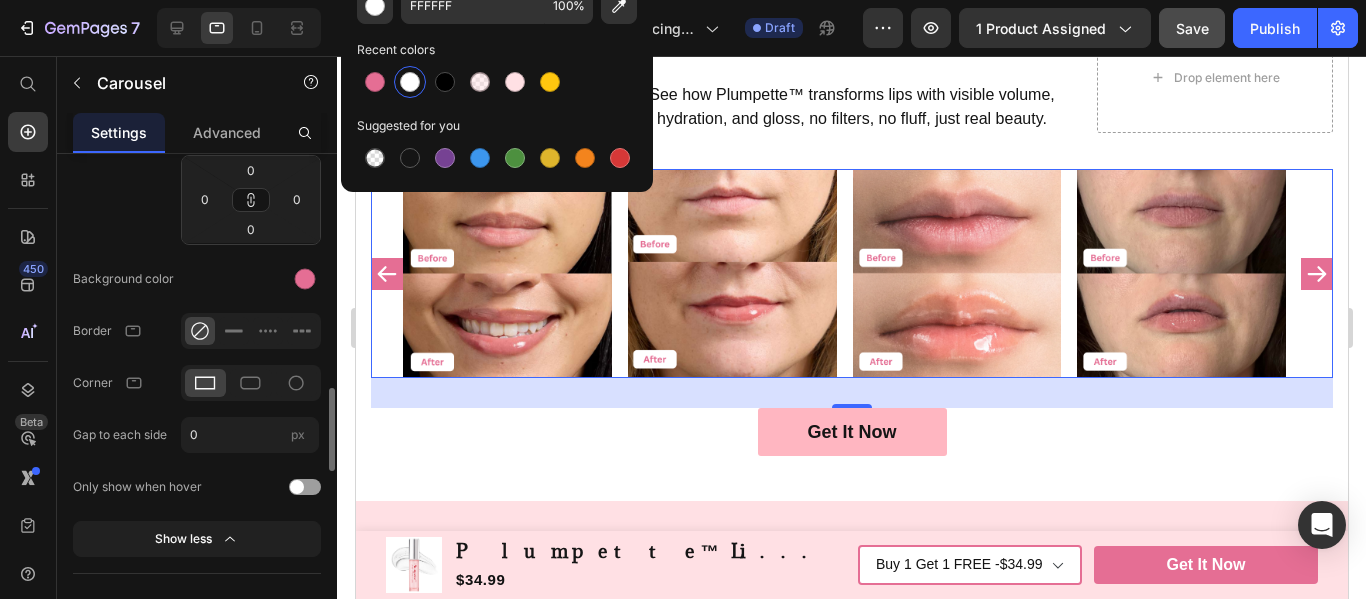scroll, scrollTop: 1282, scrollLeft: 0, axis: vertical 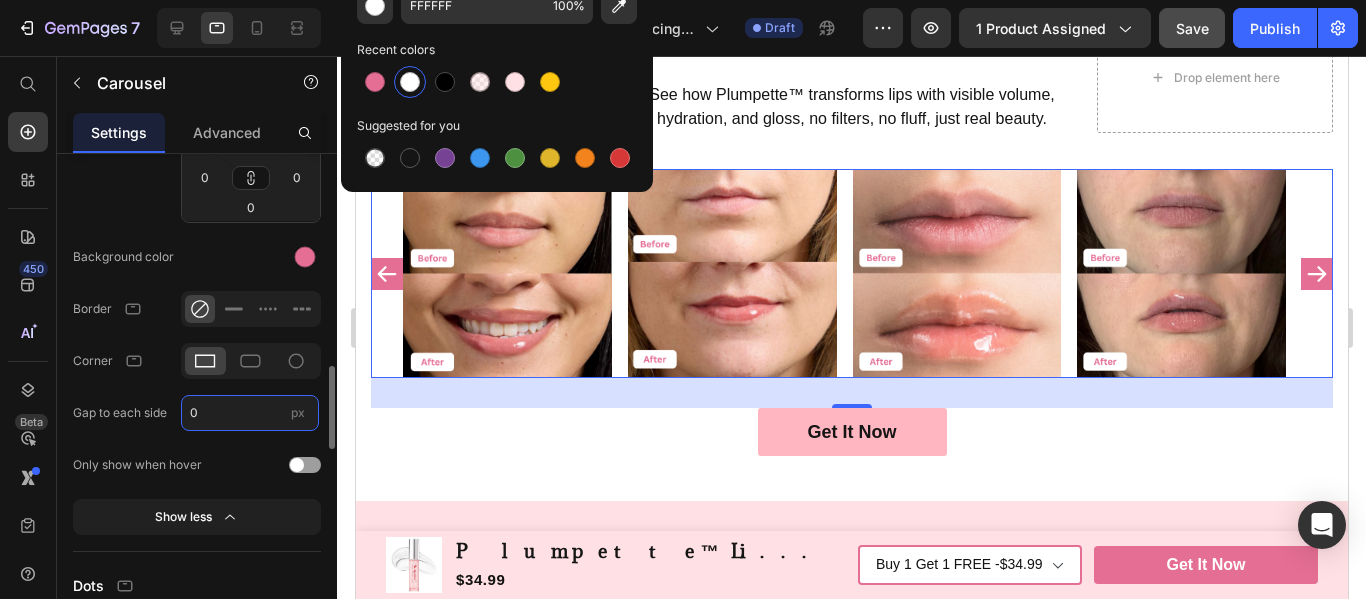 click on "0" at bounding box center [250, 413] 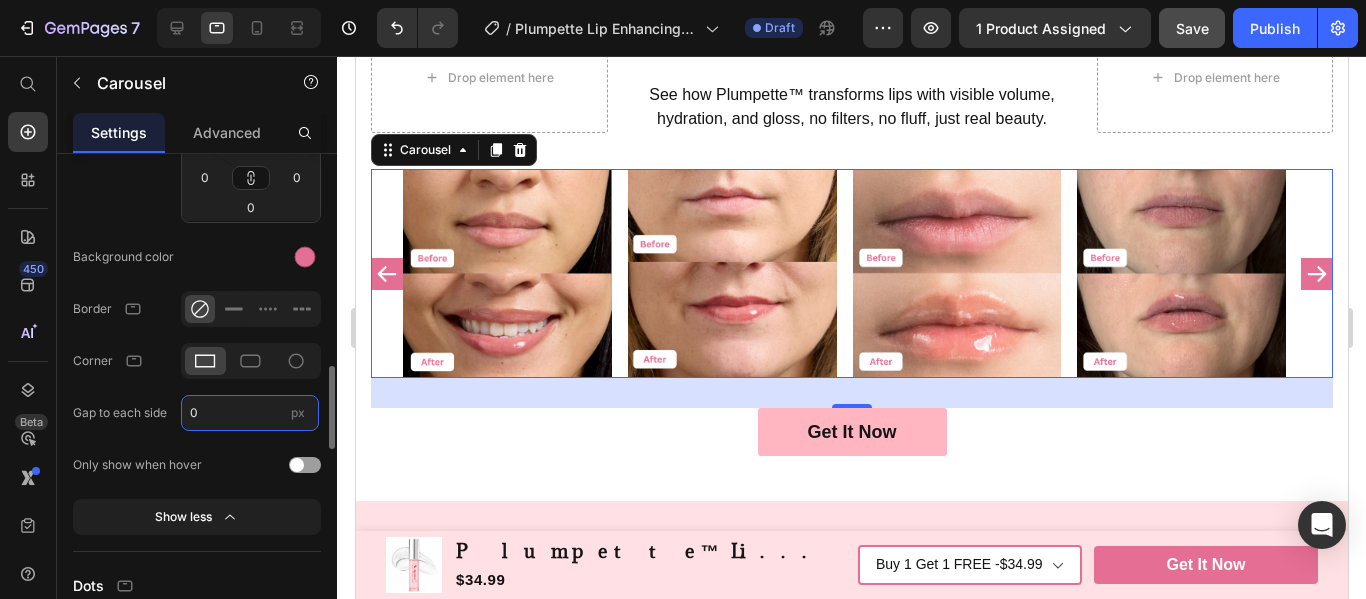 type on "5" 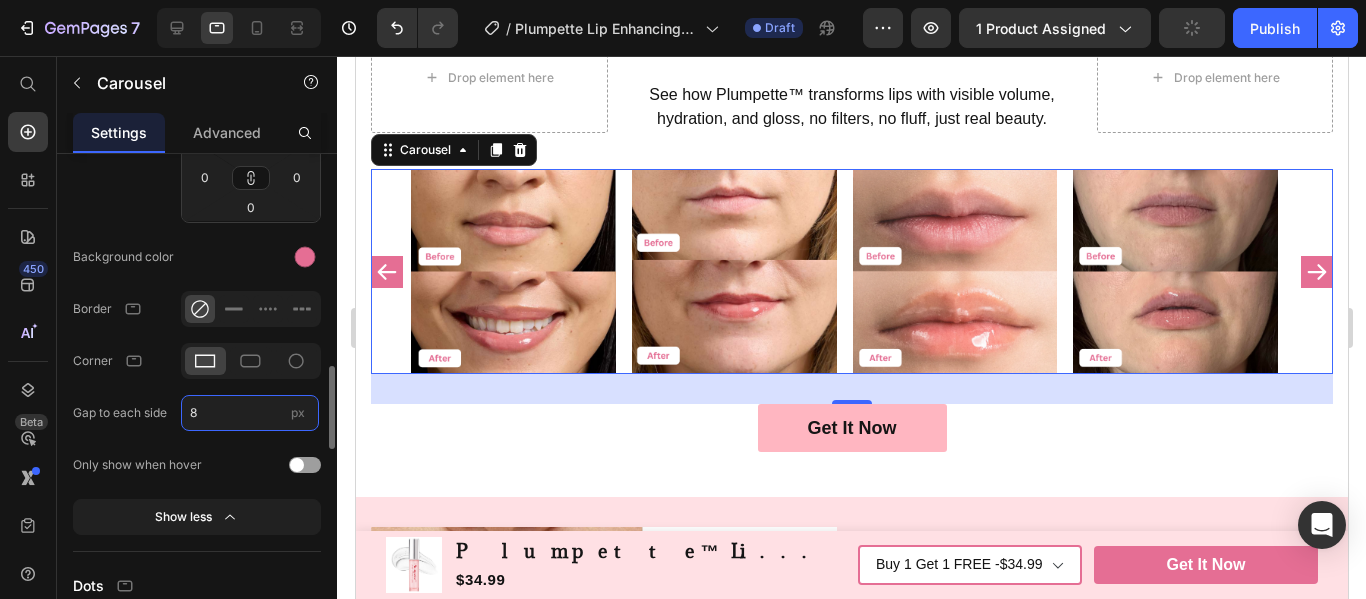 type on "8" 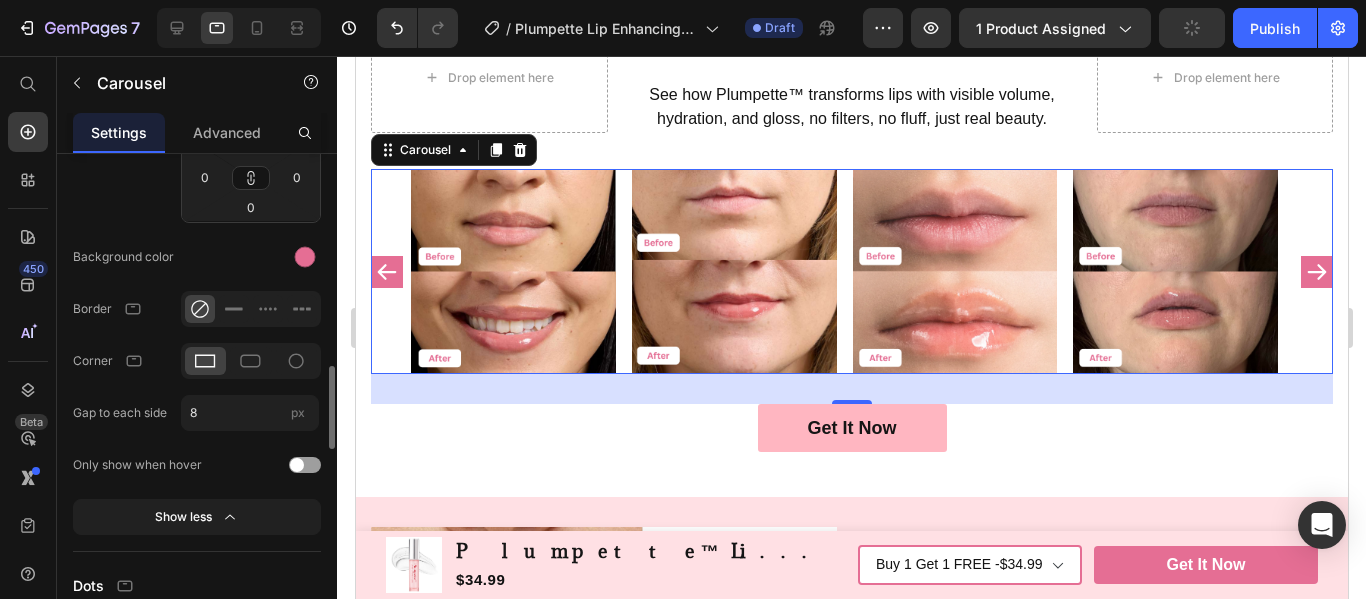 click on "Gap to each side" at bounding box center (120, 413) 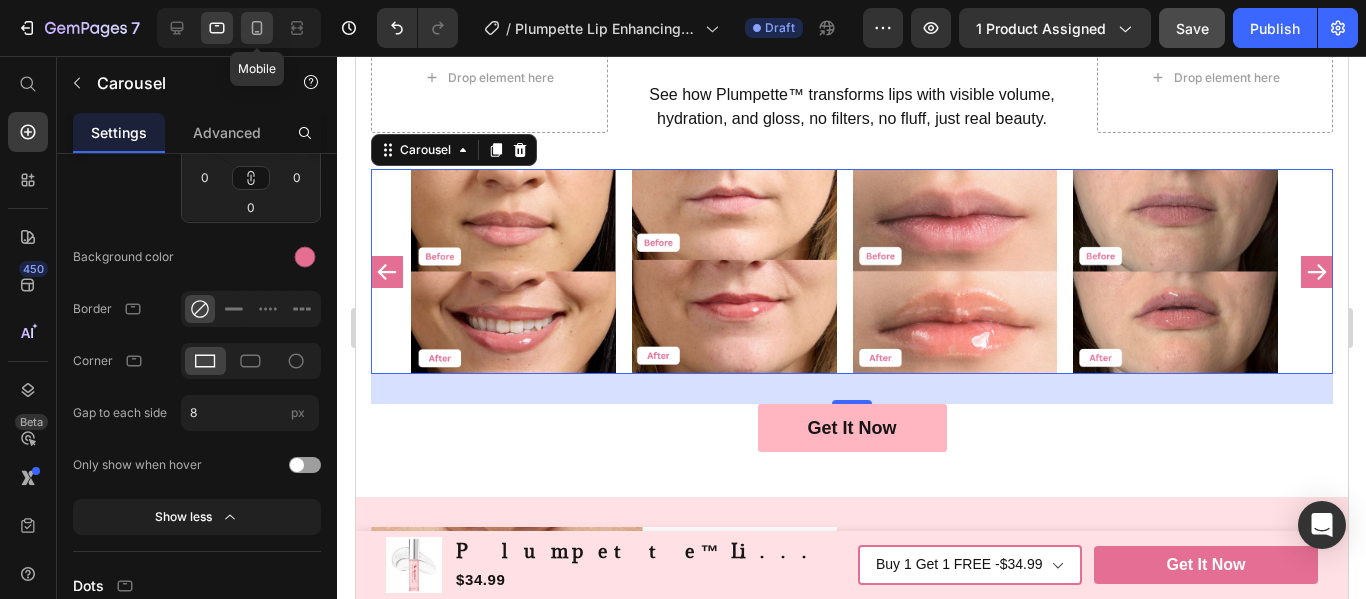 click 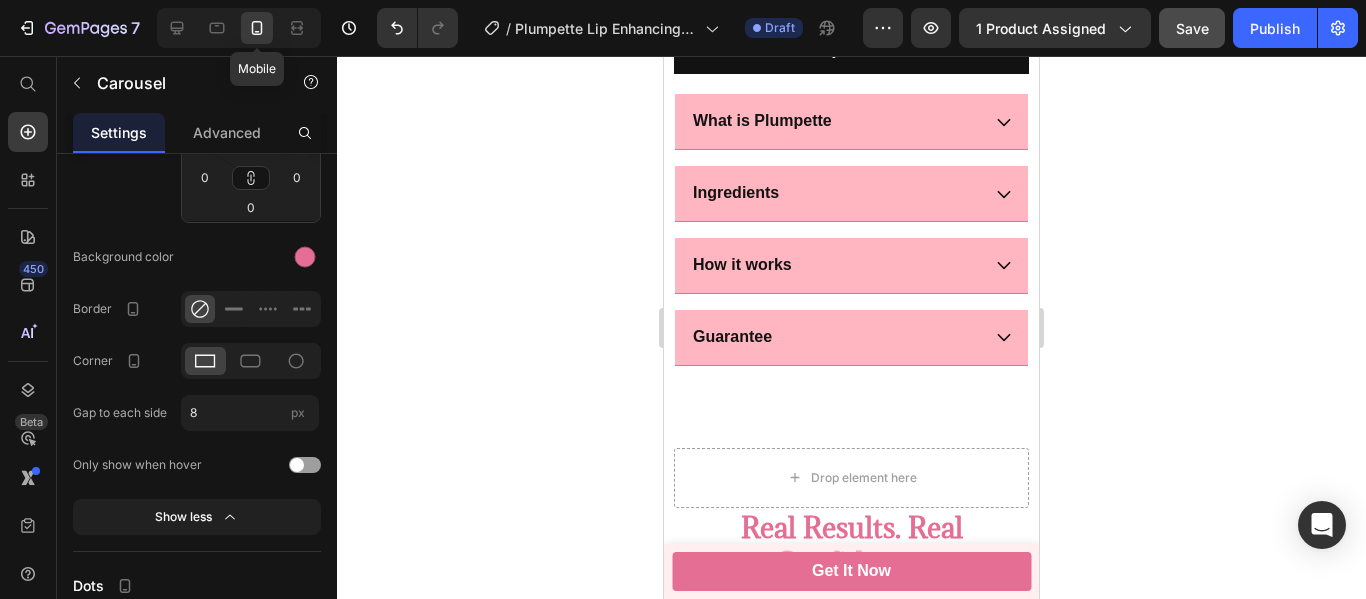 scroll, scrollTop: 1948, scrollLeft: 0, axis: vertical 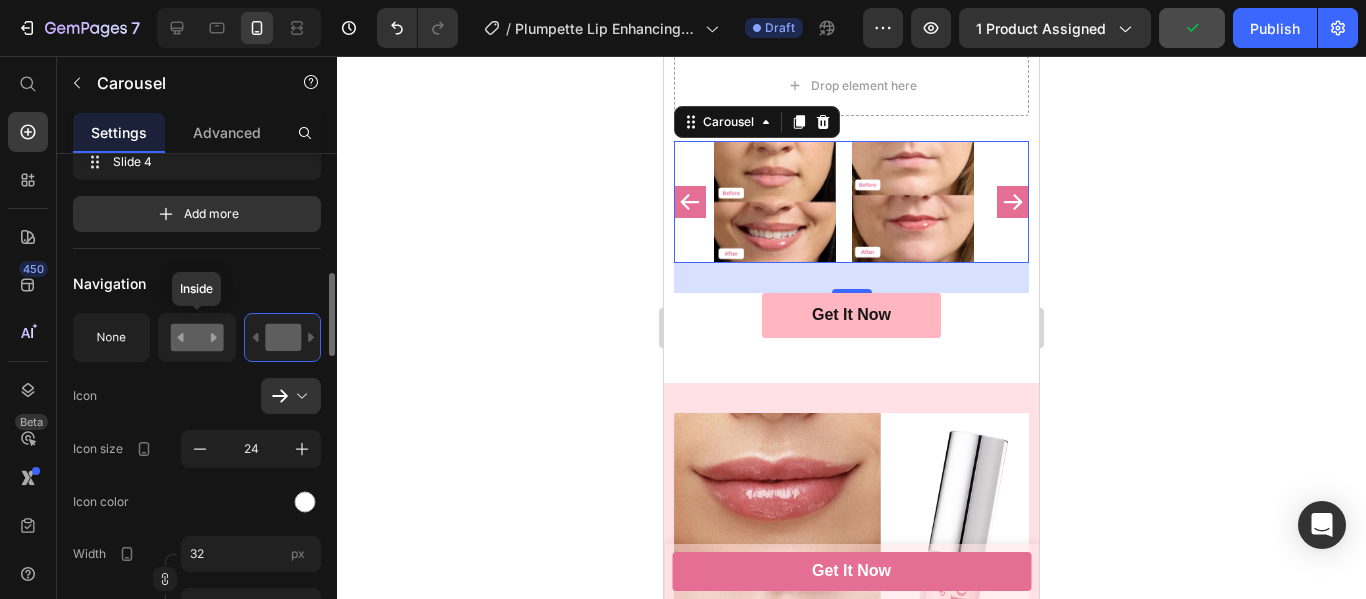 click 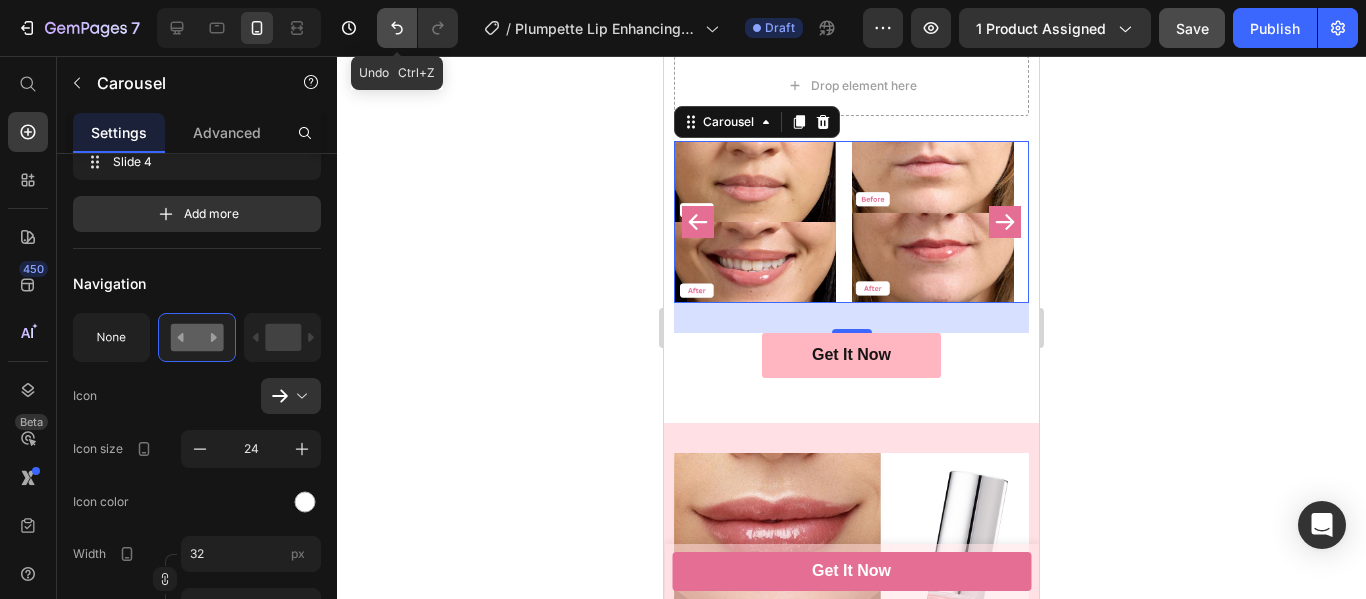 click 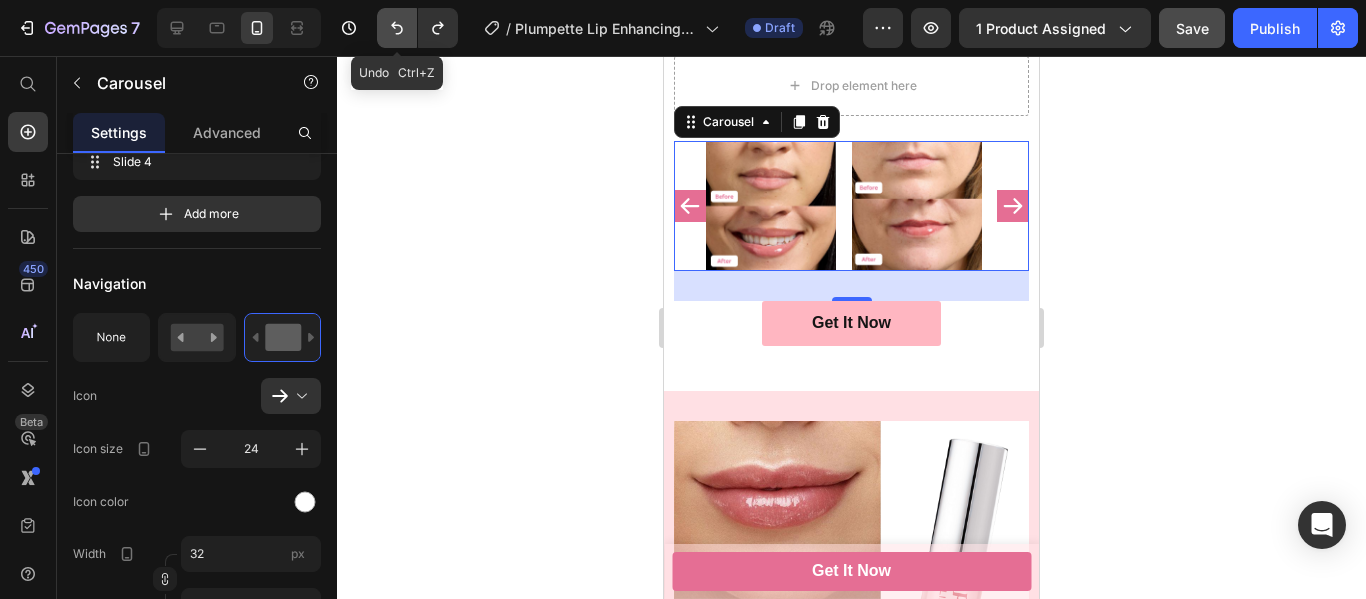 type on "0" 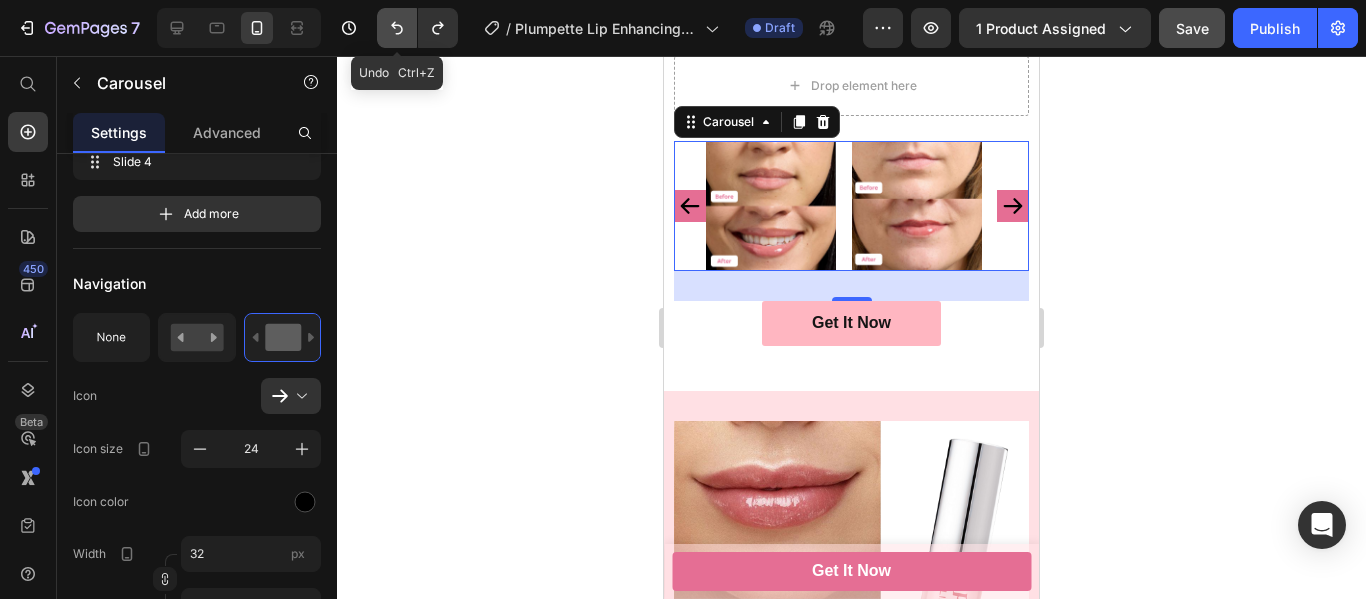 click 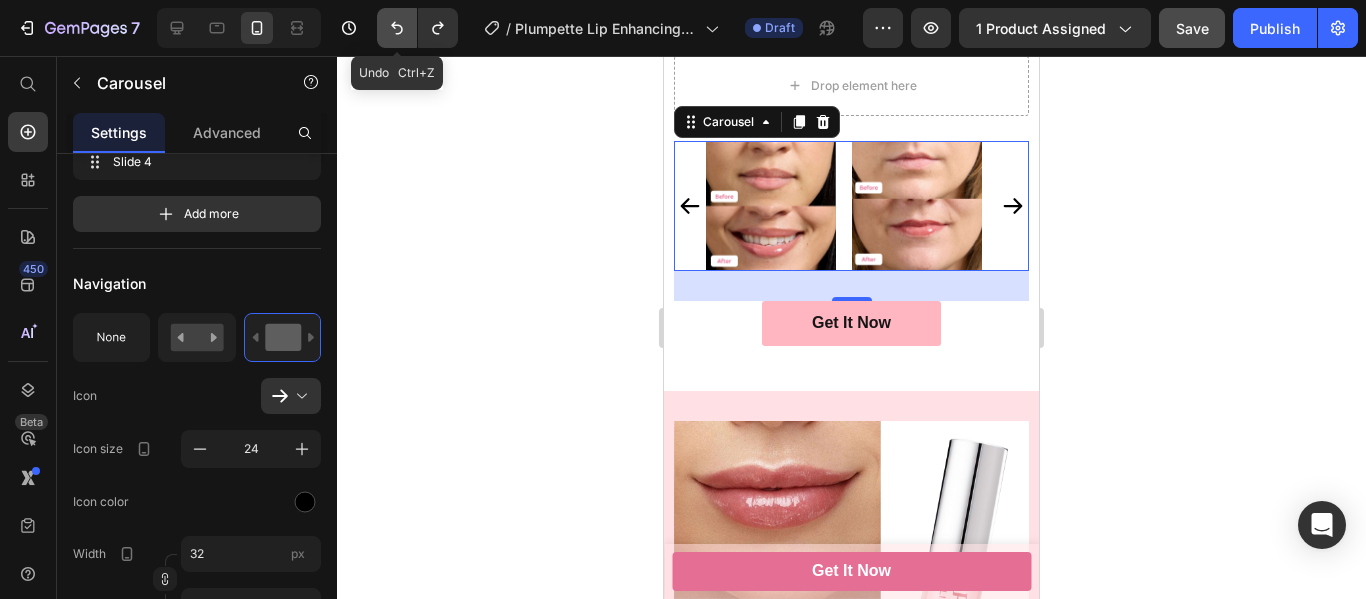 click 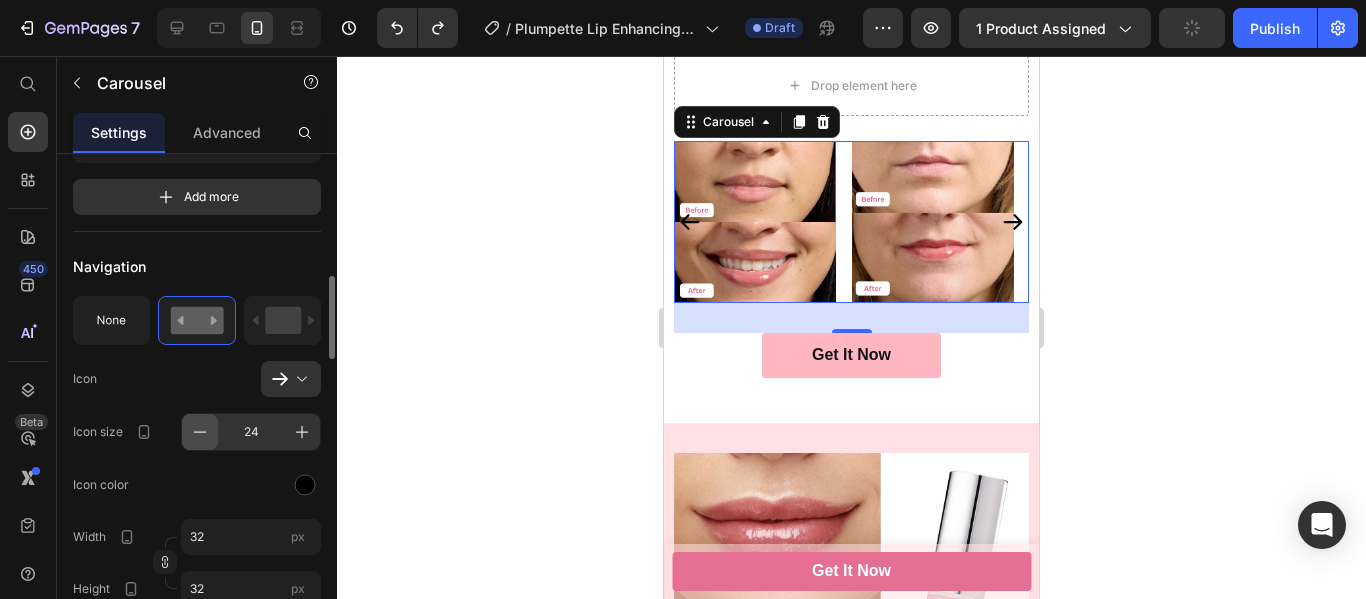 scroll, scrollTop: 773, scrollLeft: 0, axis: vertical 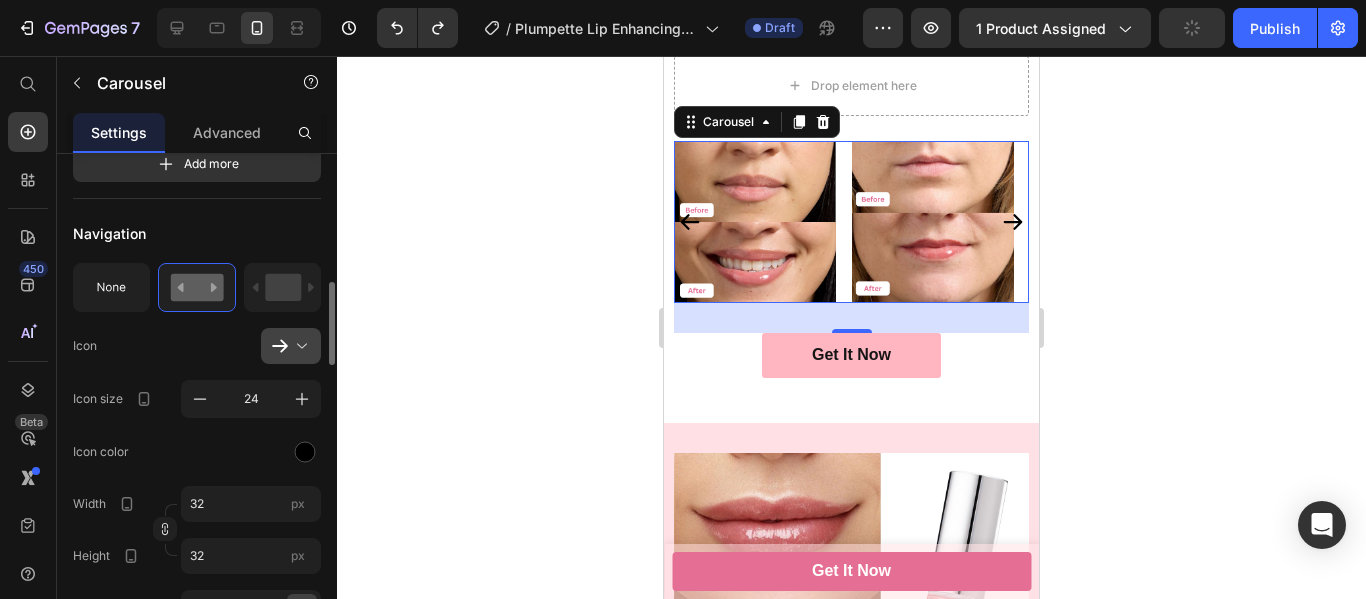 click at bounding box center (299, 346) 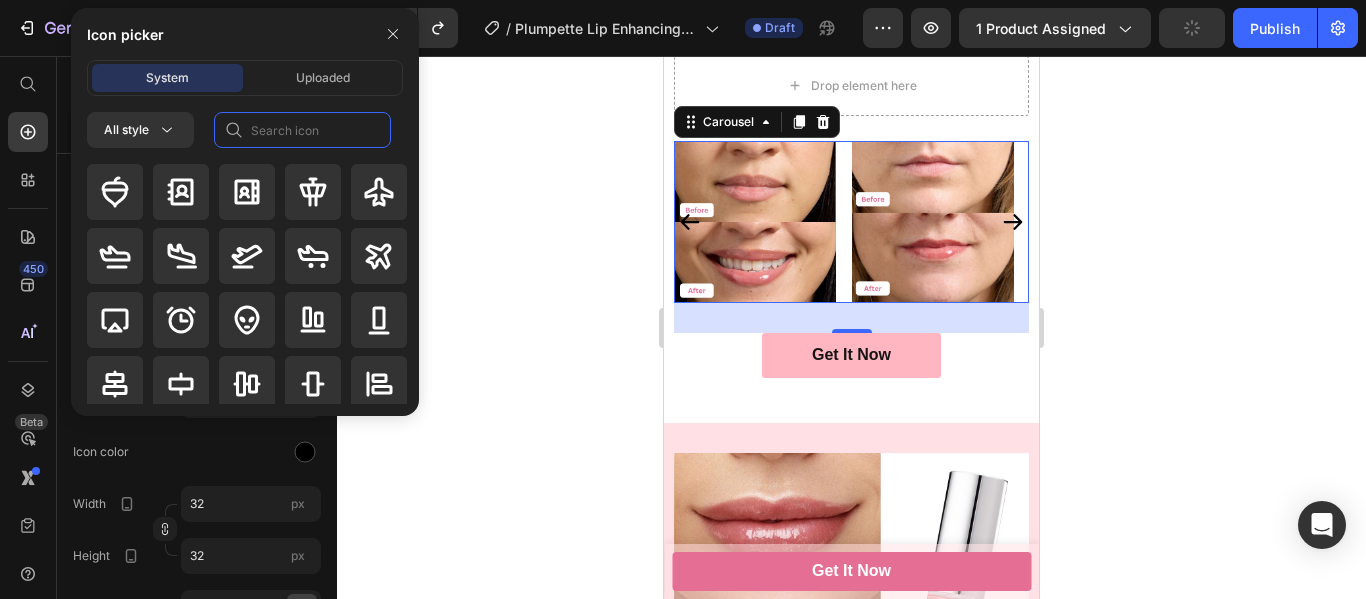 click 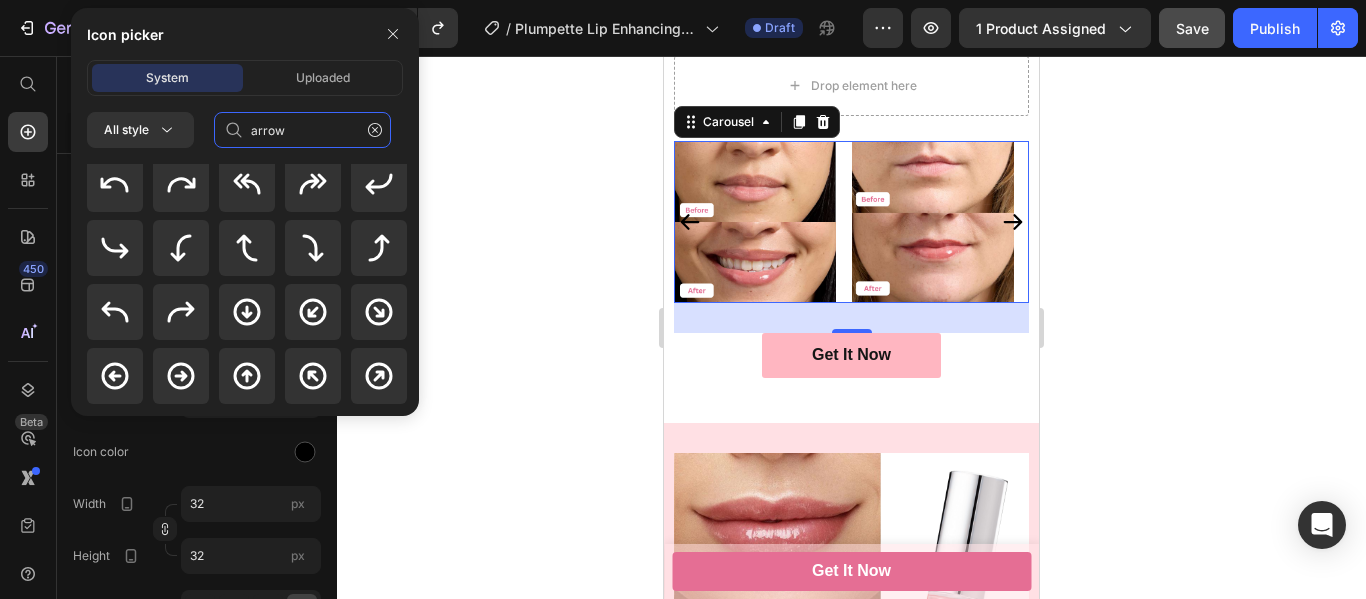 scroll, scrollTop: 25, scrollLeft: 0, axis: vertical 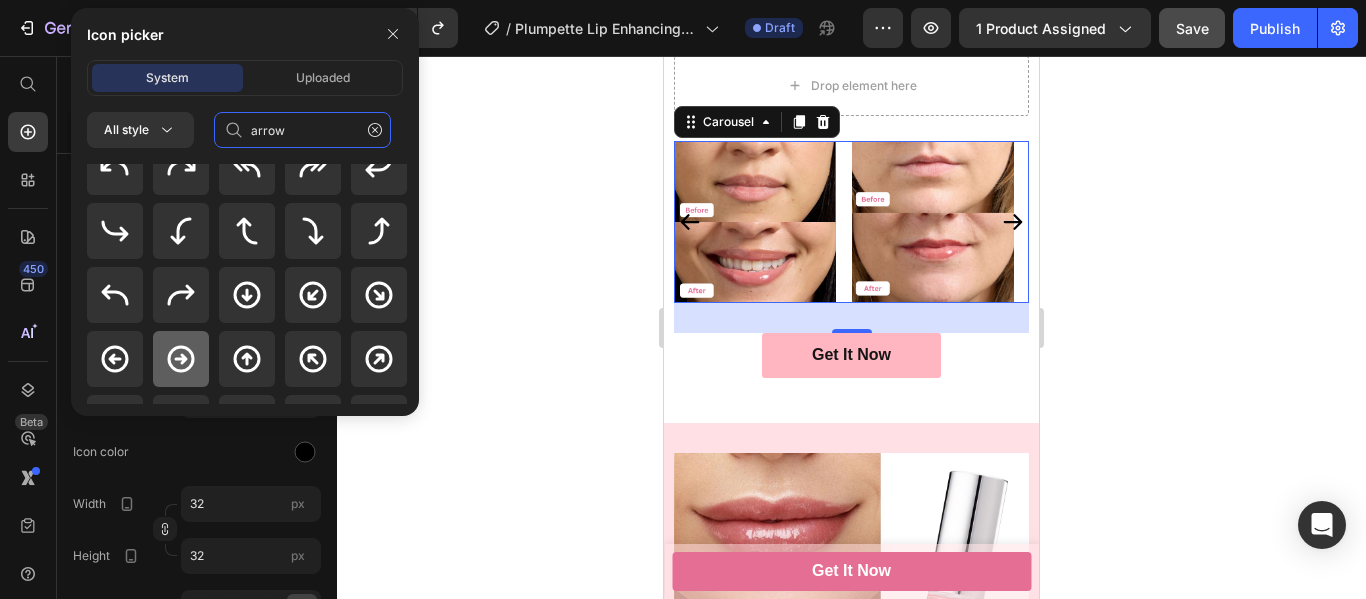 type on "arrow" 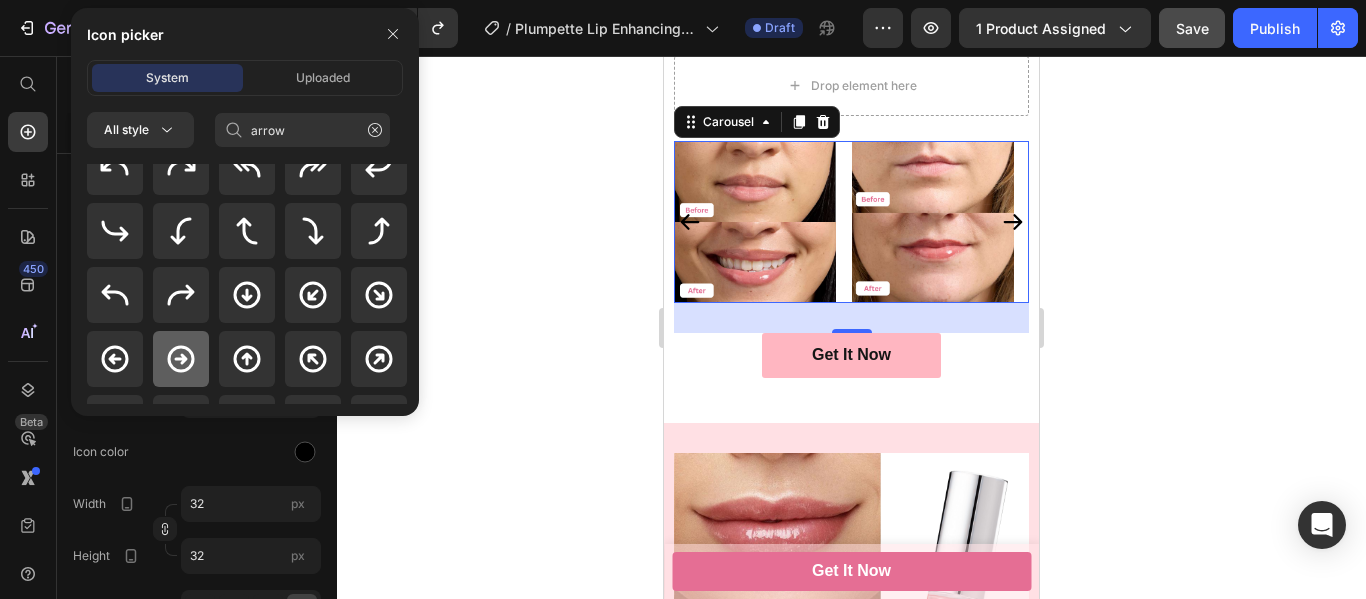 click 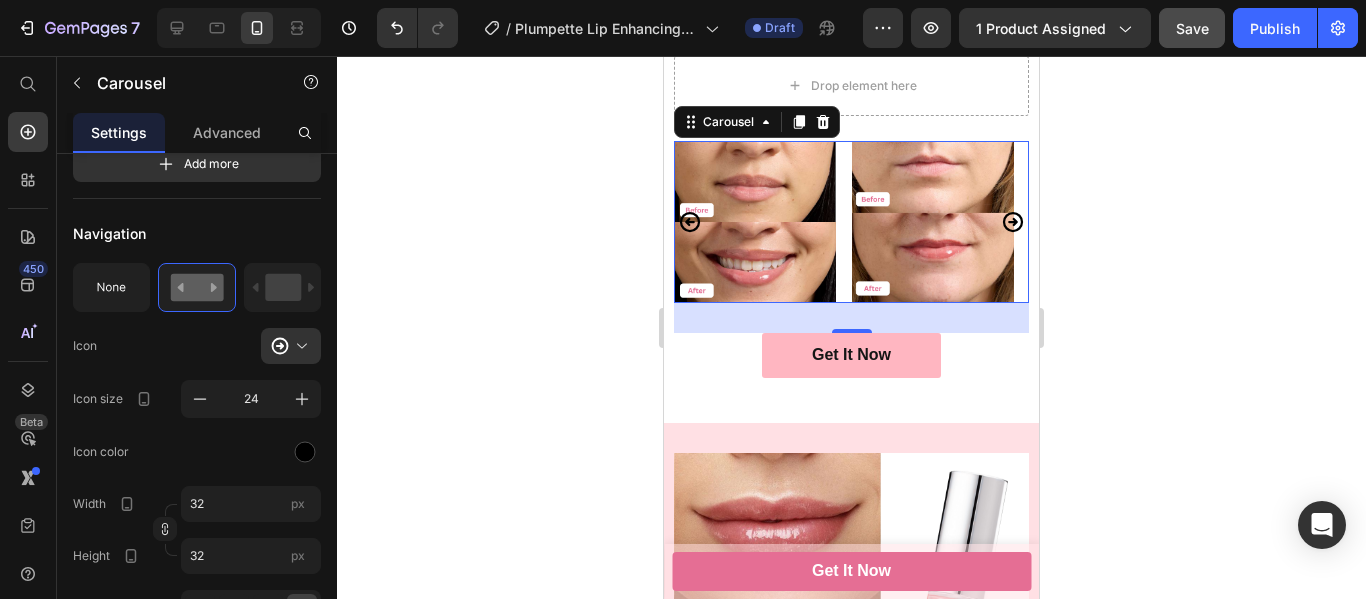 scroll, scrollTop: 0, scrollLeft: 0, axis: both 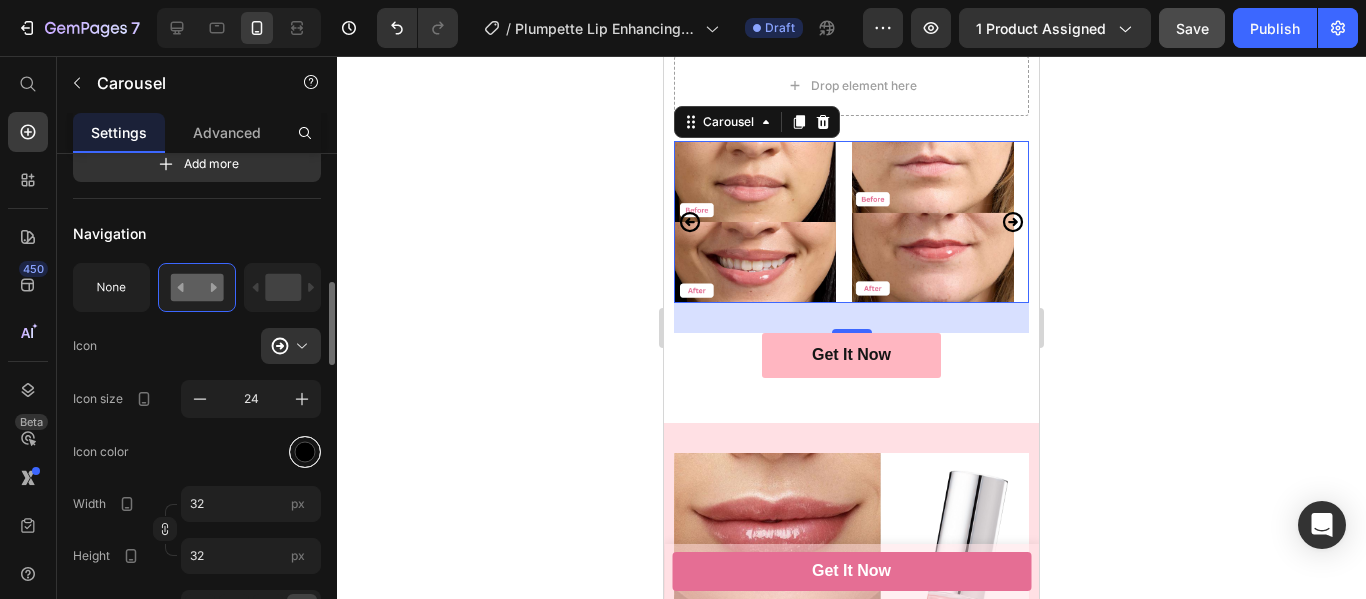 click at bounding box center (305, 451) 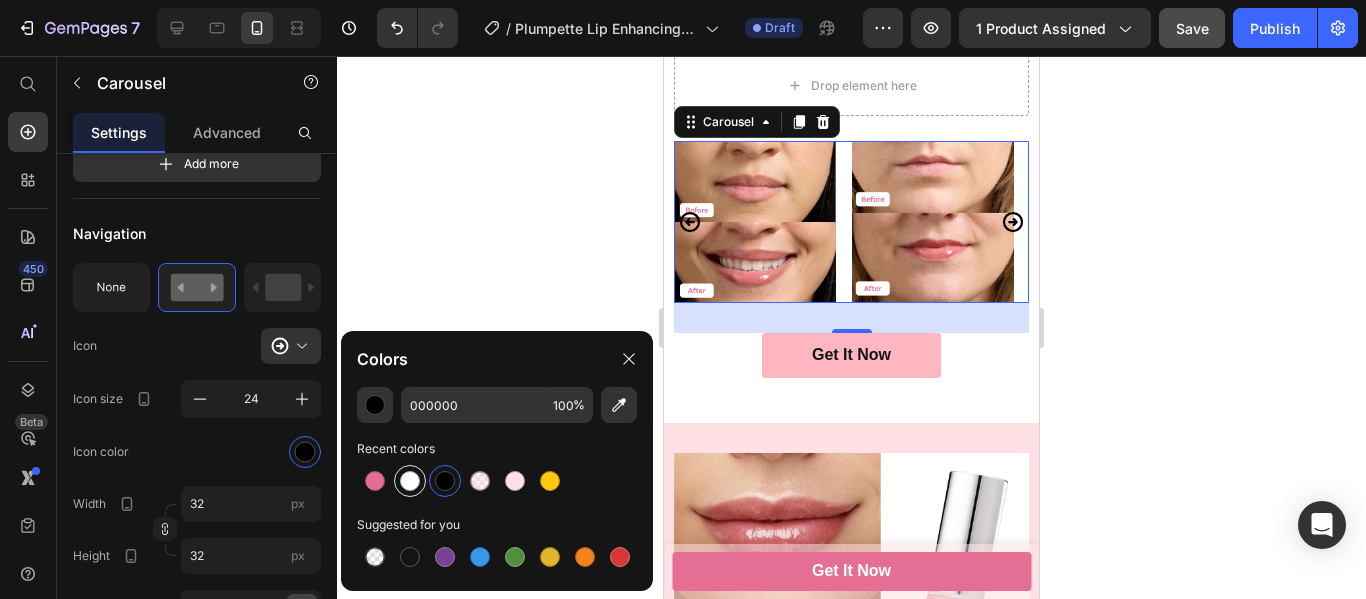 click at bounding box center (410, 481) 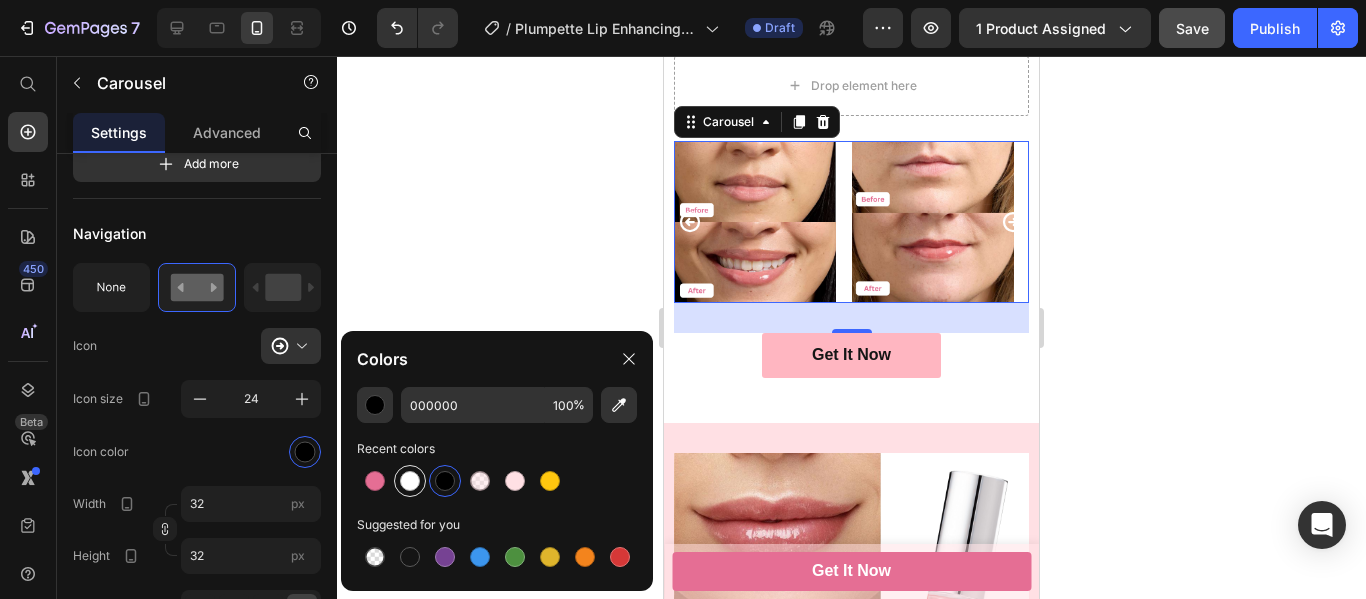 type on "FFFFFF" 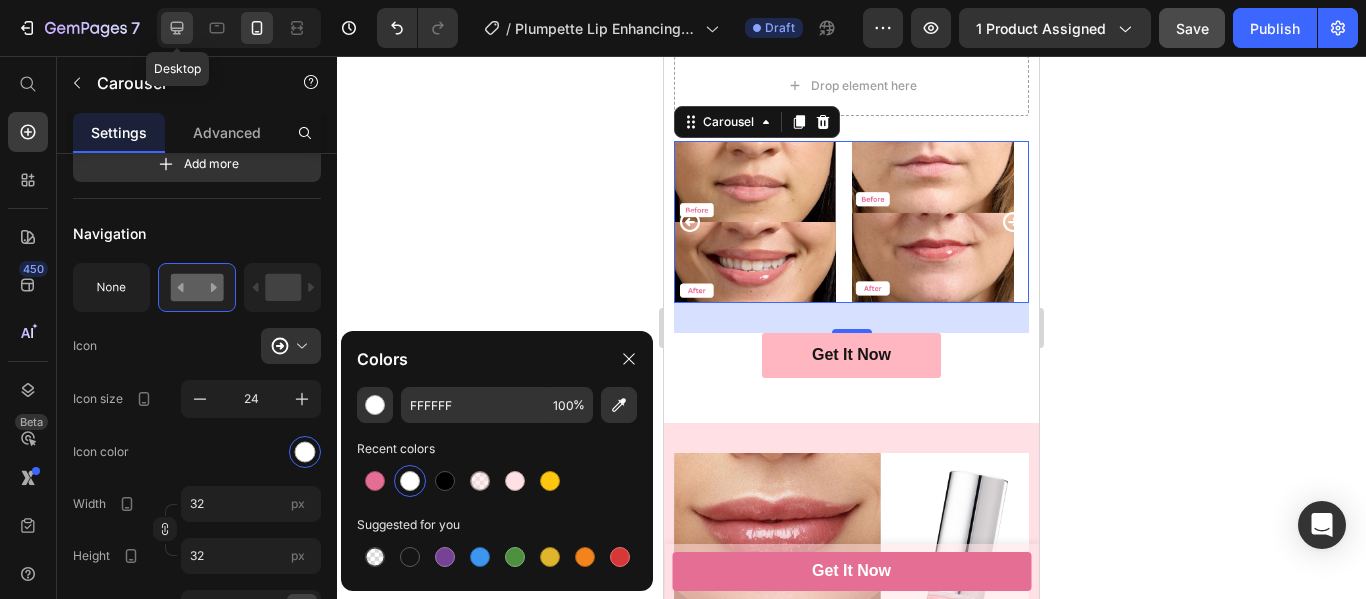 click 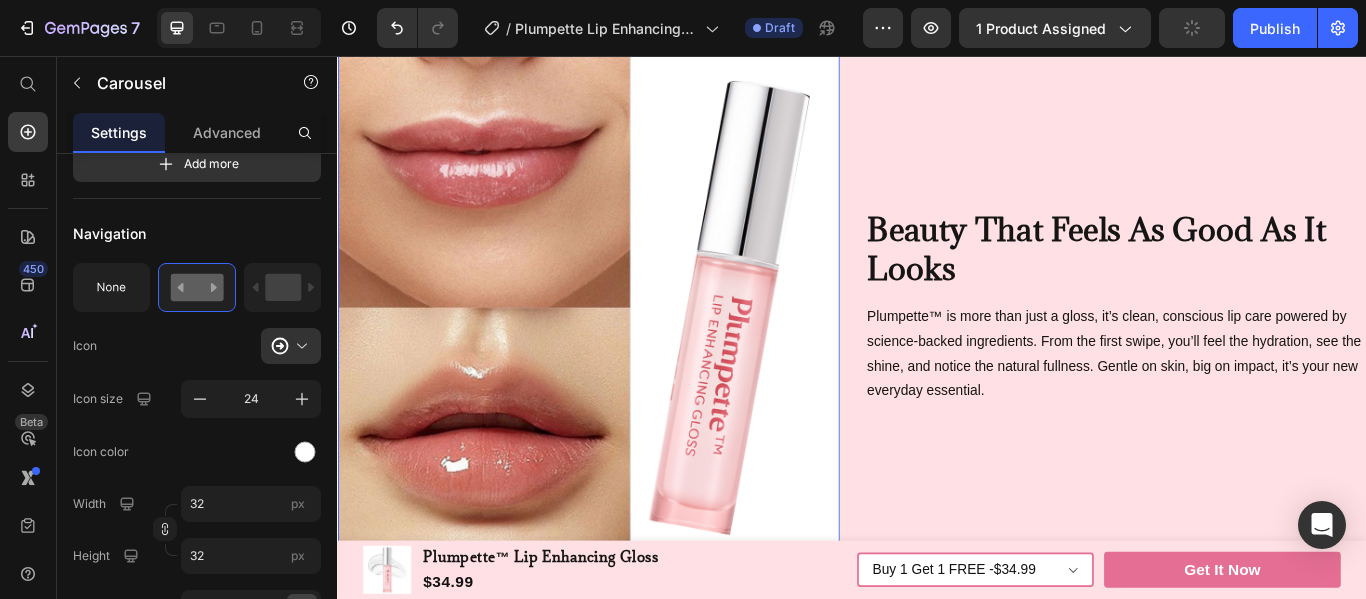 scroll, scrollTop: 1419, scrollLeft: 0, axis: vertical 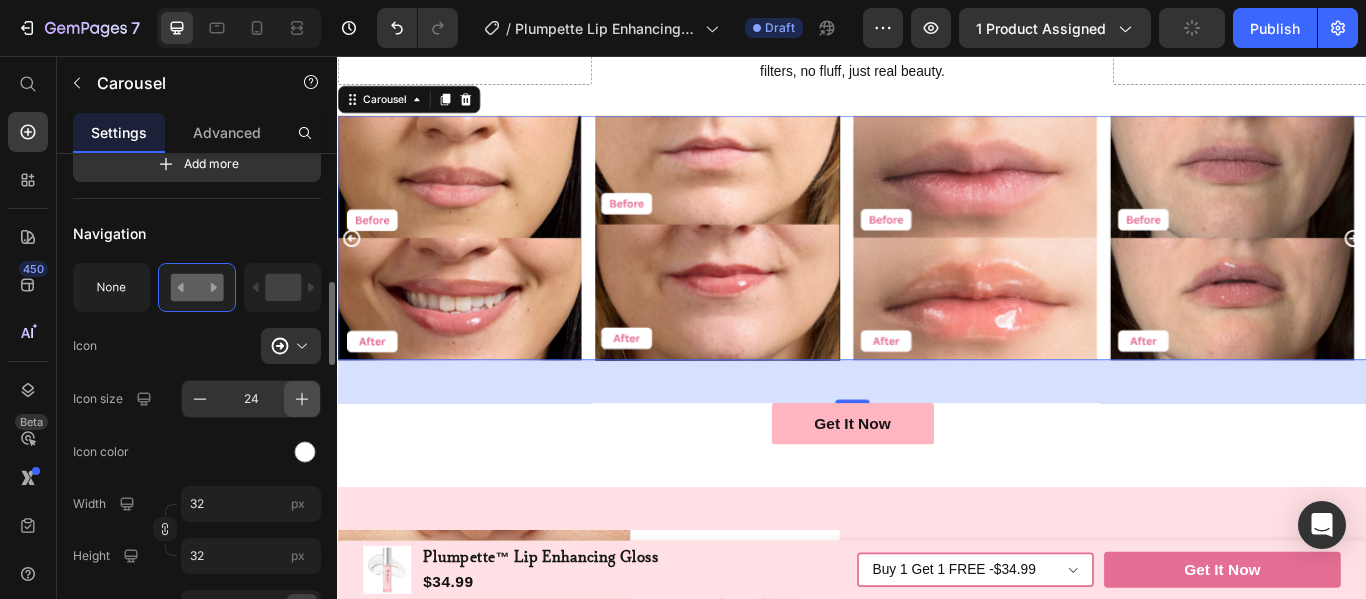 click 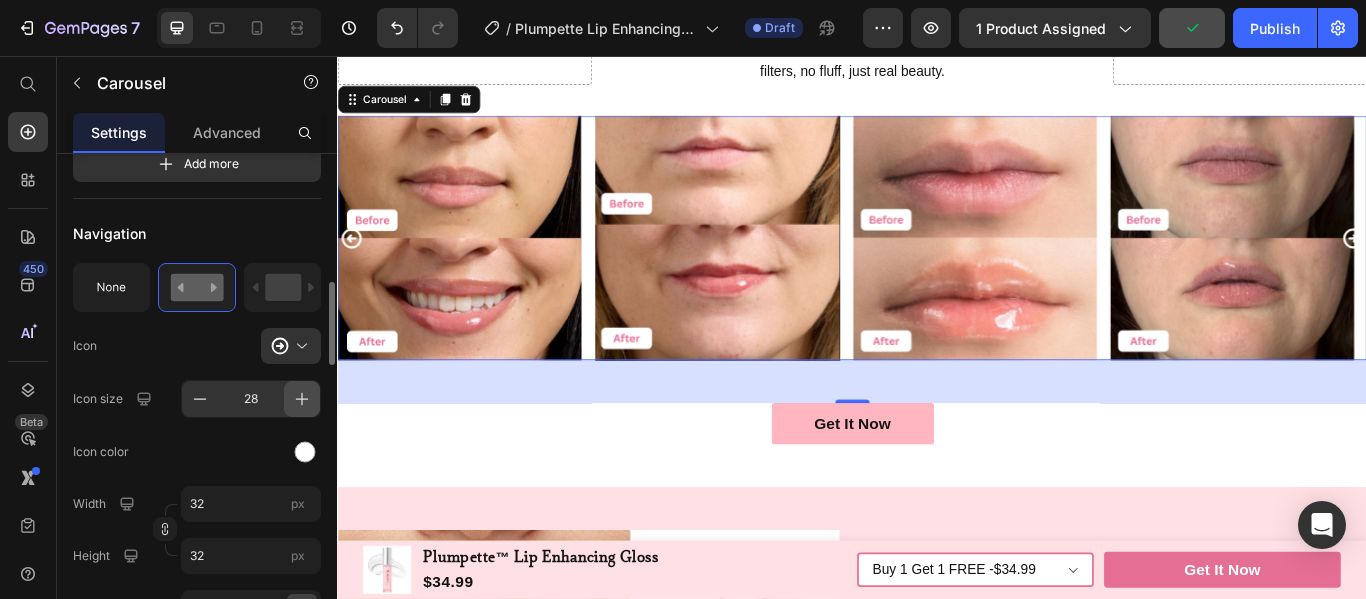 click 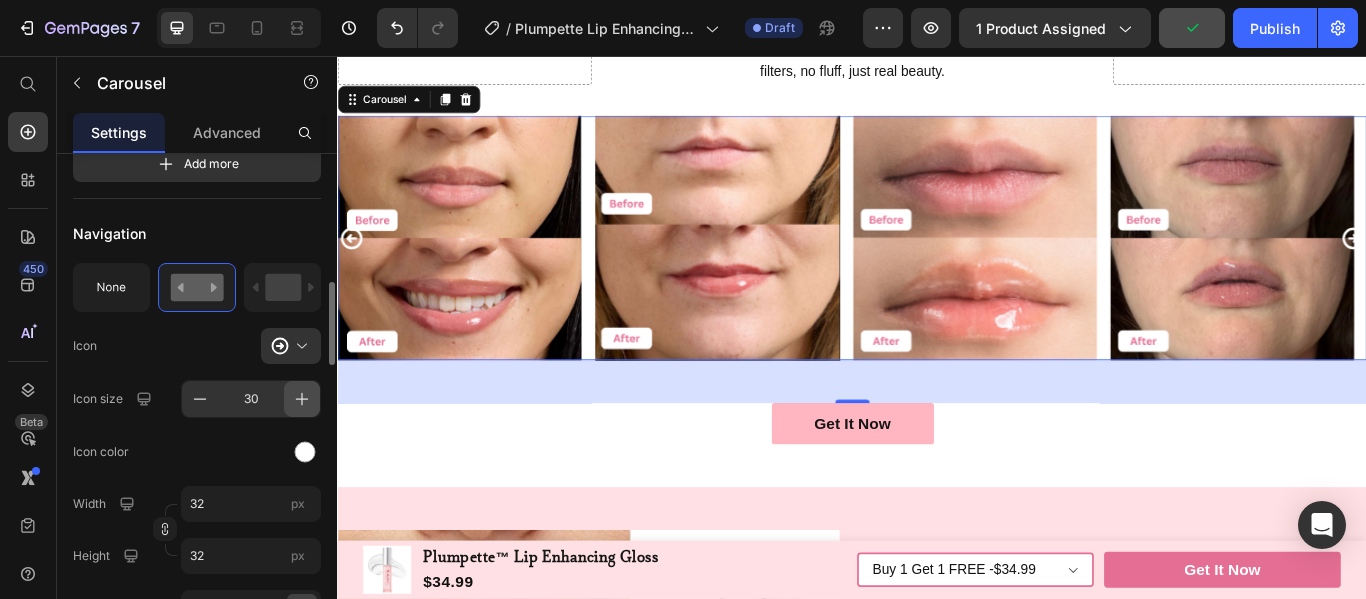 click 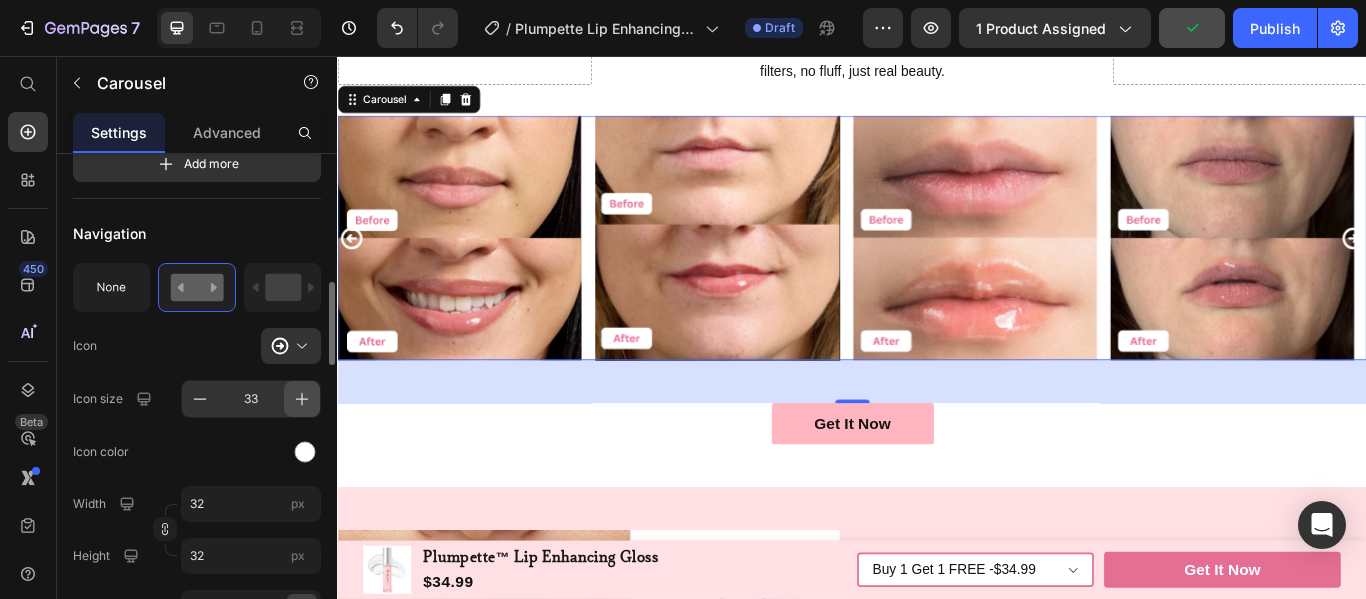 click 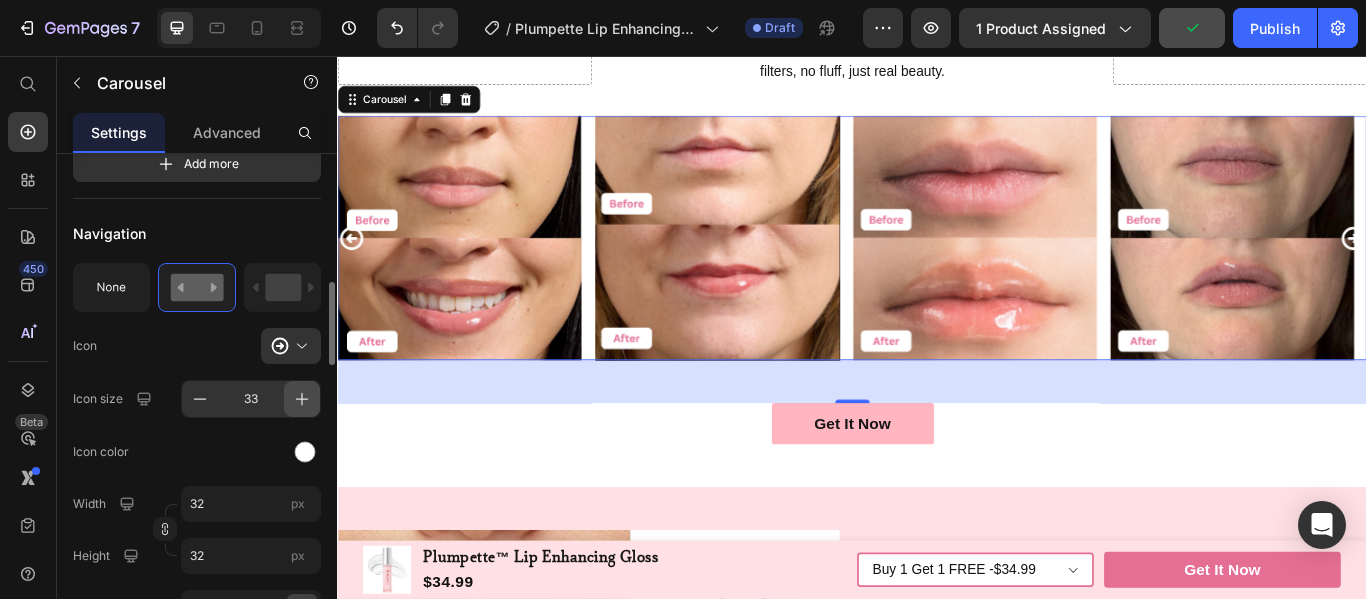 type on "34" 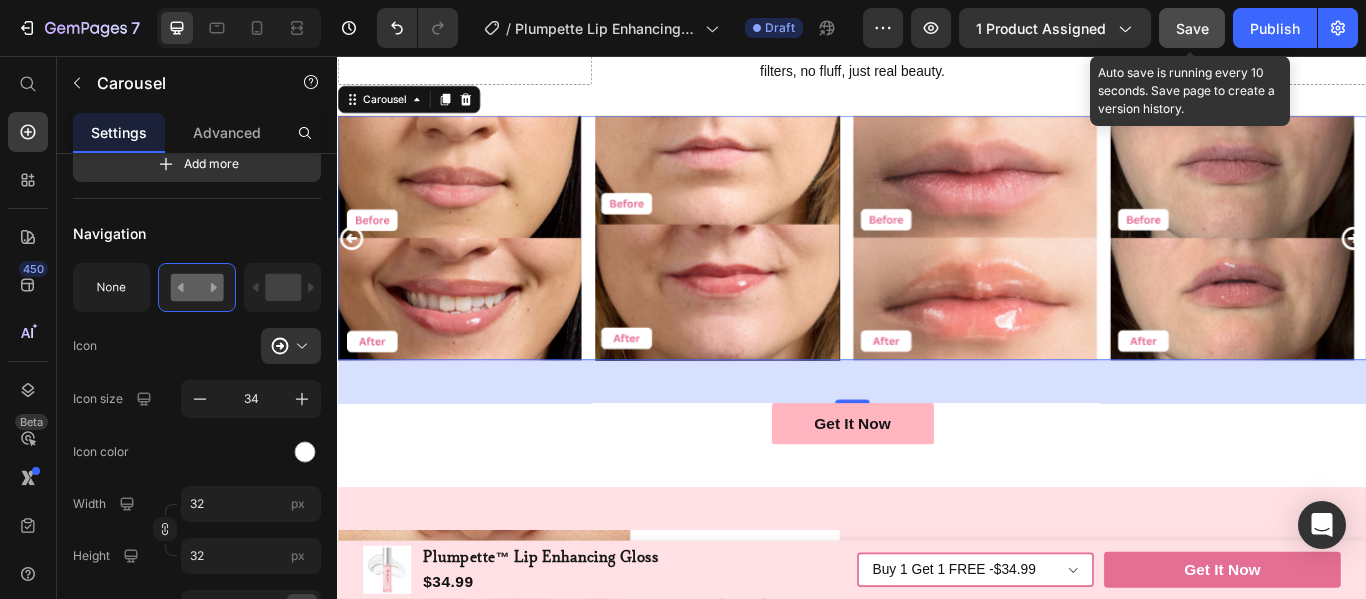 click on "Save" 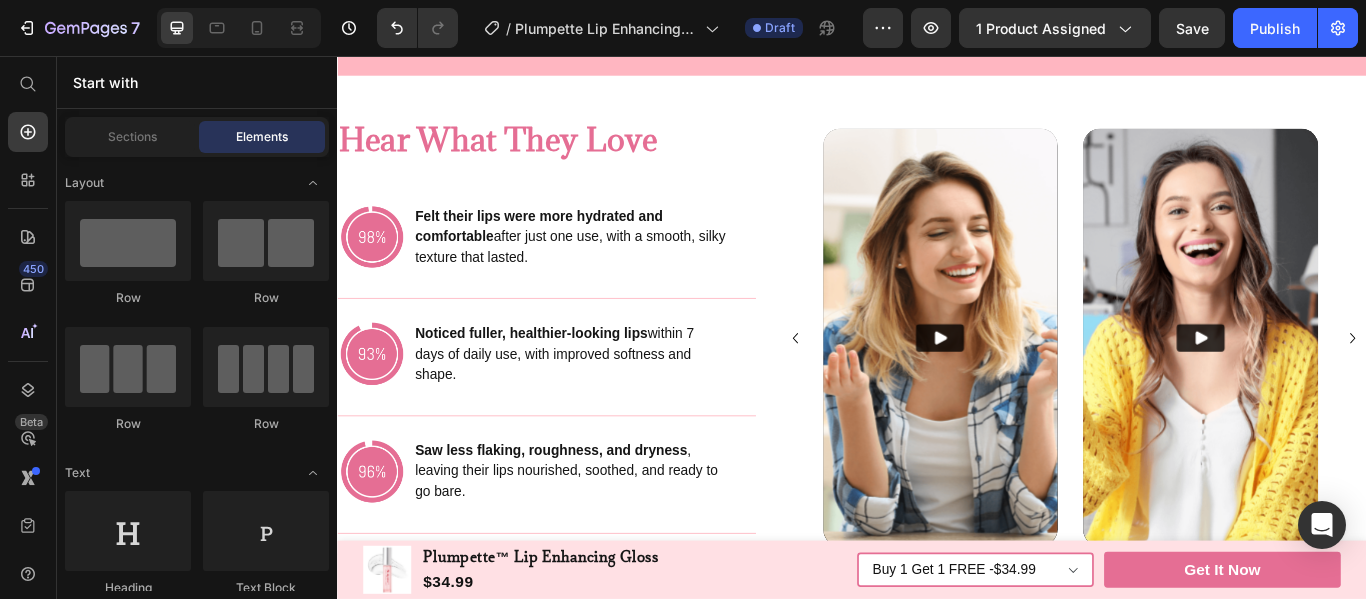 scroll, scrollTop: 3573, scrollLeft: 0, axis: vertical 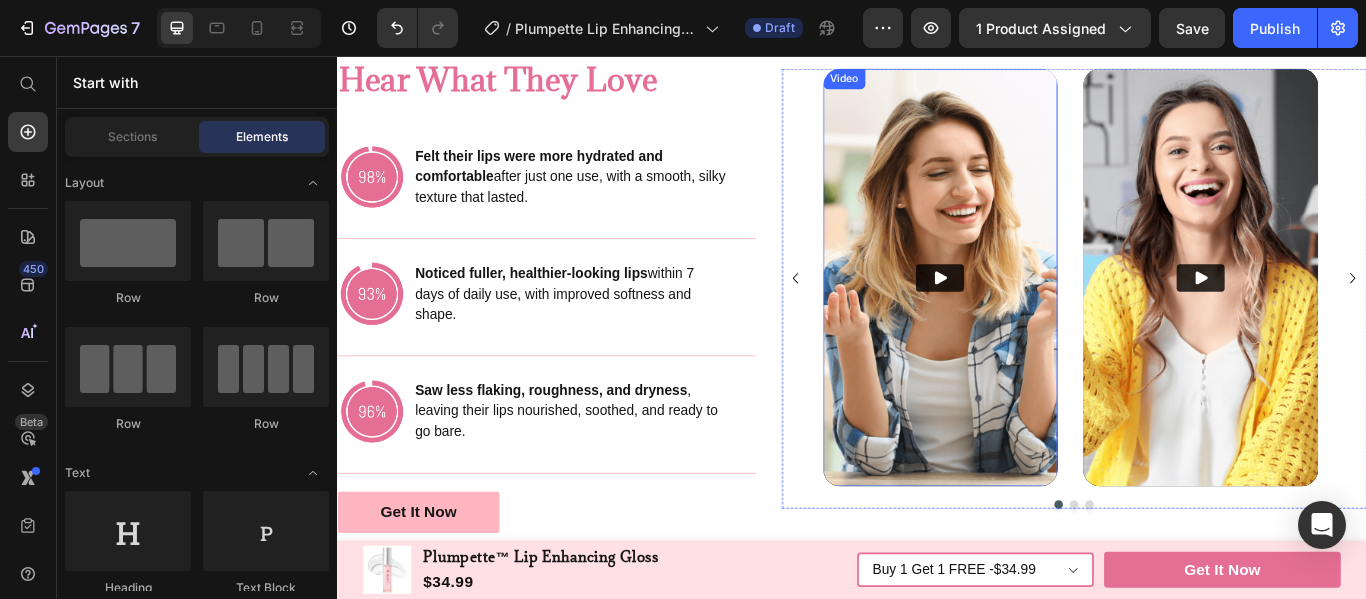 click at bounding box center (1040, 314) 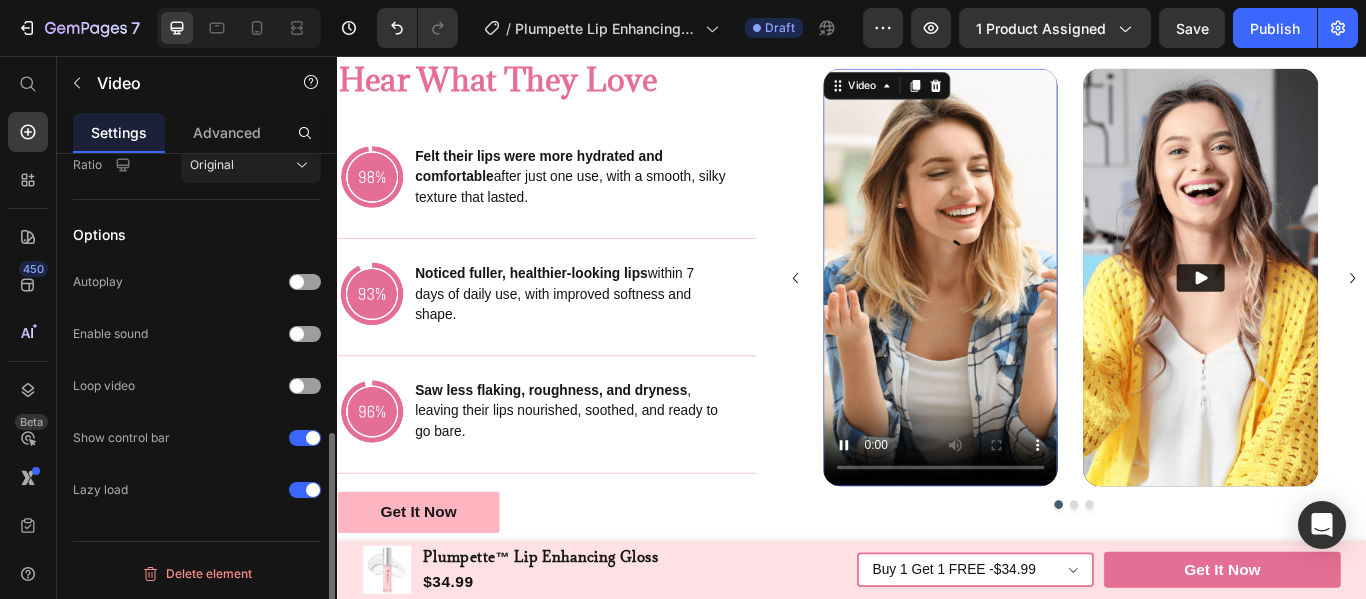 scroll, scrollTop: 0, scrollLeft: 0, axis: both 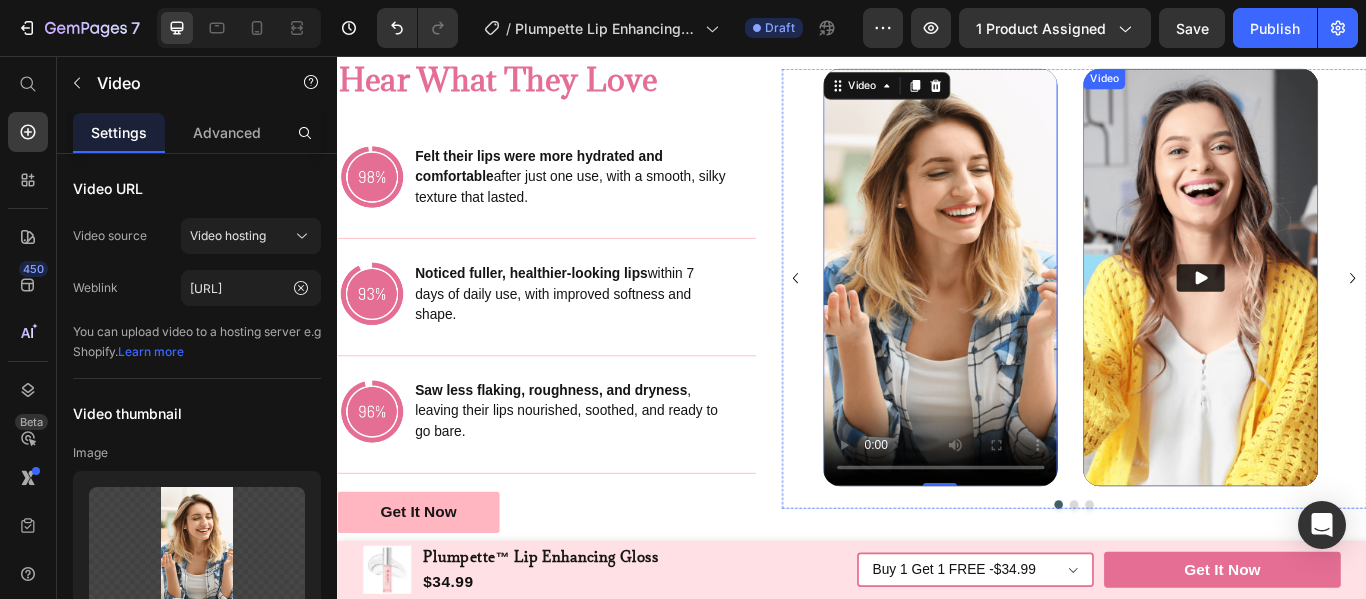click at bounding box center (1343, 314) 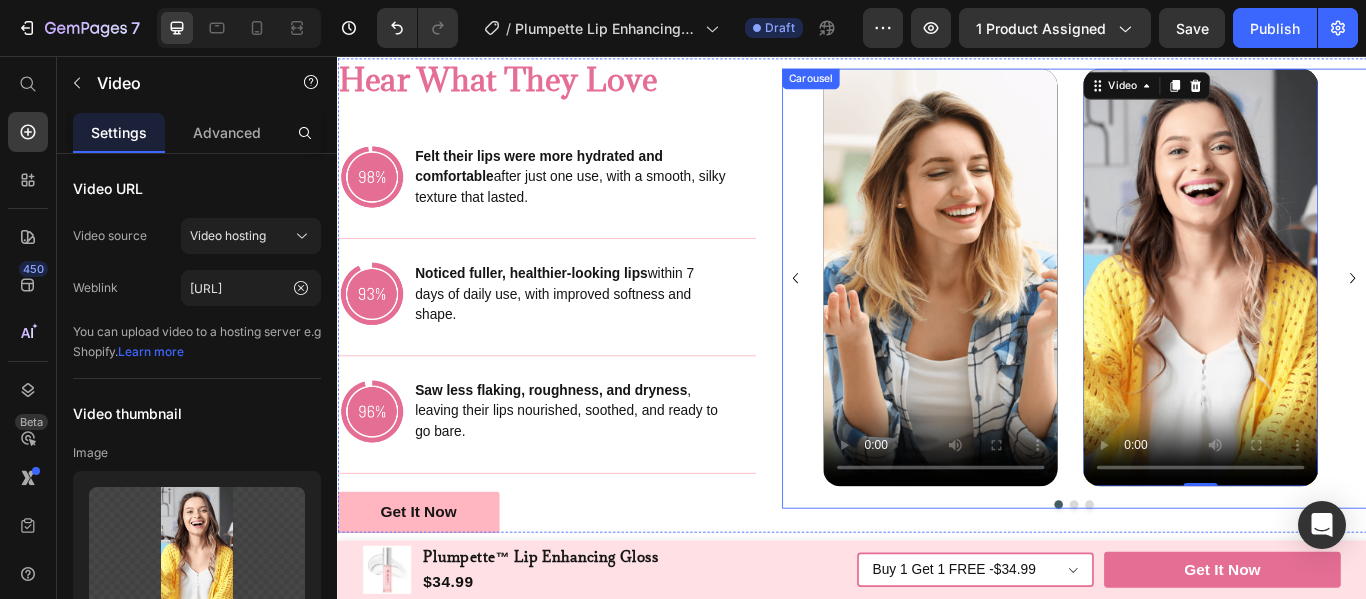 click 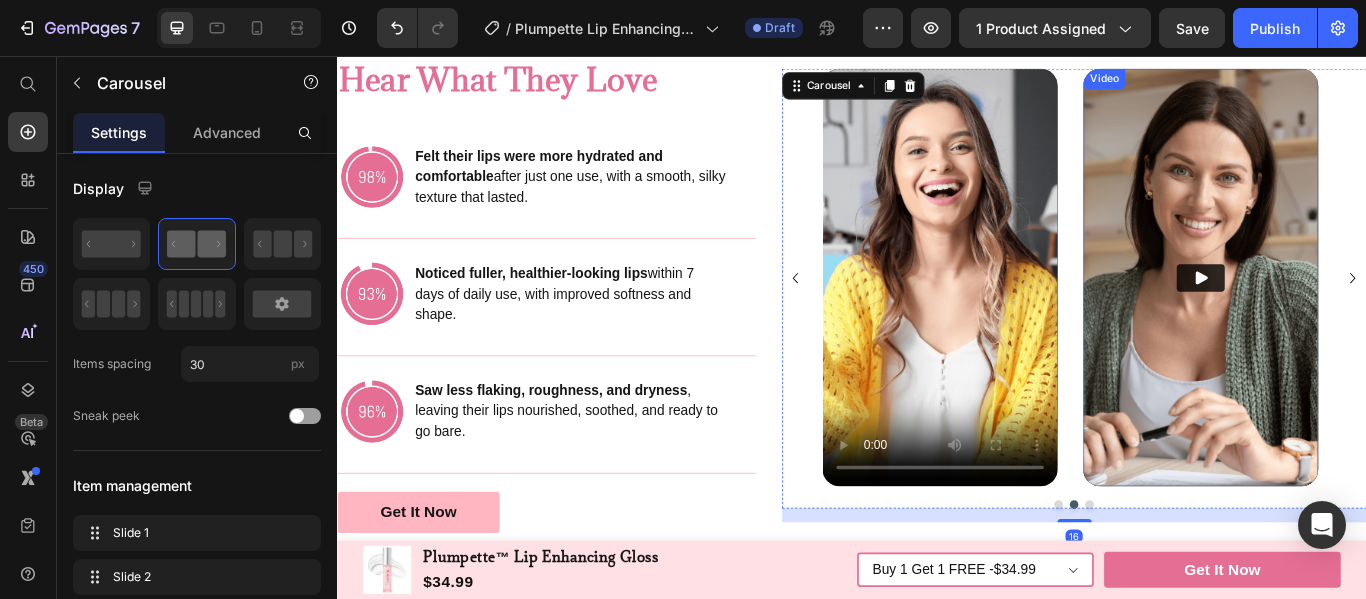 click at bounding box center (1343, 314) 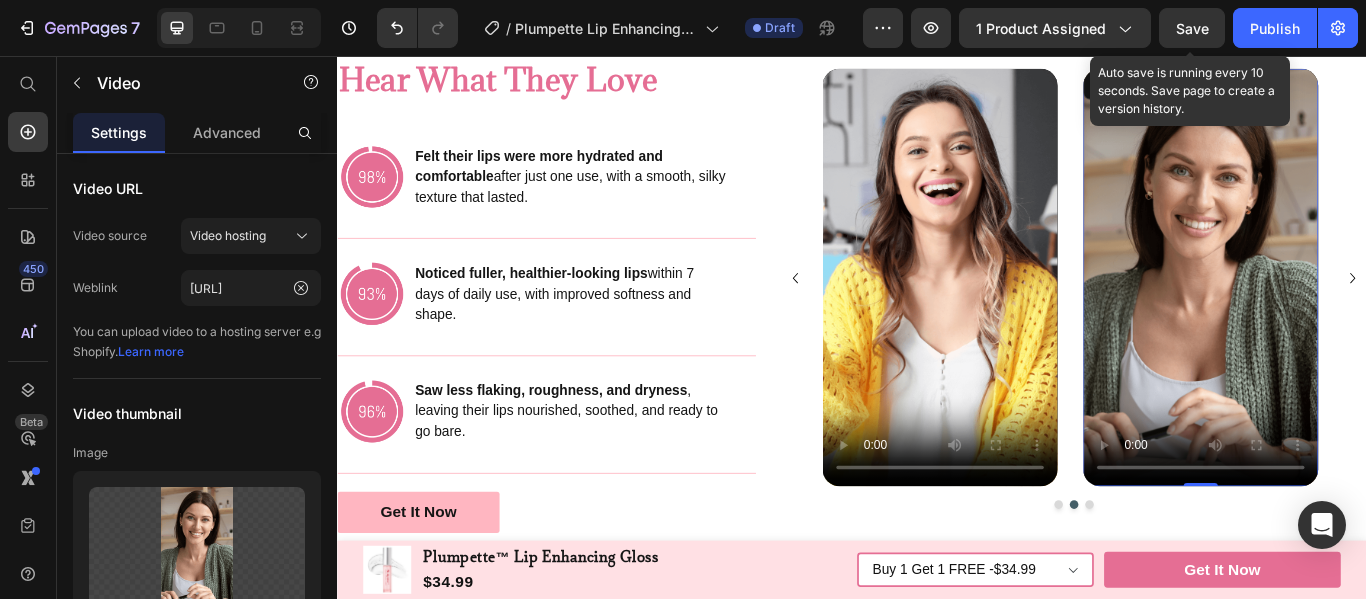 click on "Save" at bounding box center (1192, 28) 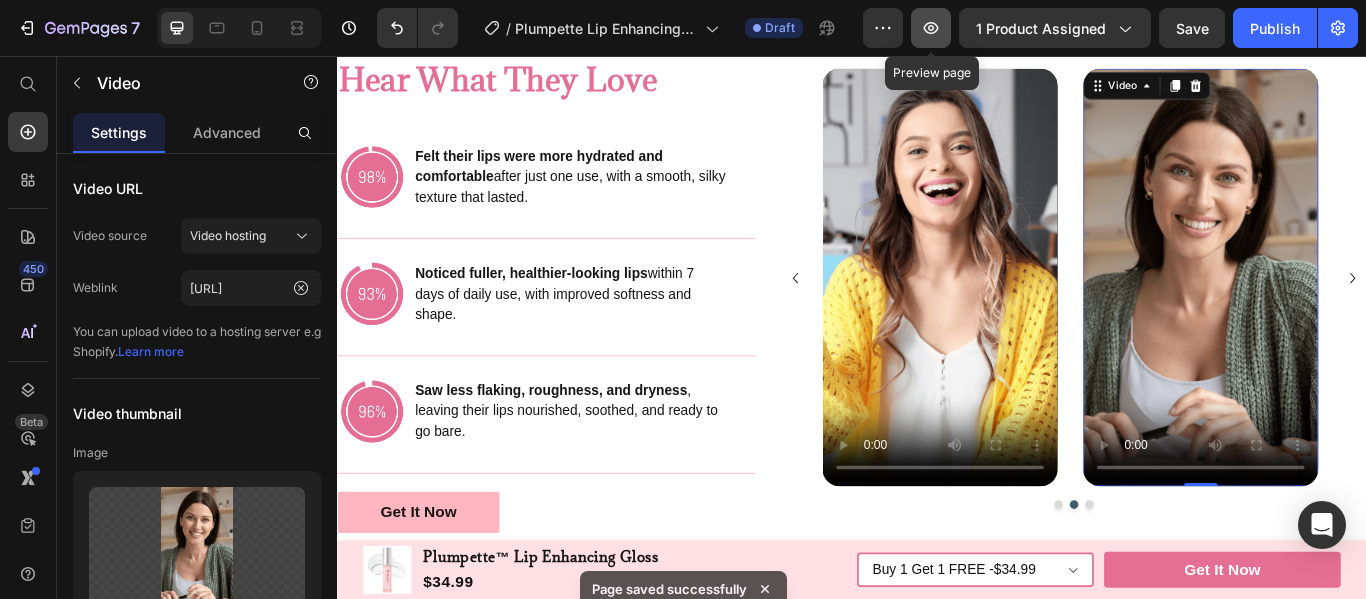 click 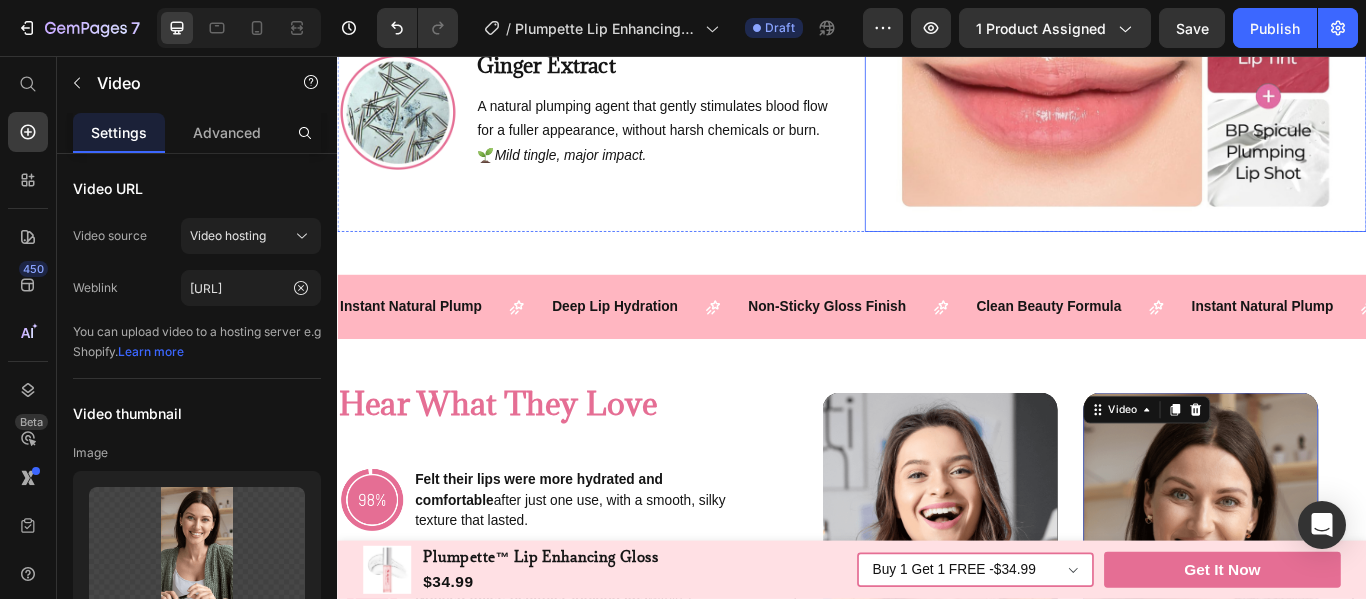 scroll, scrollTop: 2613, scrollLeft: 0, axis: vertical 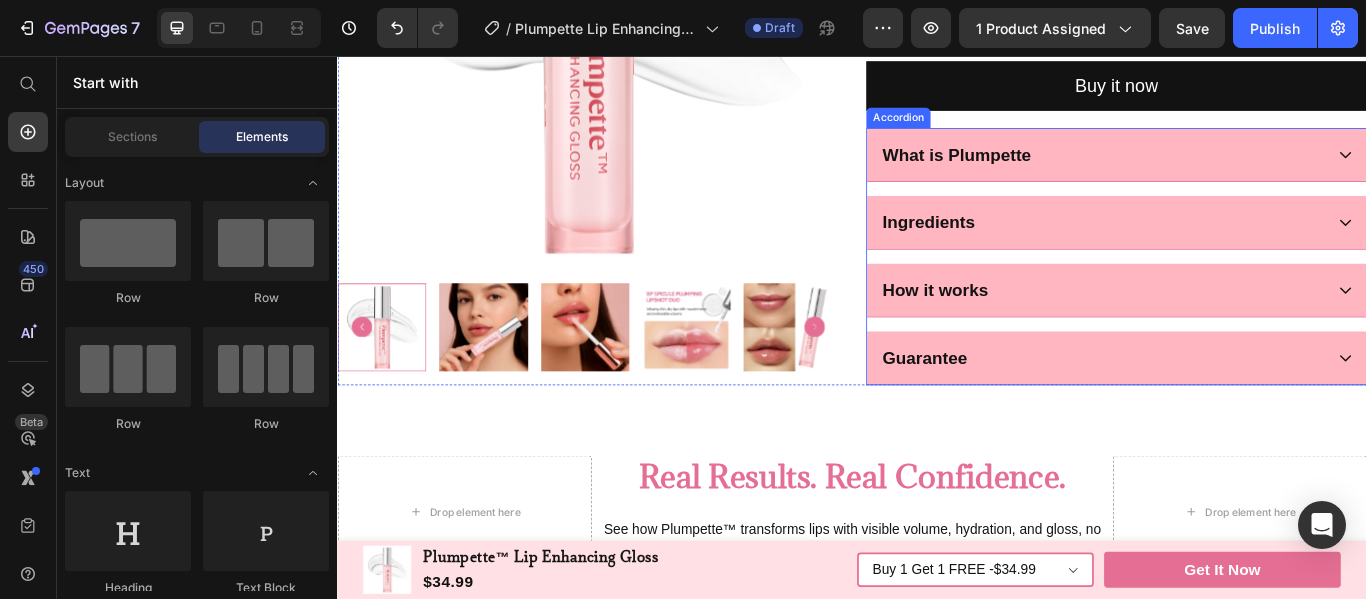 click on "What is Plumpette" at bounding box center [1228, 171] 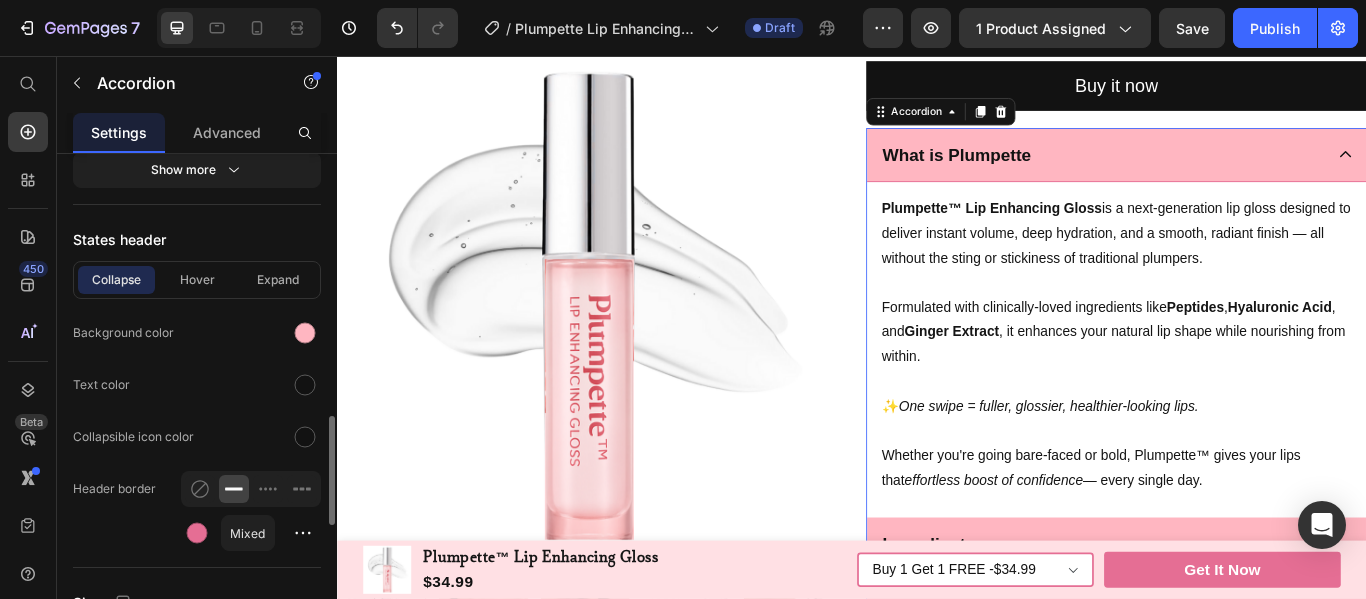 scroll, scrollTop: 1219, scrollLeft: 0, axis: vertical 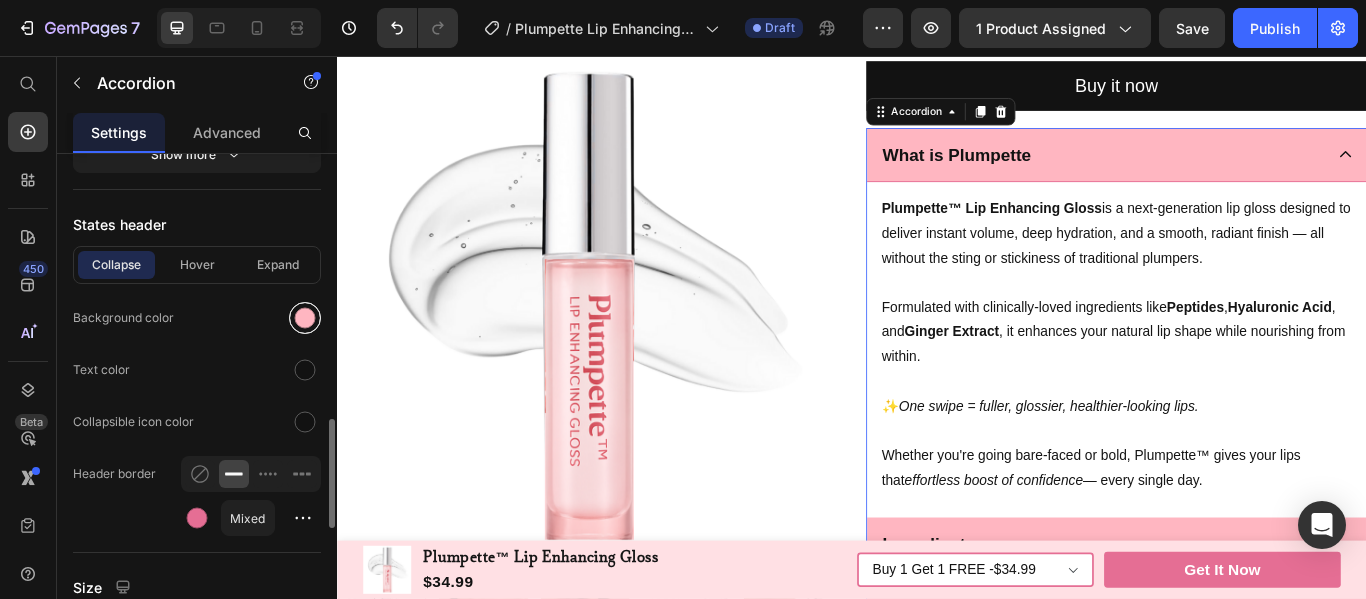 click at bounding box center (305, 318) 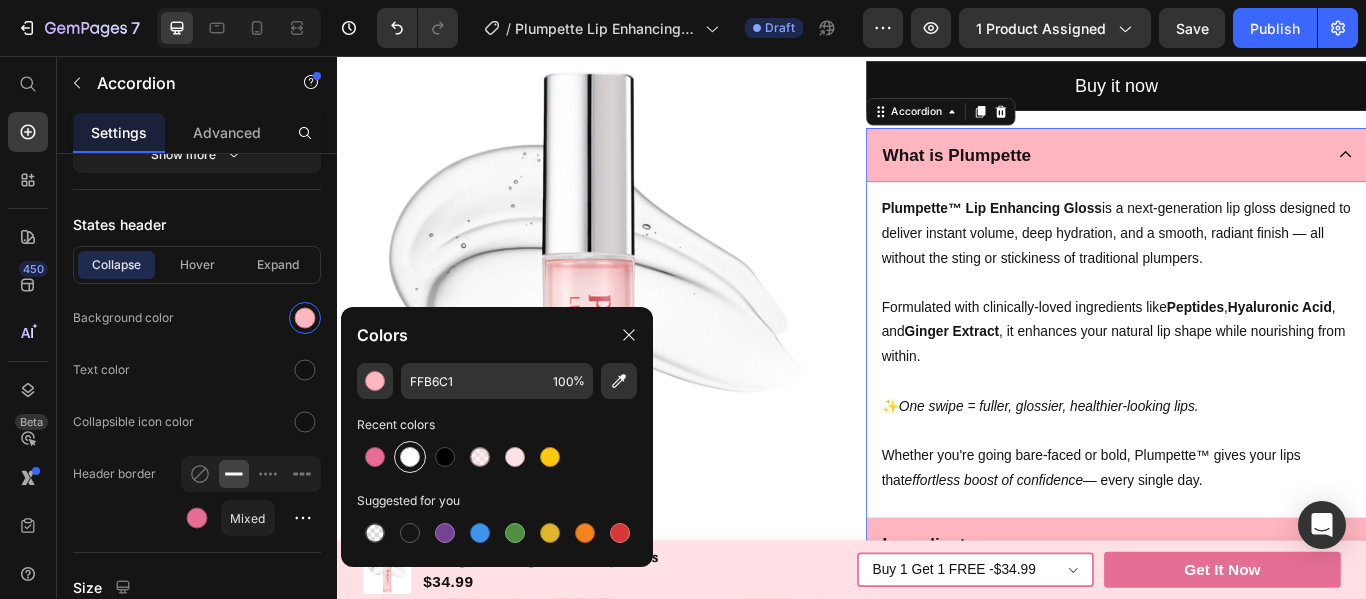 click at bounding box center [410, 457] 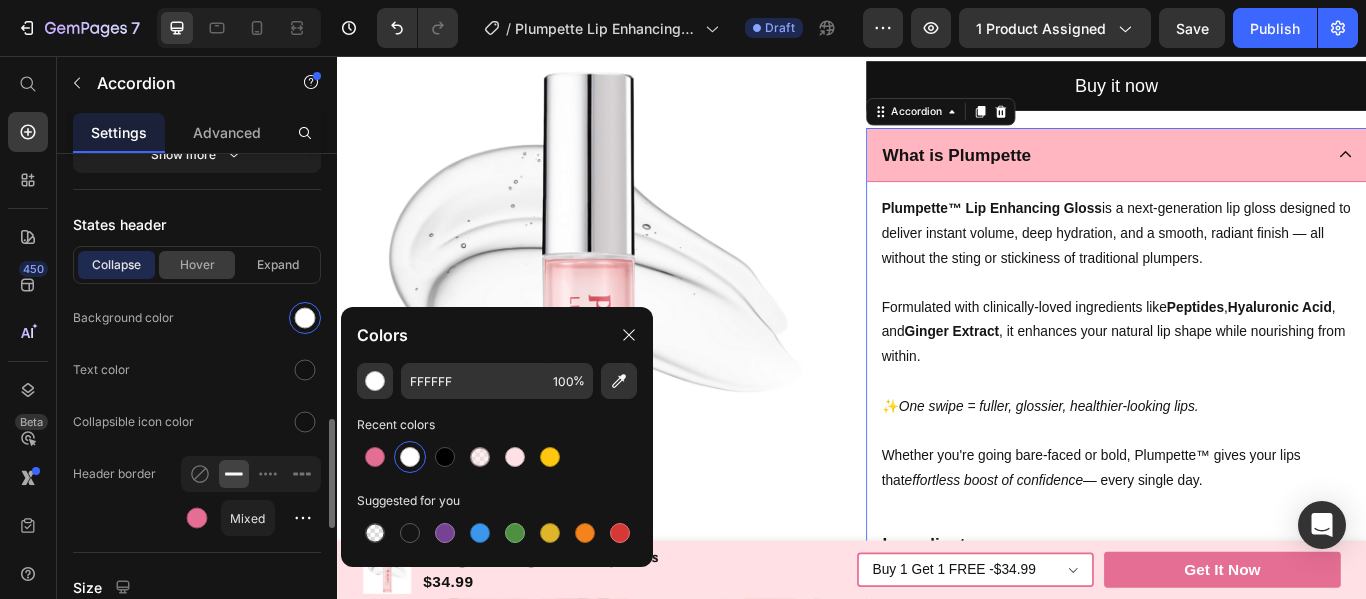 click on "Hover" at bounding box center [197, 265] 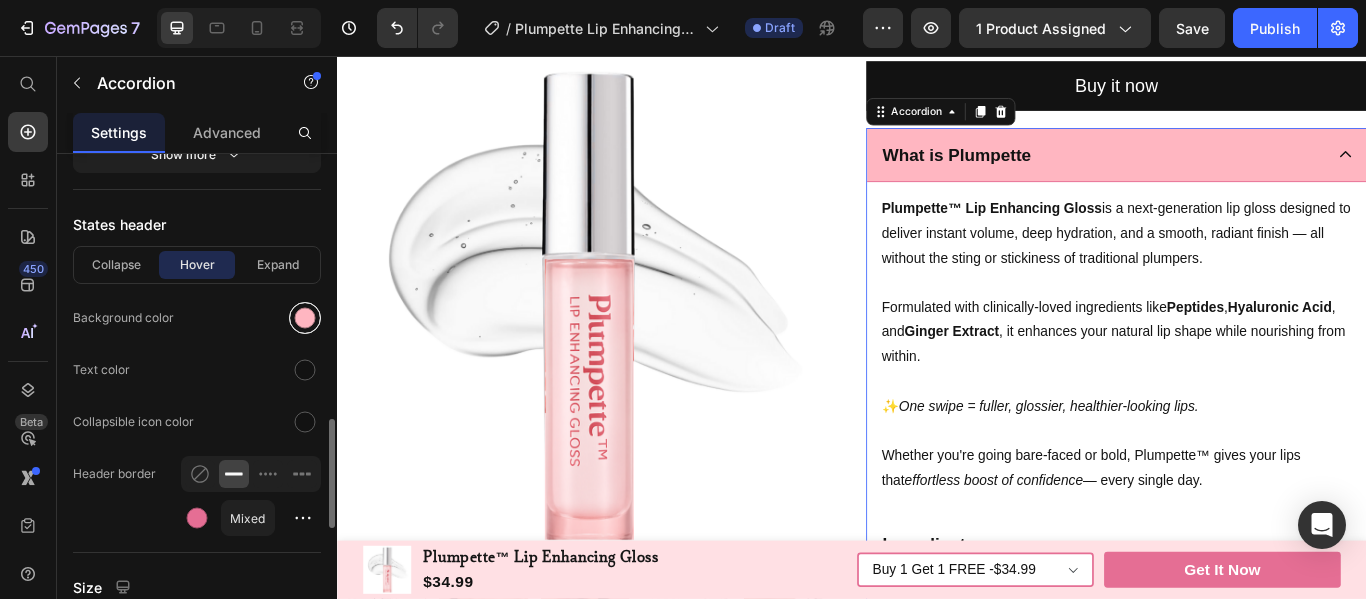 click at bounding box center (305, 318) 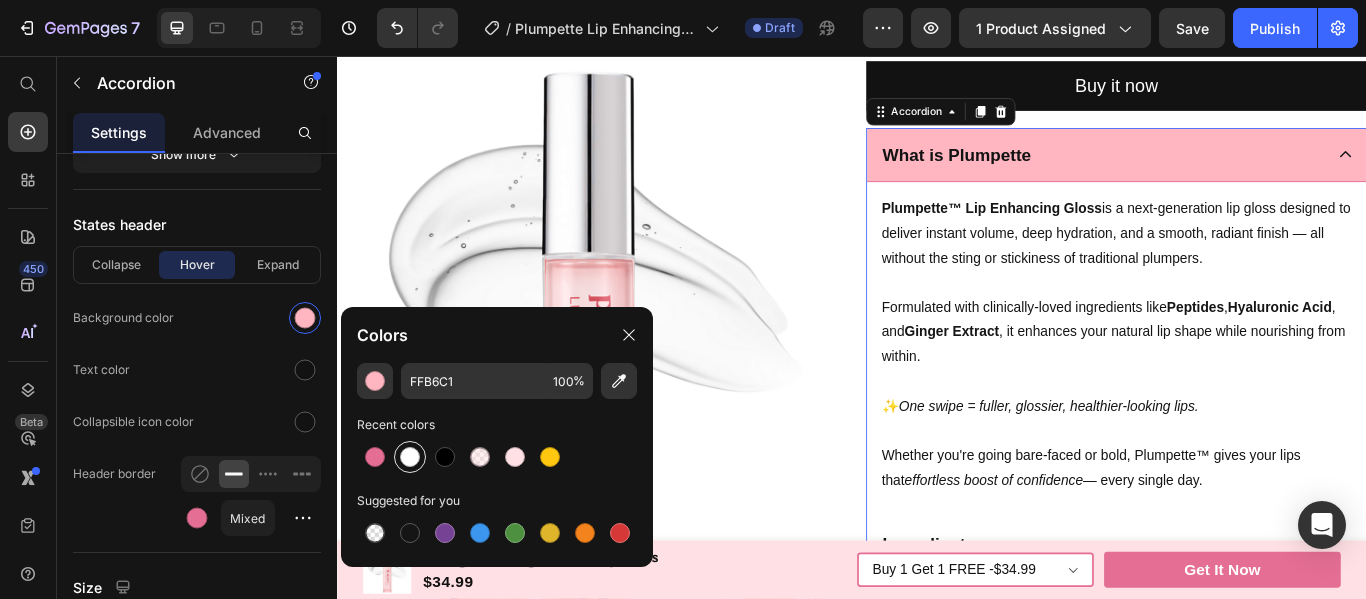 click at bounding box center (410, 457) 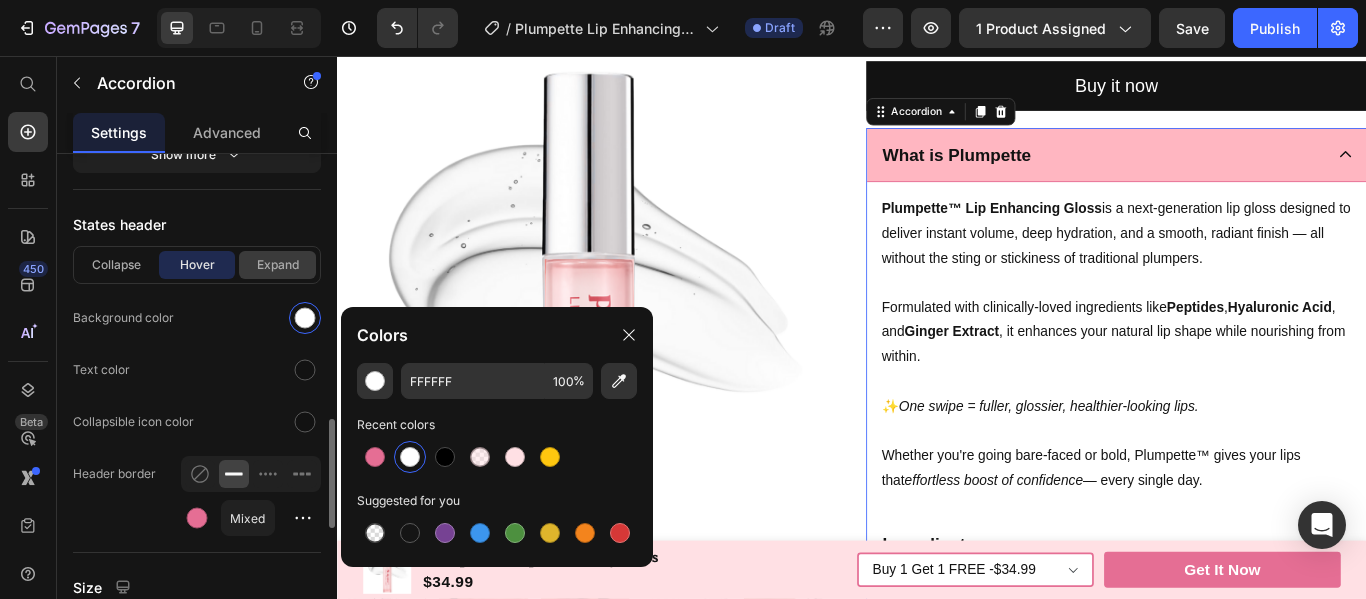 click on "Expand" at bounding box center (277, 265) 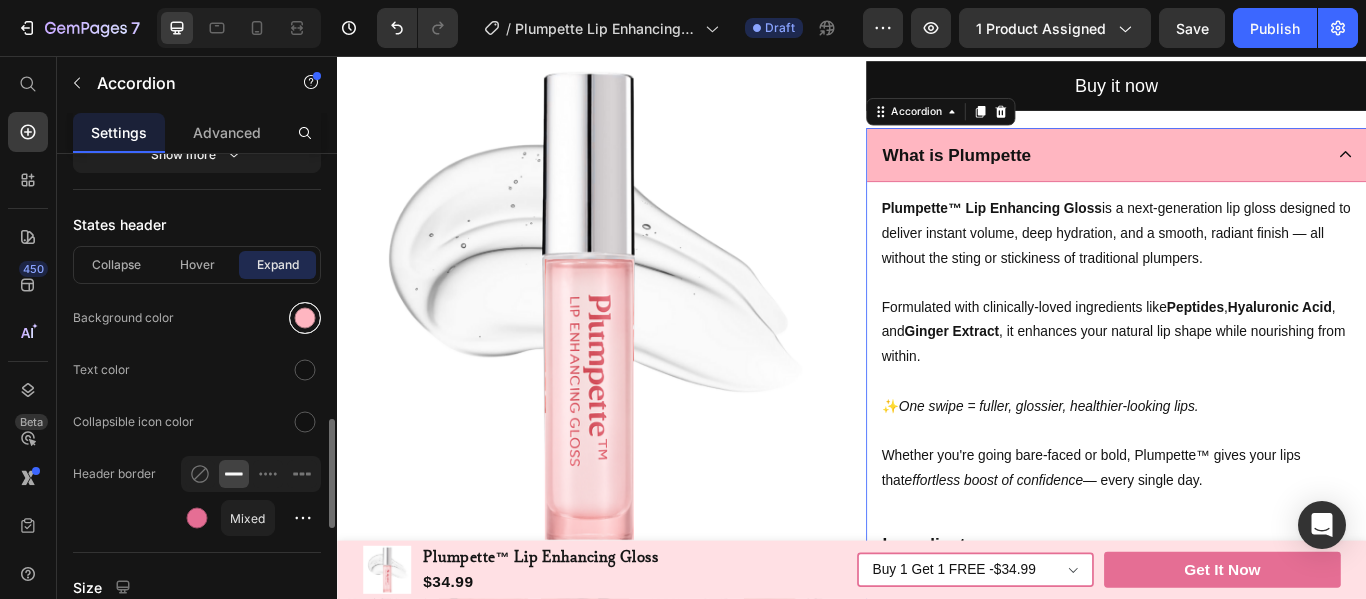 click at bounding box center [305, 318] 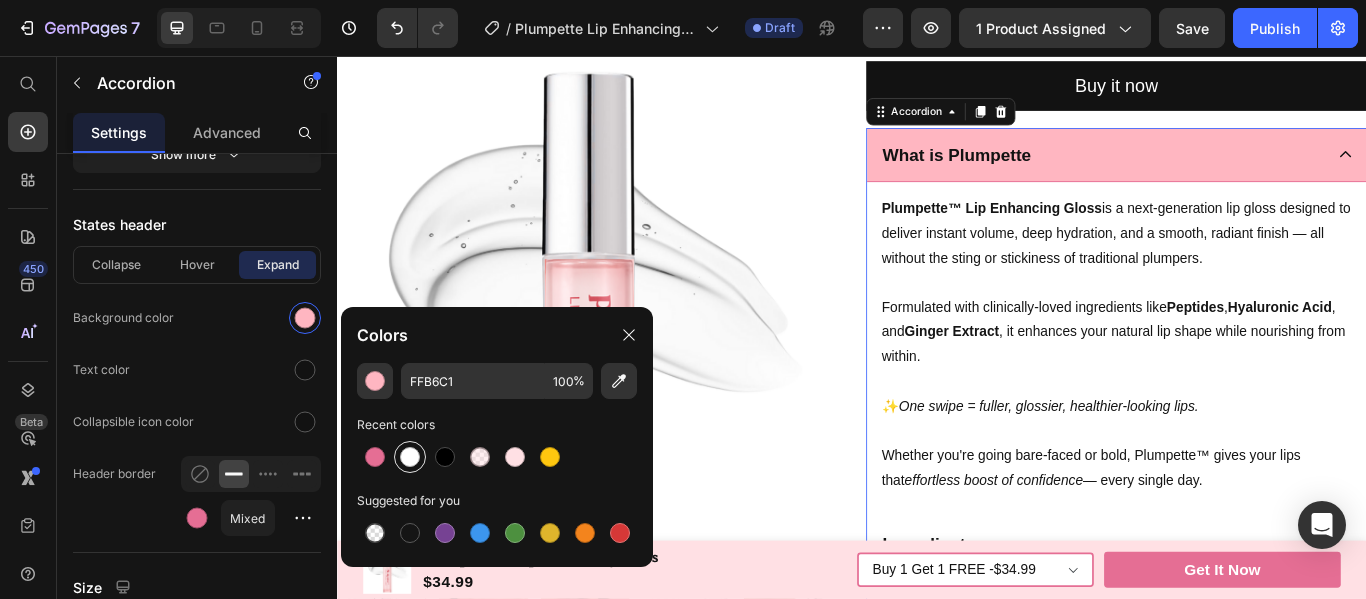 click at bounding box center (410, 457) 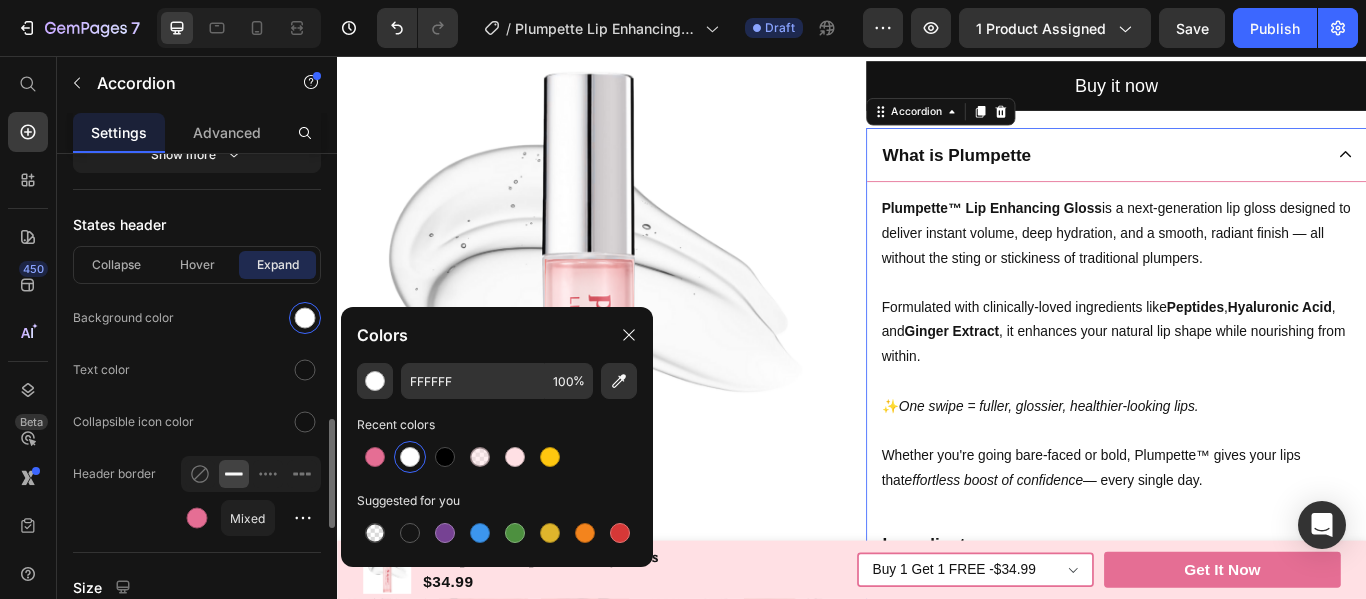 click on "Background color" 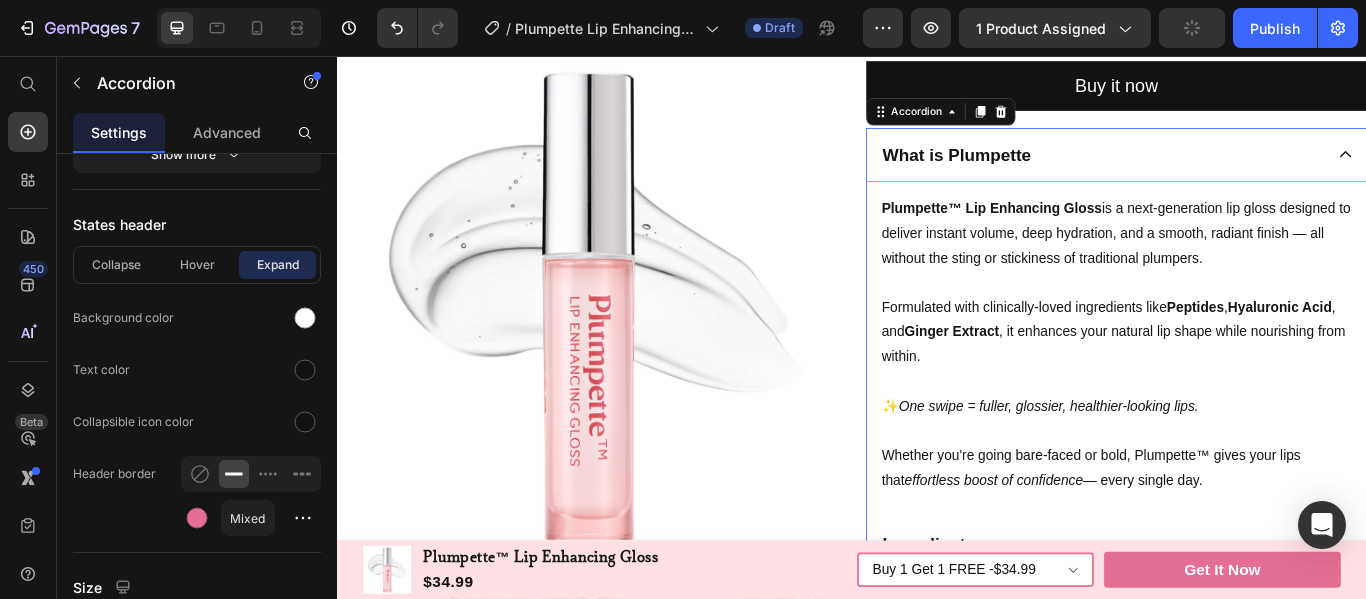 click 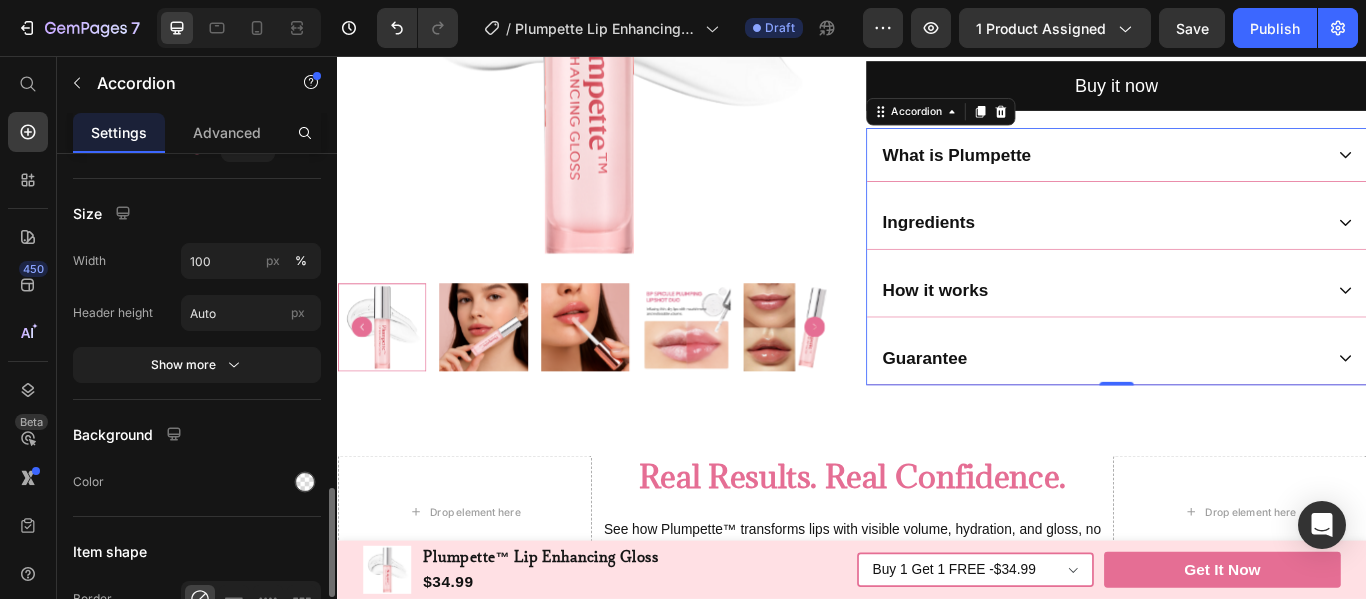 scroll, scrollTop: 1583, scrollLeft: 0, axis: vertical 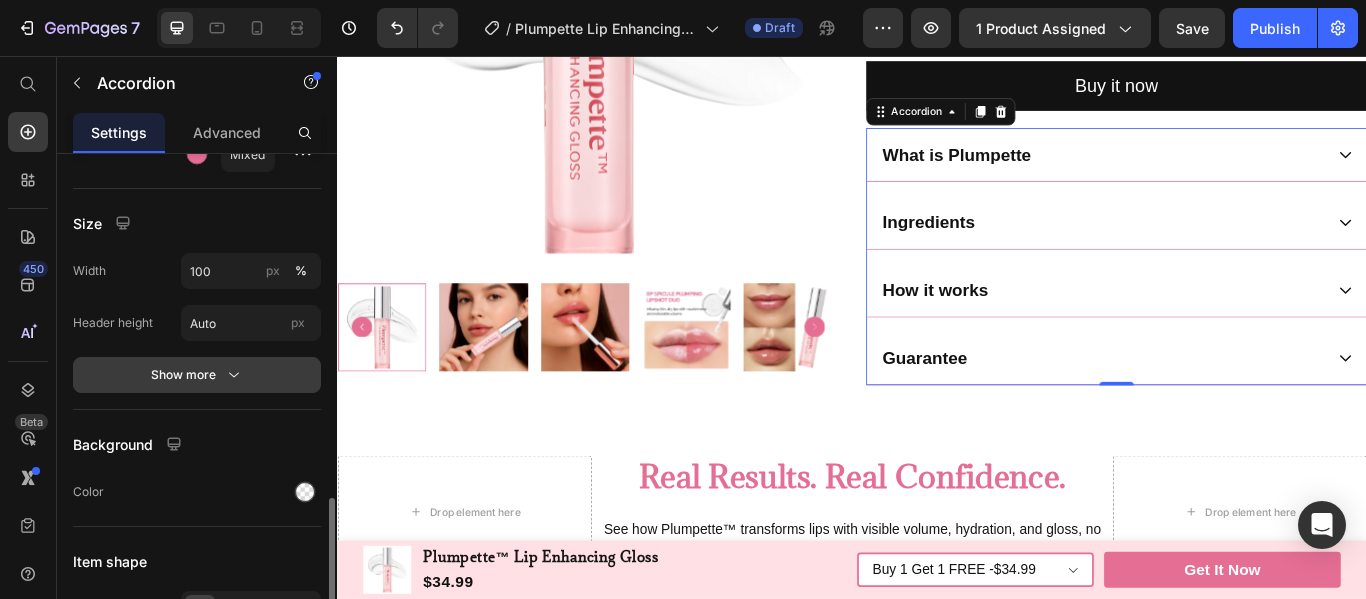 click 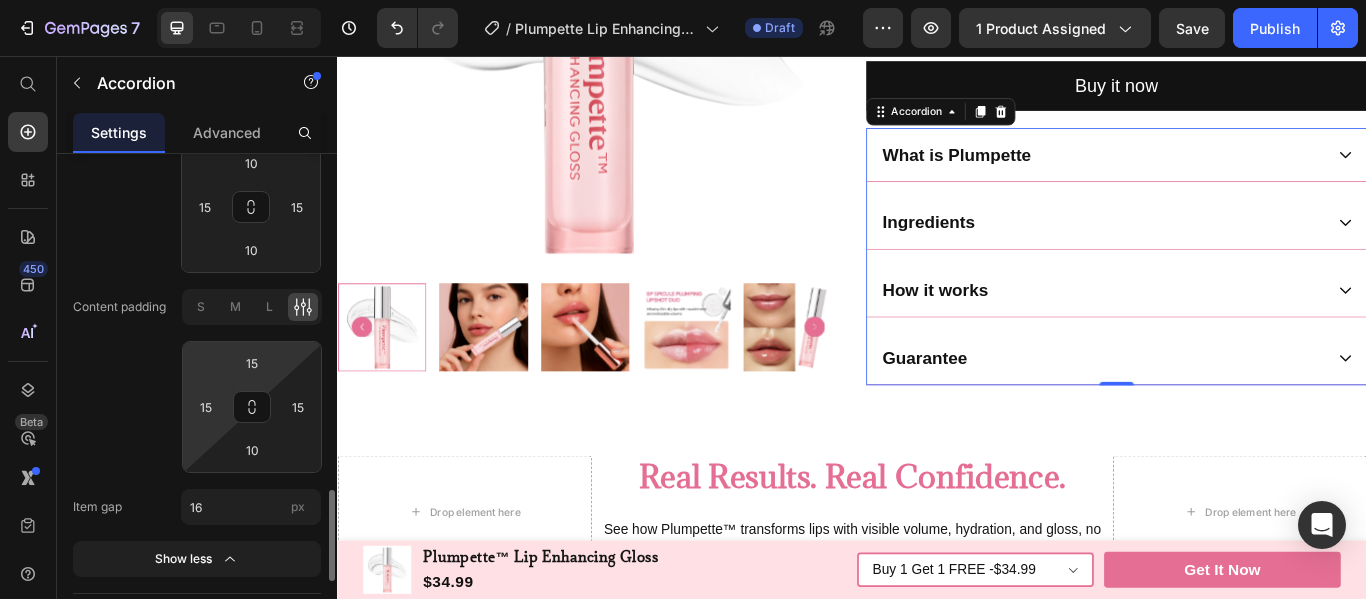 scroll, scrollTop: 1826, scrollLeft: 0, axis: vertical 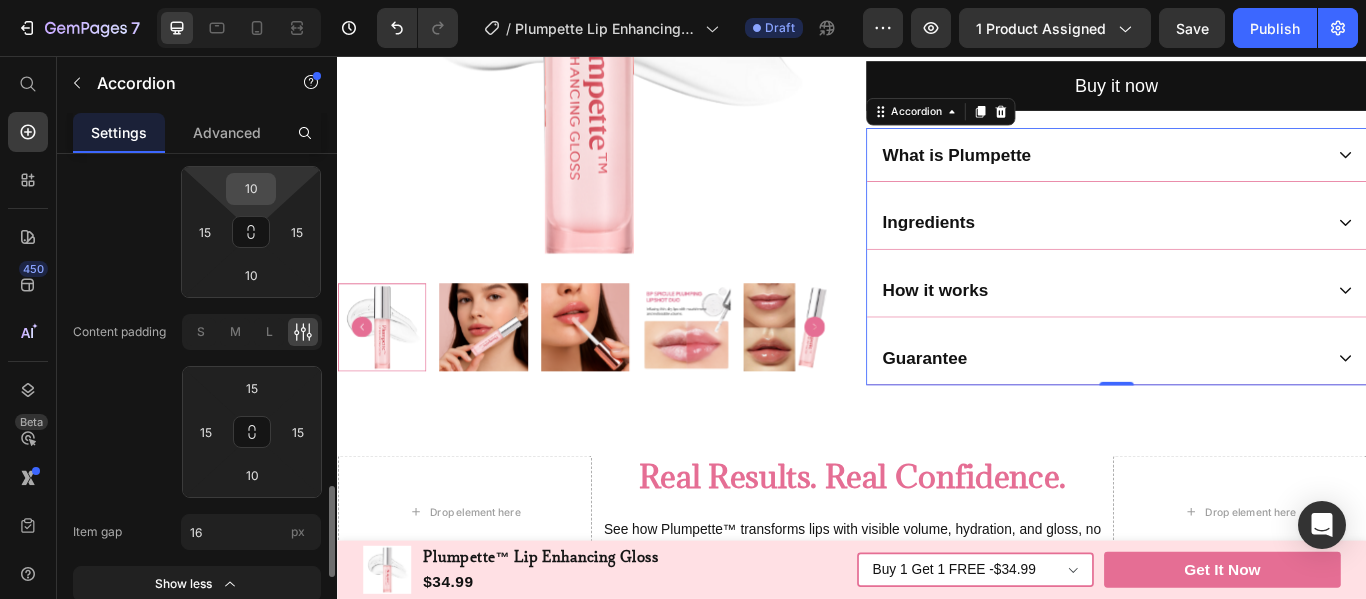 click on "10" at bounding box center [251, 189] 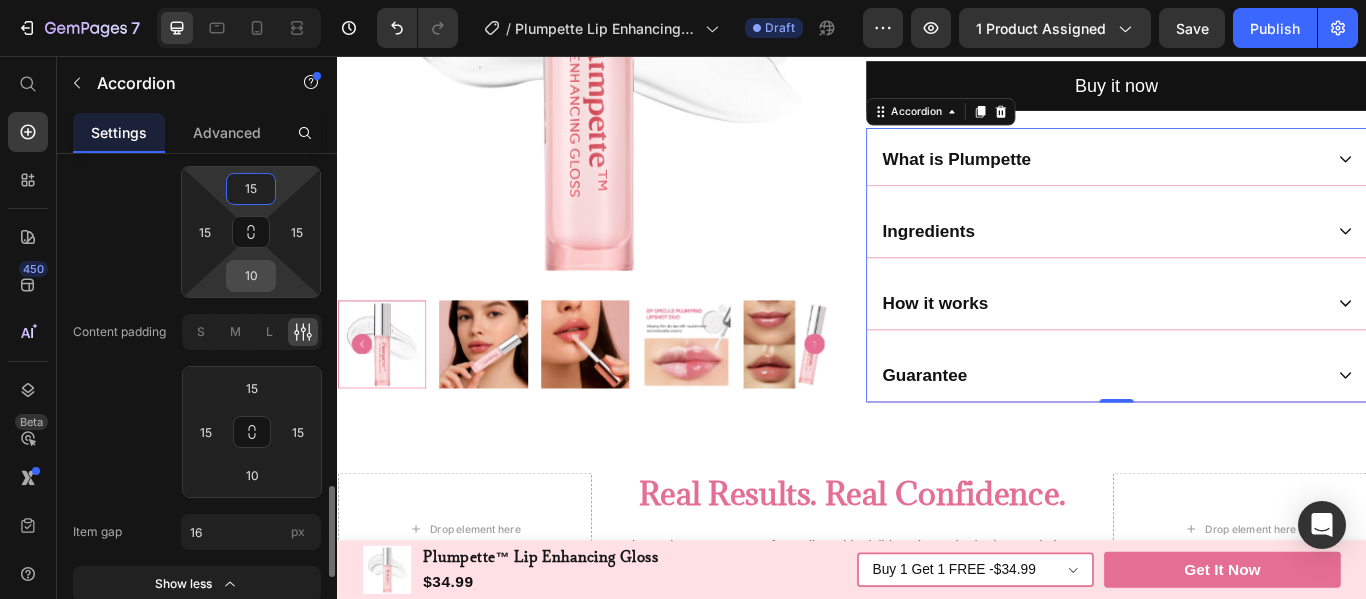 type on "15" 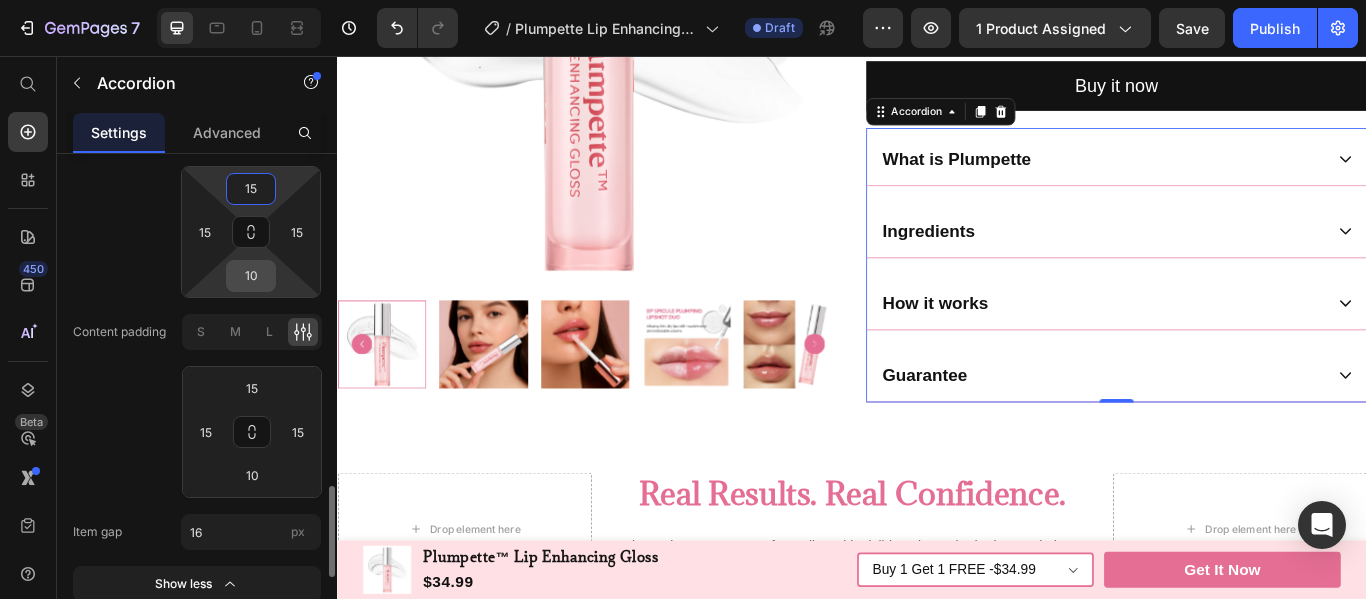 click on "10" at bounding box center (251, 276) 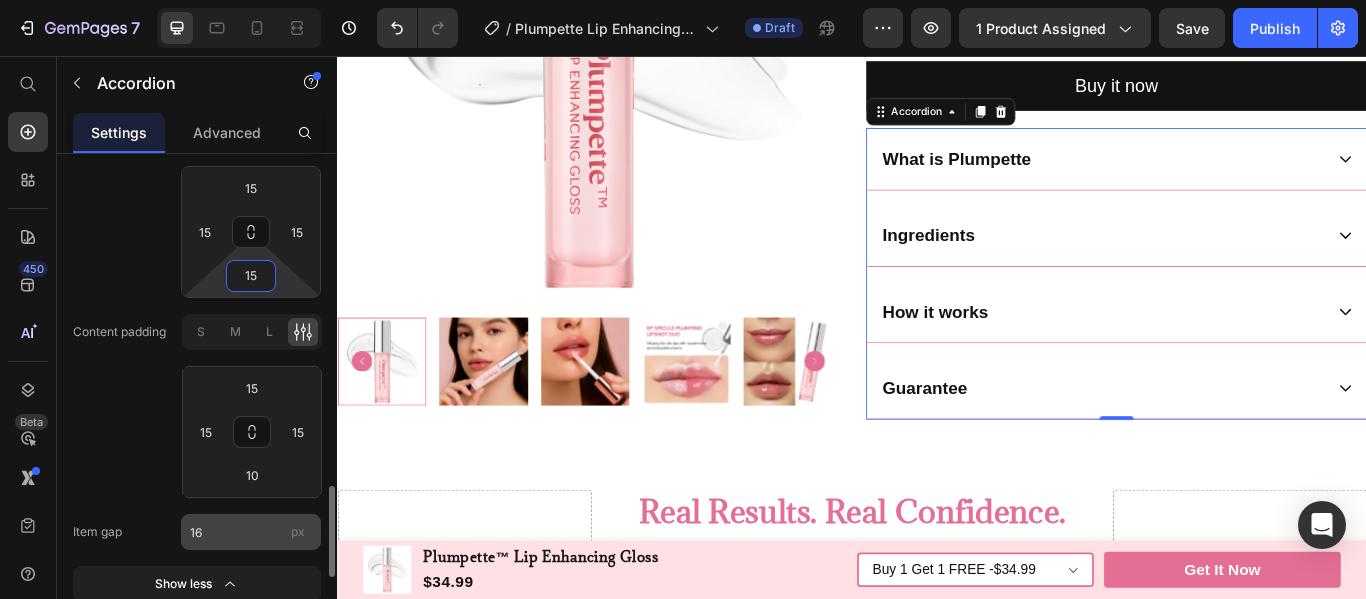 type on "15" 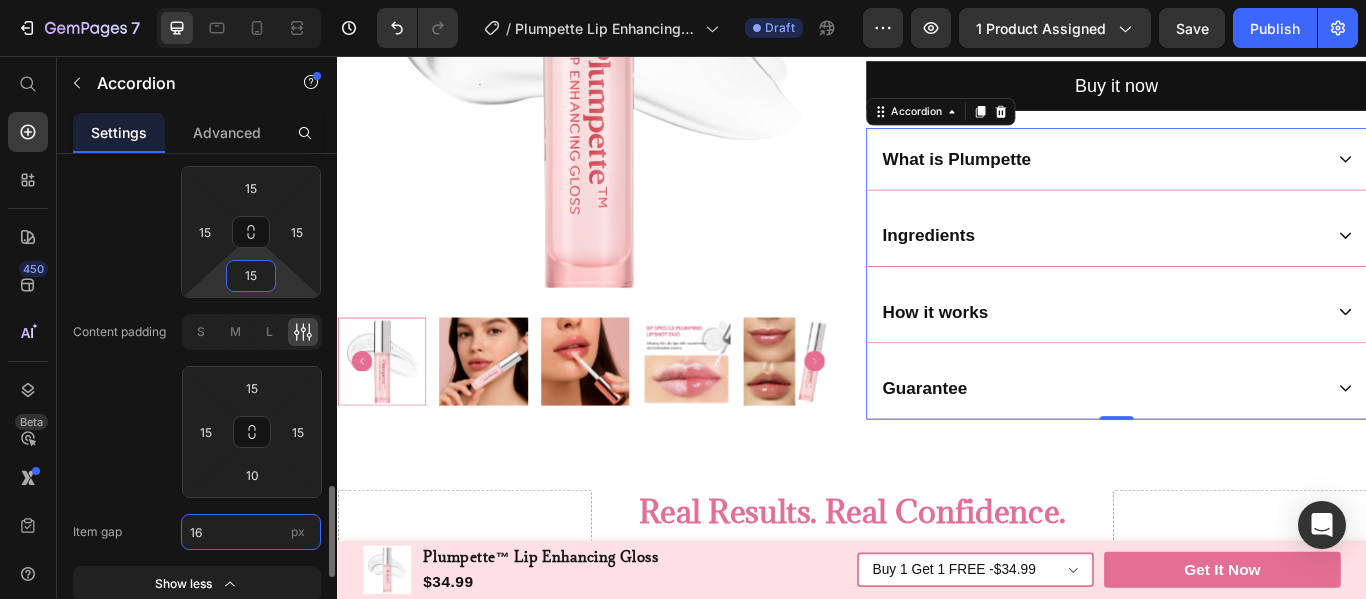 click on "16" at bounding box center (251, 532) 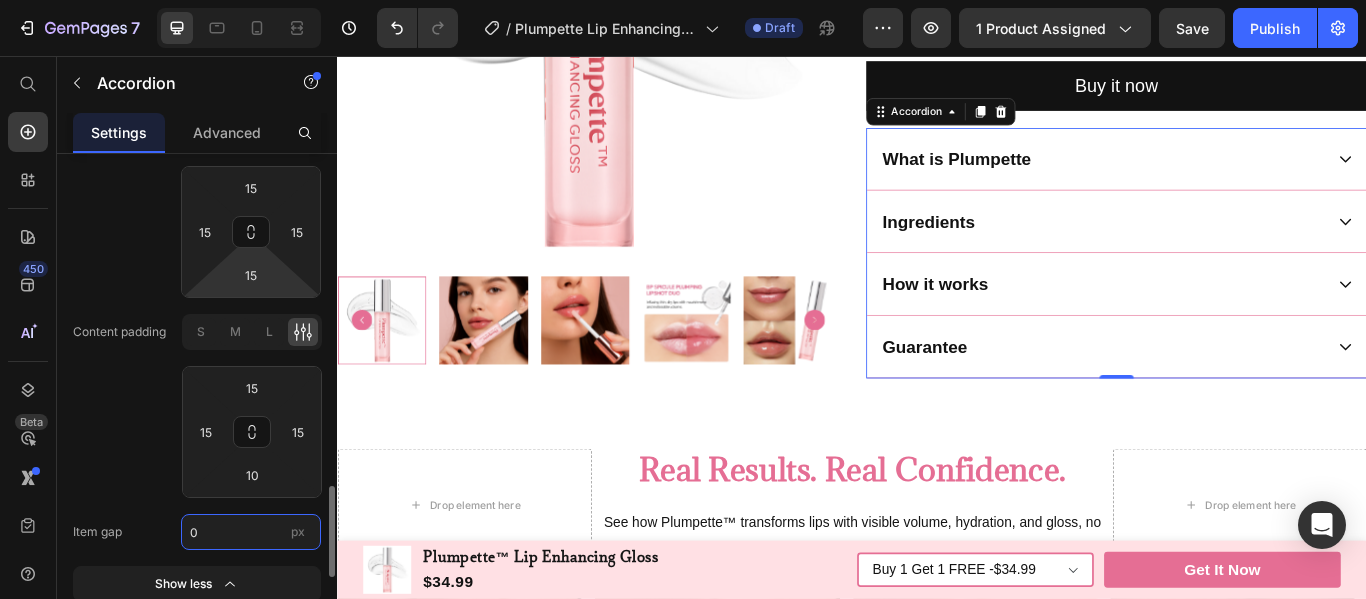 type on "0" 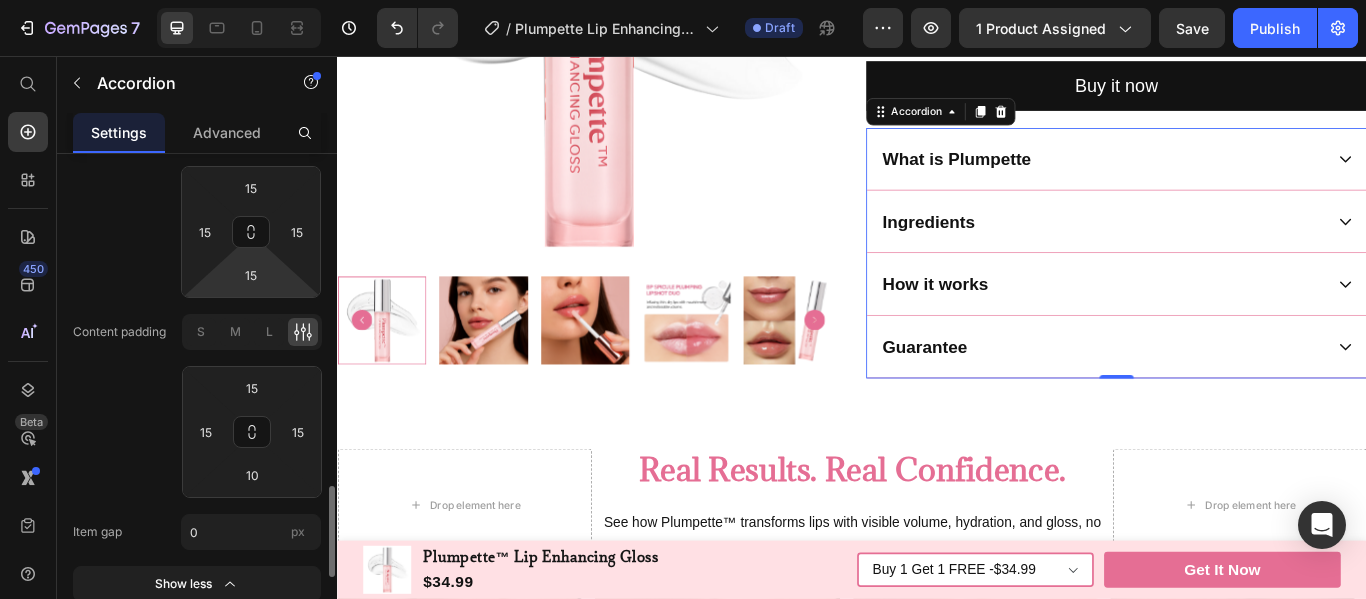 click on "Content padding S M L 15 15 10 15" 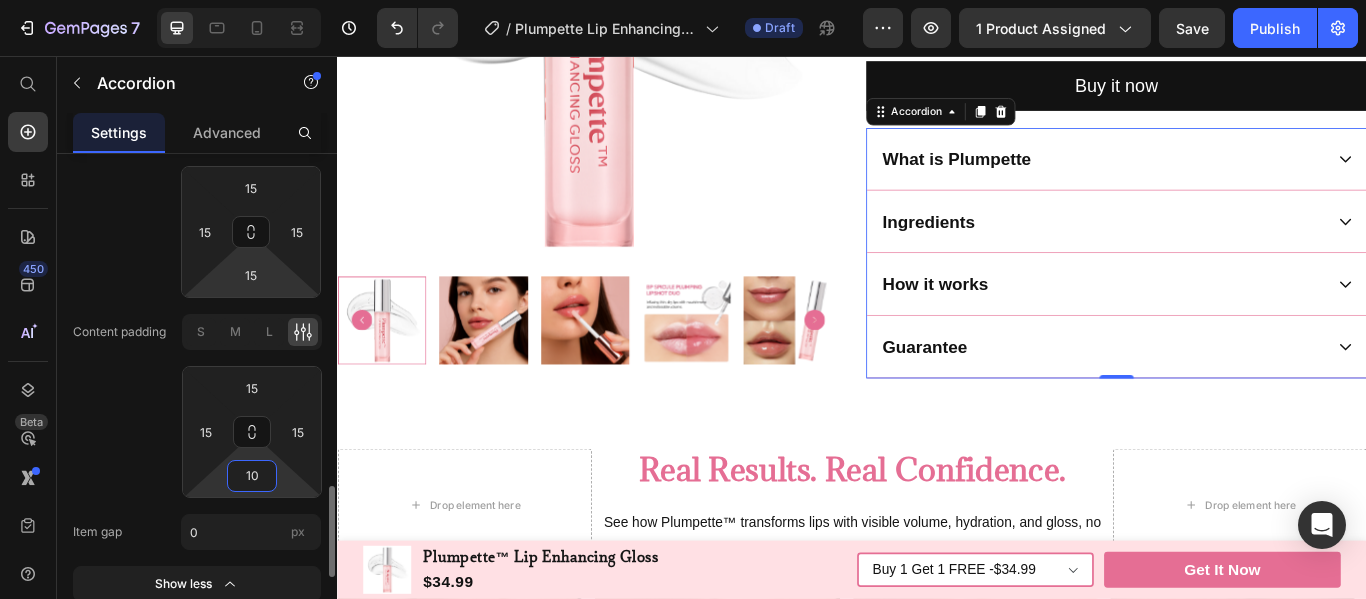 click on "10" at bounding box center (252, 476) 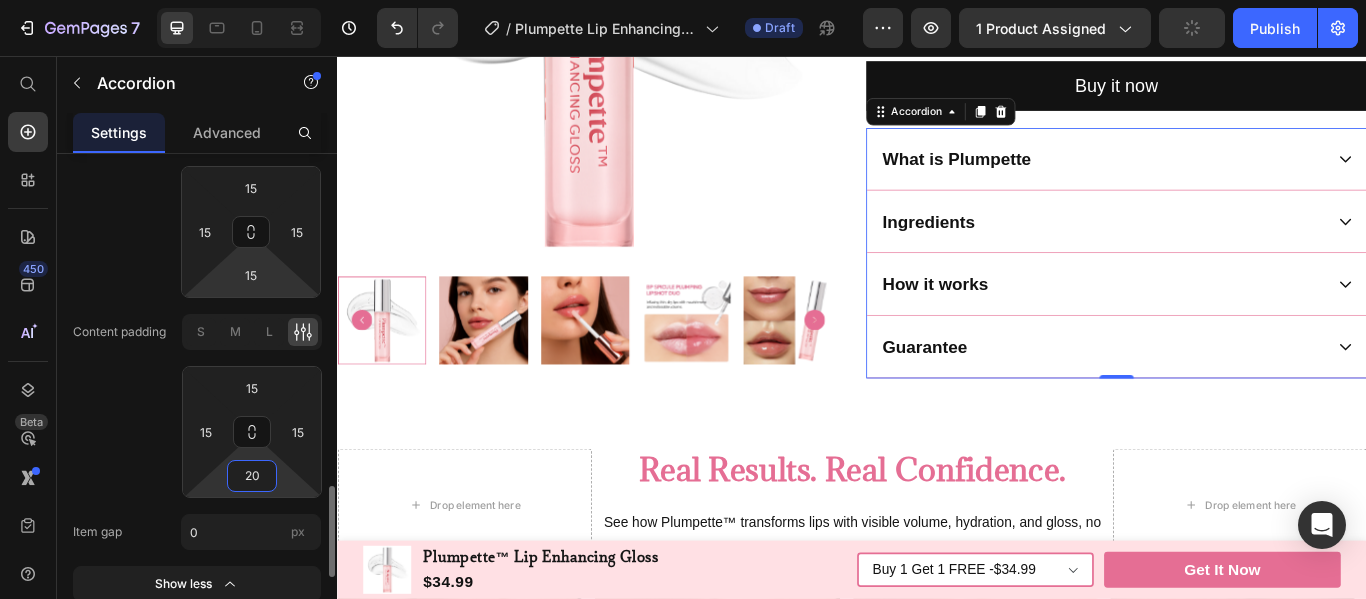 type on "20" 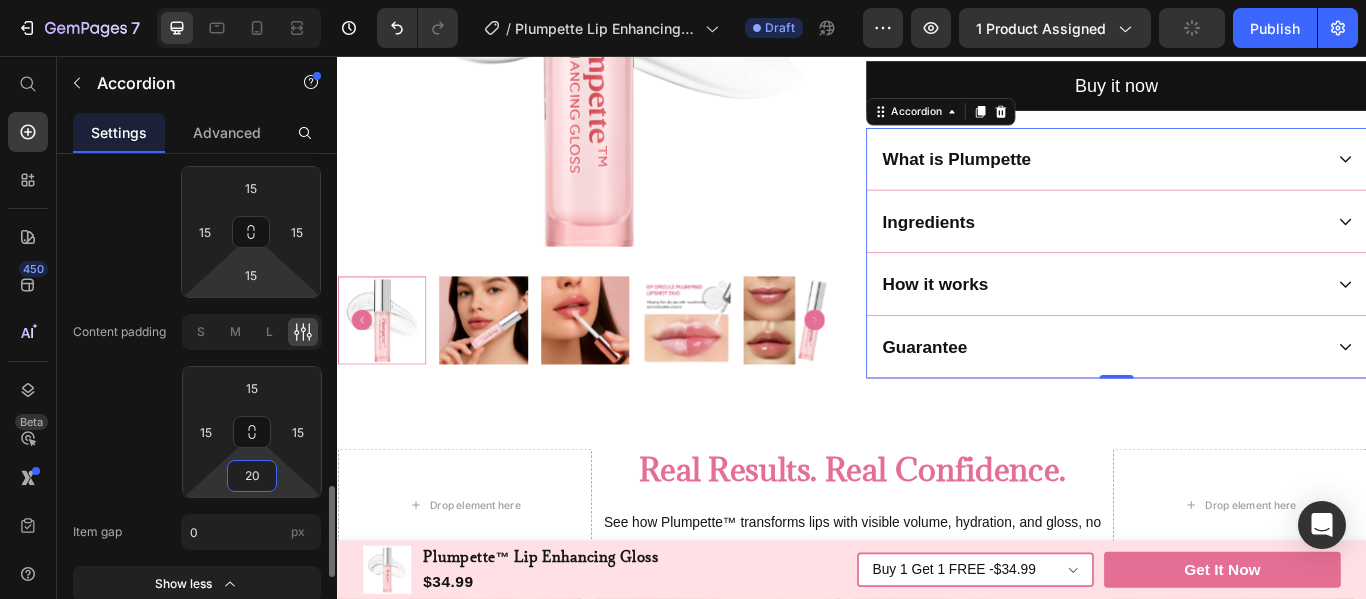 click on "Content padding S M L 15 15 20 15" 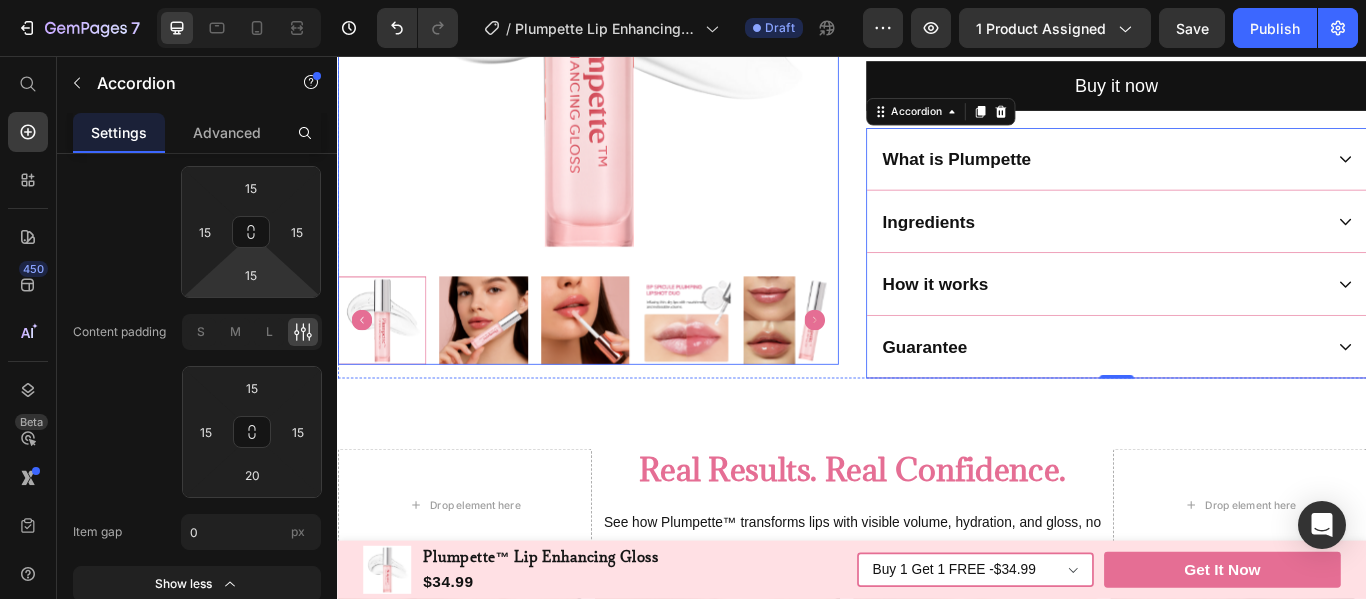 click at bounding box center (629, 6) 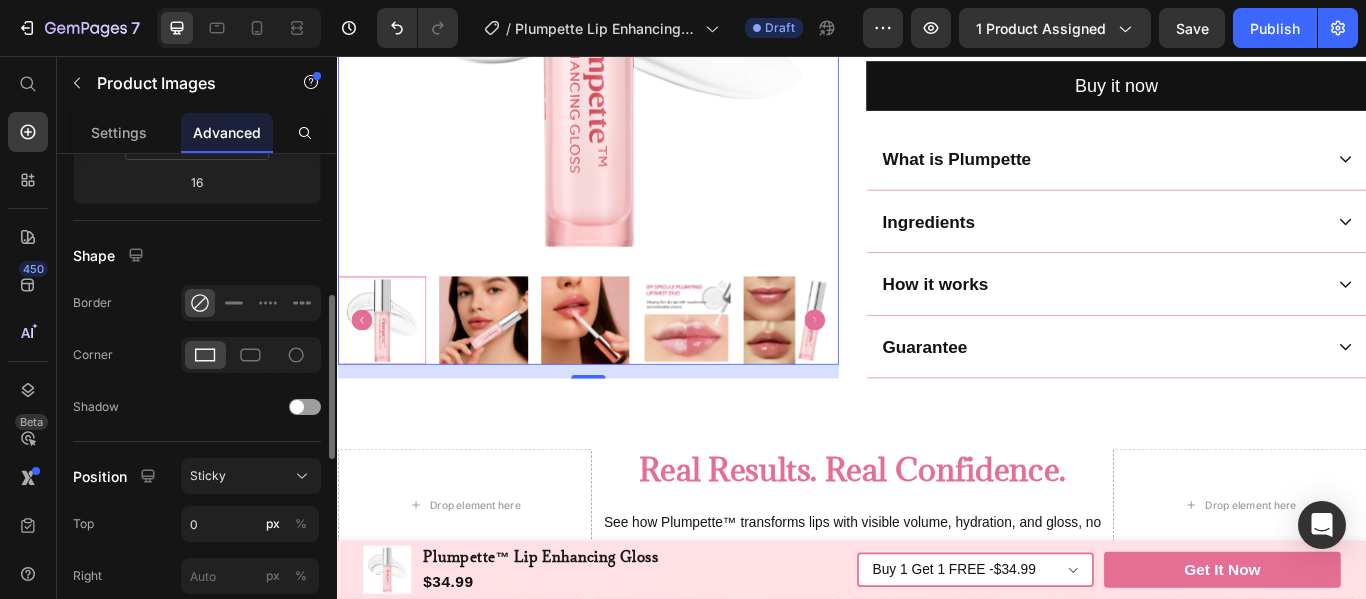scroll, scrollTop: 484, scrollLeft: 0, axis: vertical 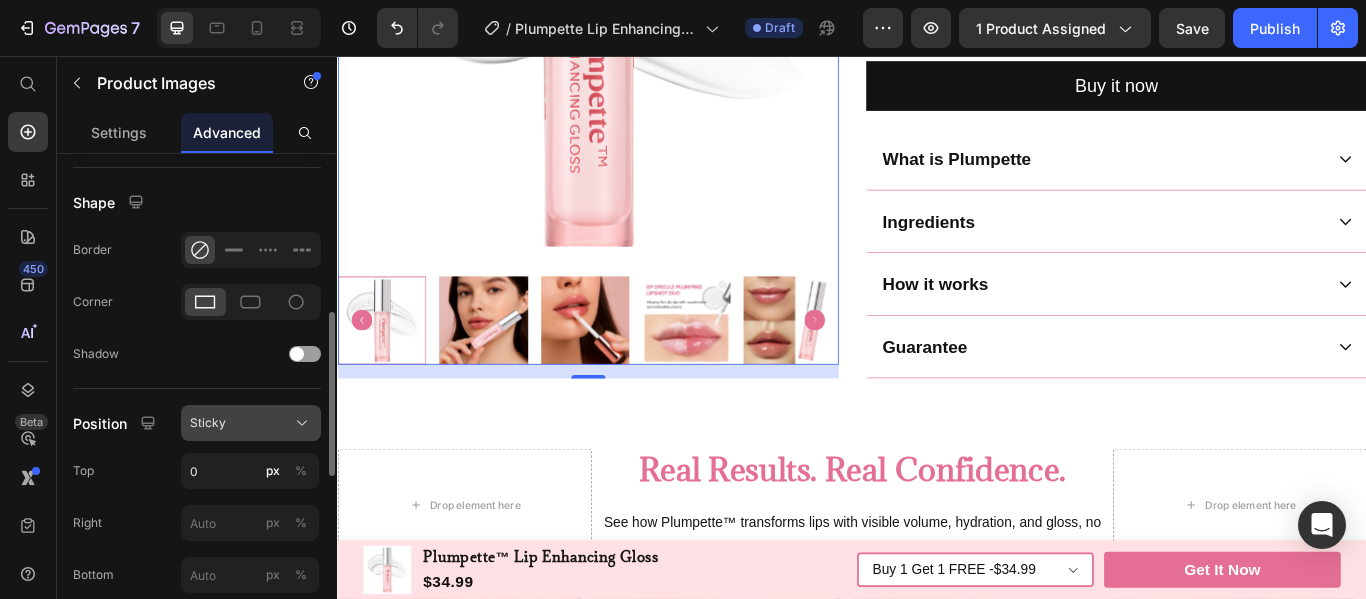 click on "Sticky" at bounding box center [251, 423] 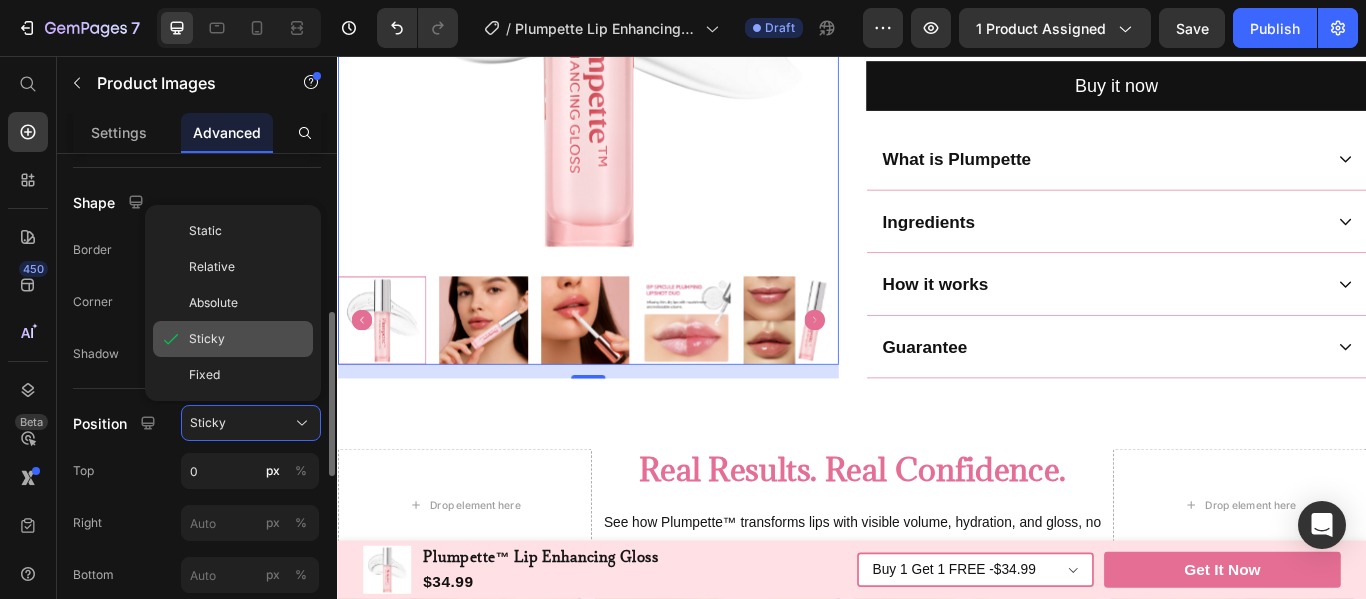 click on "Sticky" at bounding box center (247, 339) 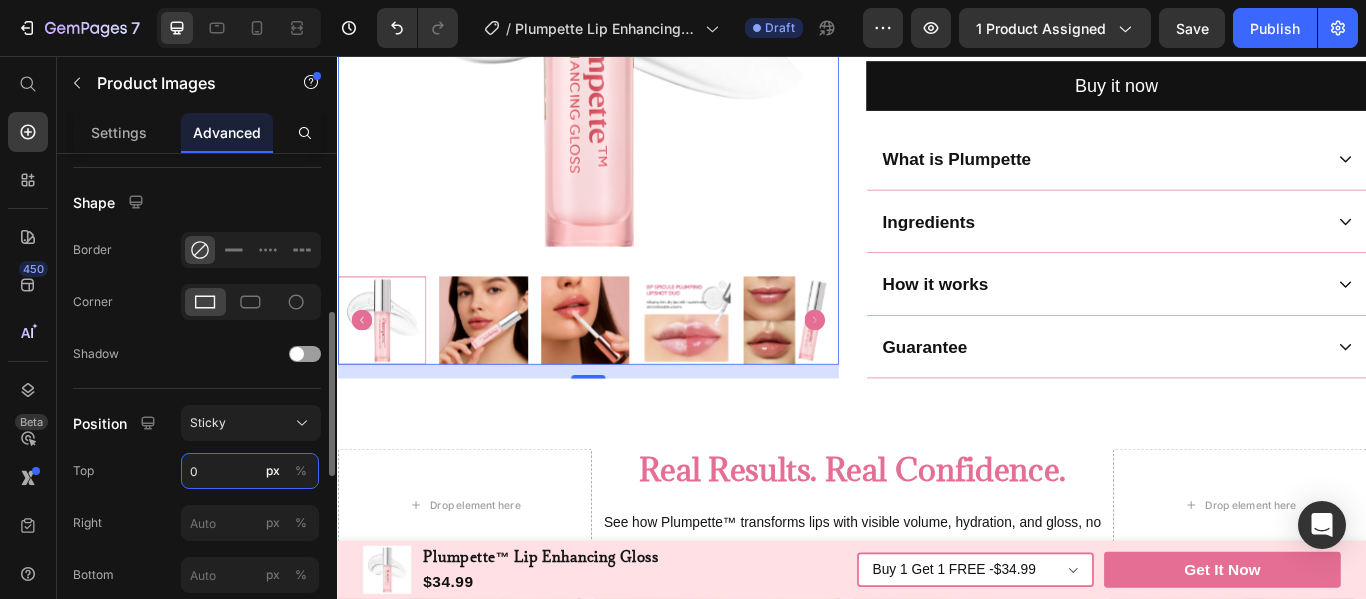click on "0" at bounding box center (250, 471) 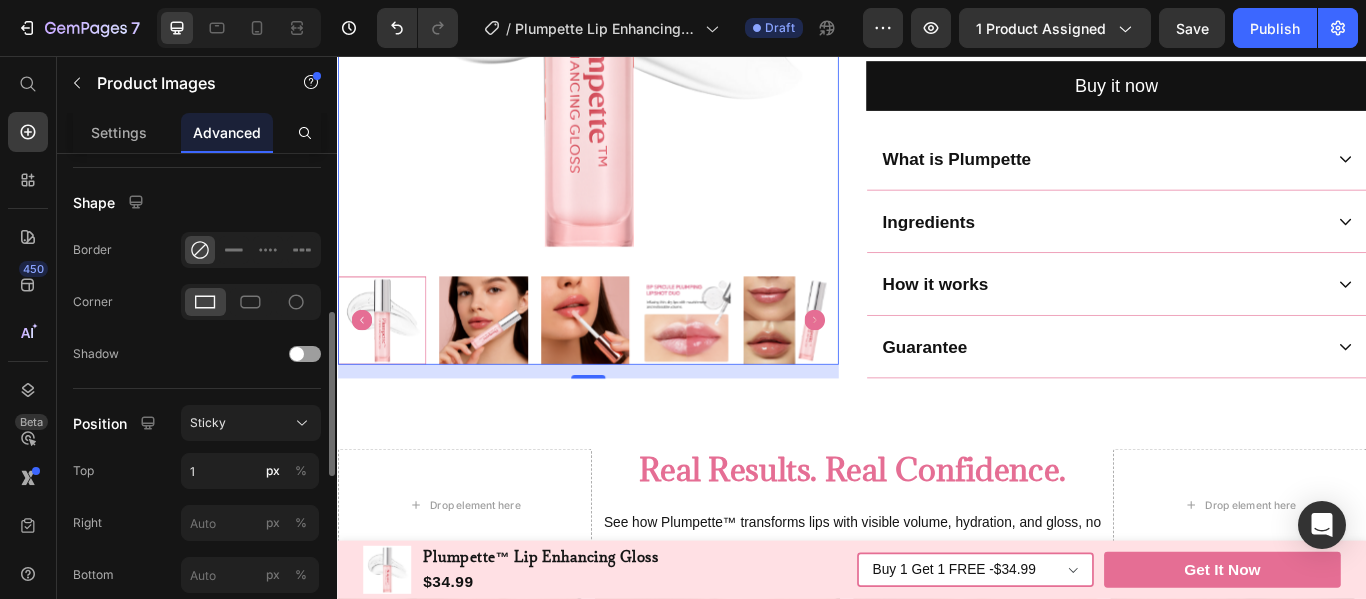 click on "Top 1 px %" 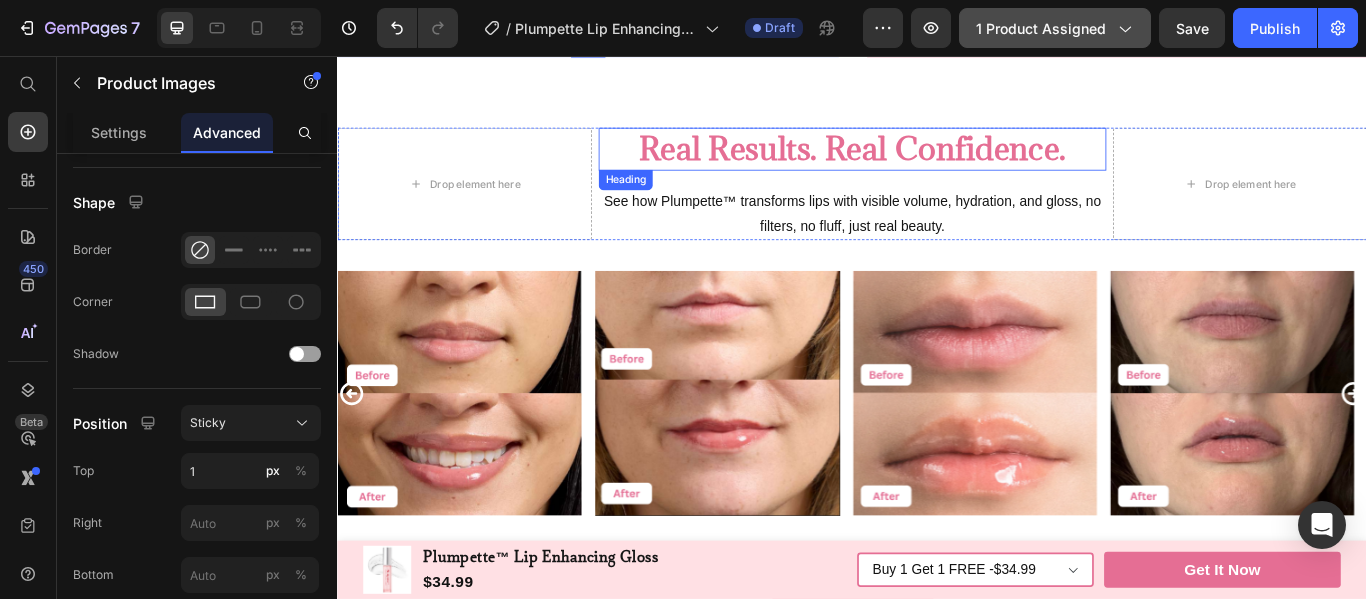 scroll, scrollTop: 1295, scrollLeft: 0, axis: vertical 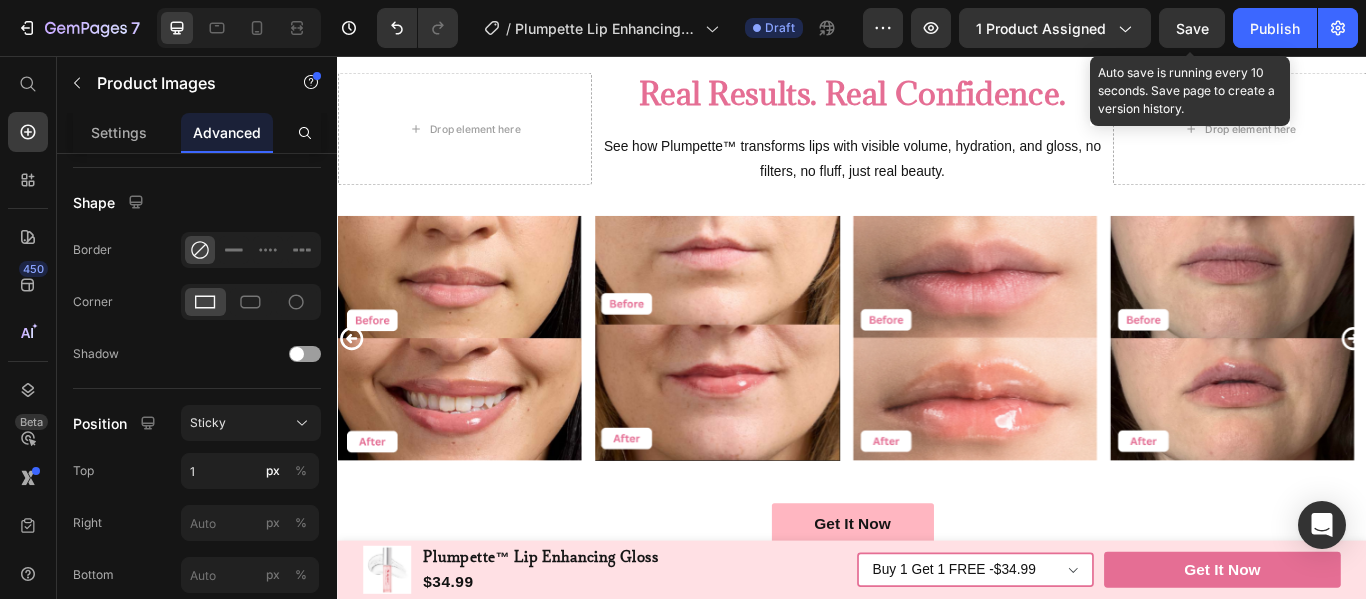 click on "Save" 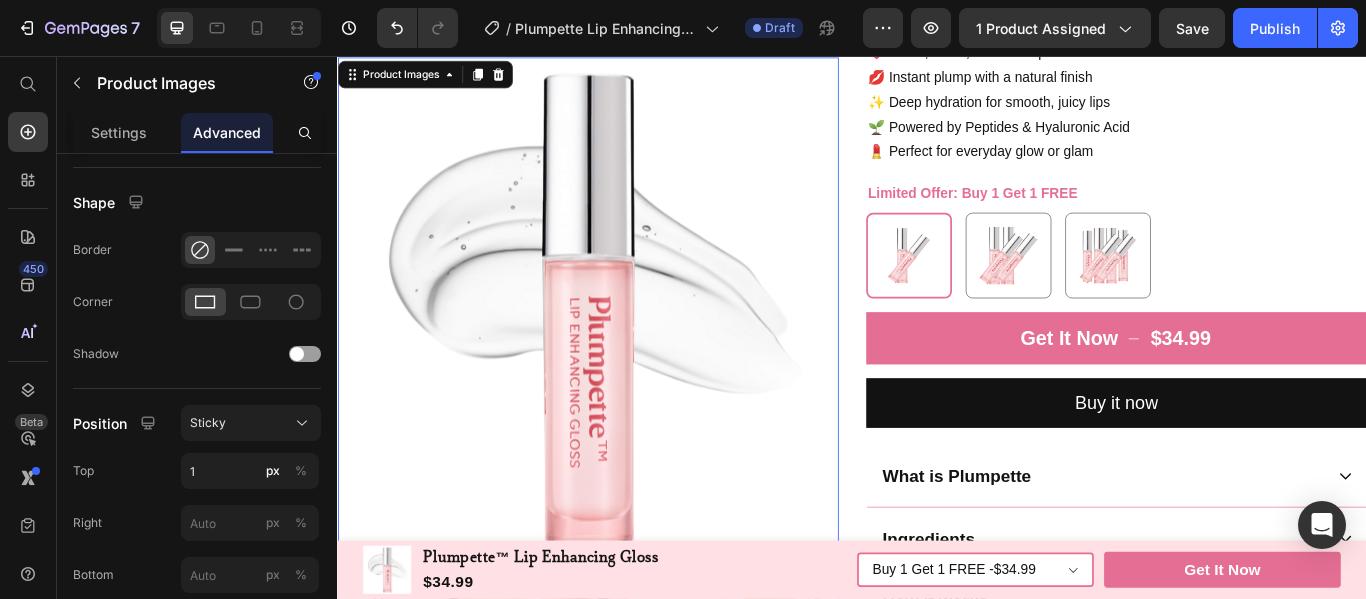 scroll, scrollTop: 502, scrollLeft: 0, axis: vertical 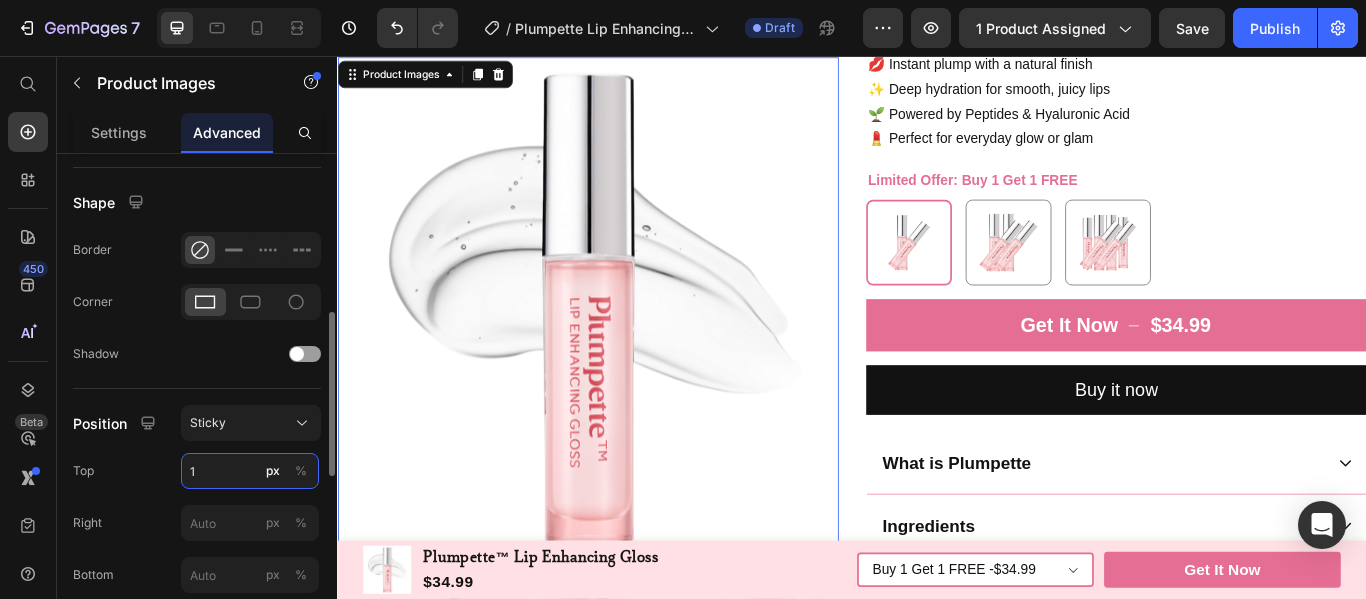 click on "1" at bounding box center [250, 471] 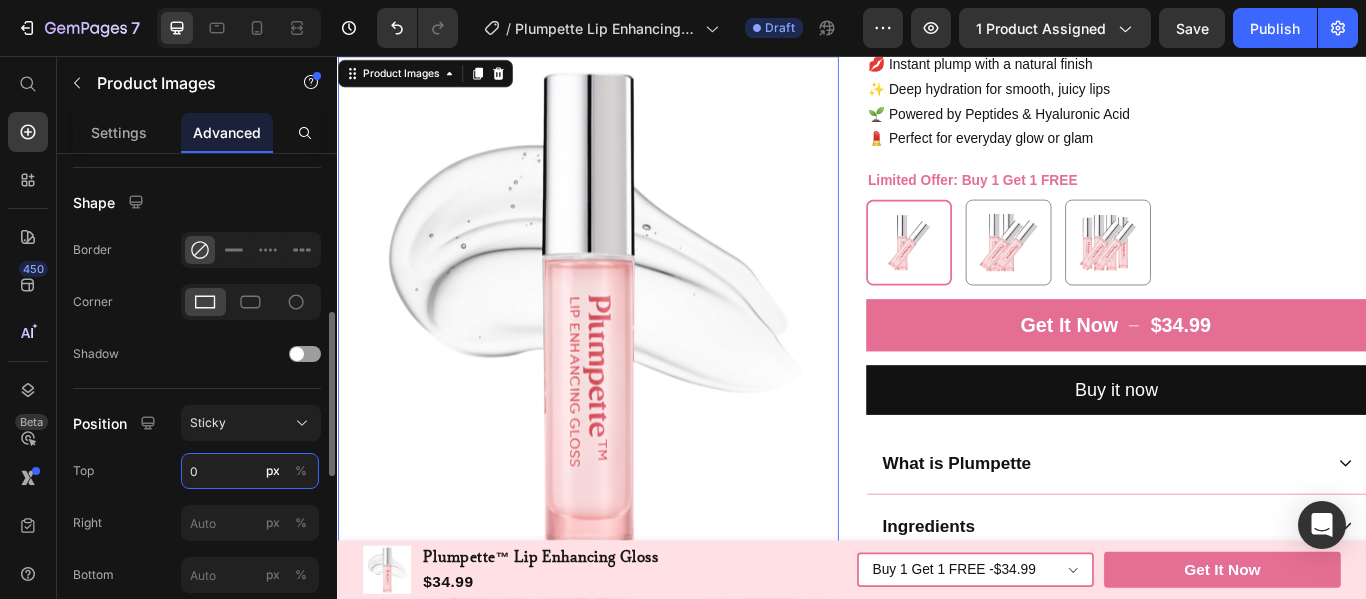 type on "0" 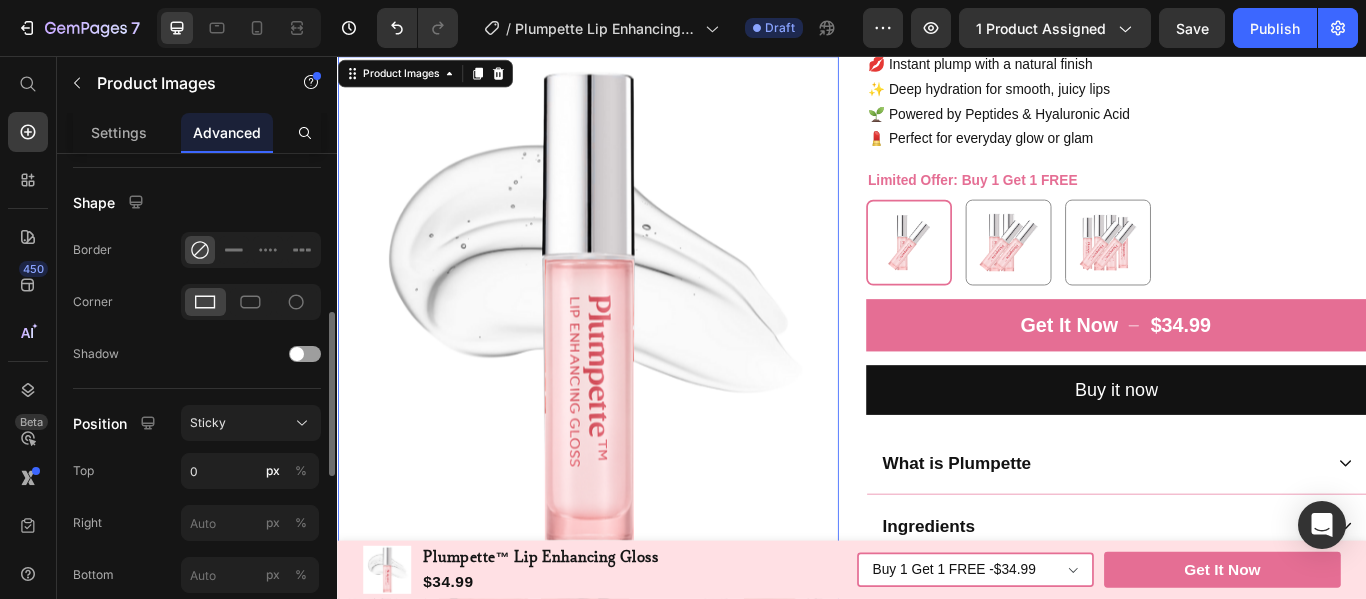 click on "Top 0 px %" 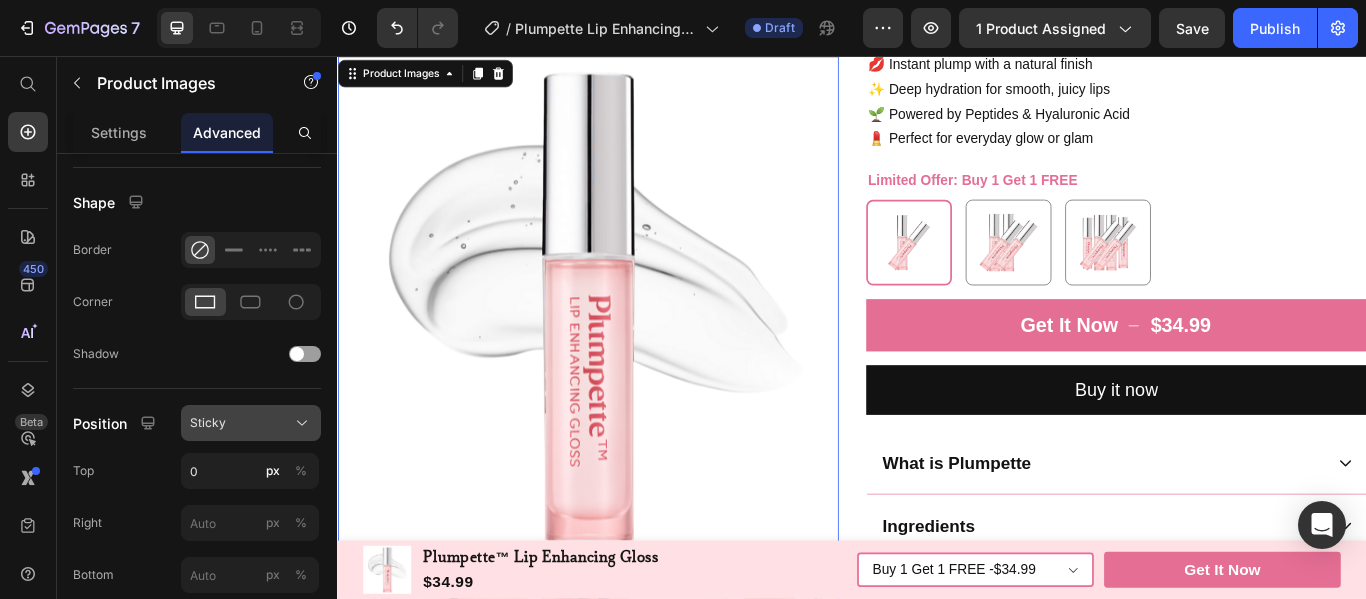 click 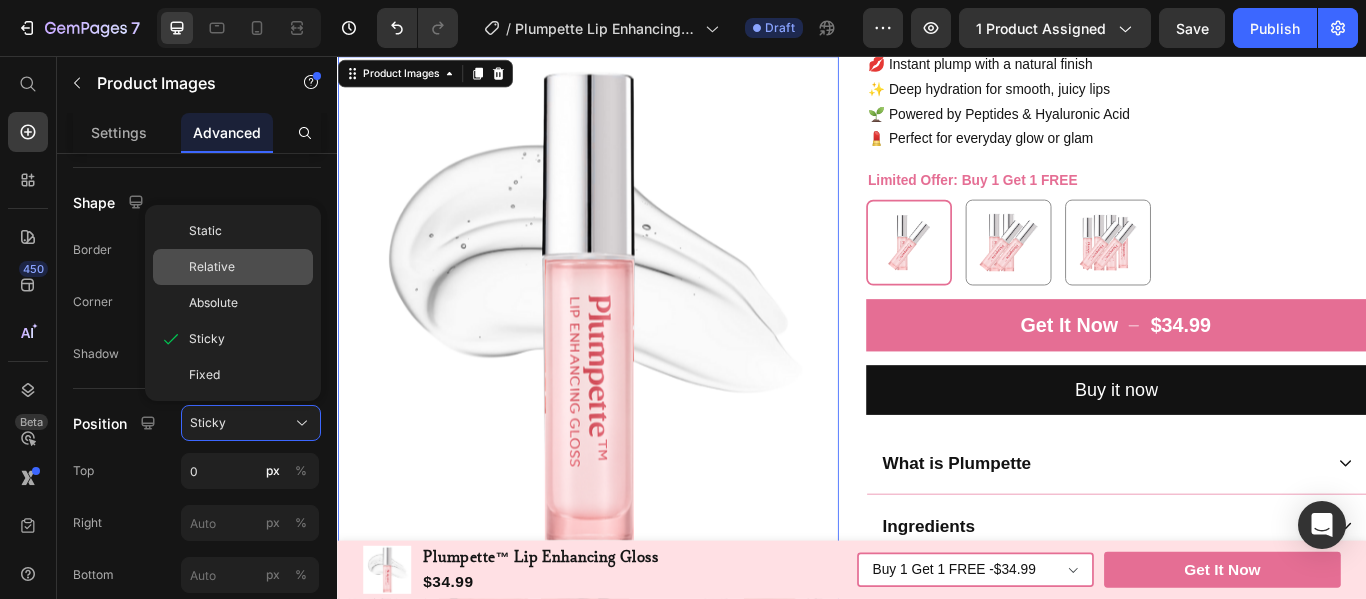 click on "Relative" at bounding box center [247, 267] 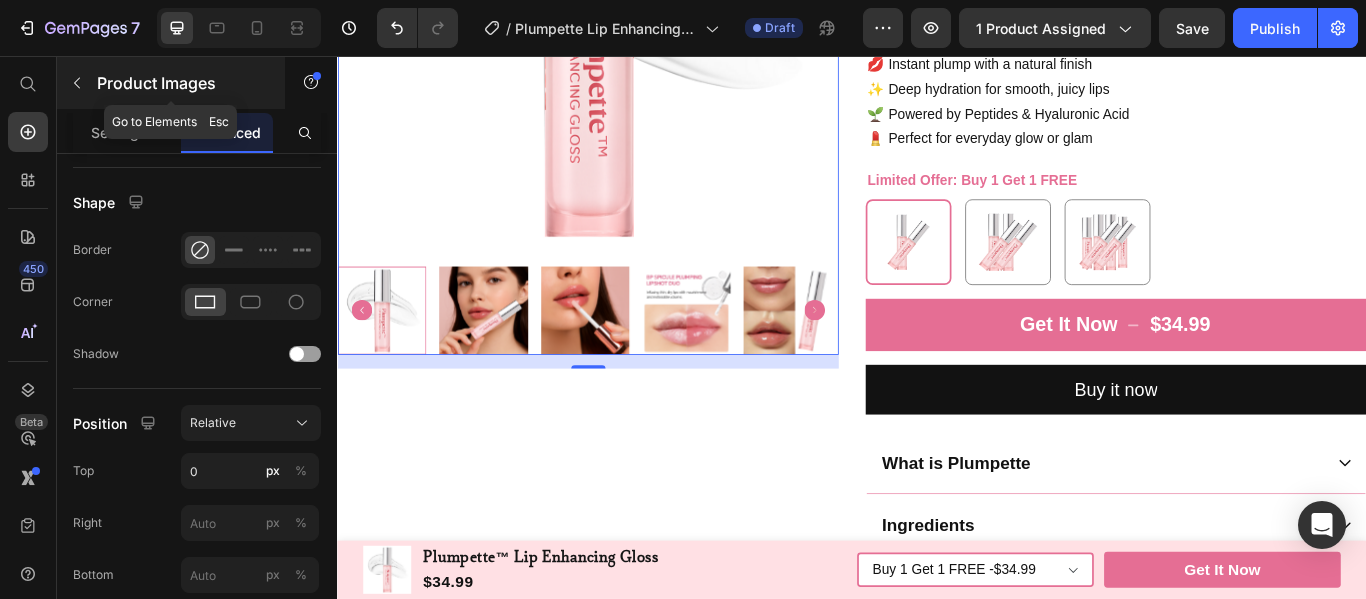 click 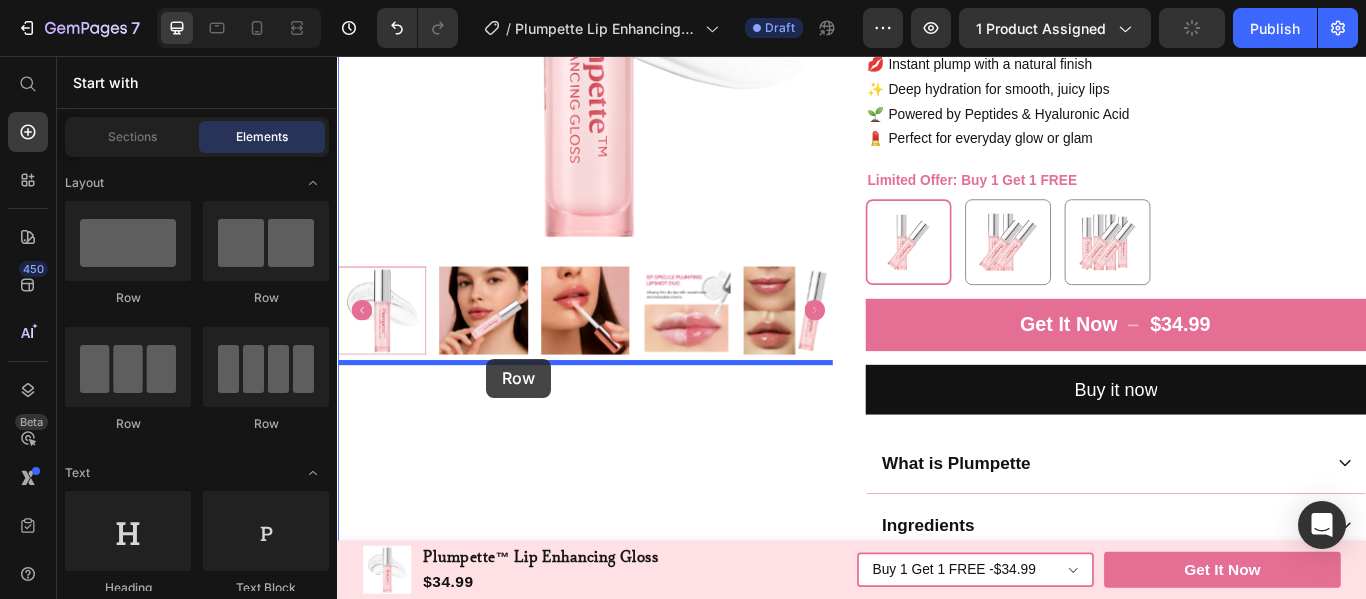 drag, startPoint x: 472, startPoint y: 289, endPoint x: 511, endPoint y: 409, distance: 126.178444 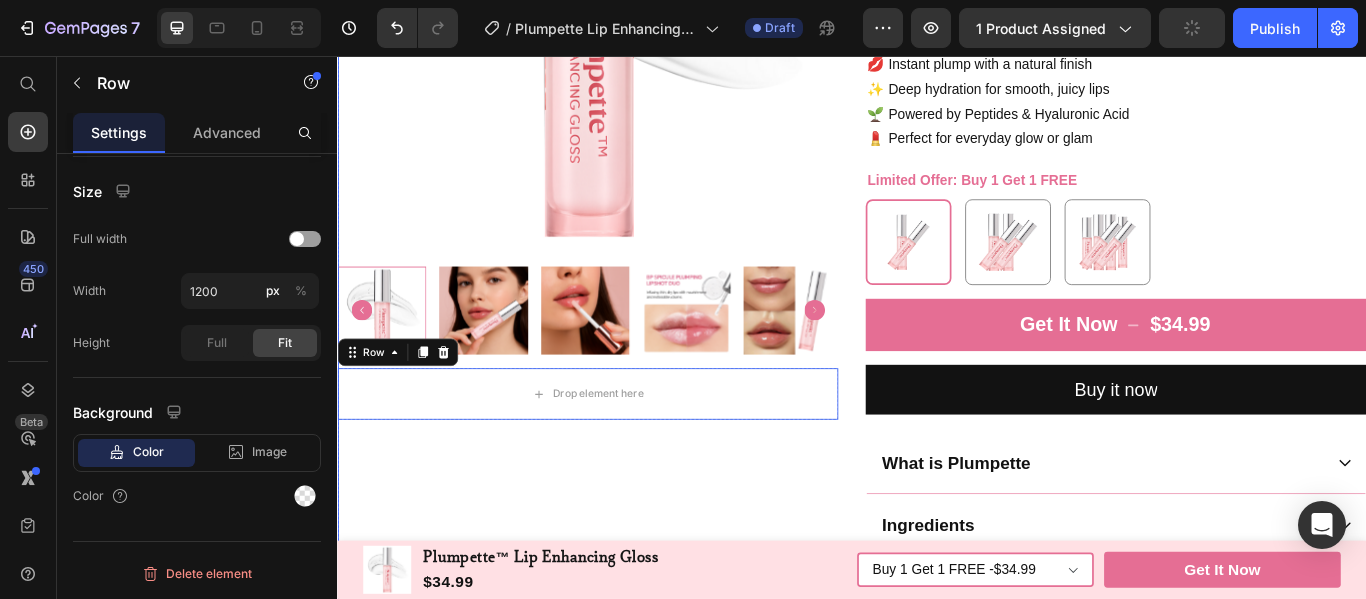 scroll, scrollTop: 0, scrollLeft: 0, axis: both 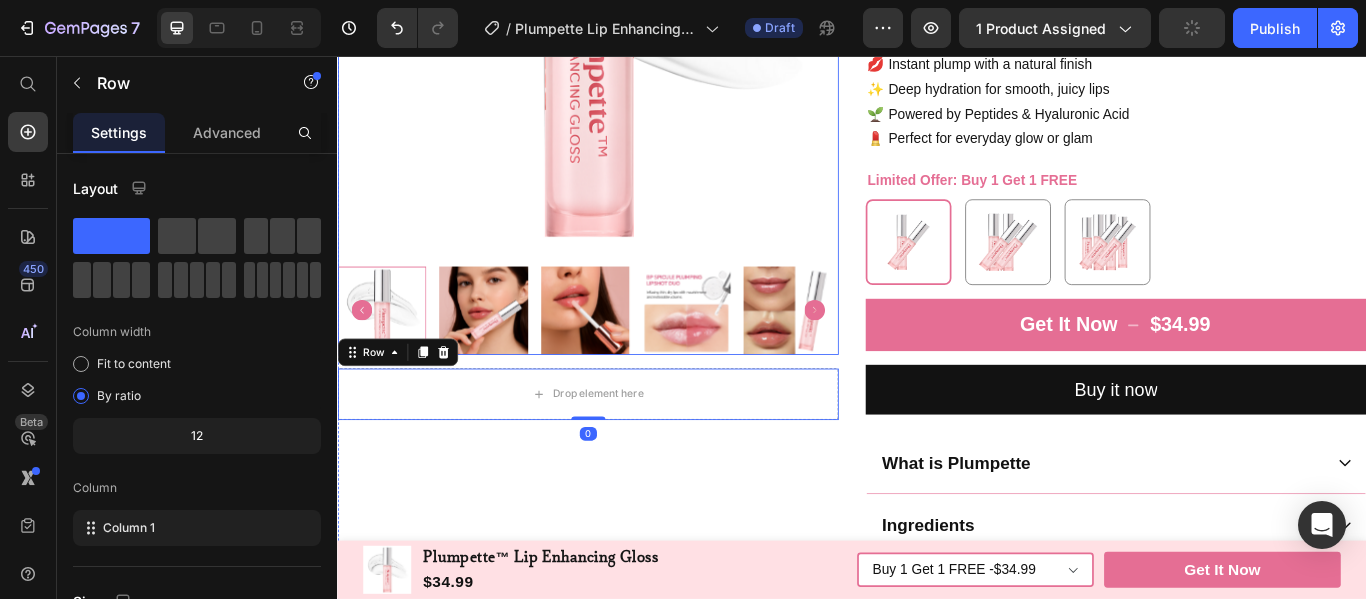 click at bounding box center (629, -6) 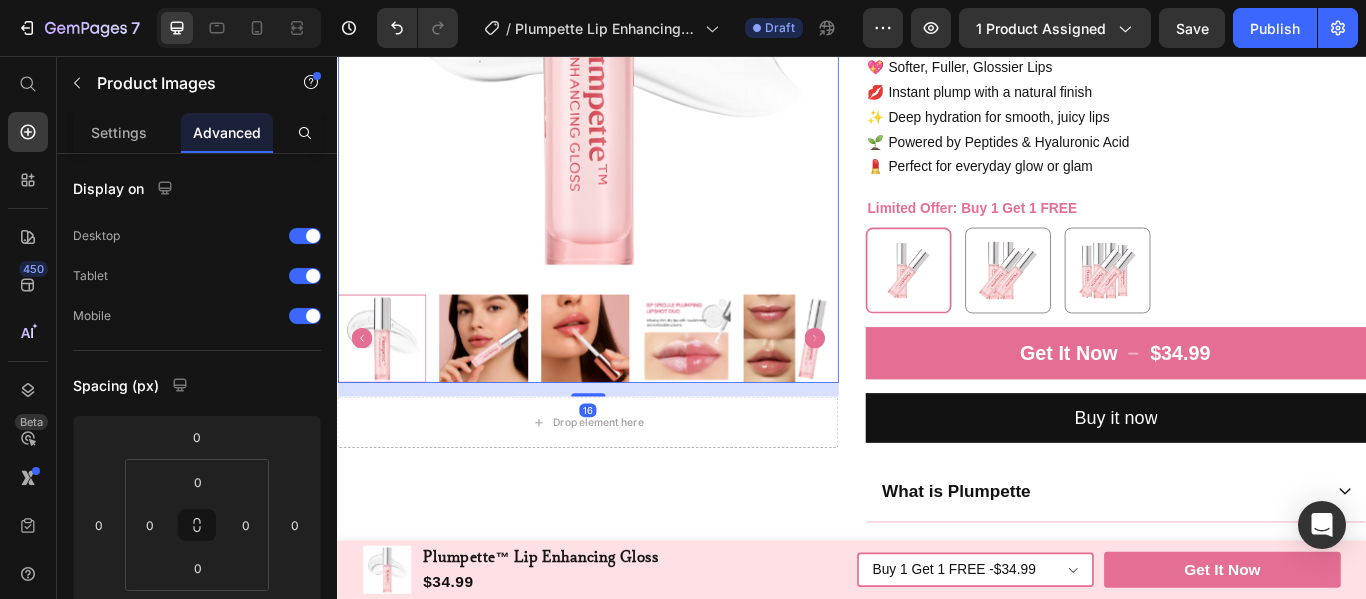 scroll, scrollTop: 454, scrollLeft: 0, axis: vertical 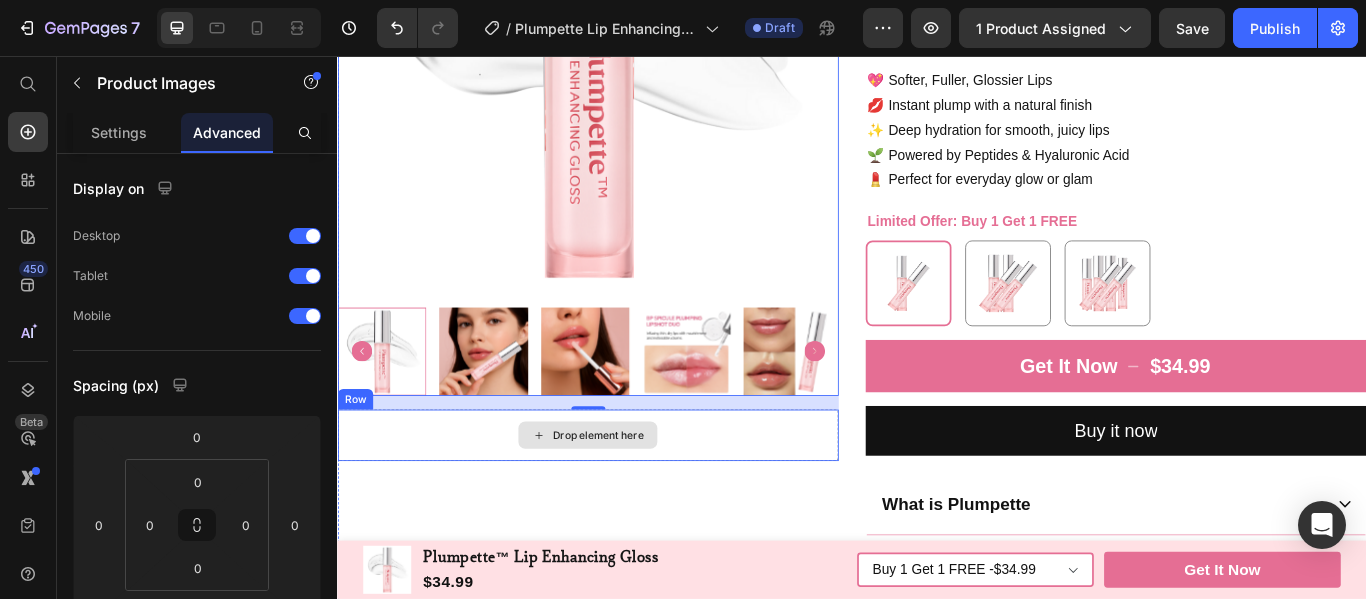 click on "Drop element here" at bounding box center [629, 498] 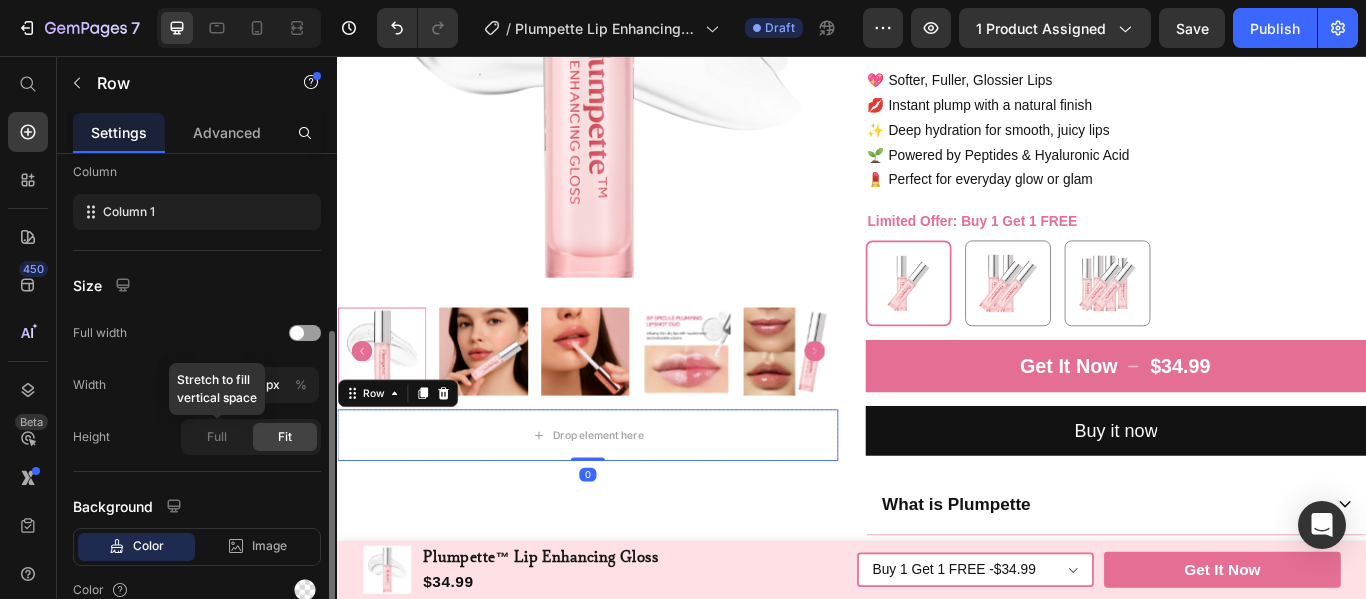 scroll, scrollTop: 318, scrollLeft: 0, axis: vertical 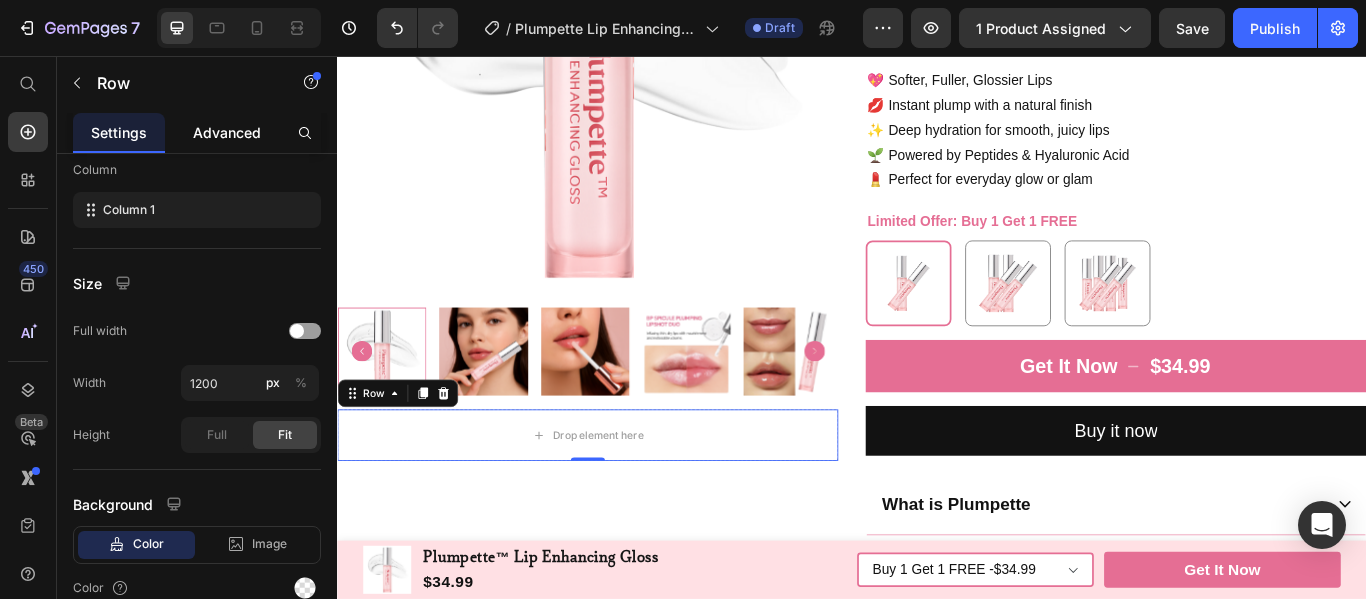 click on "Advanced" at bounding box center [227, 132] 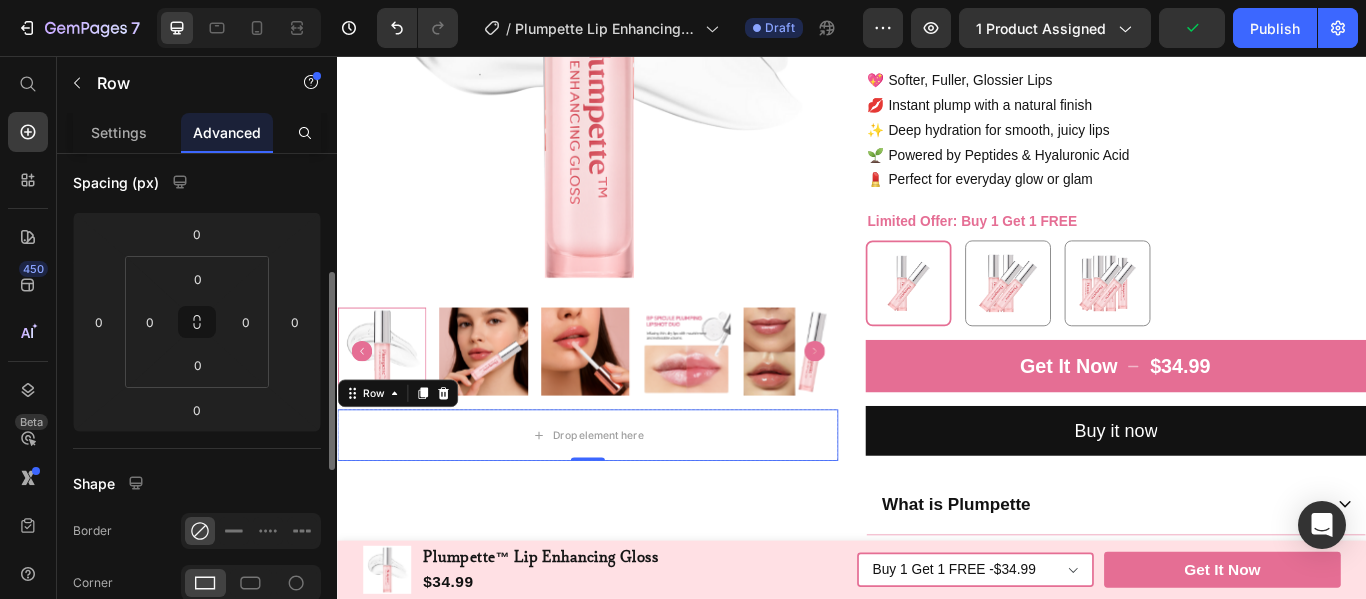 scroll, scrollTop: 230, scrollLeft: 0, axis: vertical 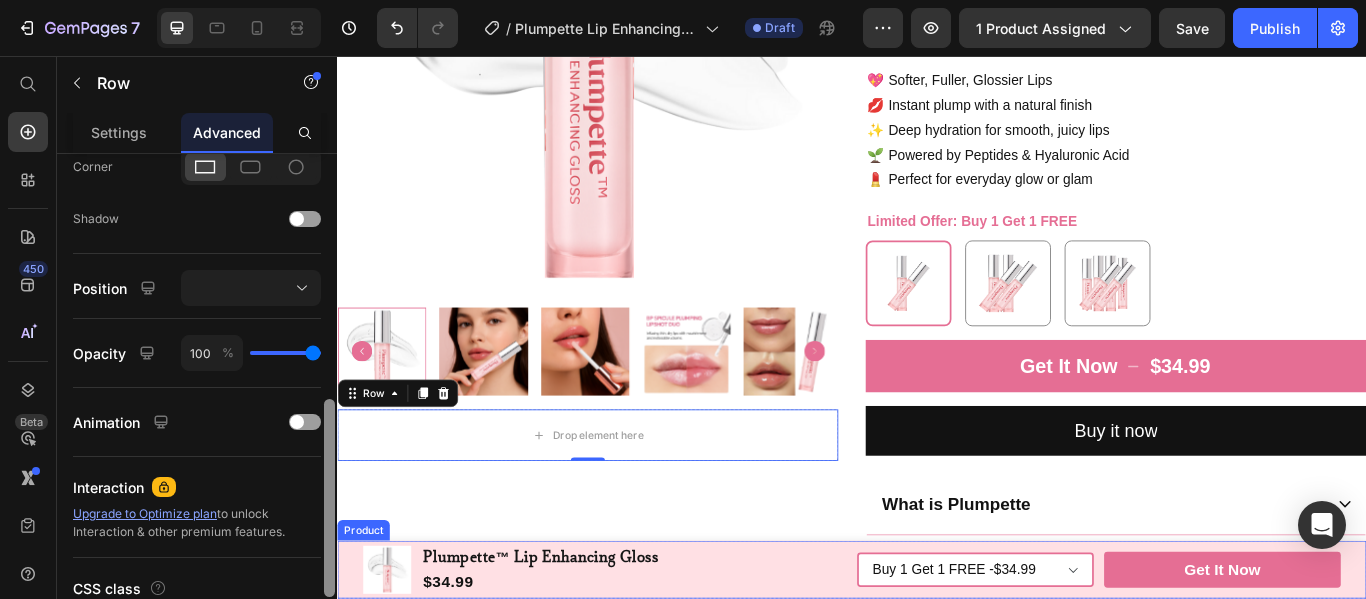 drag, startPoint x: 666, startPoint y: 482, endPoint x: 339, endPoint y: 681, distance: 382.79236 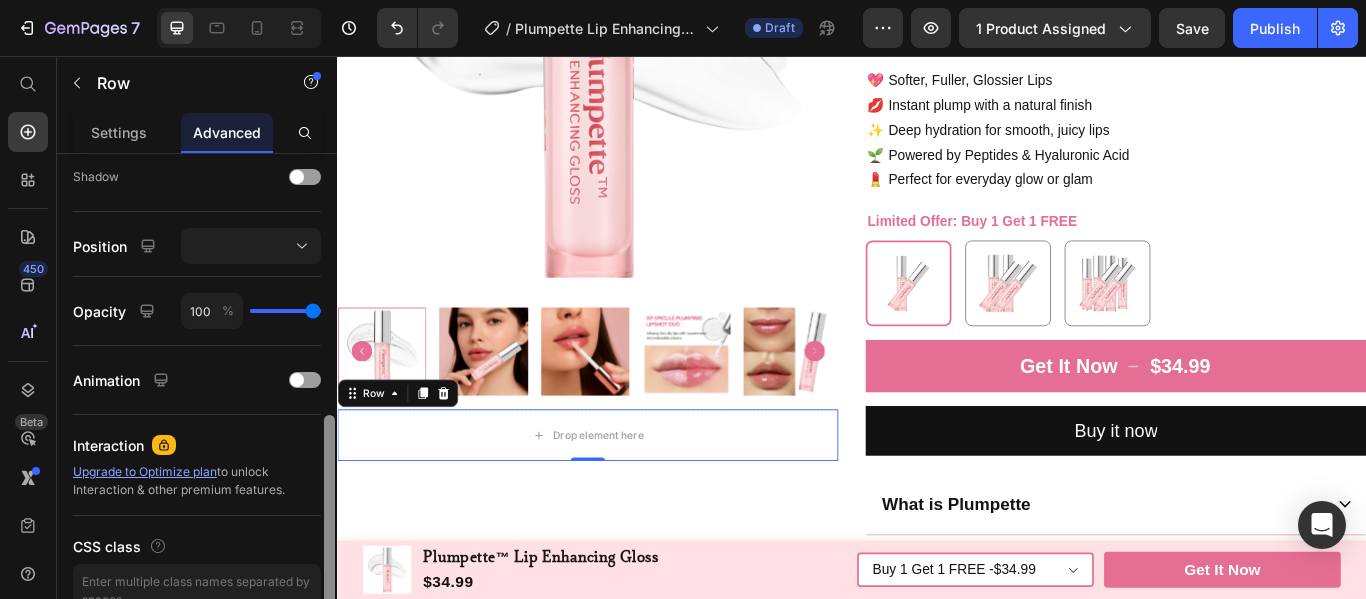 scroll, scrollTop: 0, scrollLeft: 0, axis: both 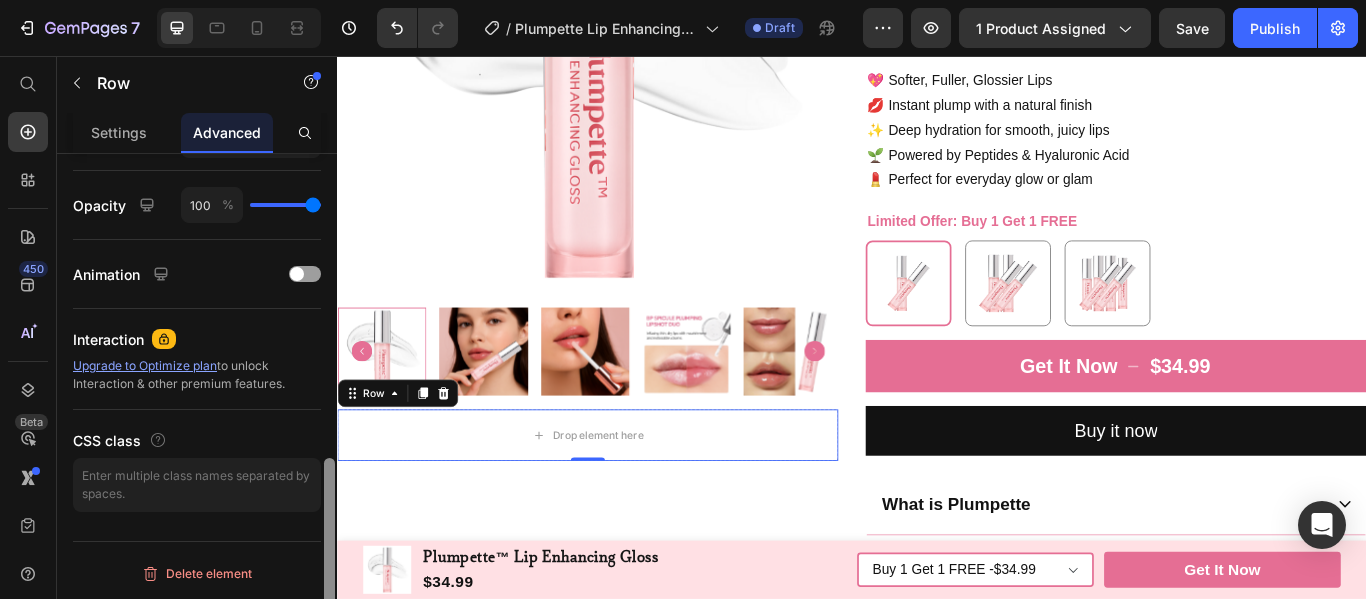 click at bounding box center [329, 405] 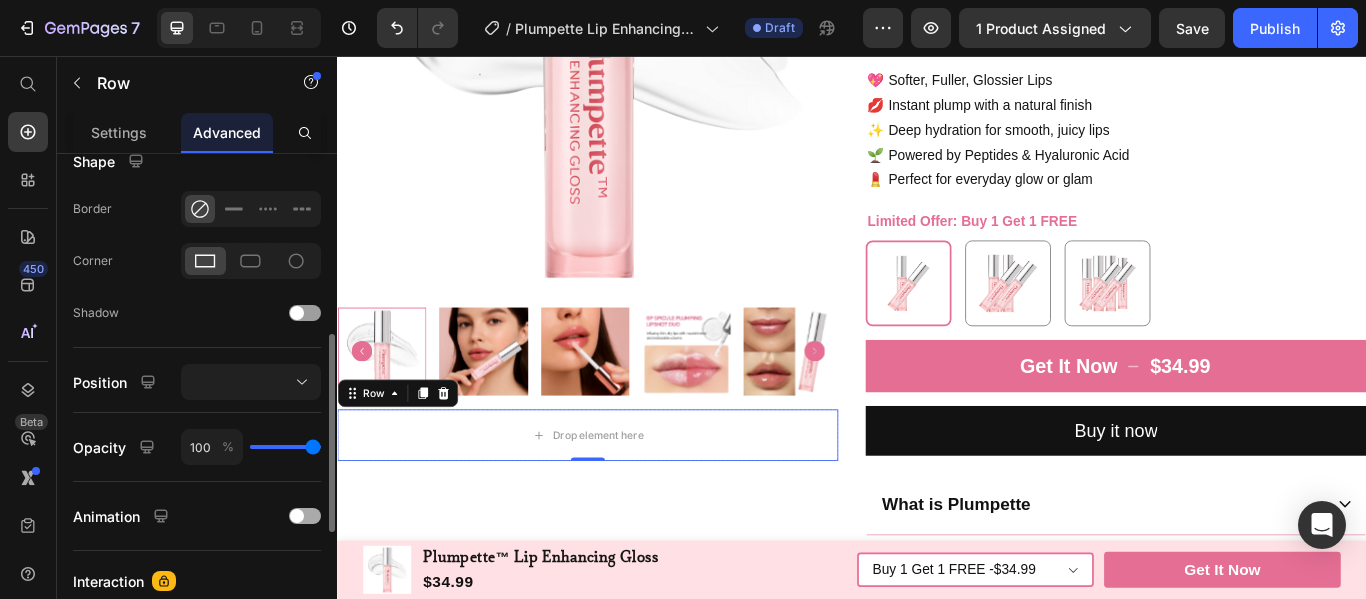 scroll, scrollTop: 505, scrollLeft: 0, axis: vertical 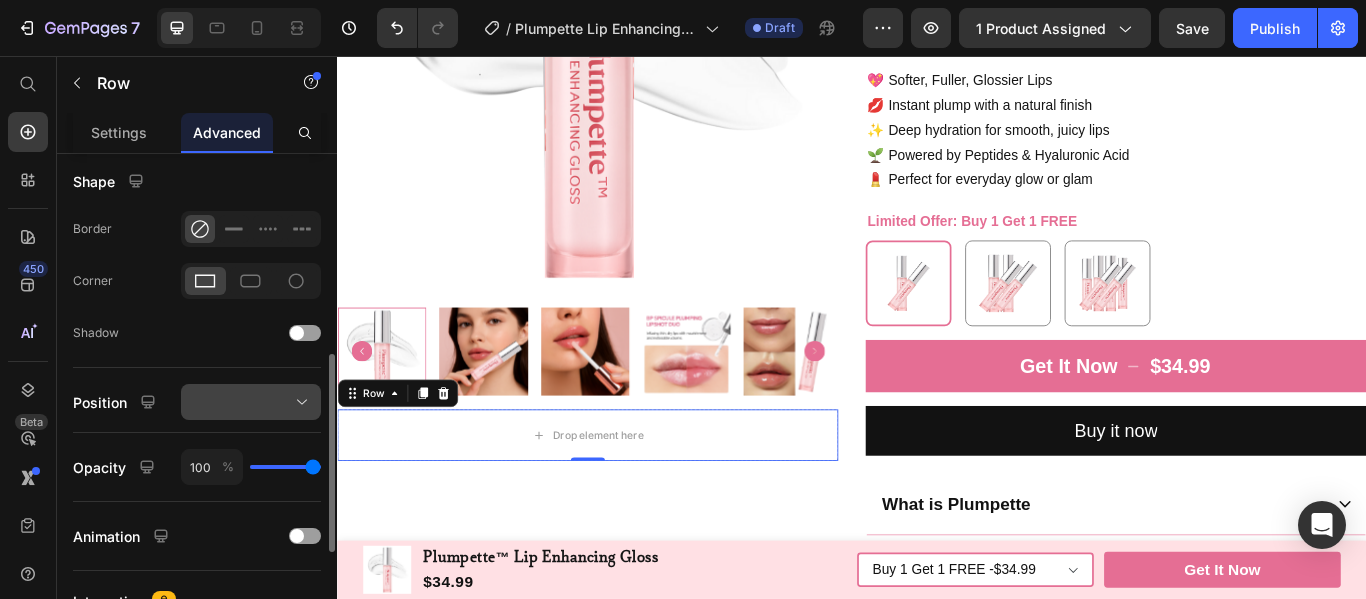 click 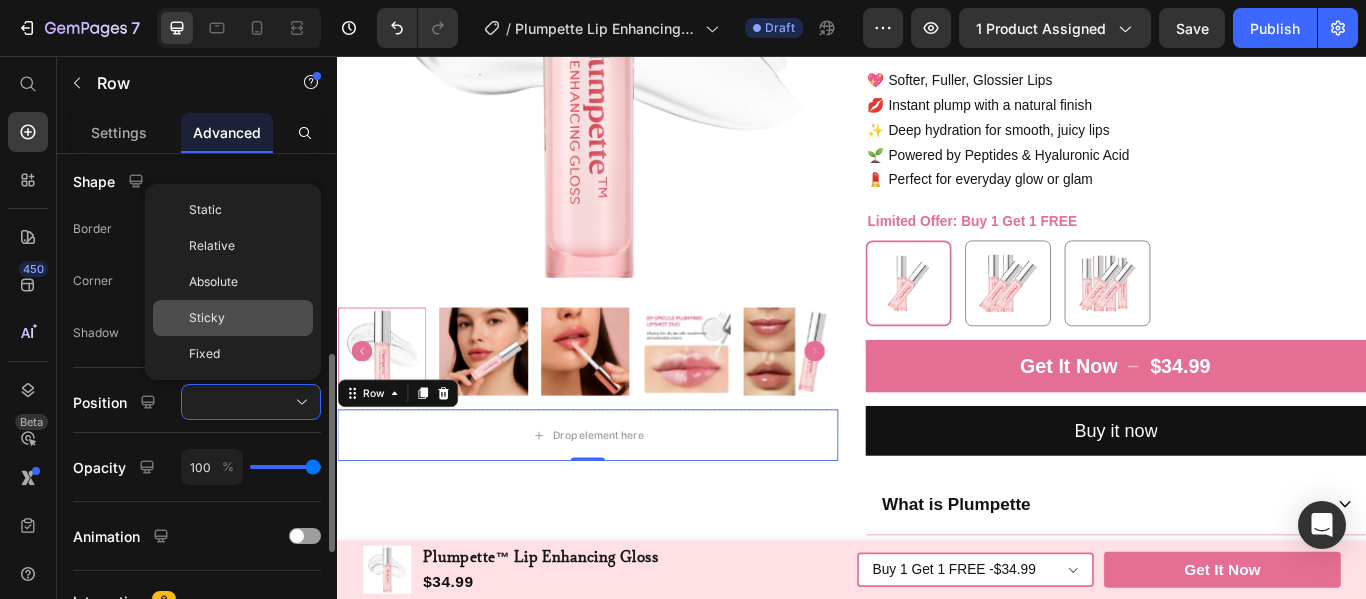 click on "Sticky" at bounding box center [247, 318] 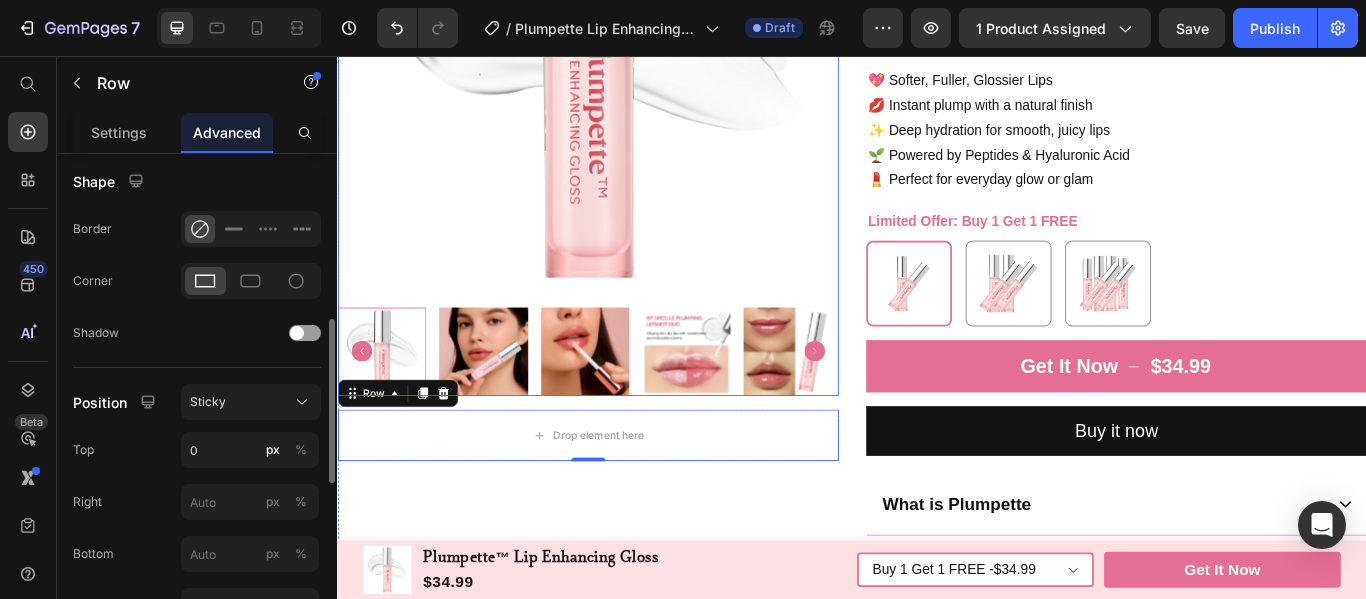 click at bounding box center [629, 42] 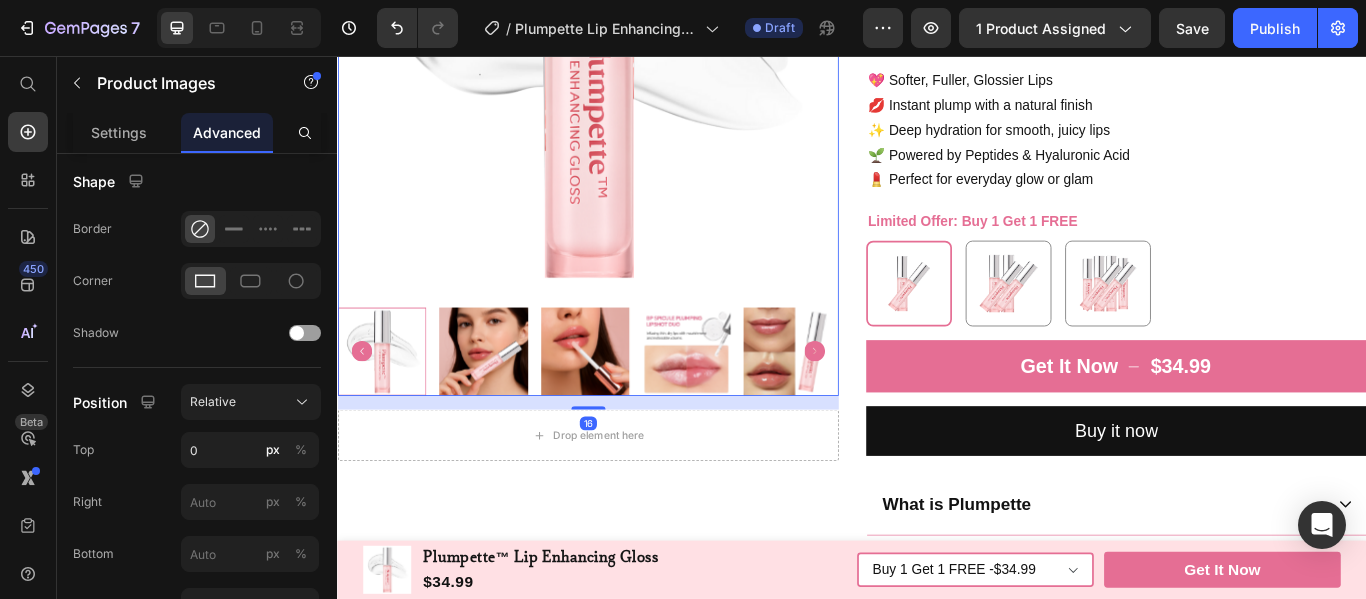 scroll, scrollTop: 0, scrollLeft: 0, axis: both 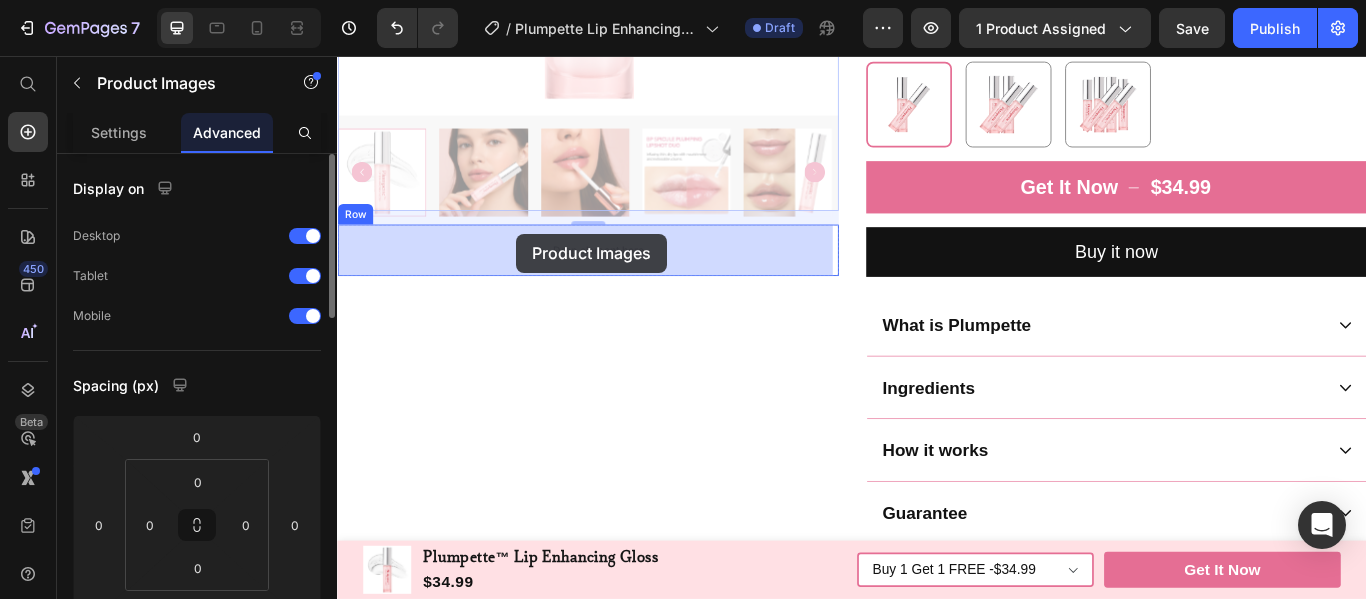 drag, startPoint x: 353, startPoint y: 87, endPoint x: 546, endPoint y: 261, distance: 259.85574 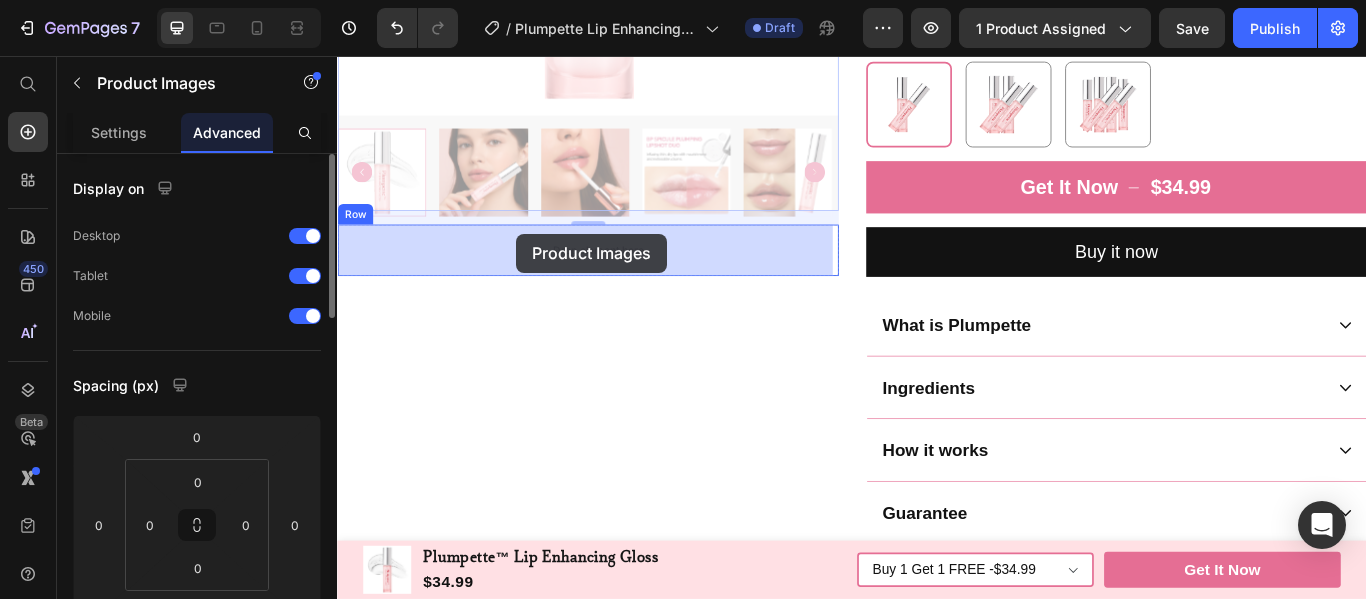 type on "0" 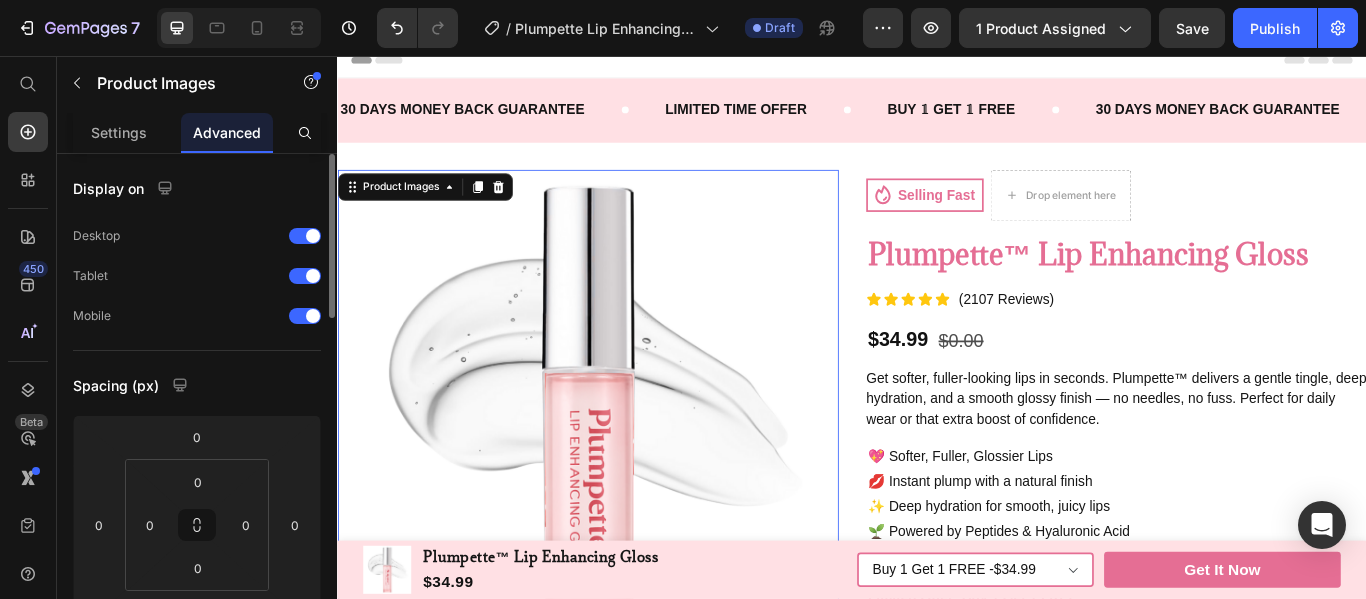 scroll, scrollTop: 0, scrollLeft: 0, axis: both 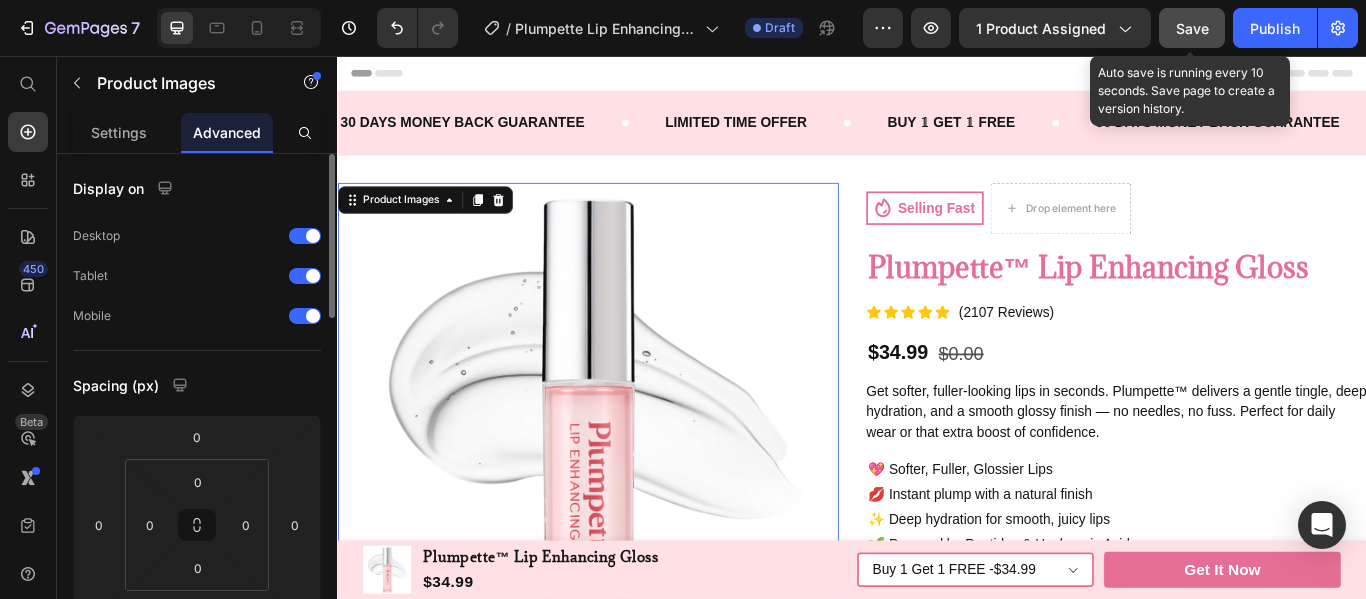 click on "Save" 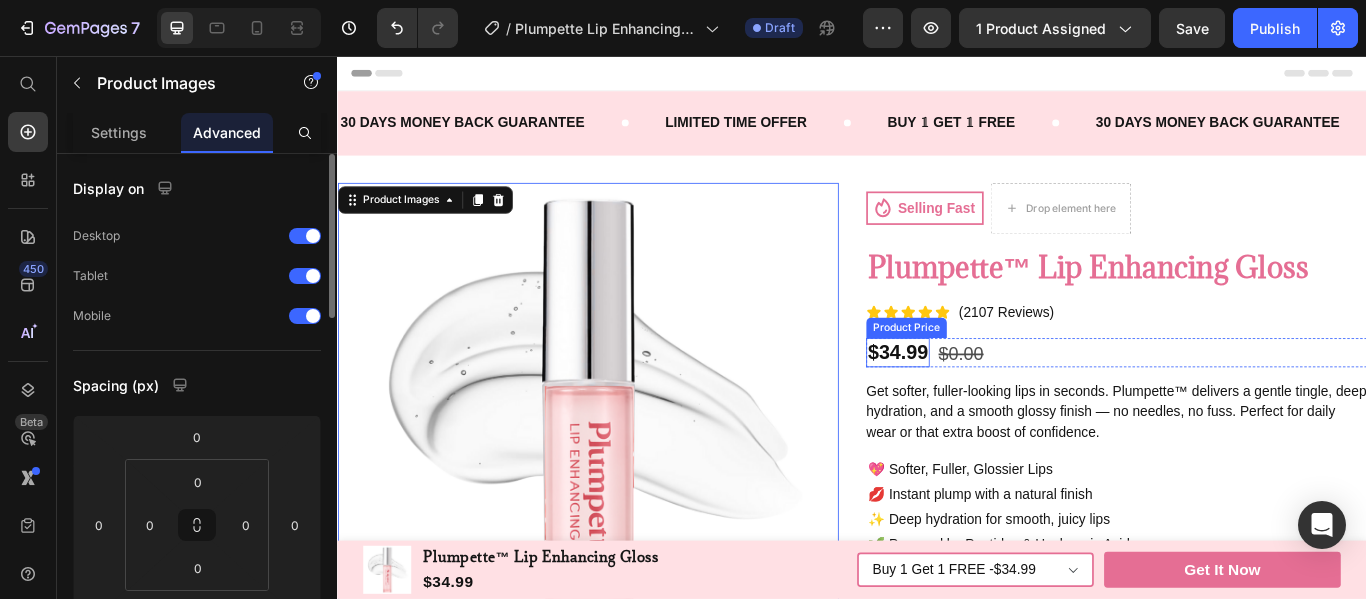 type 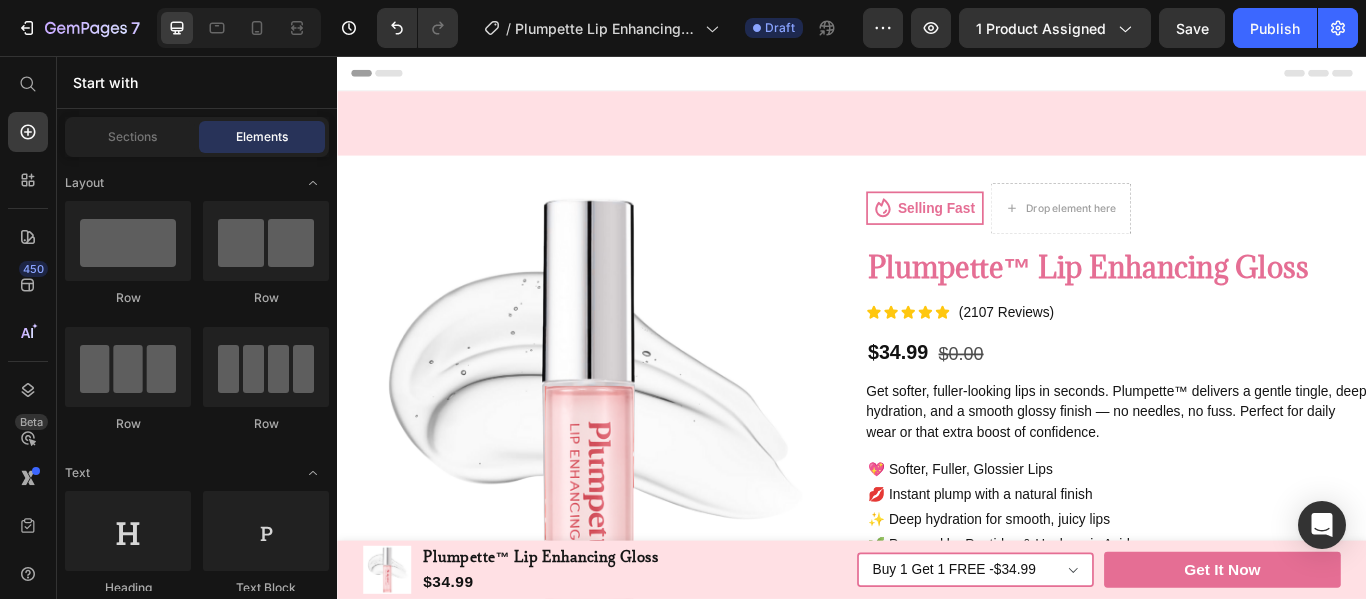 scroll, scrollTop: 1317, scrollLeft: 0, axis: vertical 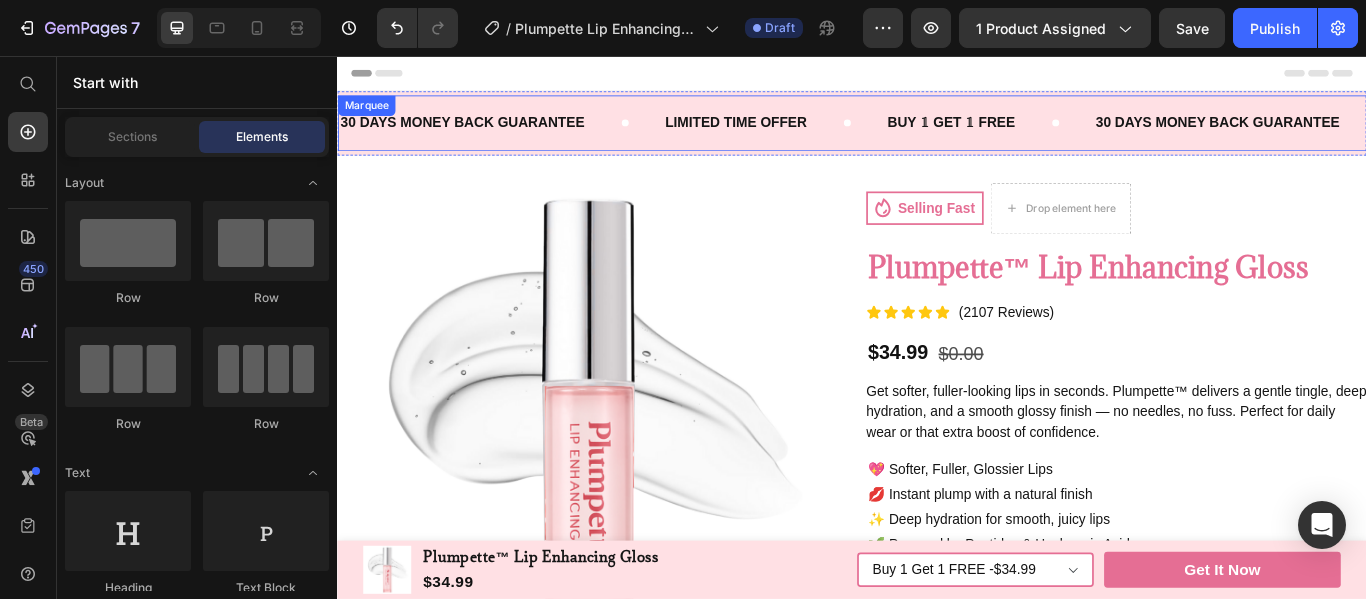 click on "LIMITED TIME OFFER Text" at bounding box center (846, 134) 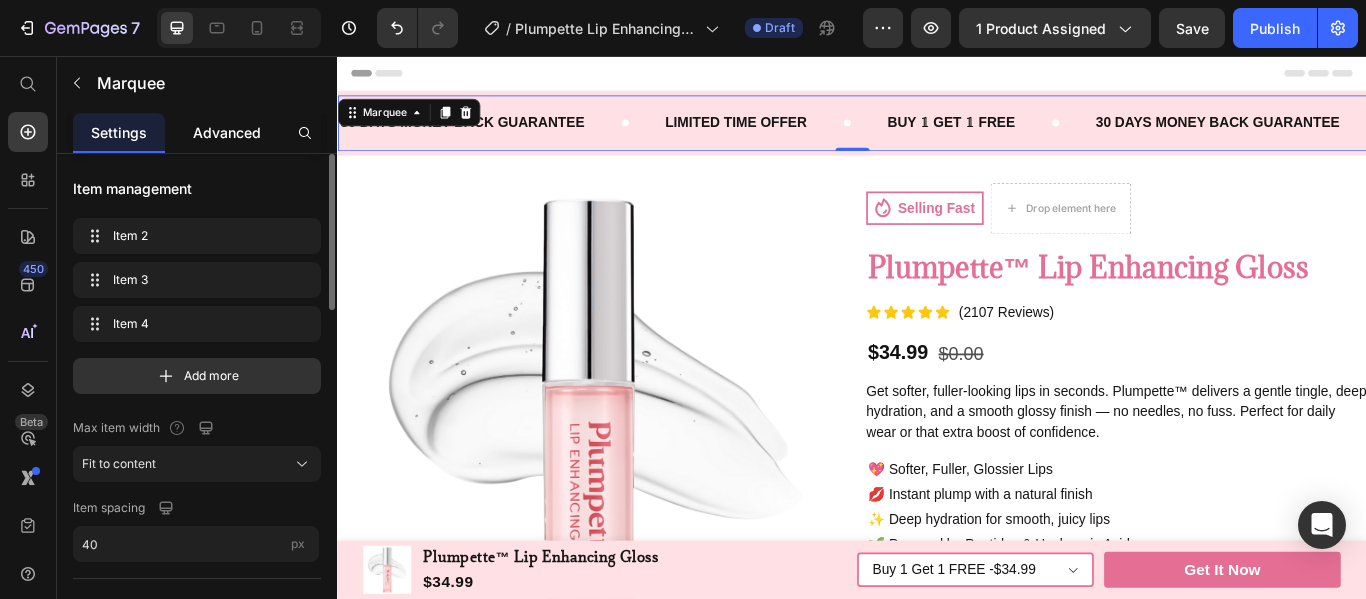 click on "Advanced" at bounding box center [227, 132] 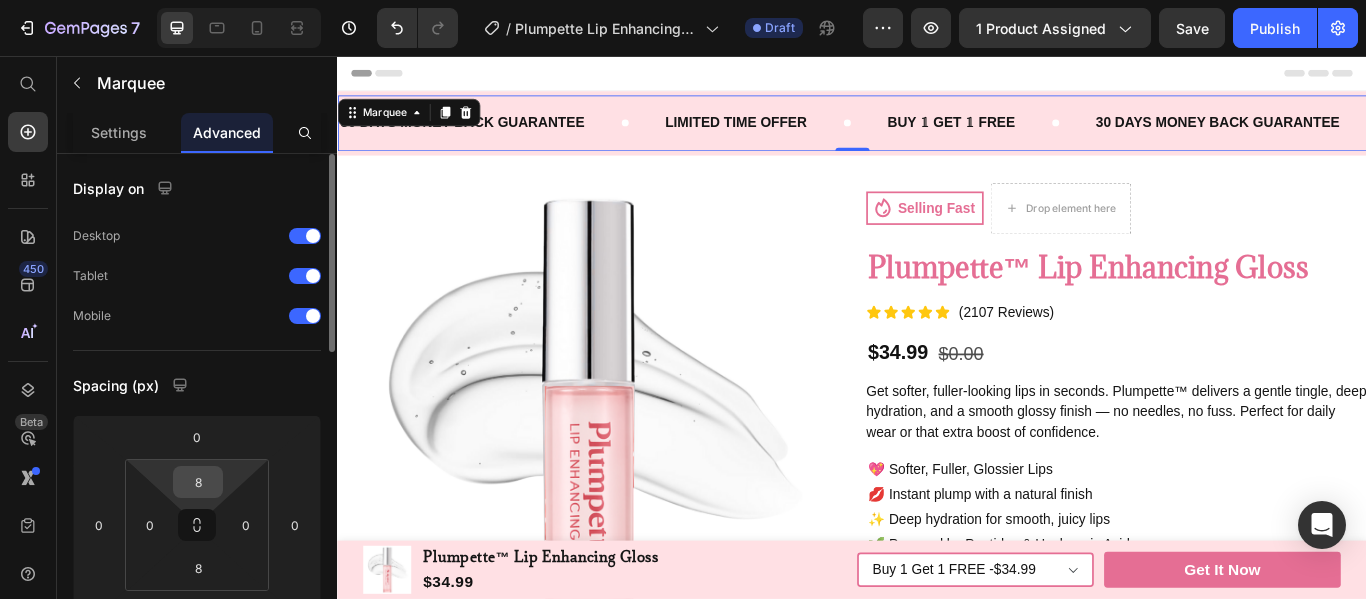 click on "8" at bounding box center (198, 482) 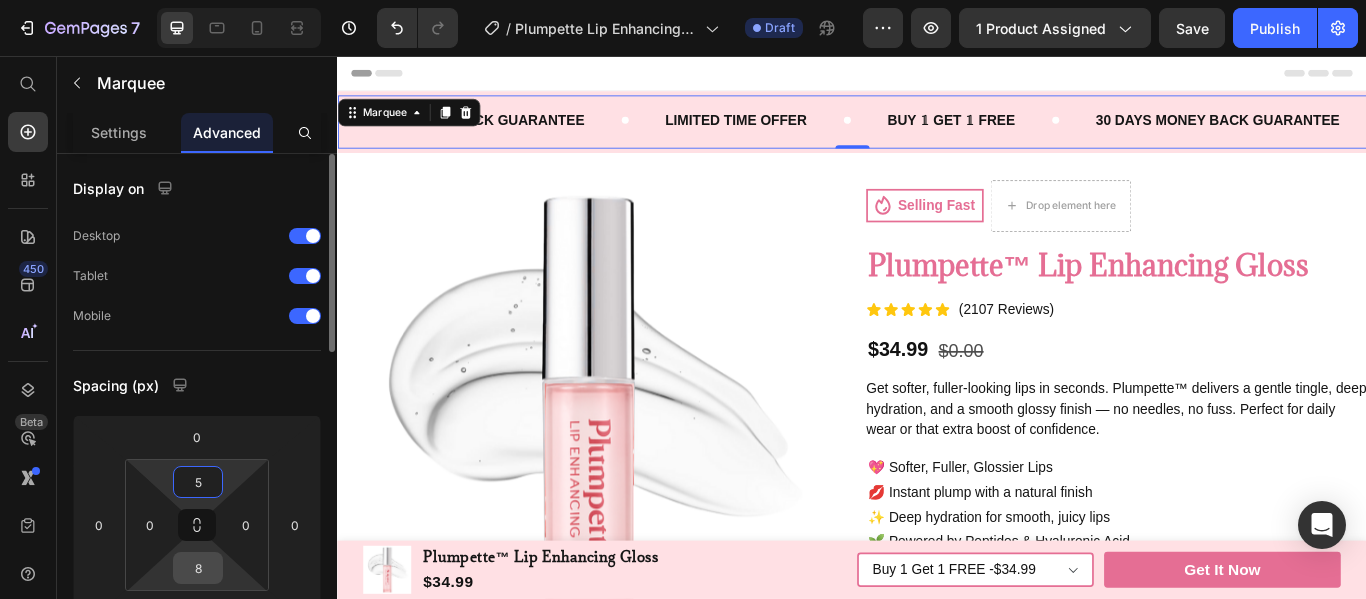 type on "5" 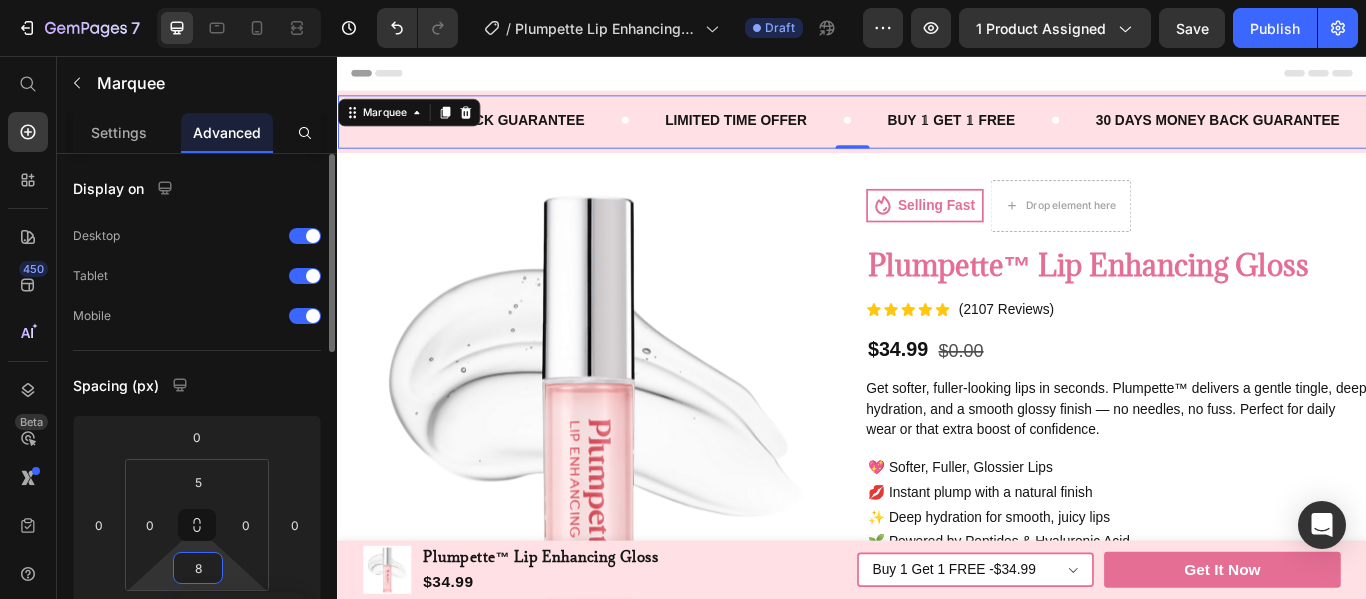 type on "5" 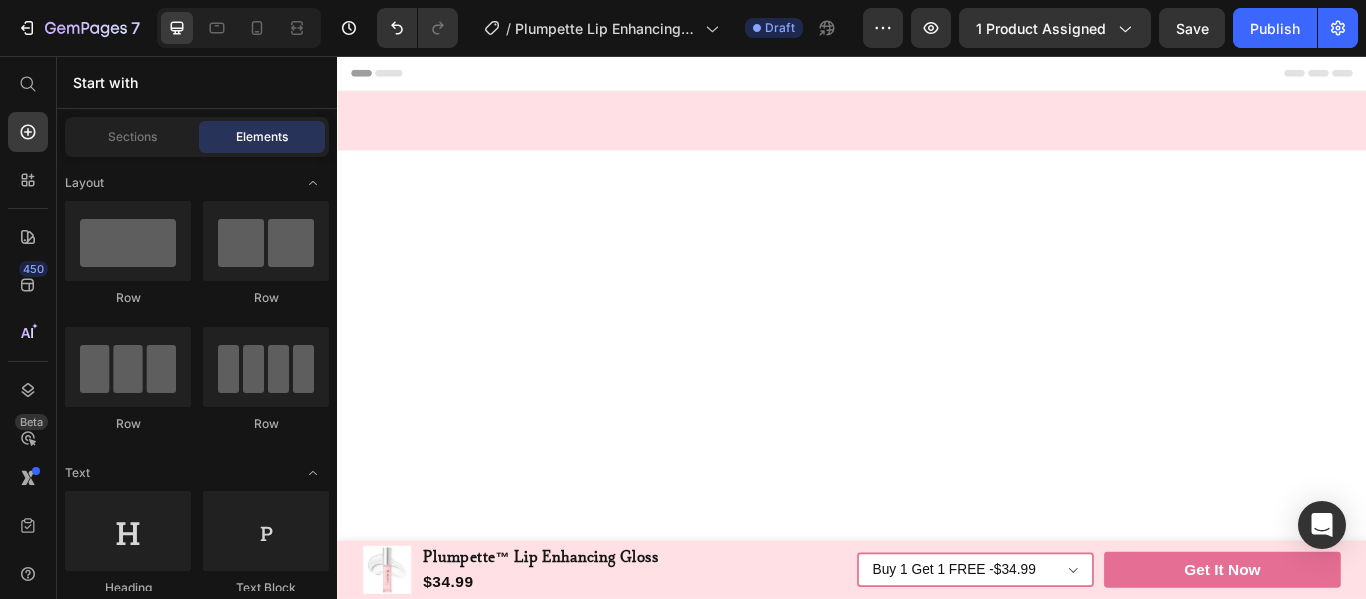 scroll, scrollTop: 1938, scrollLeft: 0, axis: vertical 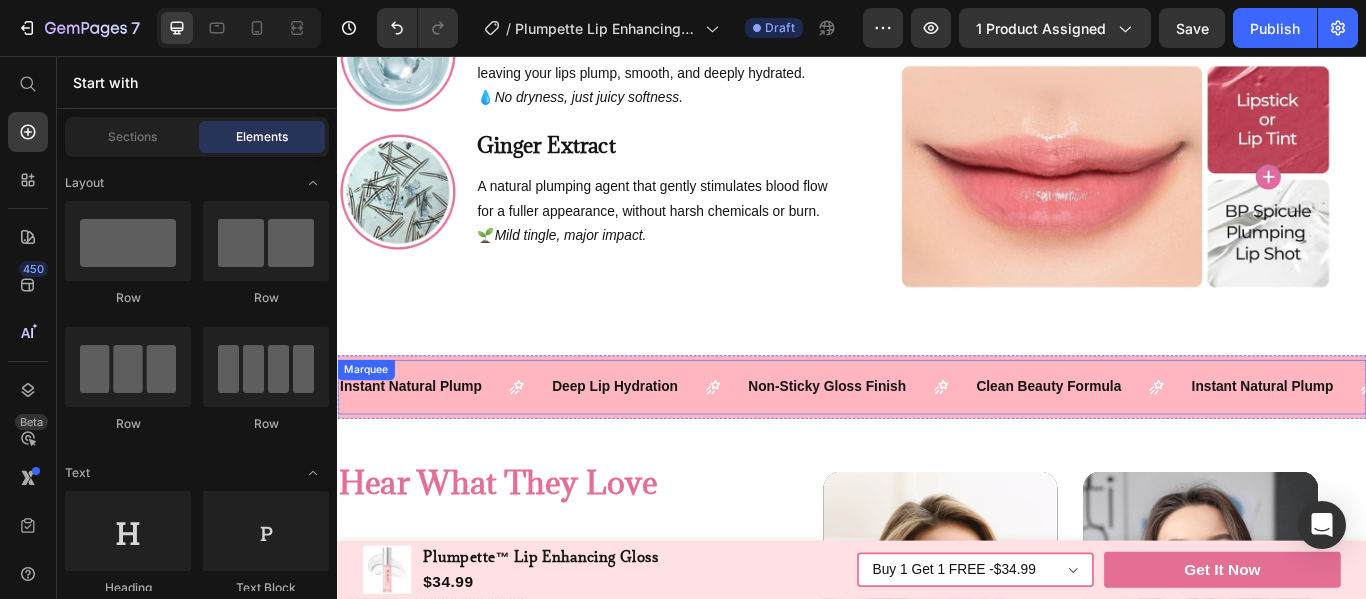 click on "Non-Sticky Gloss Finish Text" at bounding box center [947, 442] 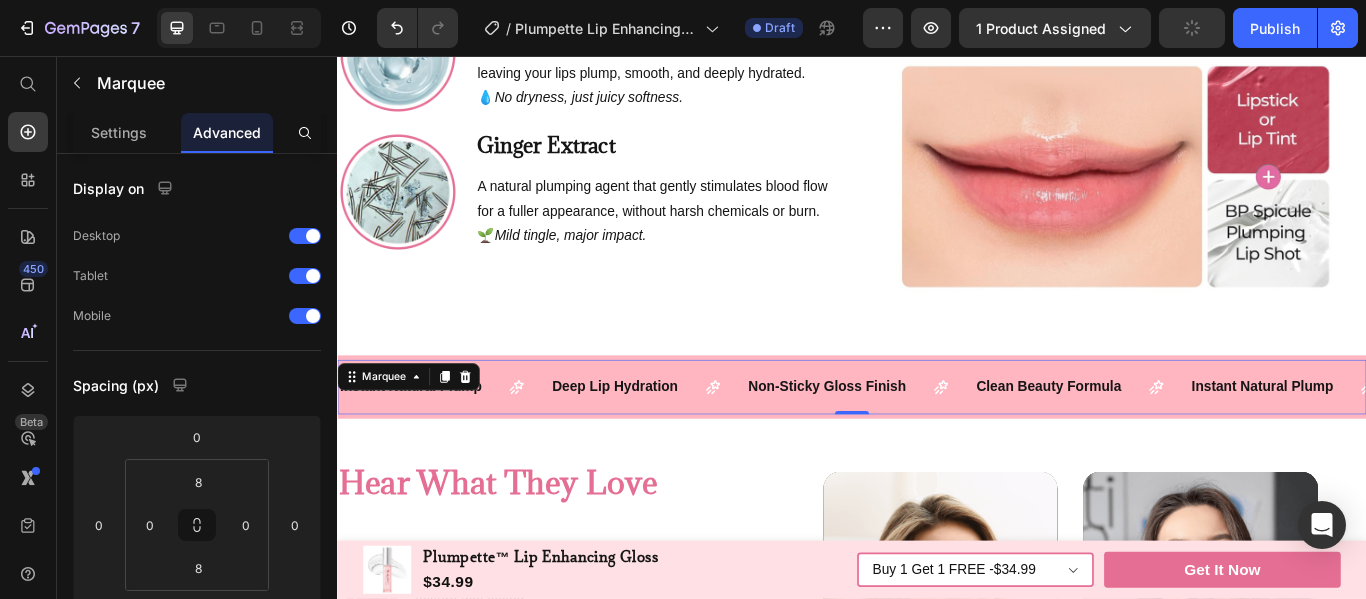 scroll, scrollTop: 3125, scrollLeft: 0, axis: vertical 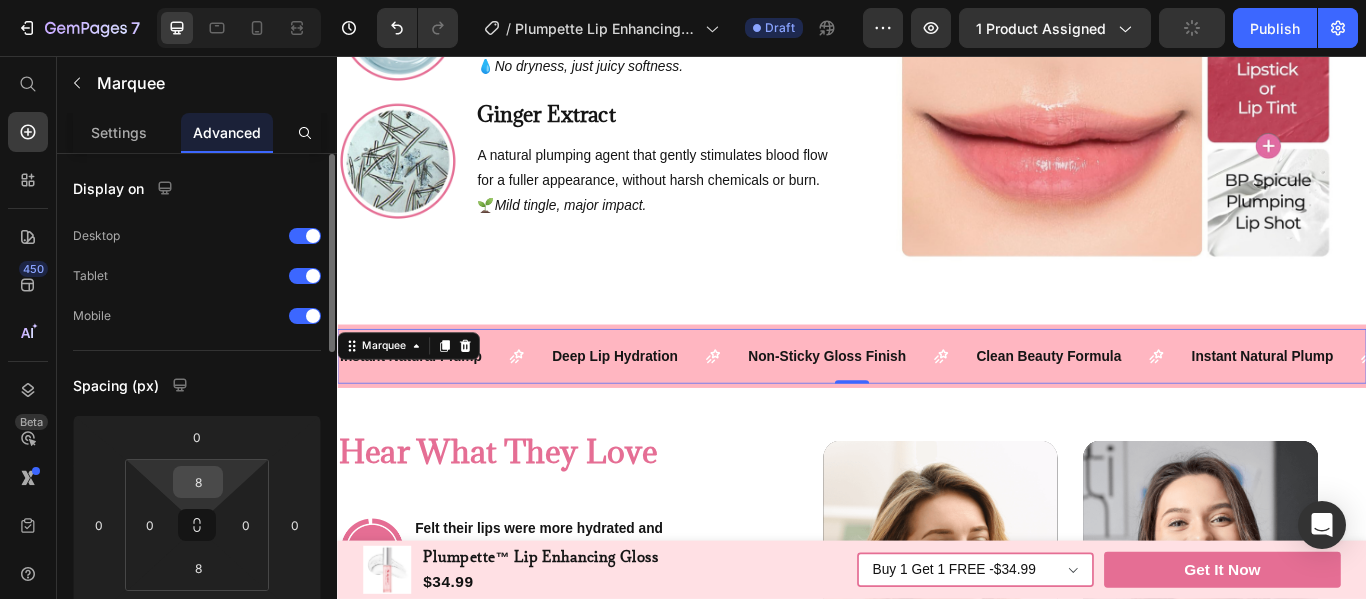 click on "8" at bounding box center [198, 482] 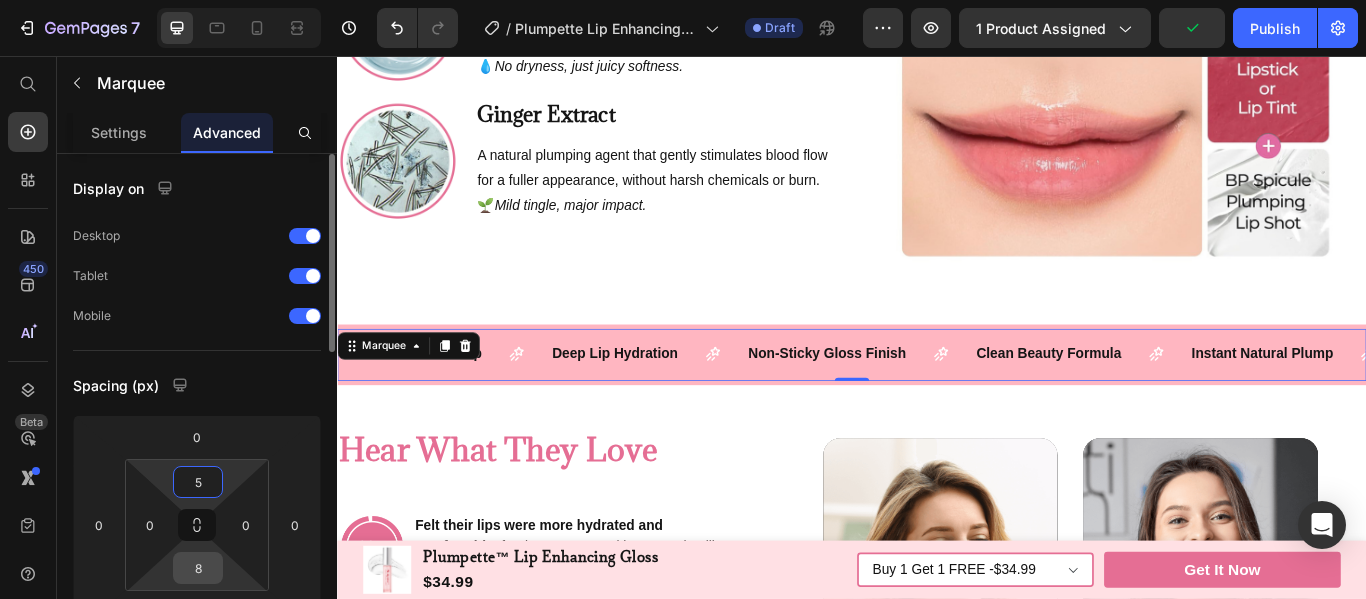 type on "5" 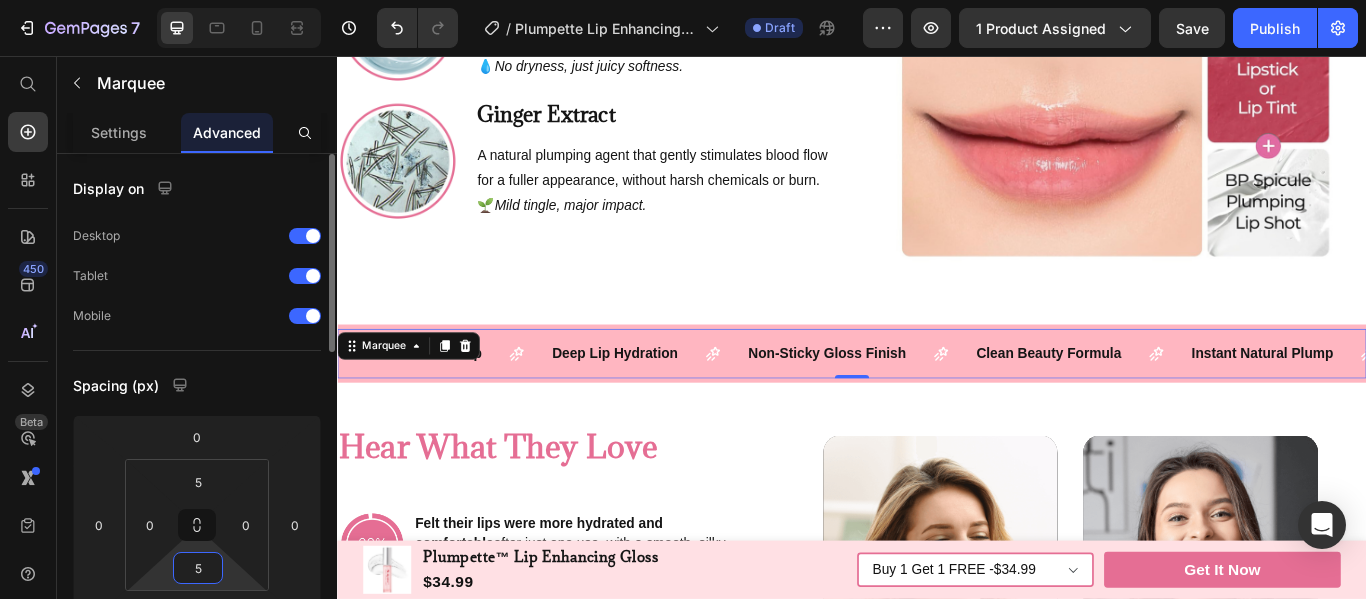 type on "5" 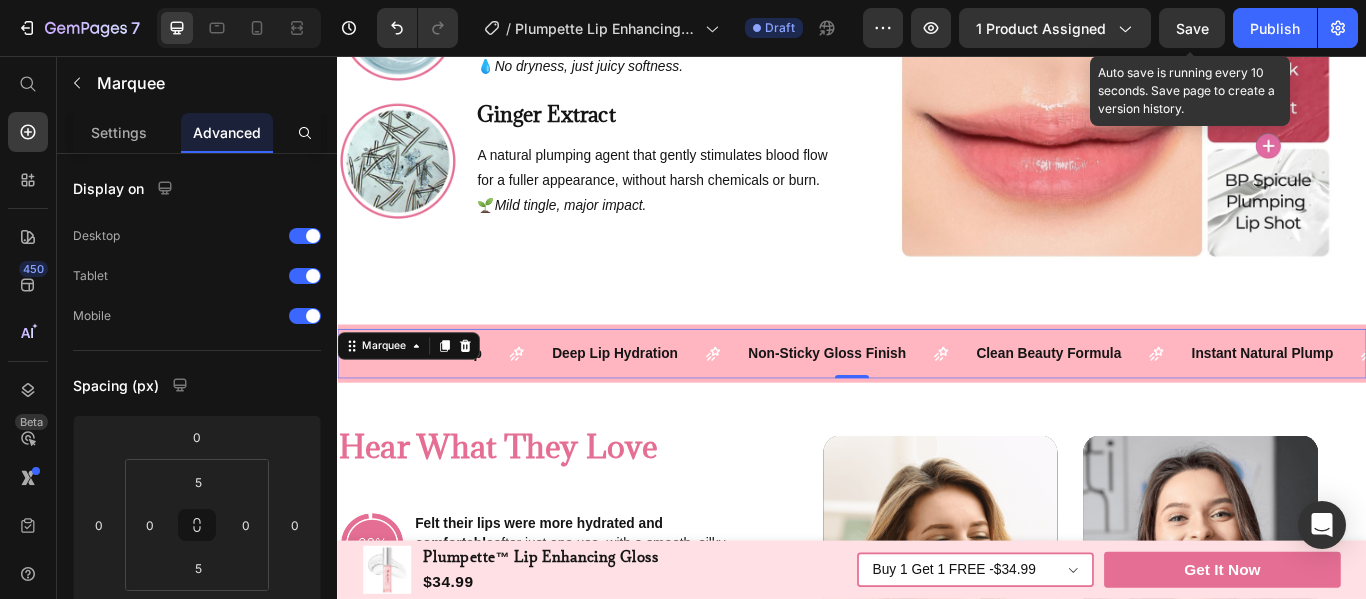 click on "Save" at bounding box center [1192, 28] 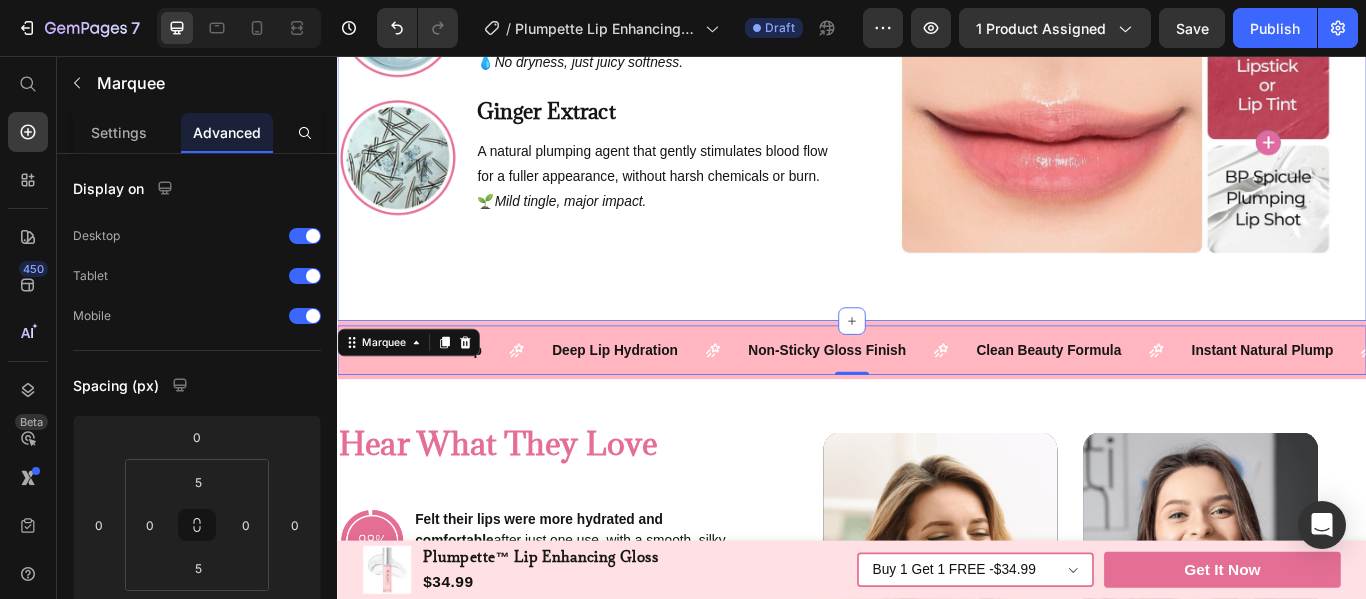 scroll, scrollTop: 3142, scrollLeft: 0, axis: vertical 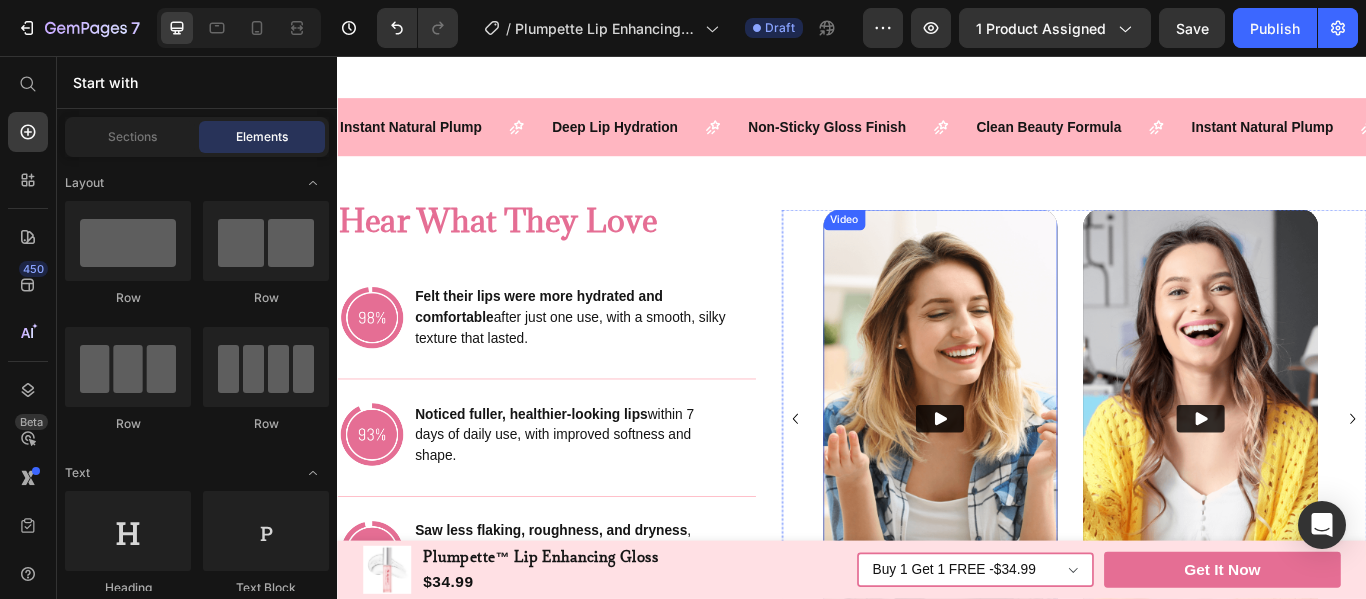 click at bounding box center (1040, 478) 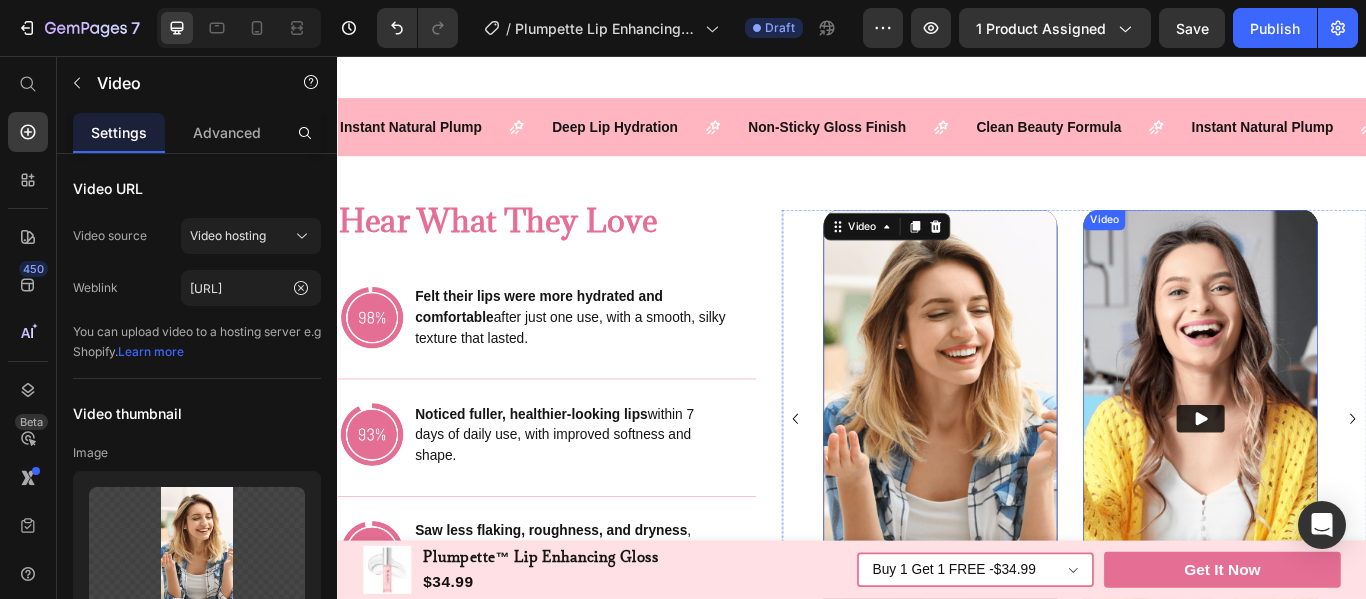 click at bounding box center (1343, 478) 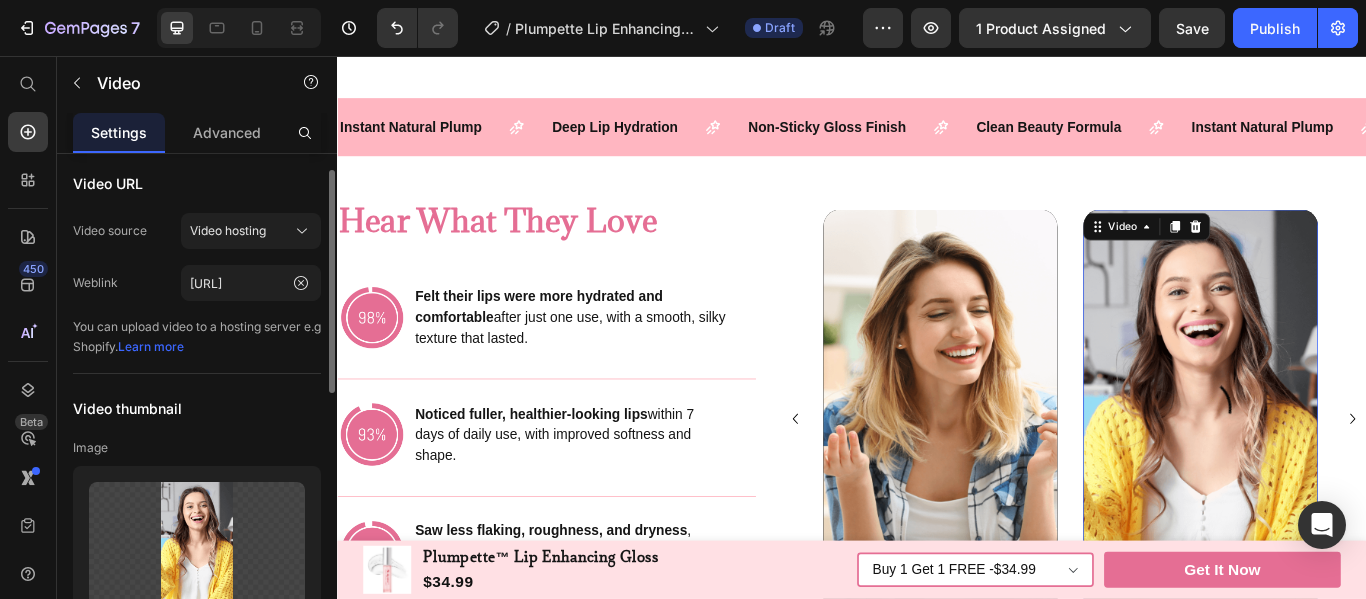 scroll, scrollTop: 15, scrollLeft: 0, axis: vertical 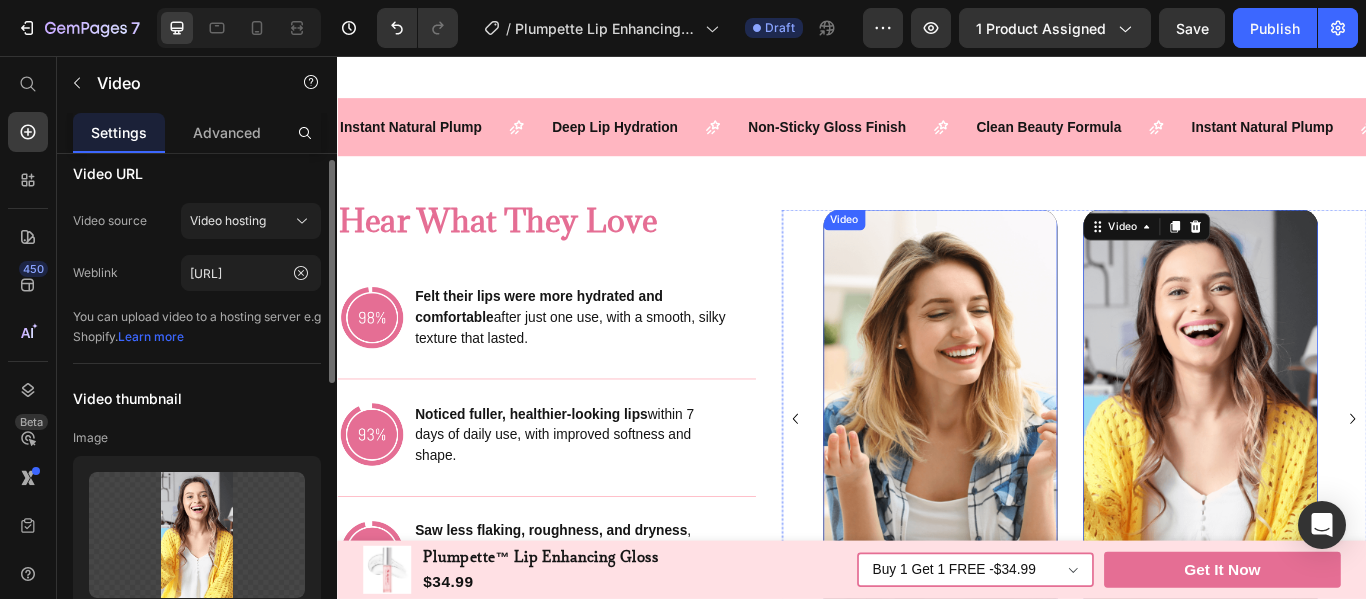 click at bounding box center [1040, 478] 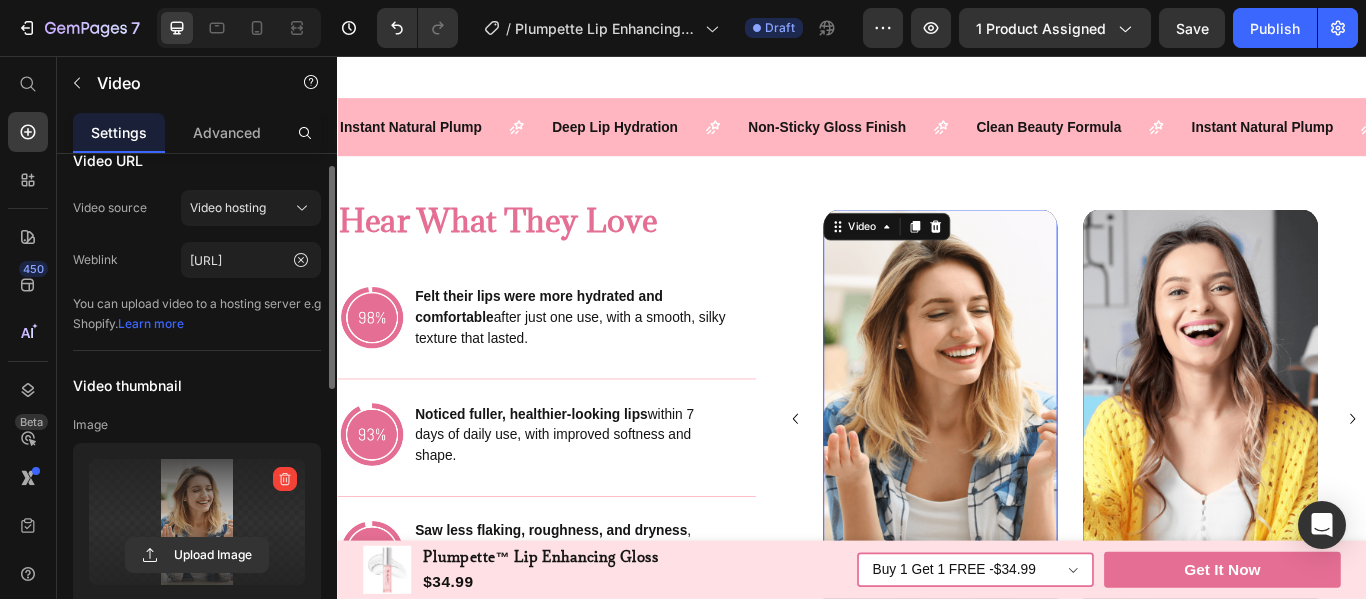 scroll, scrollTop: 55, scrollLeft: 0, axis: vertical 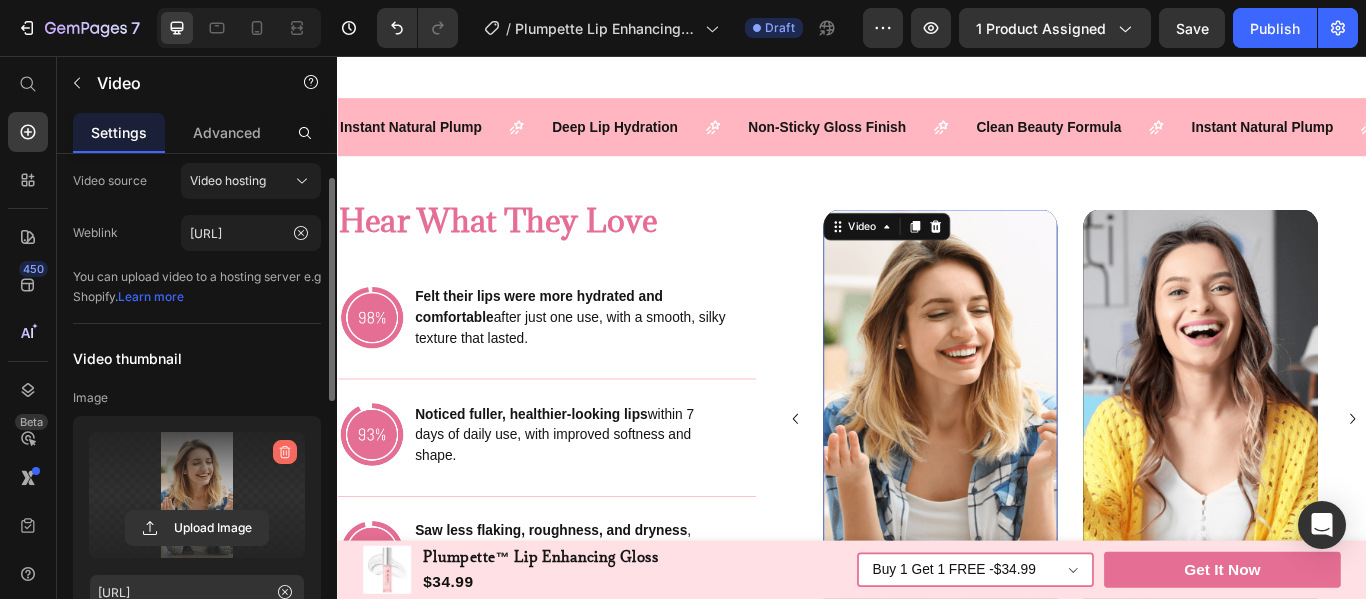 click 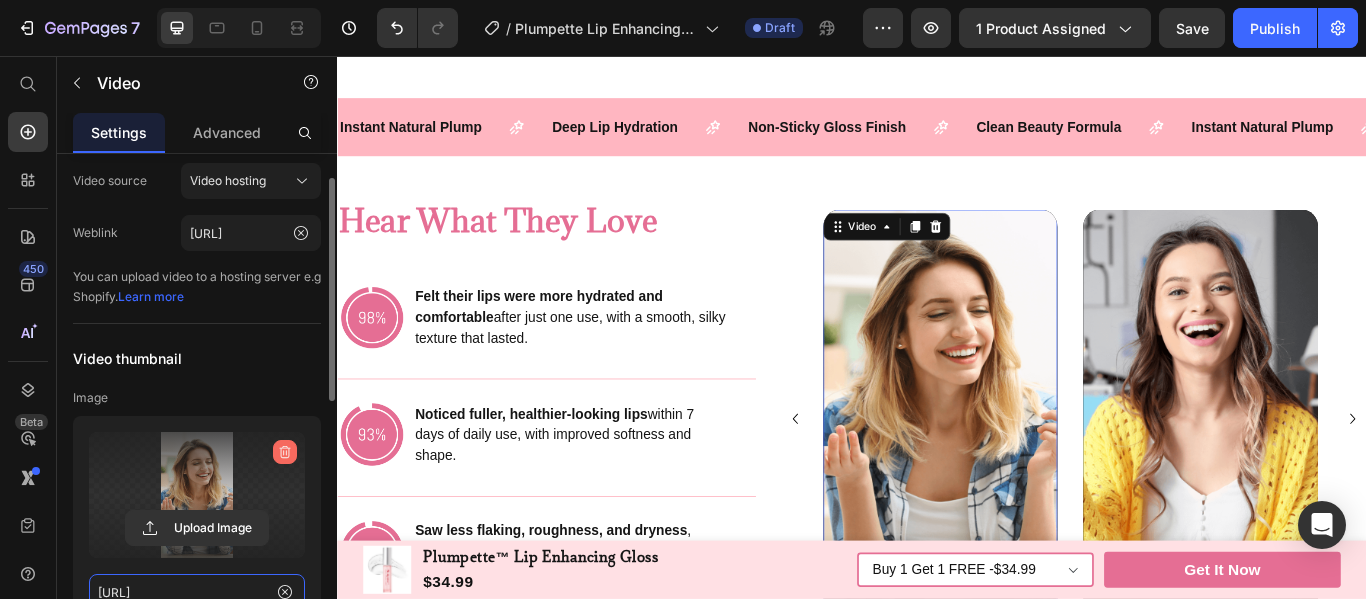 type 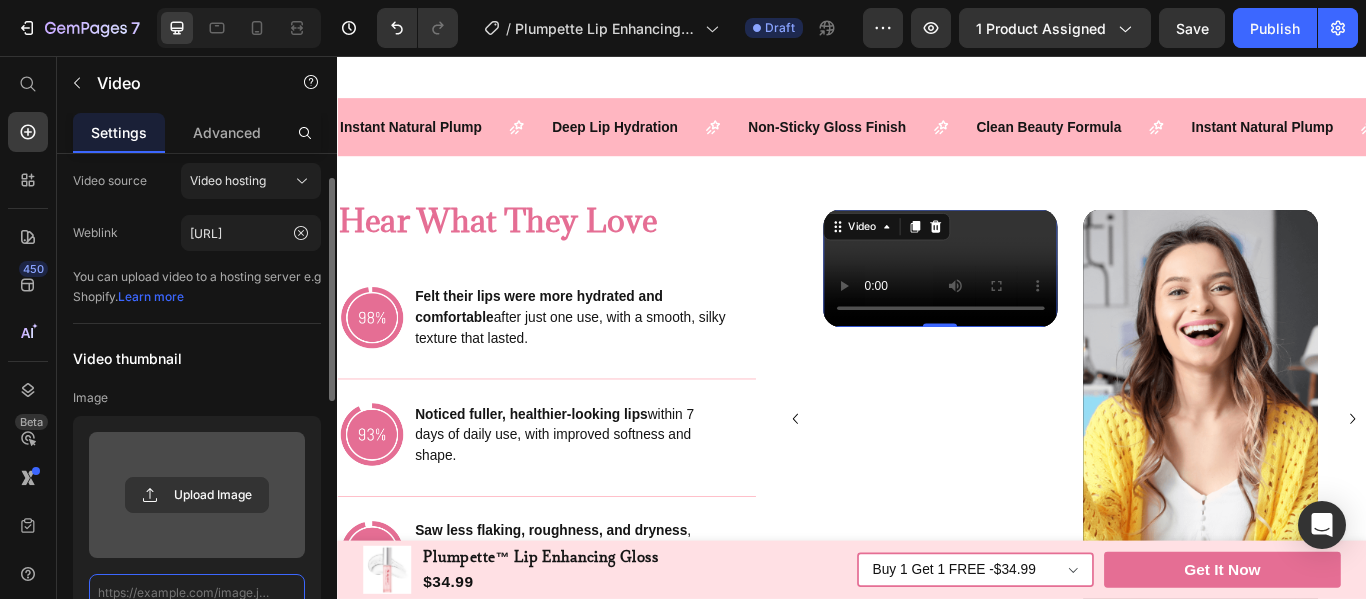 scroll, scrollTop: 11, scrollLeft: 0, axis: vertical 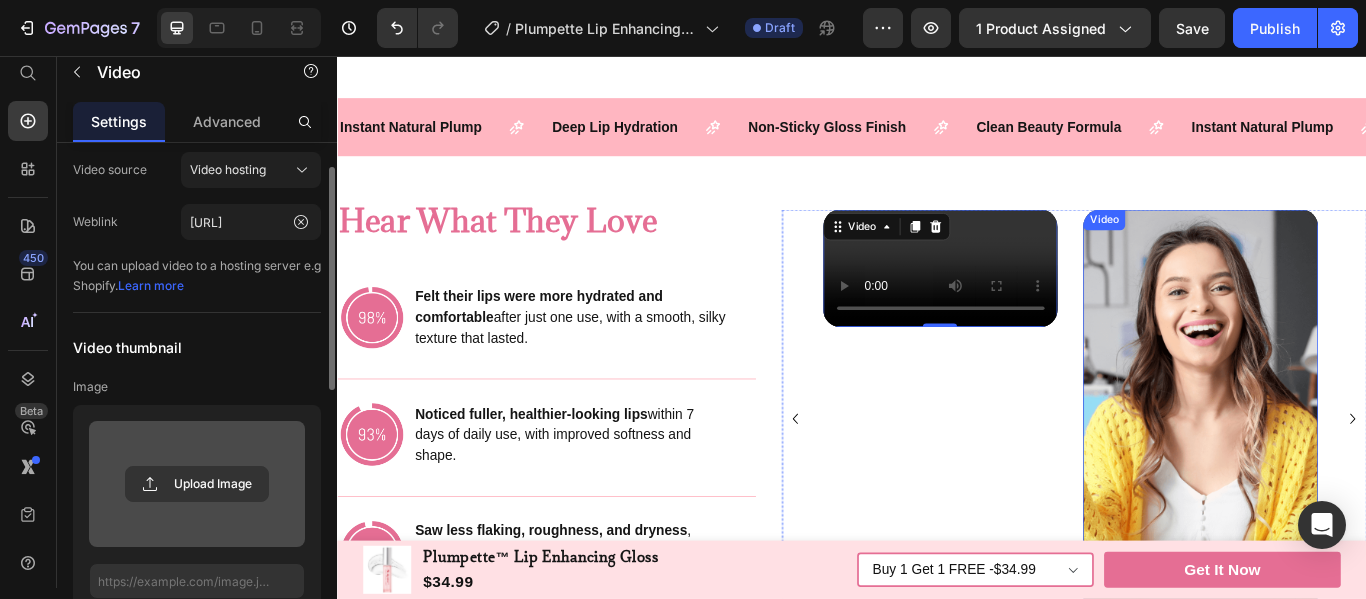 drag, startPoint x: 1212, startPoint y: 380, endPoint x: 1212, endPoint y: 521, distance: 141 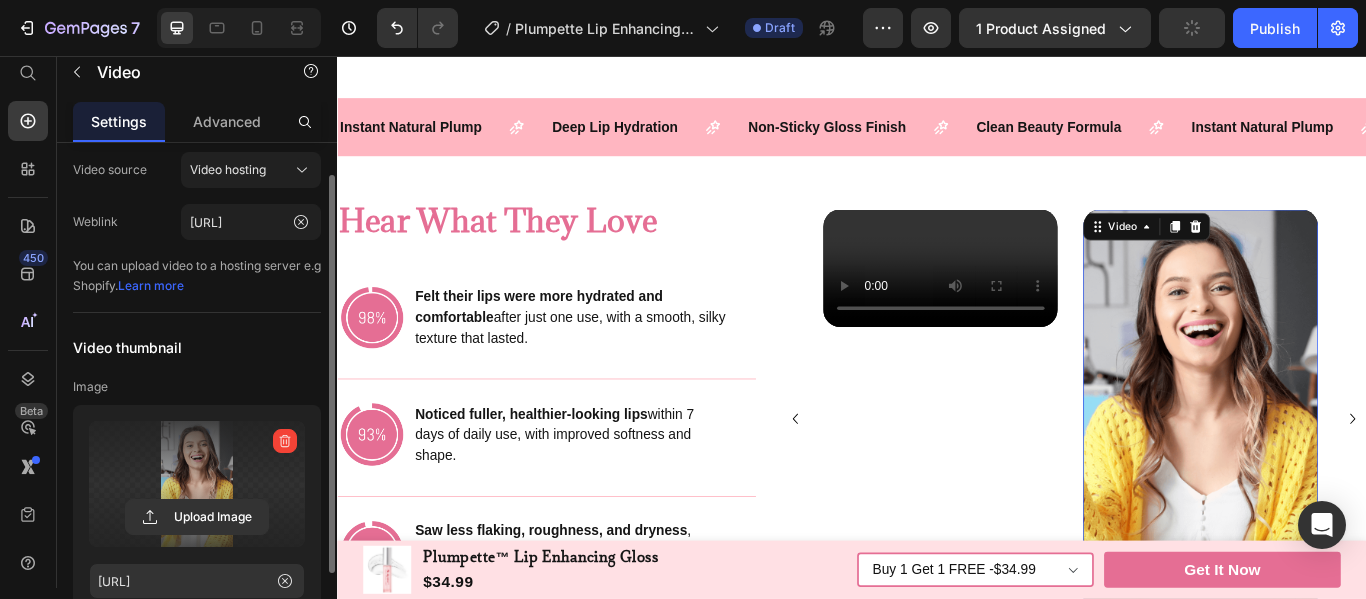 scroll, scrollTop: 3342, scrollLeft: 0, axis: vertical 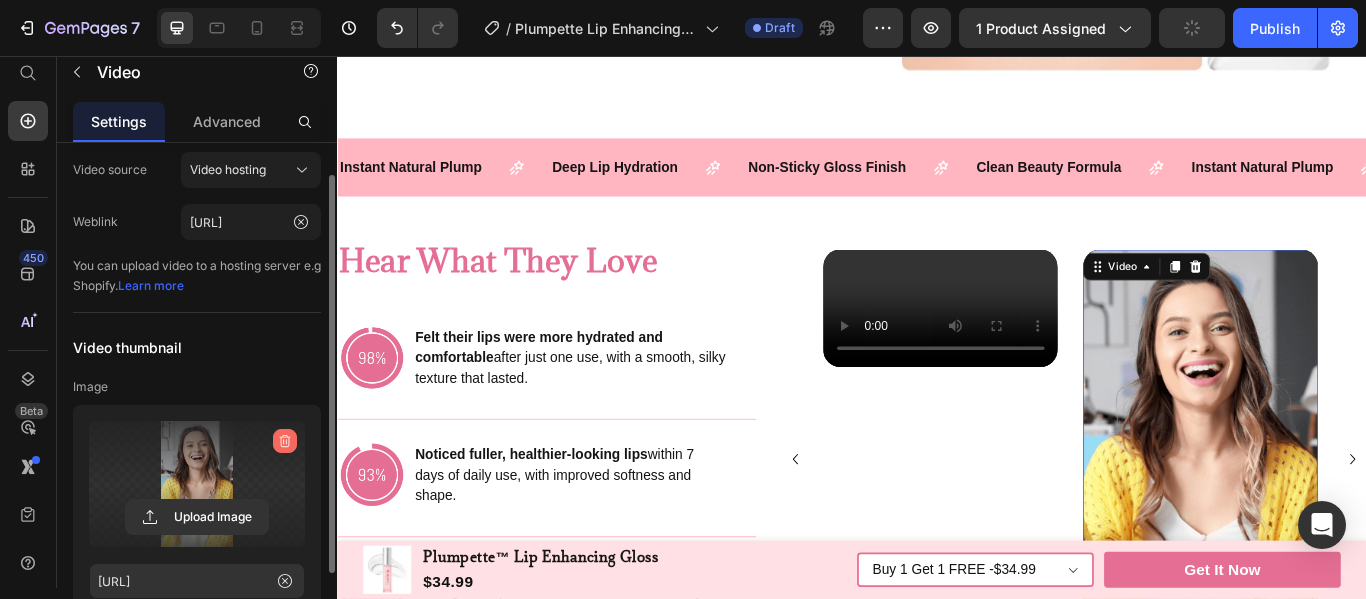 click 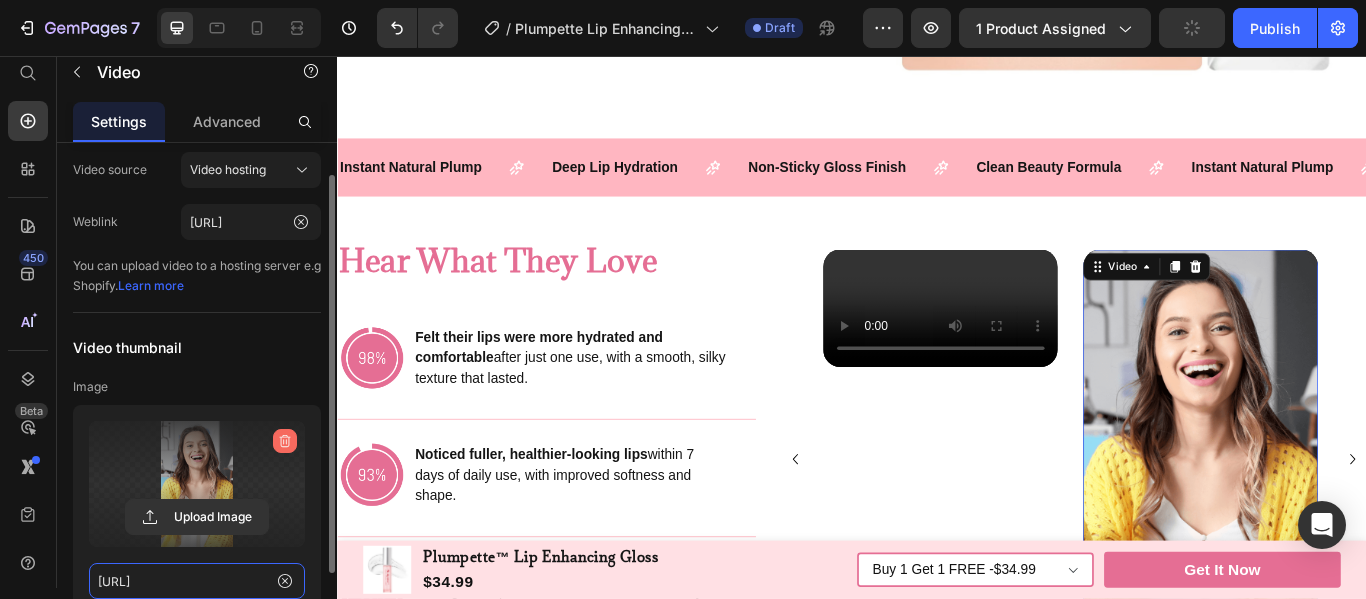 type 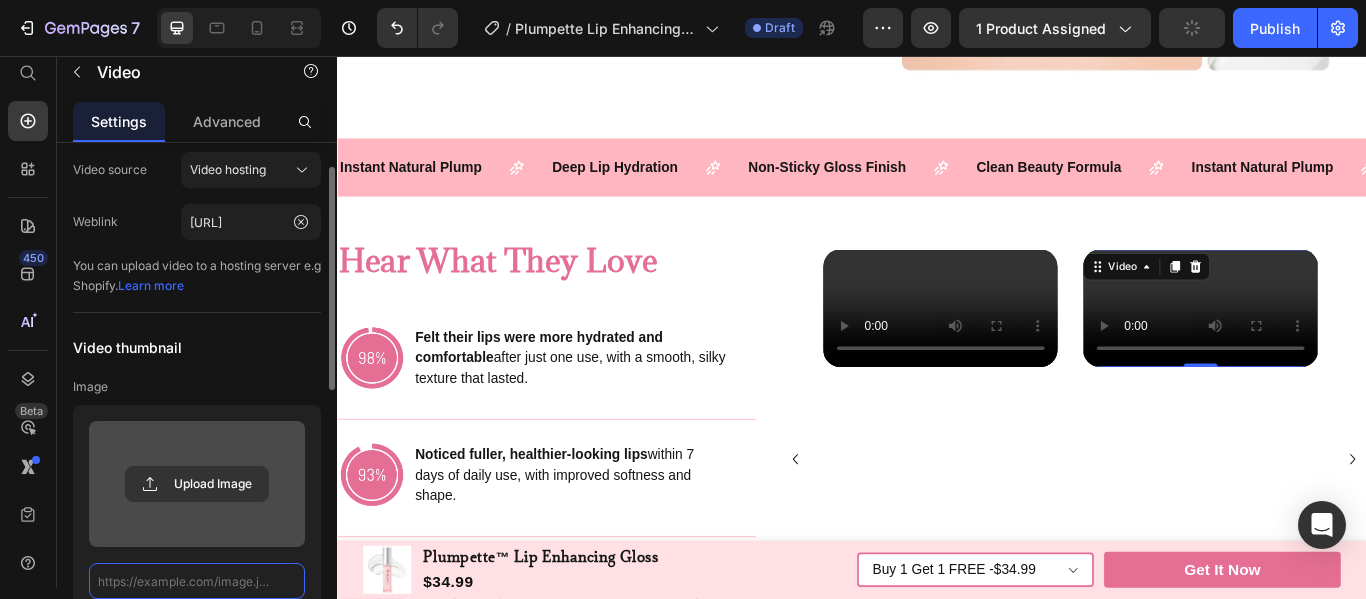 scroll, scrollTop: 0, scrollLeft: 0, axis: both 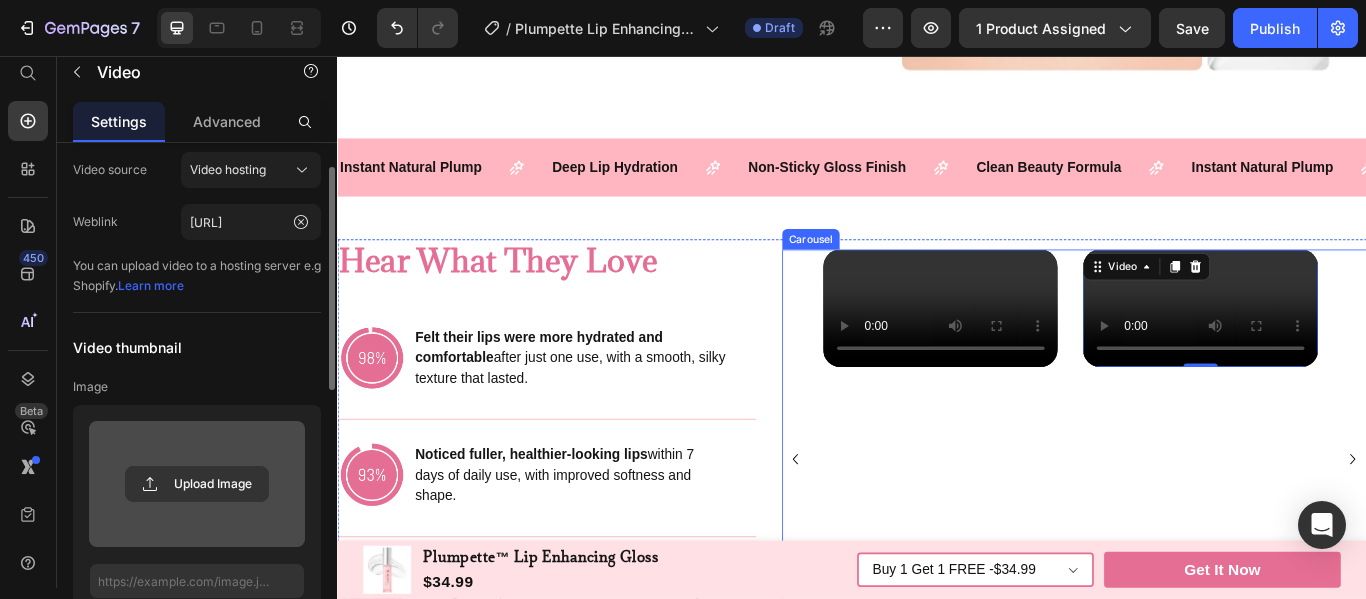 click 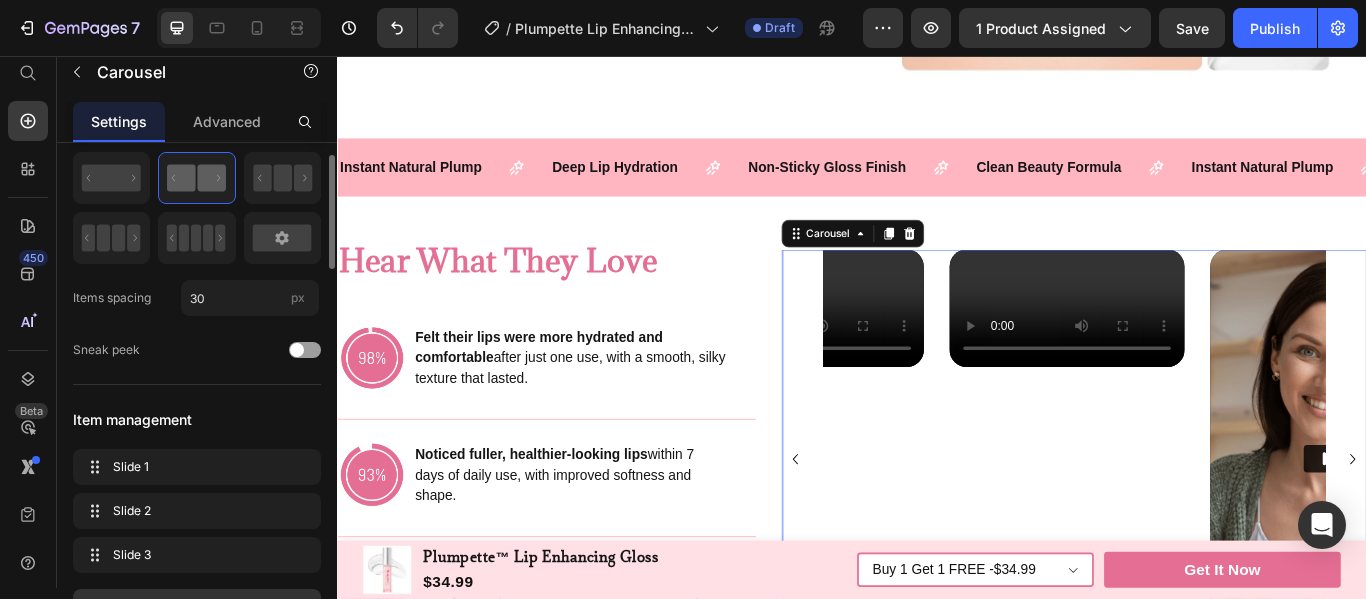 scroll, scrollTop: 0, scrollLeft: 0, axis: both 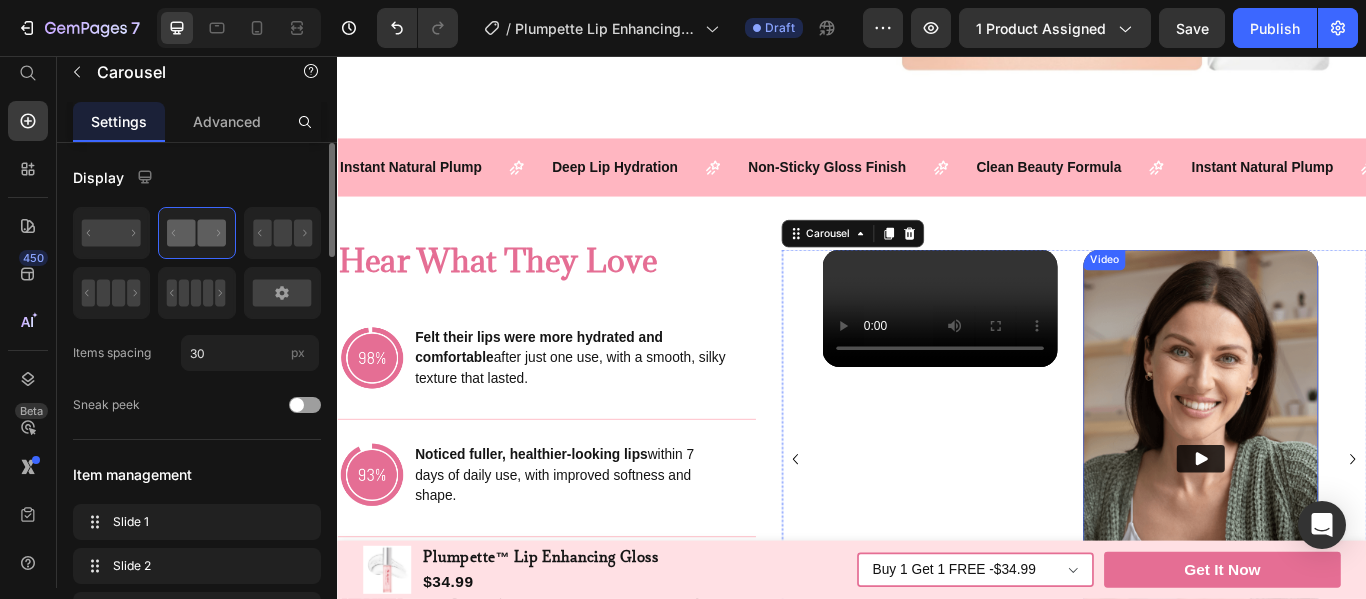 click at bounding box center (1343, 525) 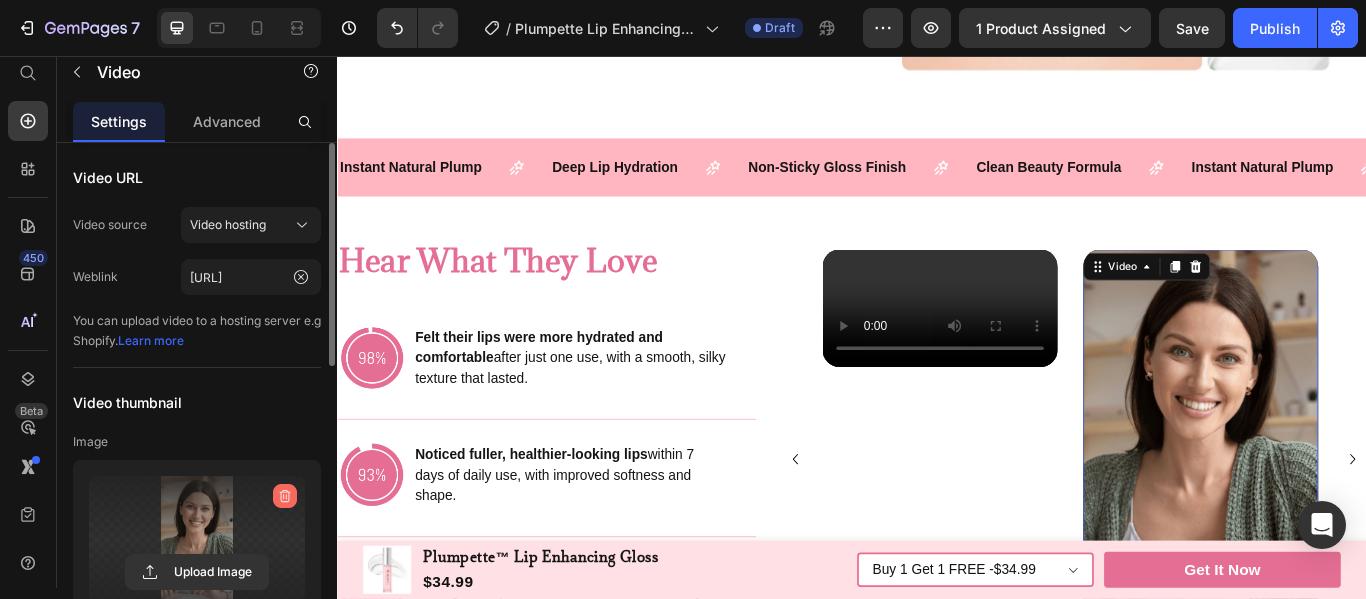 click at bounding box center (285, 496) 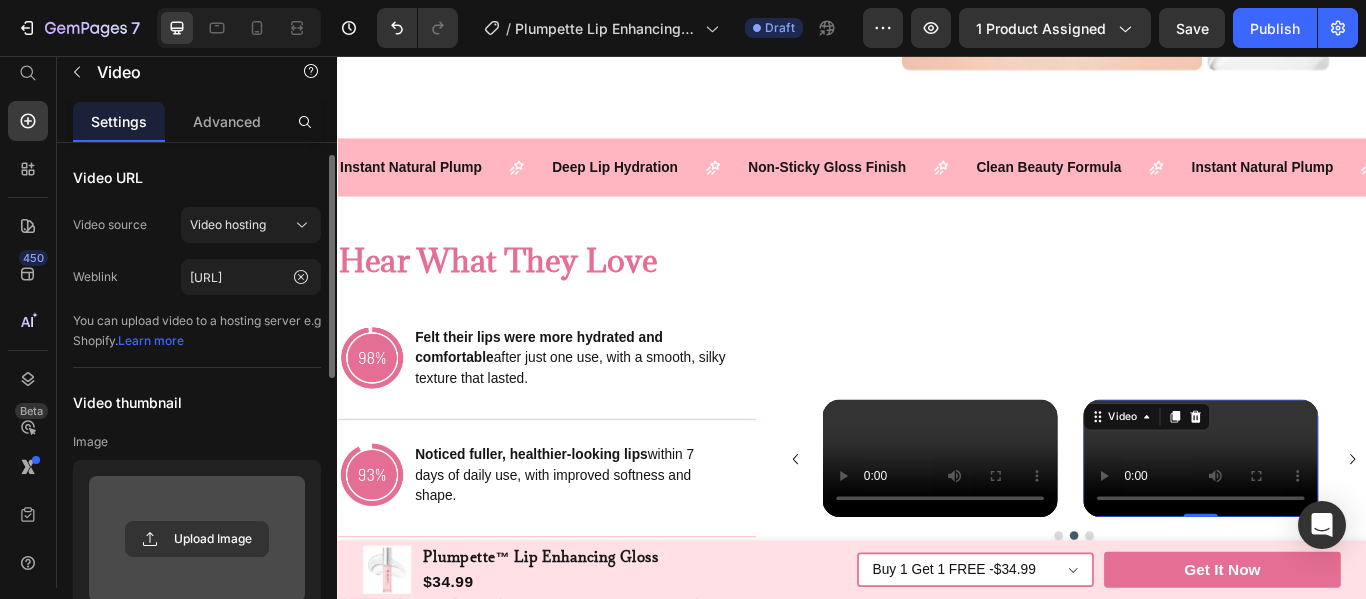 scroll, scrollTop: 9, scrollLeft: 0, axis: vertical 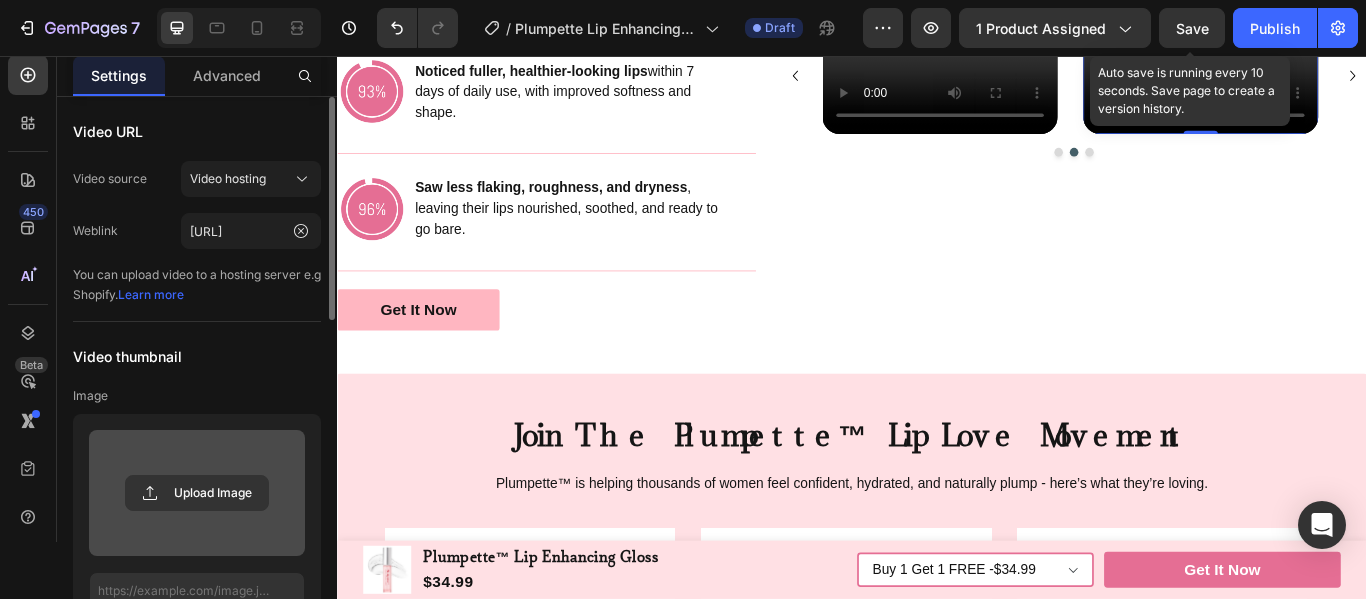 click on "Save" at bounding box center [1192, 28] 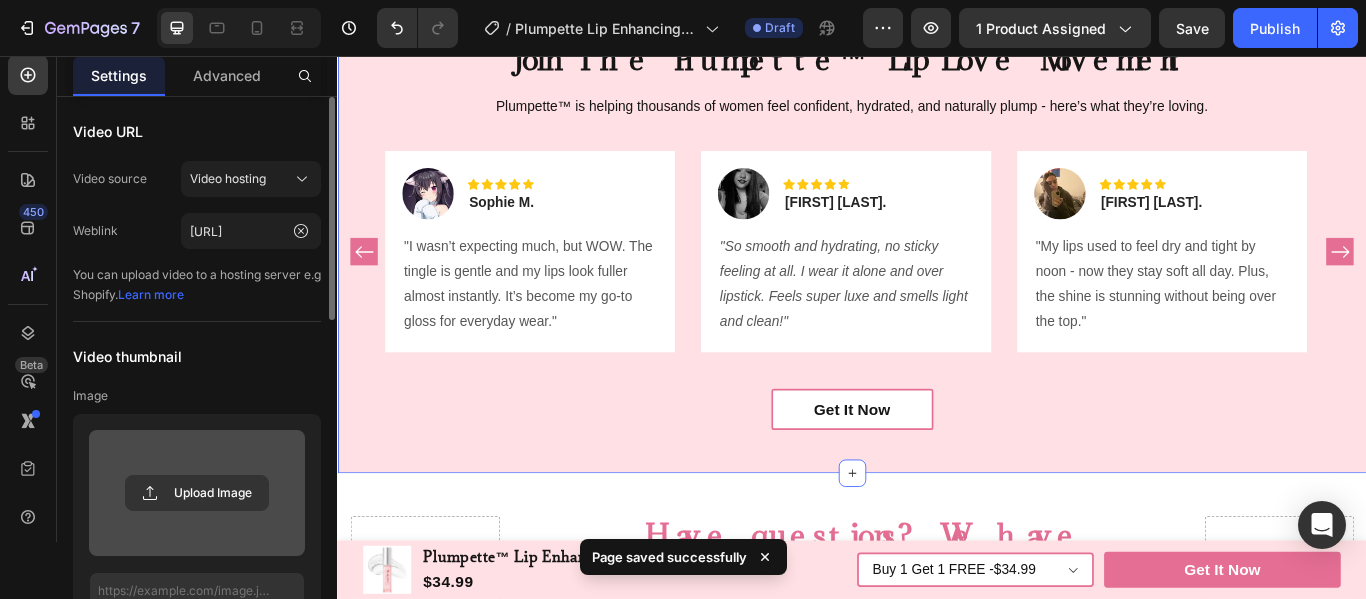 scroll, scrollTop: 4244, scrollLeft: 0, axis: vertical 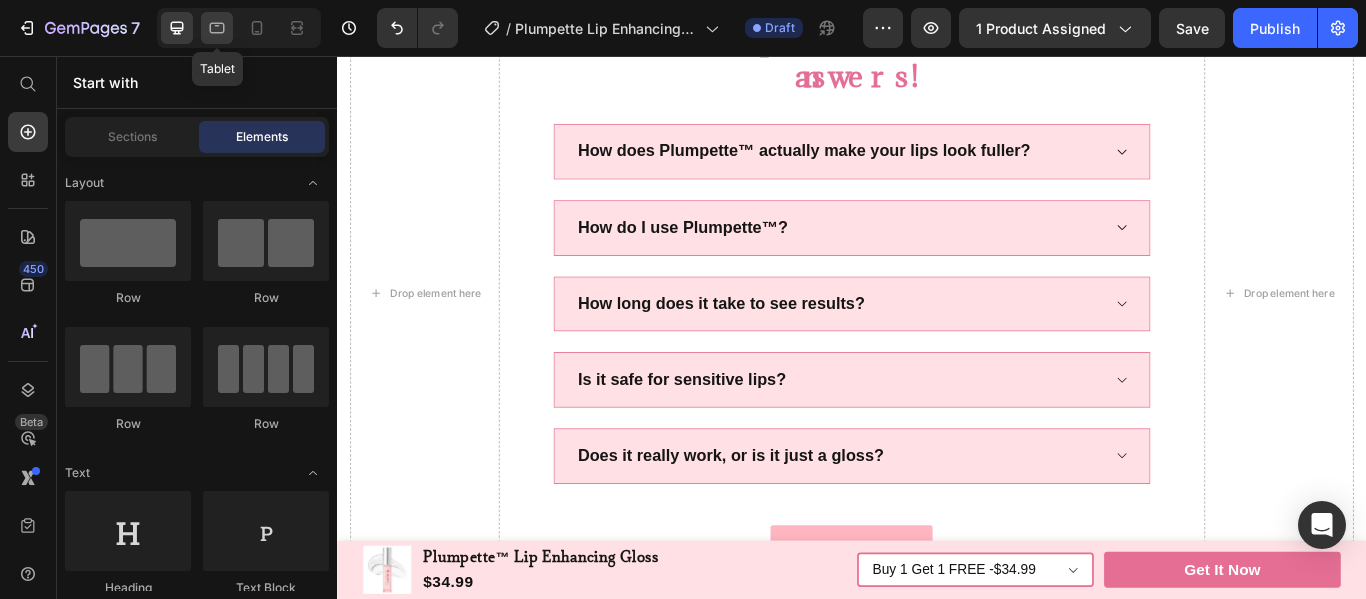 click 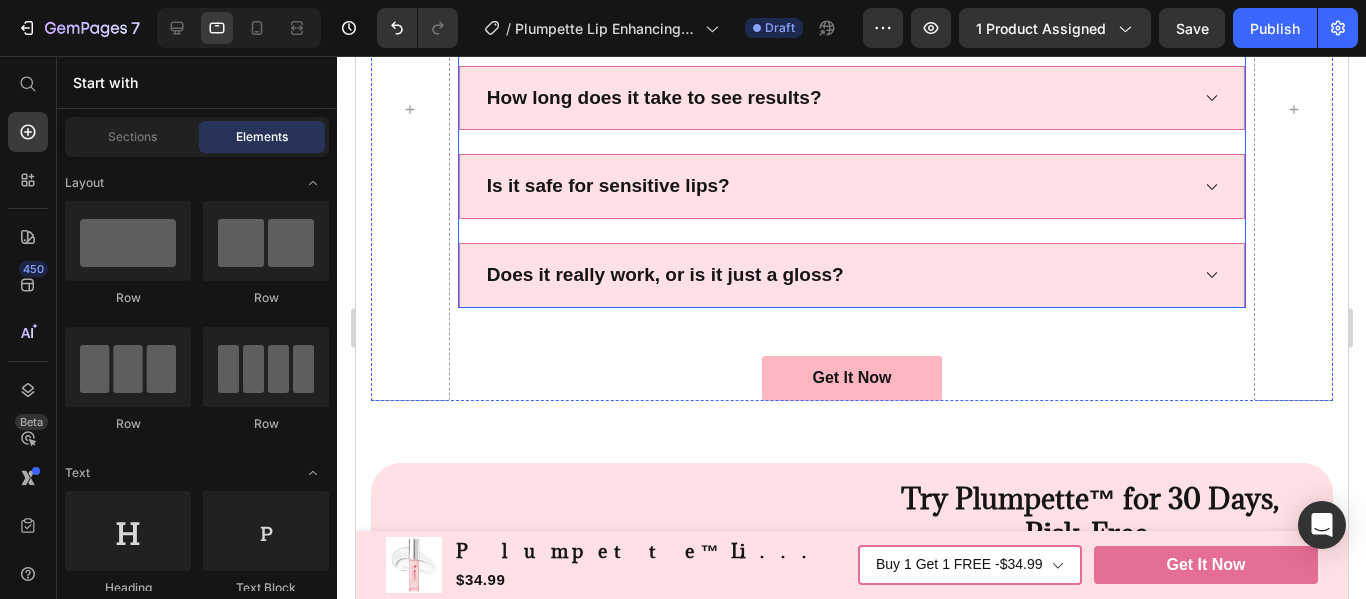 scroll, scrollTop: 4801, scrollLeft: 0, axis: vertical 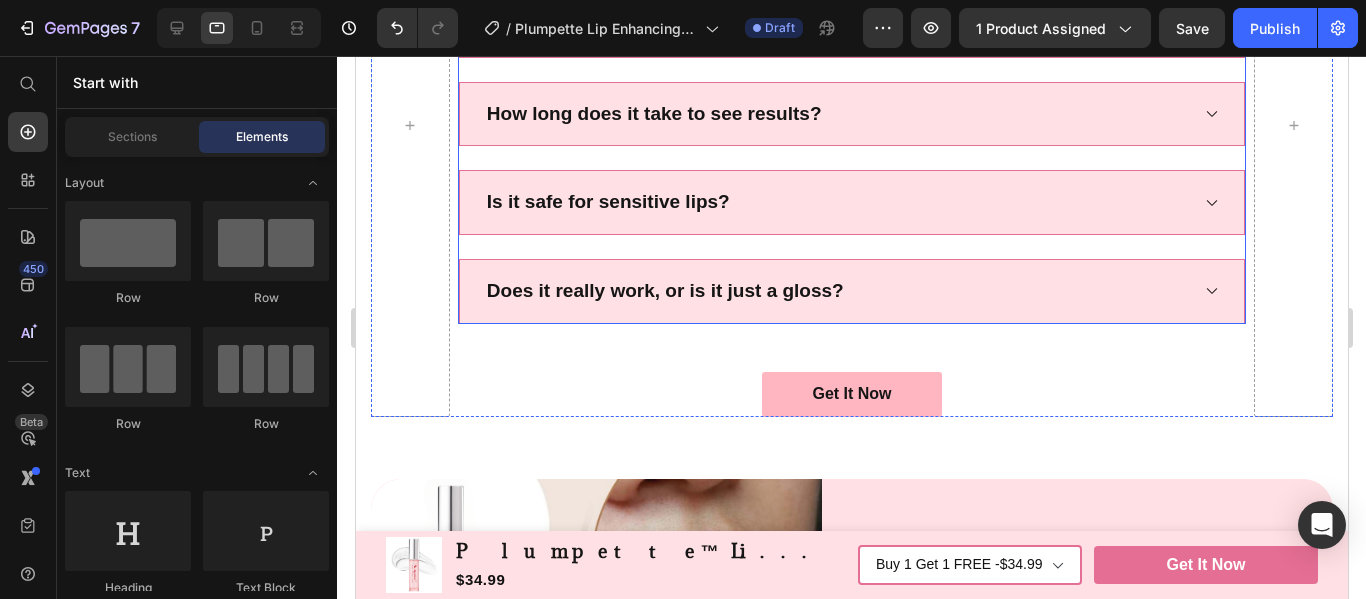 click on "Is it safe for sensitive lips?" at bounding box center (607, 202) 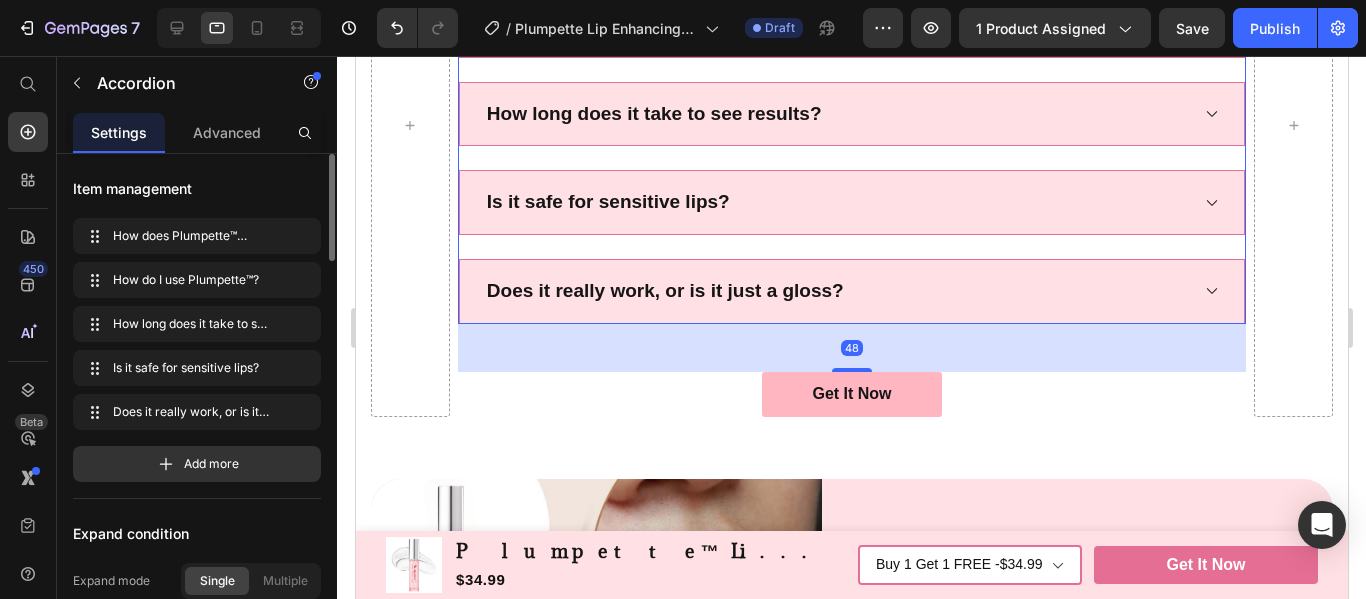 click on "Is it safe for sensitive lips?" at bounding box center (851, 202) 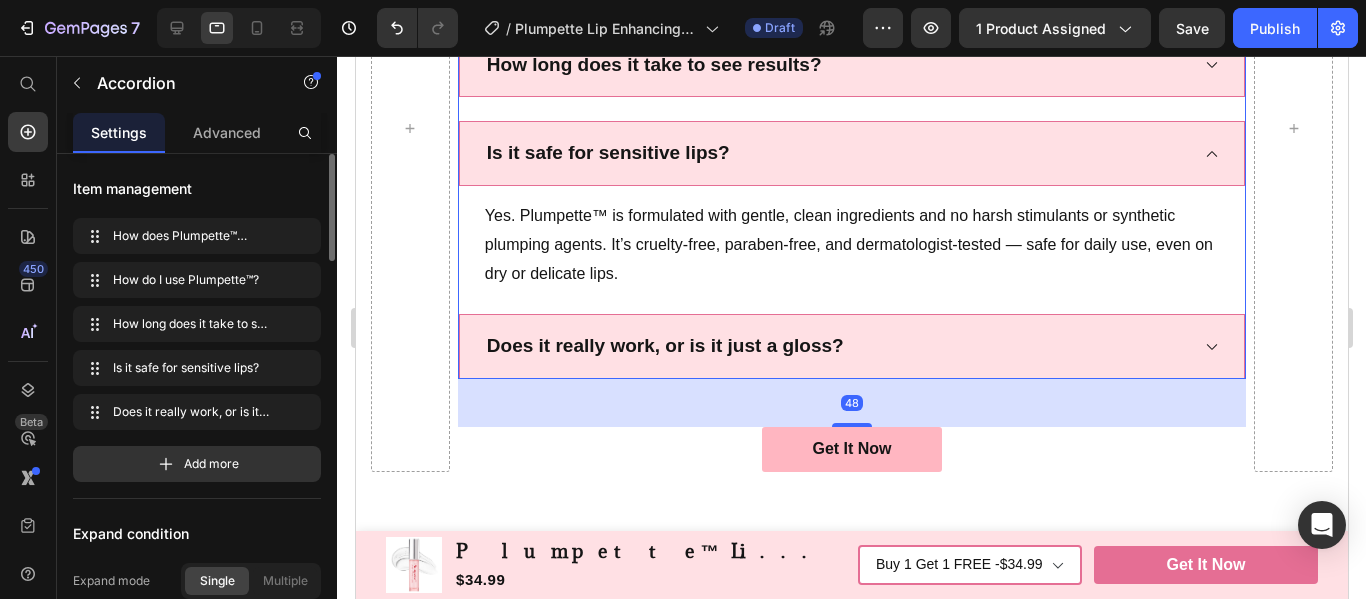 scroll, scrollTop: 4854, scrollLeft: 0, axis: vertical 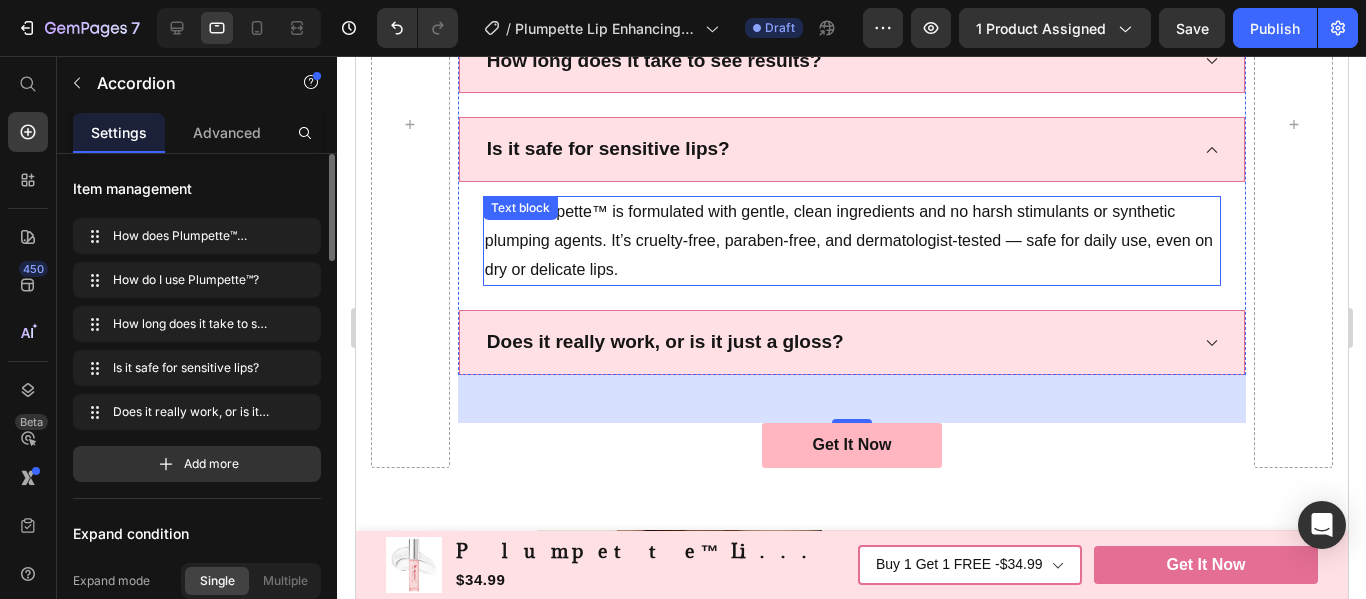 click on "Yes. Plumpette™ is formulated with gentle, clean ingredients and no harsh stimulants or synthetic plumping agents. It’s cruelty-free, paraben-free, and dermatologist-tested — safe for daily use, even on dry or delicate lips." at bounding box center (851, 241) 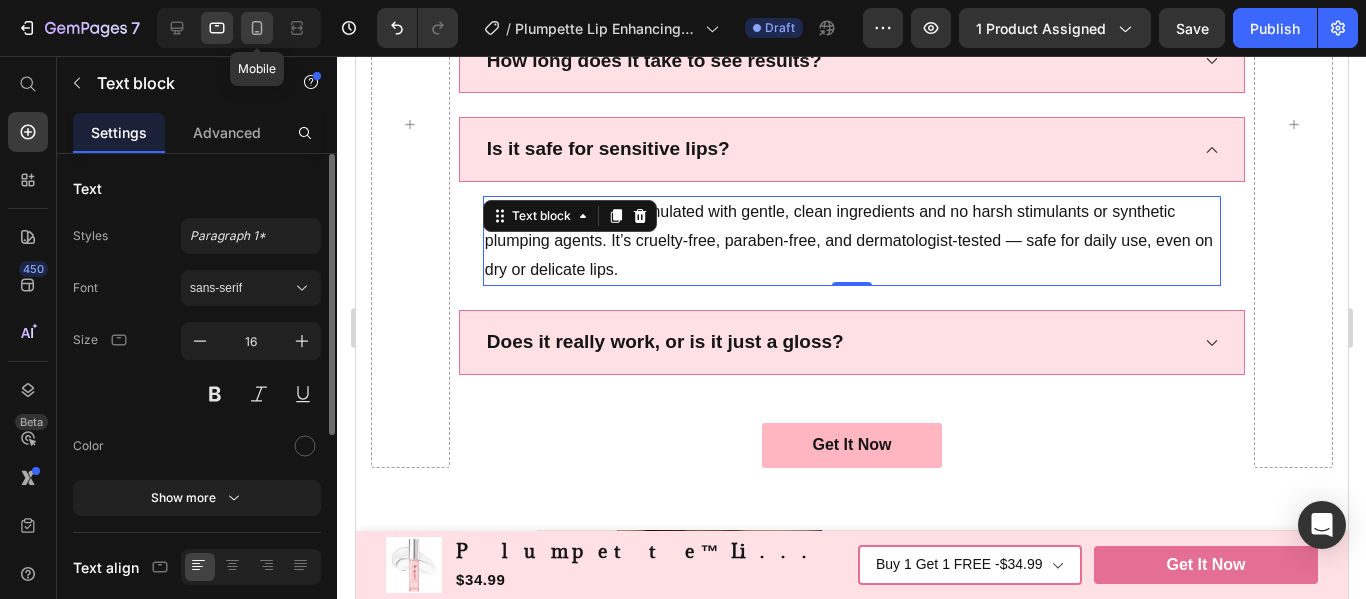 click 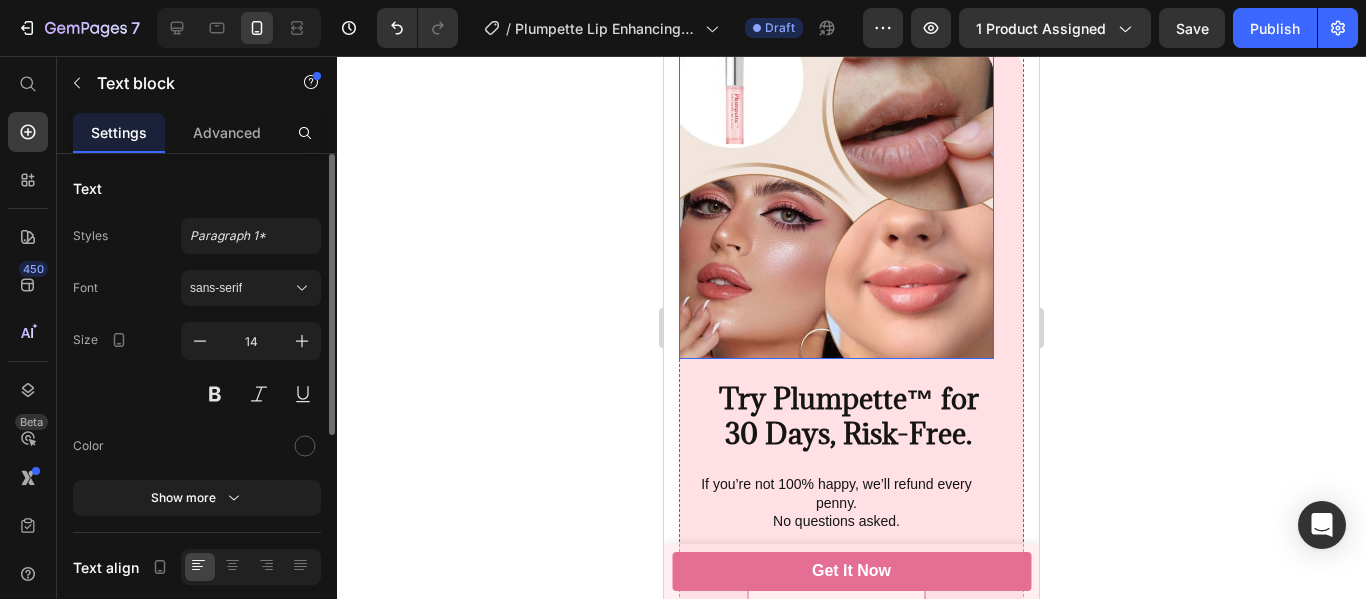 scroll, scrollTop: 5492, scrollLeft: 0, axis: vertical 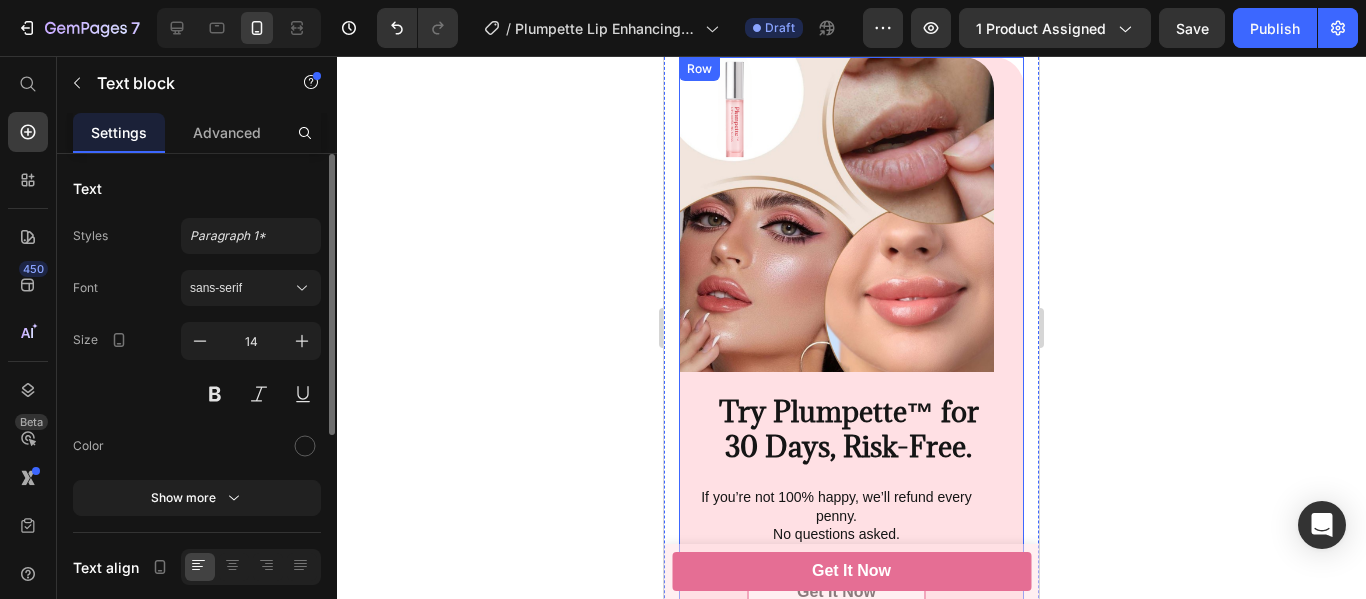 click on "Image Image Image Try Plumpette™ for 30 Days, Risk-Free. Heading If you’re not 100% happy, we’ll refund every penny.  No questions asked. Text Block Get It Now Button Row" at bounding box center (851, 348) 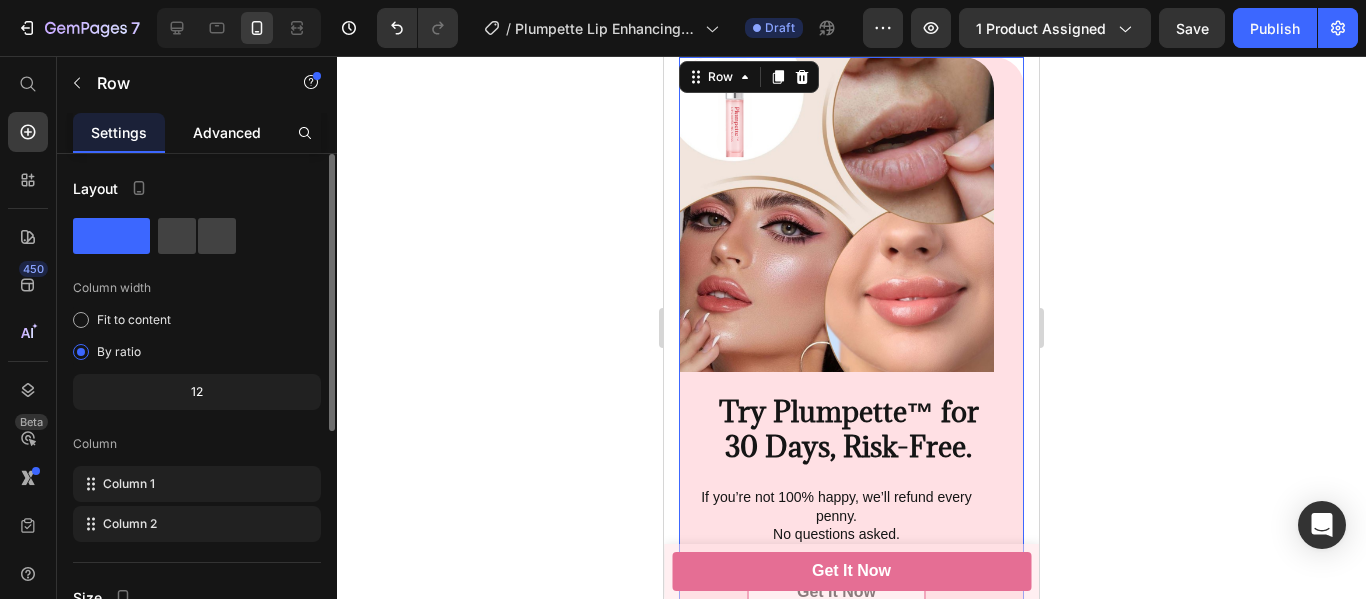 click on "Advanced" 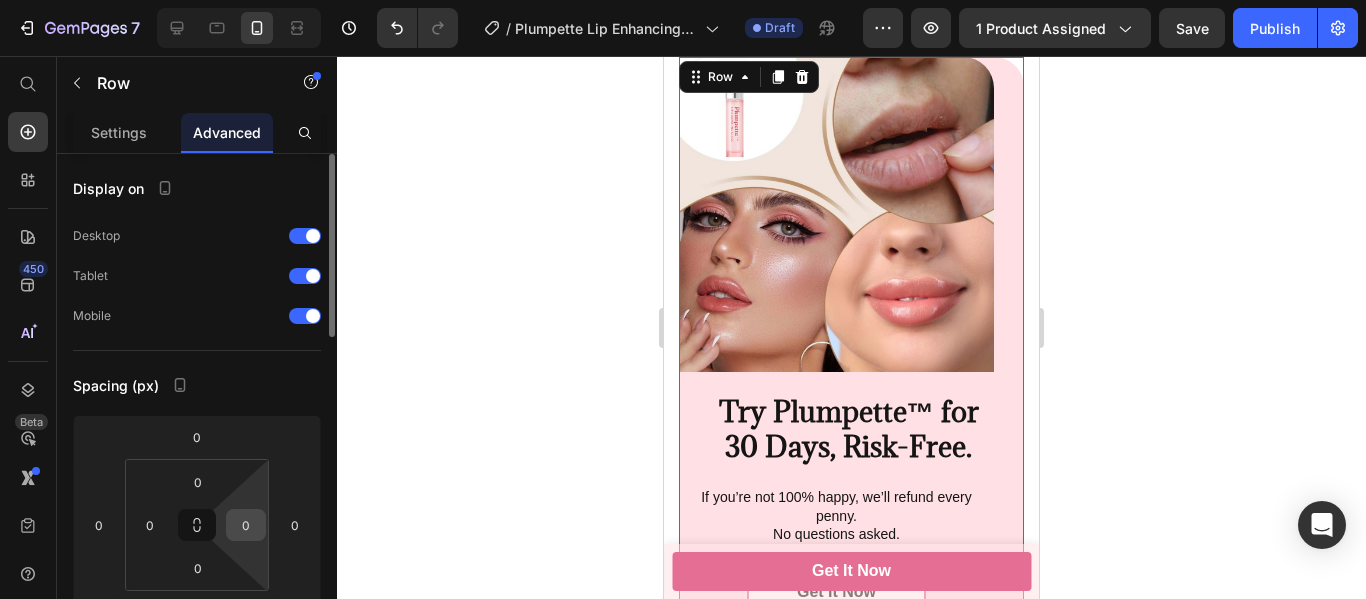click on "0" at bounding box center [246, 525] 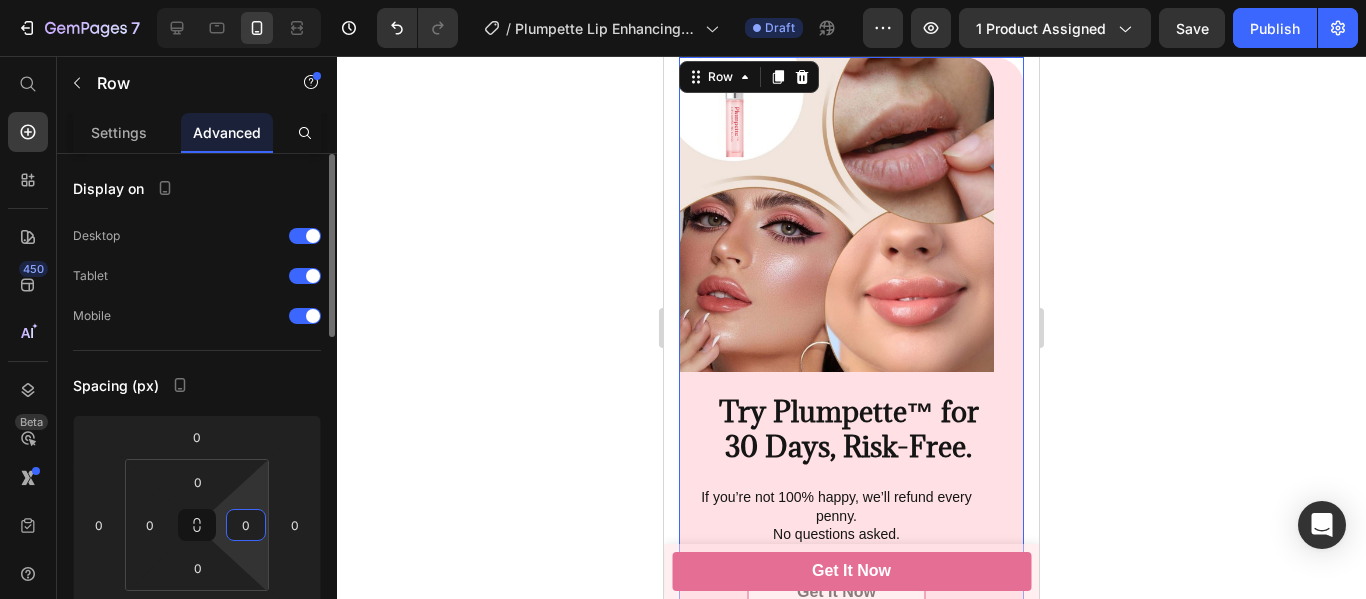 click on "Spacing (px) 0 0 1 0 0 0 0 0" 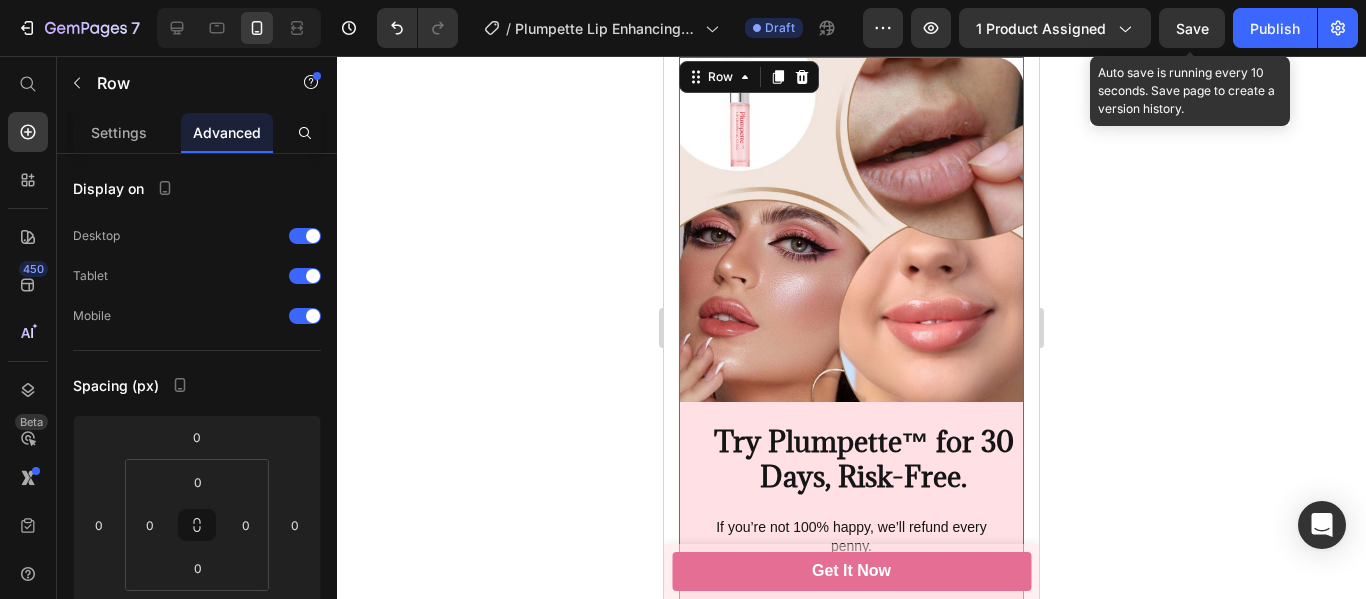 click on "Save" at bounding box center (1192, 28) 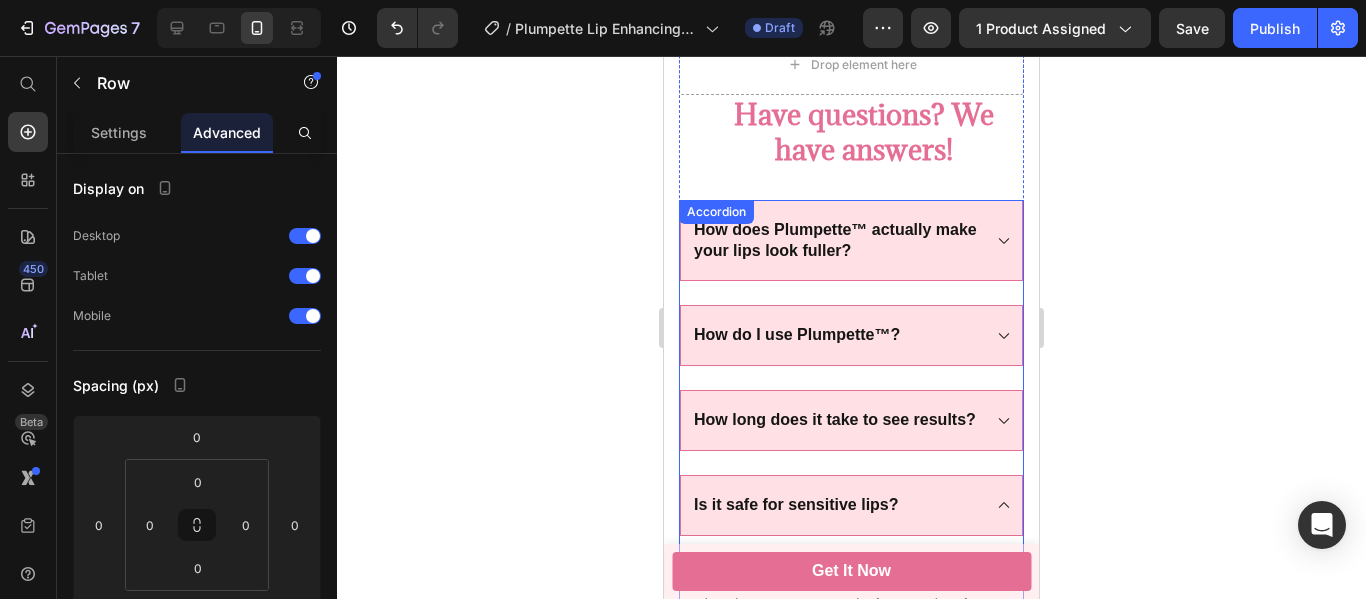 scroll, scrollTop: 4595, scrollLeft: 0, axis: vertical 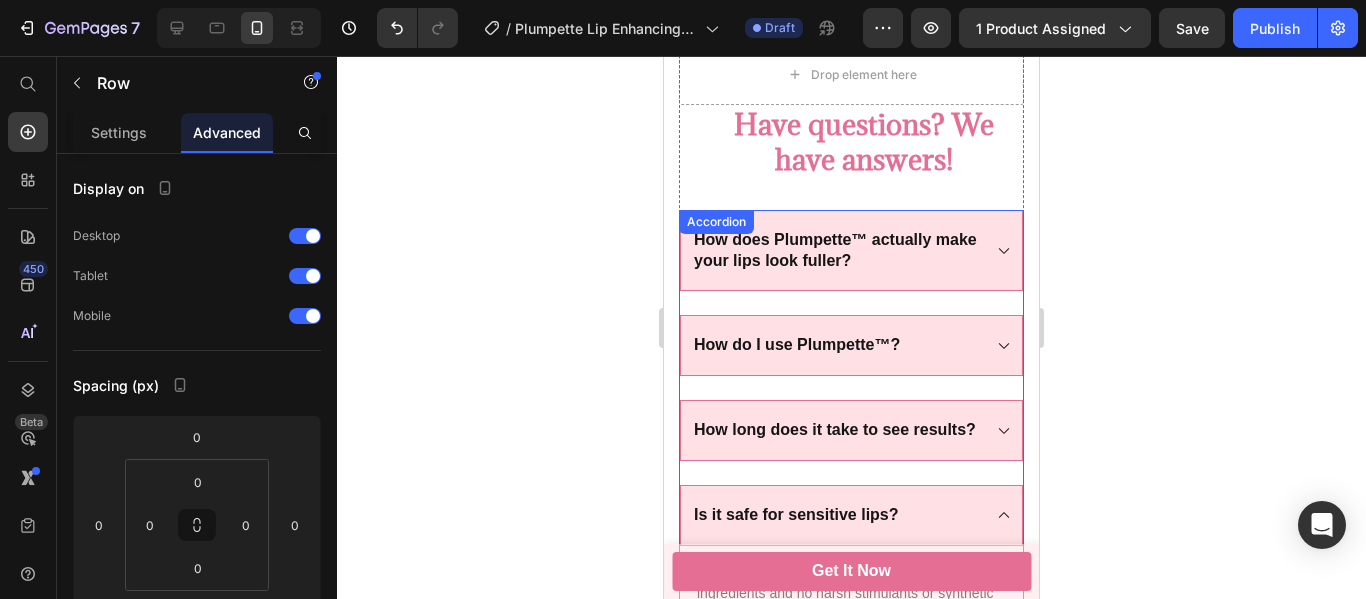 click on "How does Plumpette™ actually make your lips look fuller?" at bounding box center [851, 251] 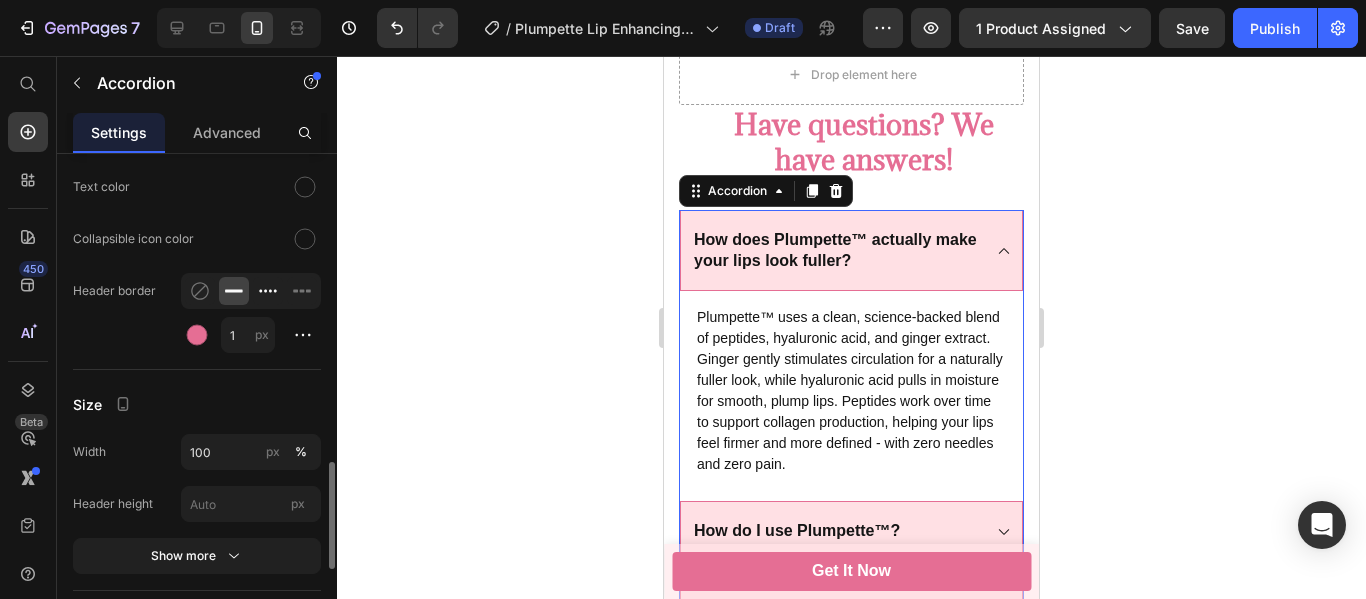 scroll, scrollTop: 1469, scrollLeft: 0, axis: vertical 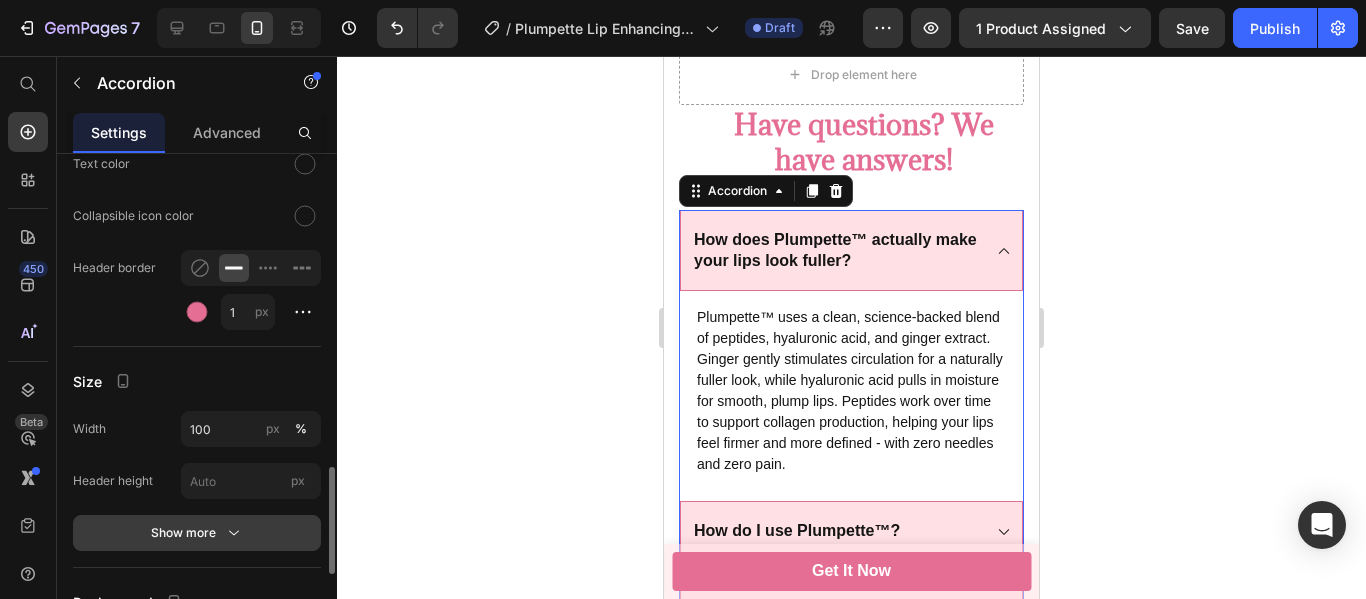 click on "Show more" at bounding box center (197, 533) 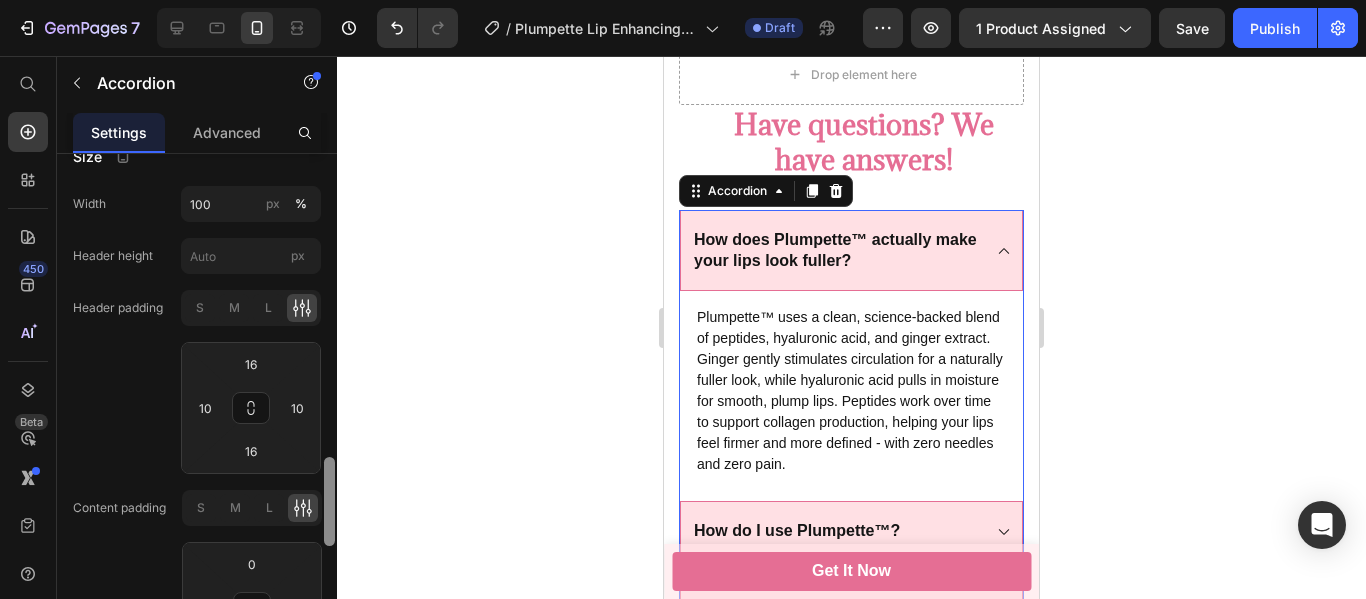 scroll, scrollTop: 1769, scrollLeft: 0, axis: vertical 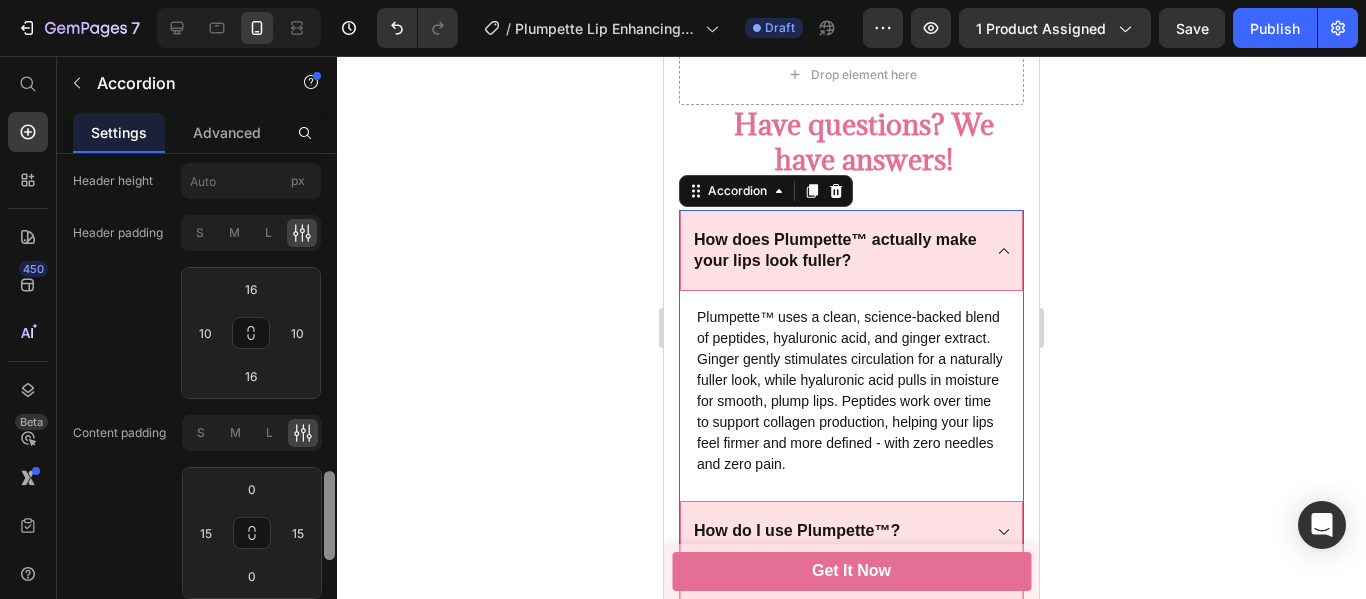 drag, startPoint x: 331, startPoint y: 507, endPoint x: 339, endPoint y: 571, distance: 64.49806 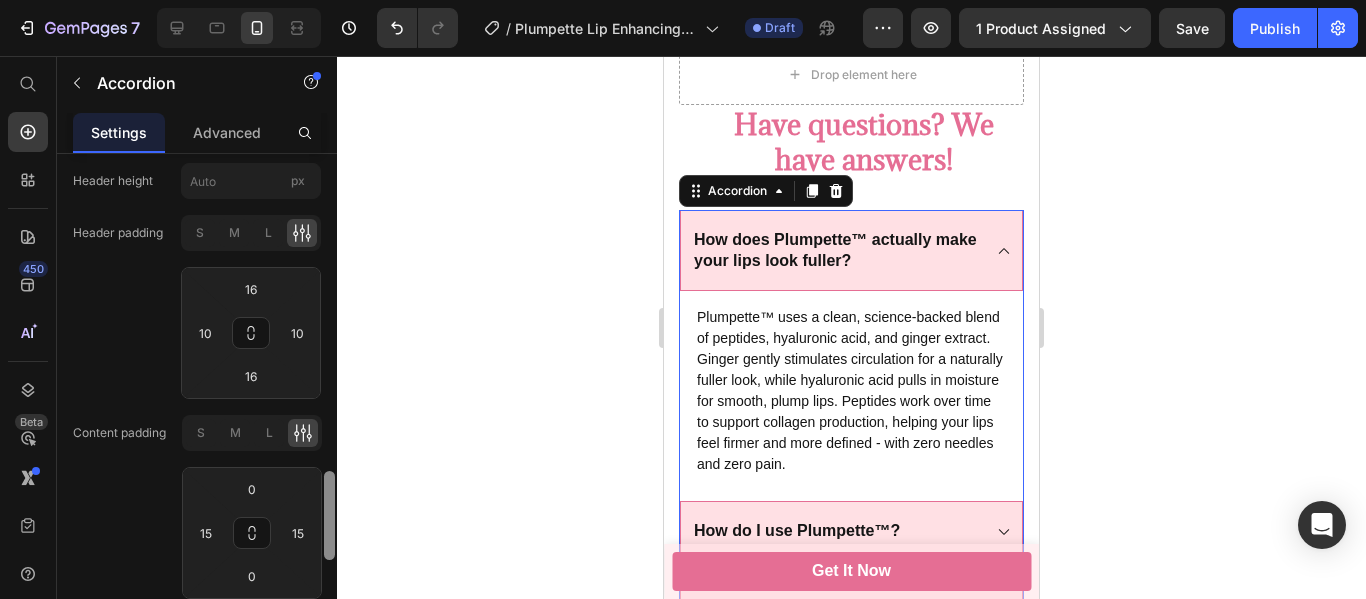 click on "7  Version history  /  Plumpette Lip Enhancing Gloss Draft Preview 1 product assigned  Save   Publish  450 Beta Start with Sections Elements Hero Section Product Detail Brands Trusted Badges Guarantee Product Breakdown How to use Testimonials Compare Bundle FAQs Social Proof Brand Story Product List Collection Blog List Contact Sticky Add to Cart Custom Footer Browse Library 450 Layout
Row
Row
Row
Row Text
Heading
Text Block Button
Button
Button
Sticky Back to top Media
Image" 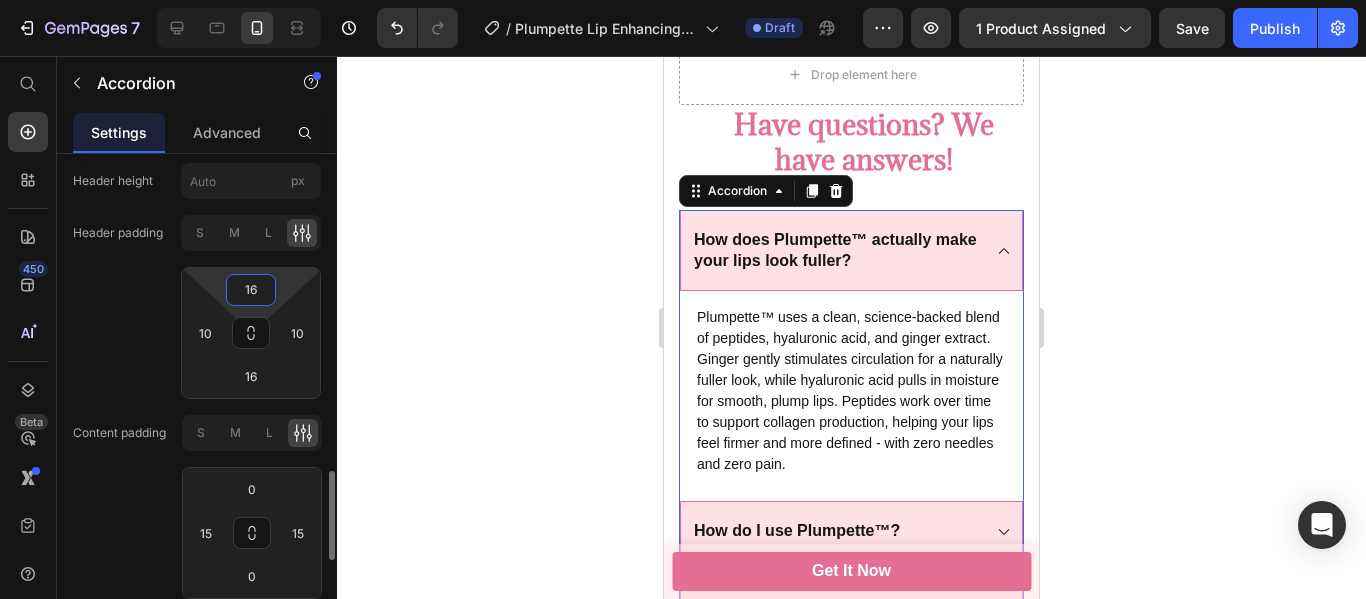 click on "16" at bounding box center [251, 290] 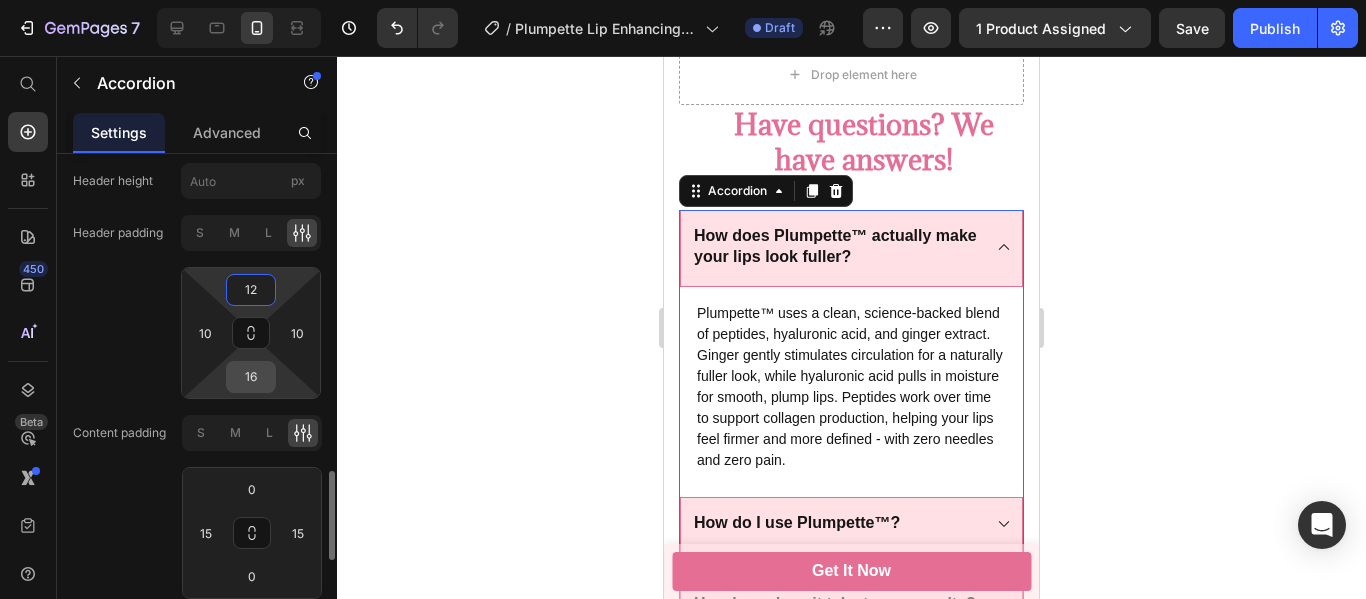 type on "12" 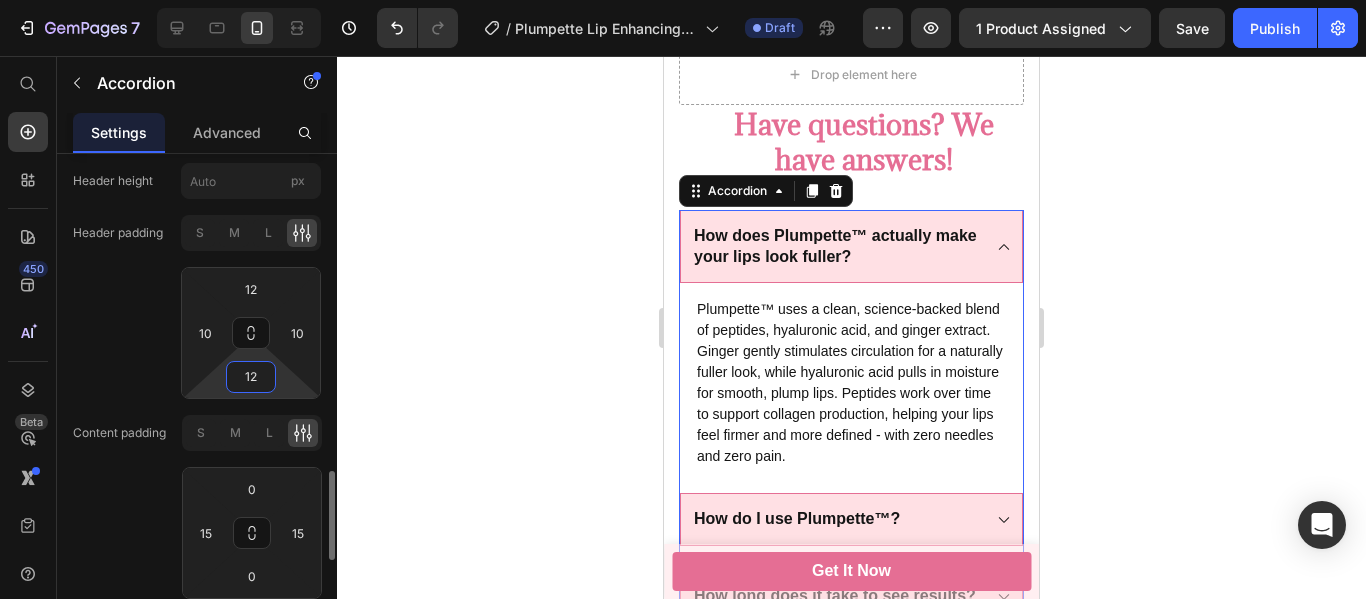 type on "12" 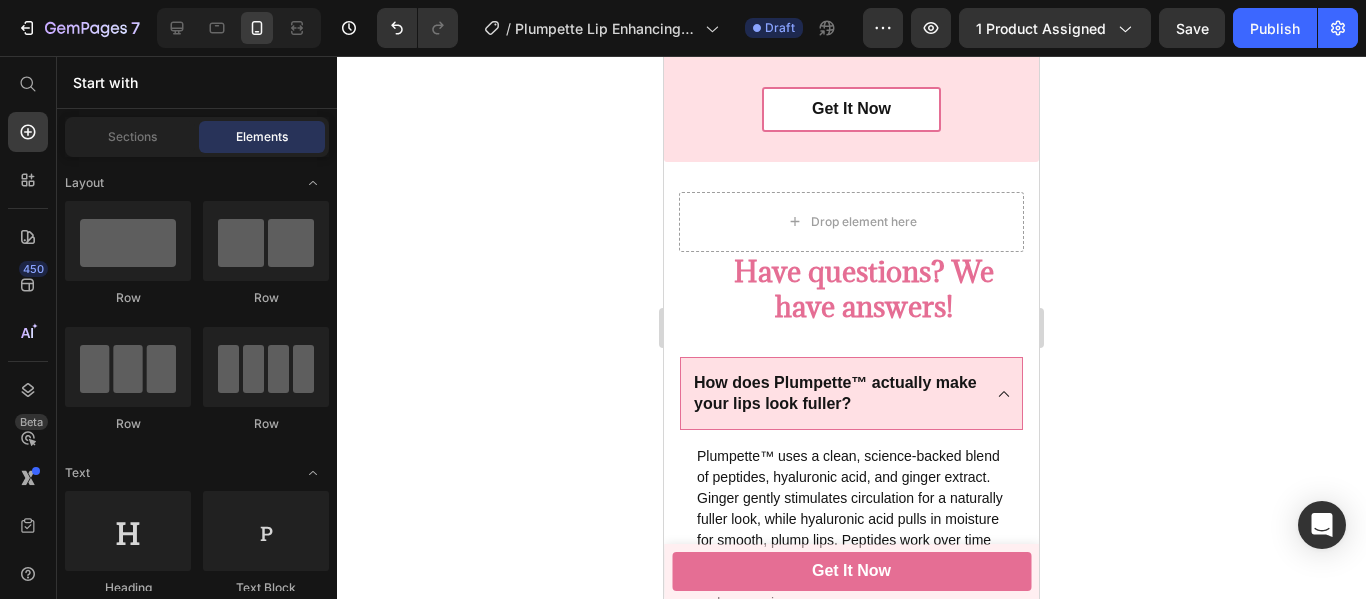 scroll, scrollTop: 4721, scrollLeft: 0, axis: vertical 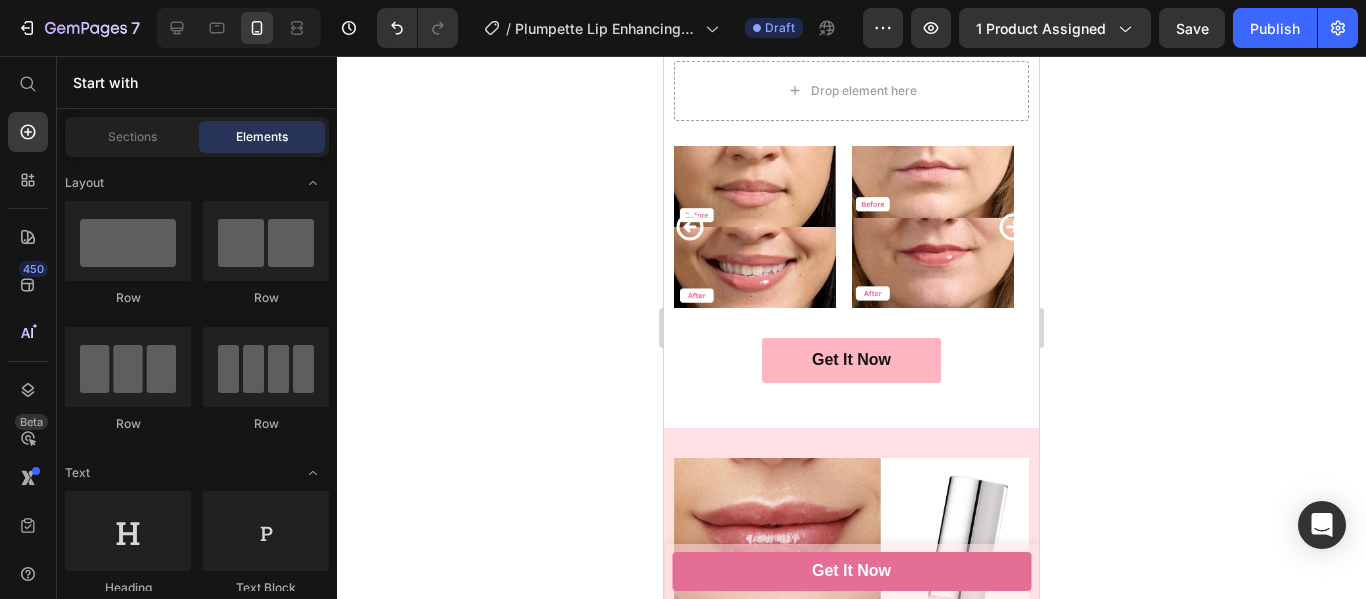 drag, startPoint x: 1030, startPoint y: 201, endPoint x: 1705, endPoint y: 328, distance: 686.8435 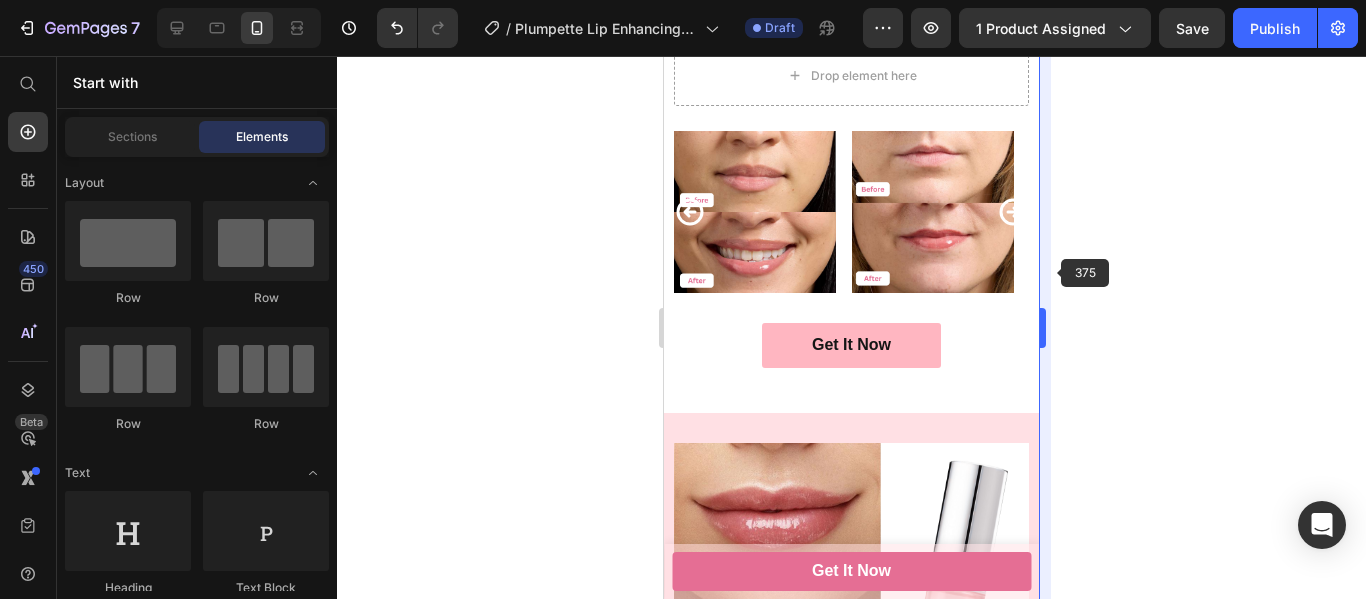 scroll, scrollTop: 2611, scrollLeft: 0, axis: vertical 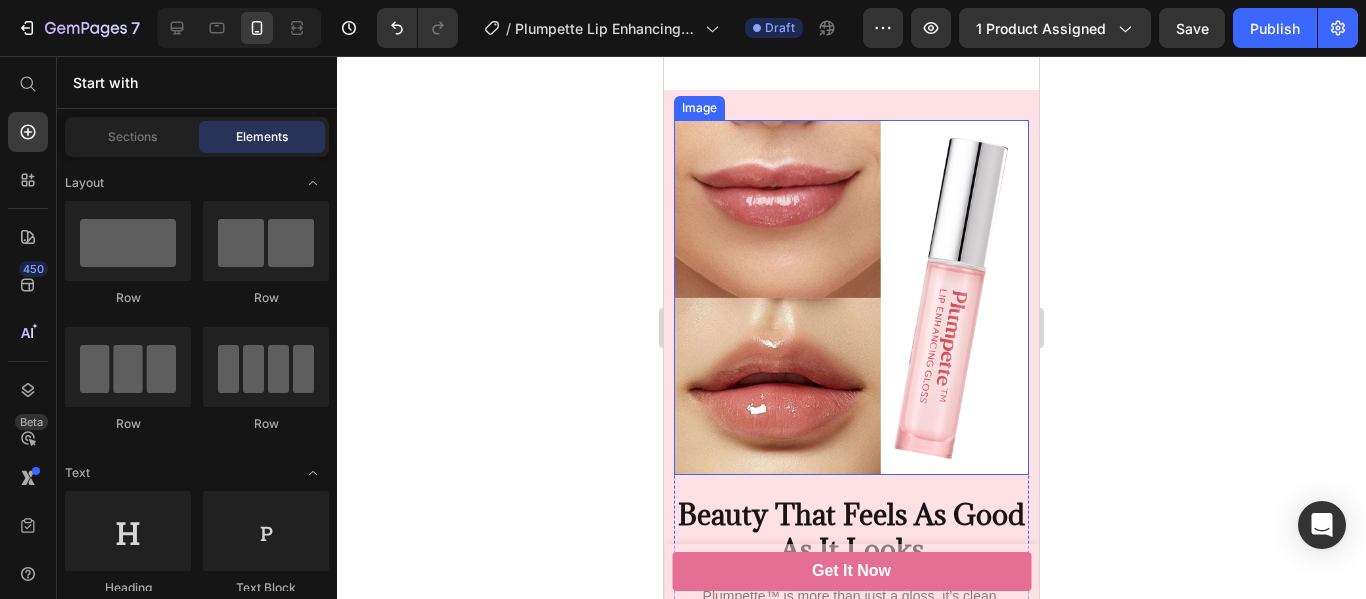 click at bounding box center [851, 297] 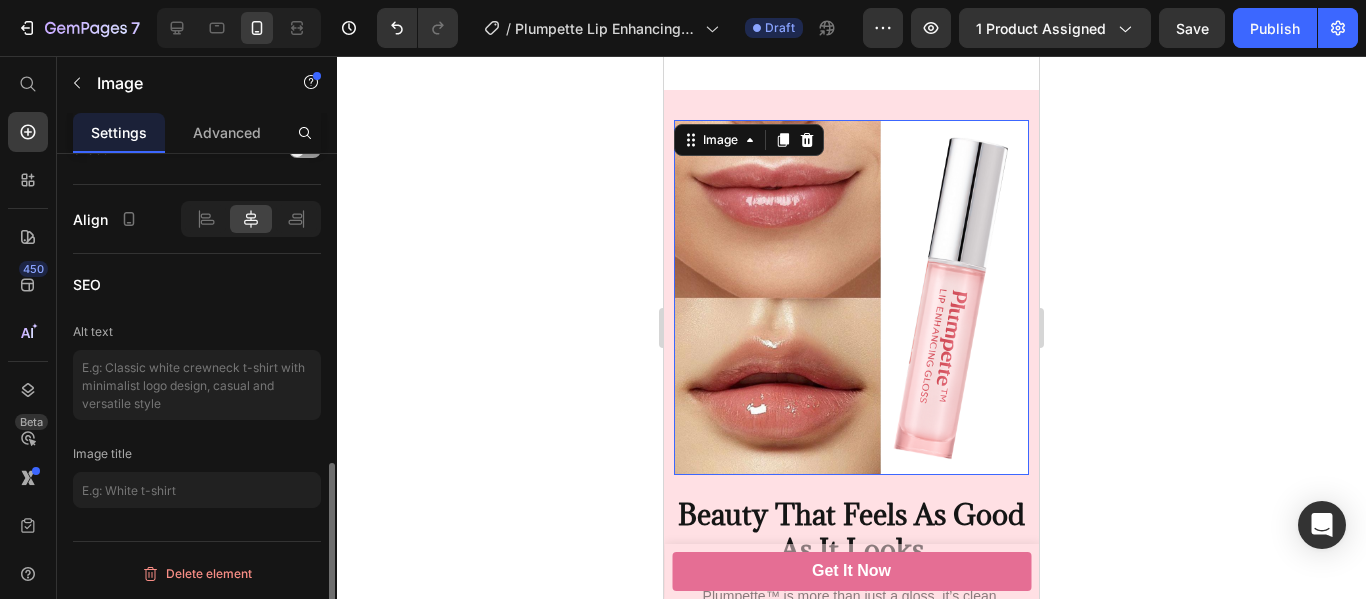 scroll, scrollTop: 0, scrollLeft: 0, axis: both 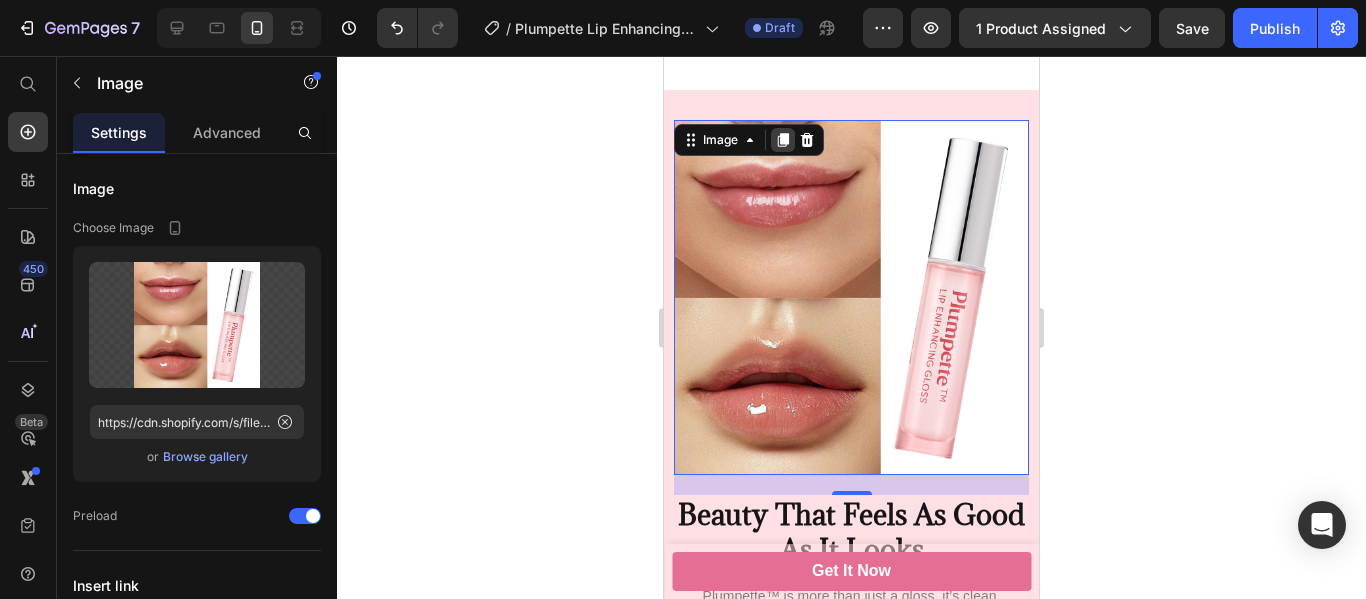 click 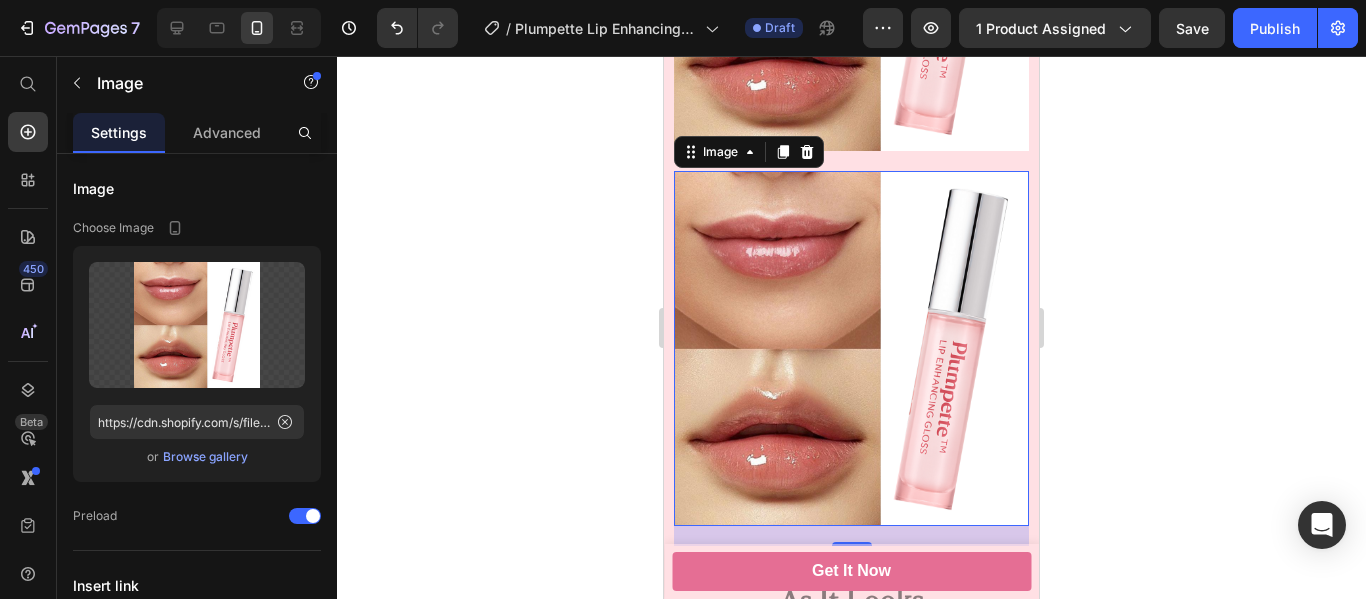 scroll, scrollTop: 2598, scrollLeft: 0, axis: vertical 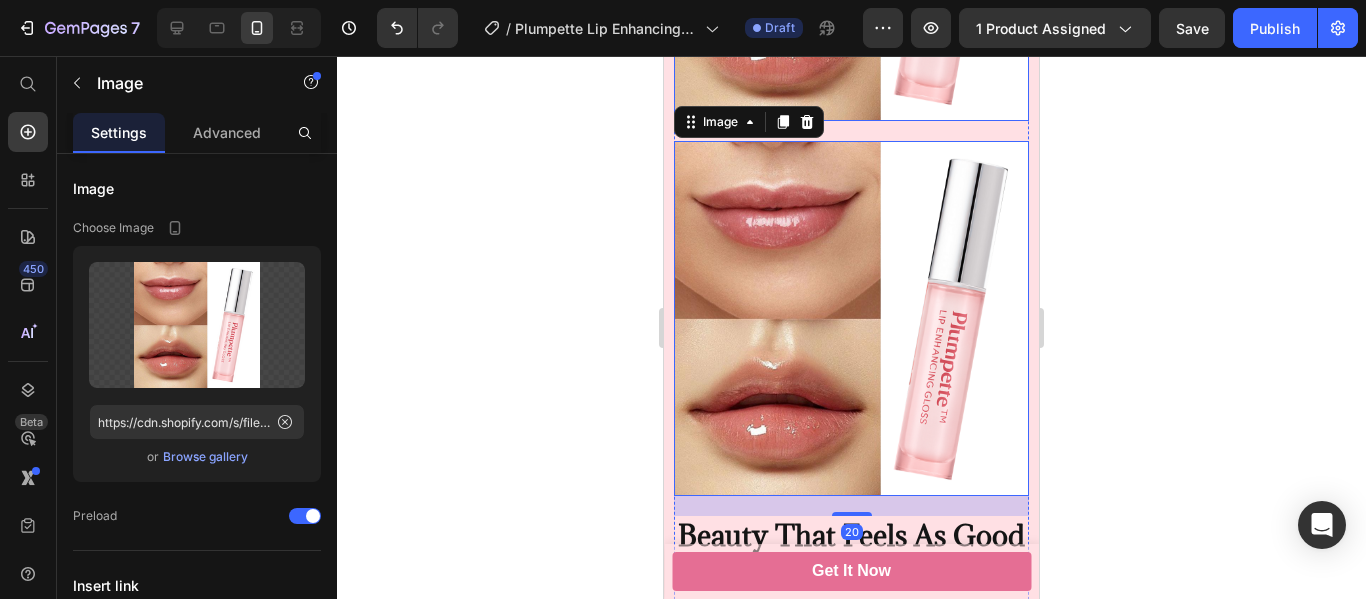 click at bounding box center [851, -57] 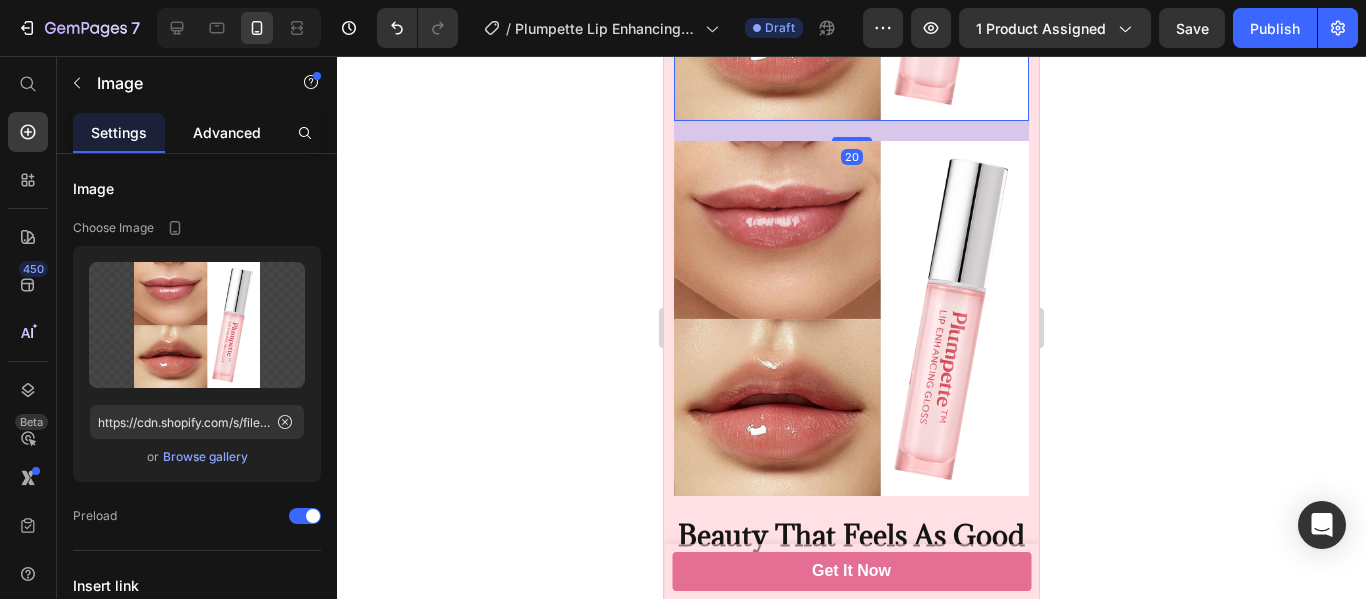 click on "Advanced" 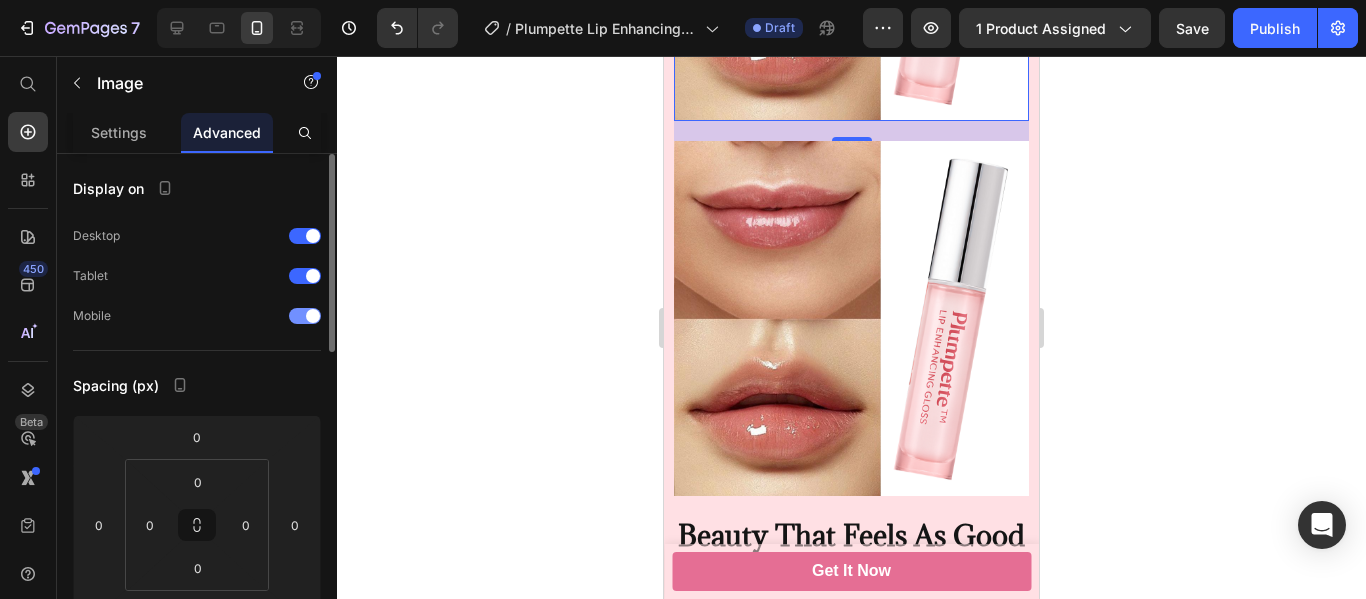 click at bounding box center [305, 316] 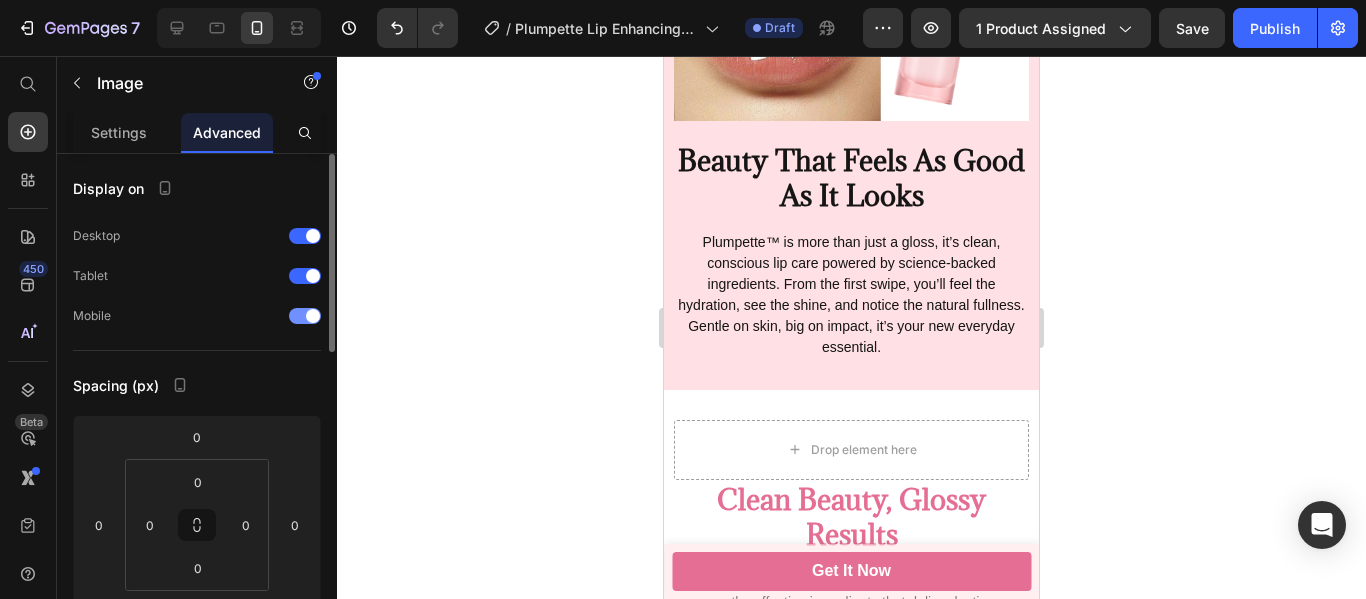 scroll, scrollTop: 2238, scrollLeft: 0, axis: vertical 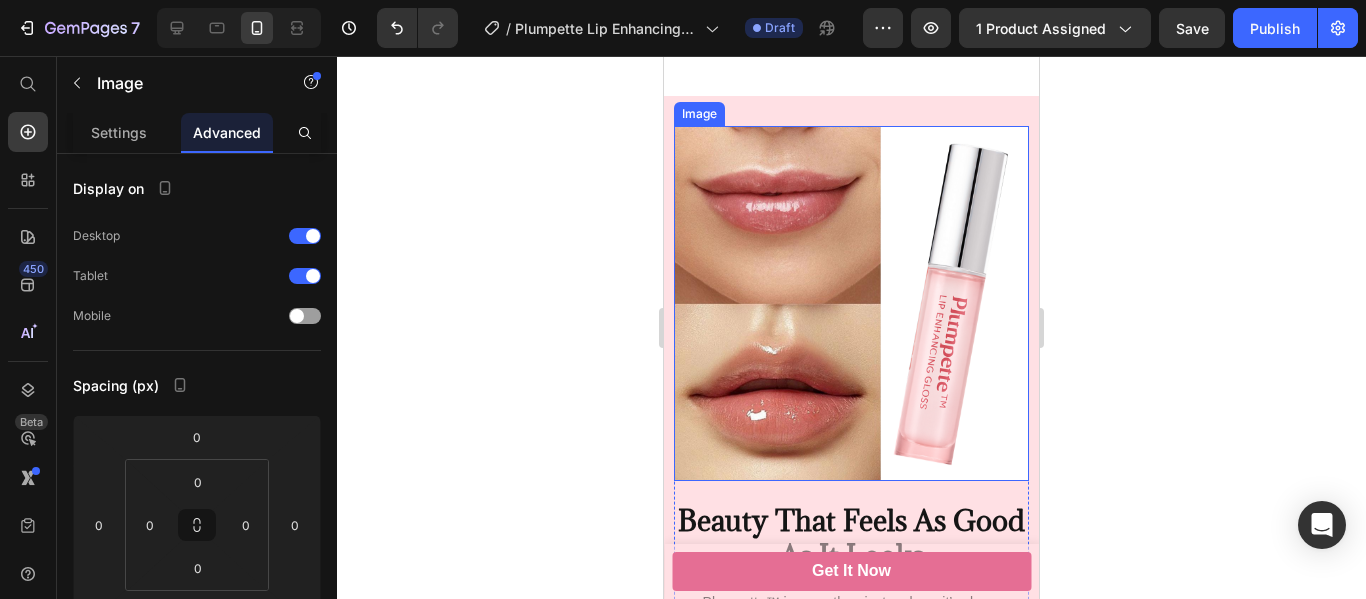 click at bounding box center [851, 303] 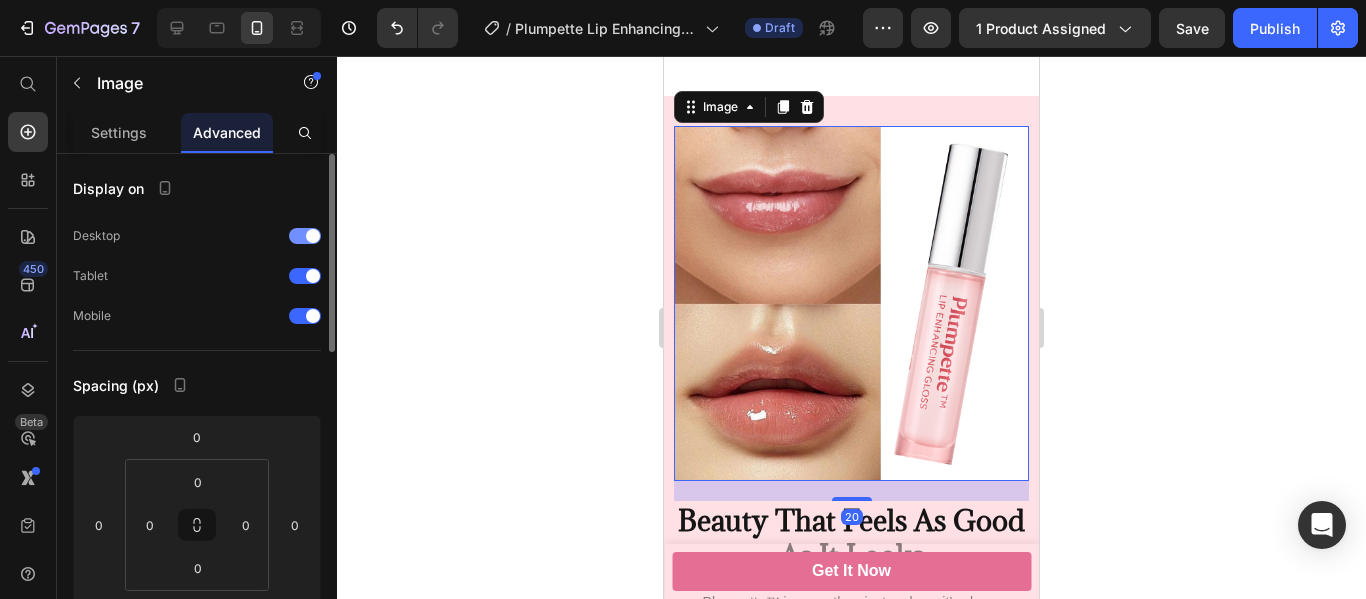 click at bounding box center [305, 236] 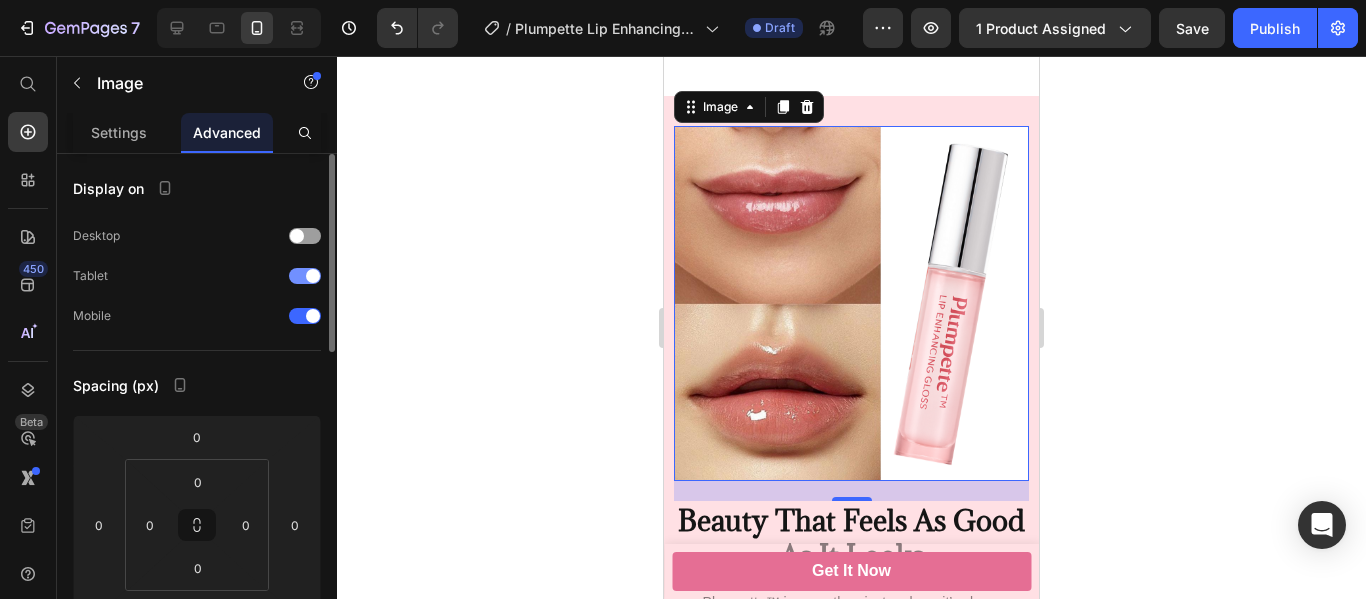 click at bounding box center [313, 276] 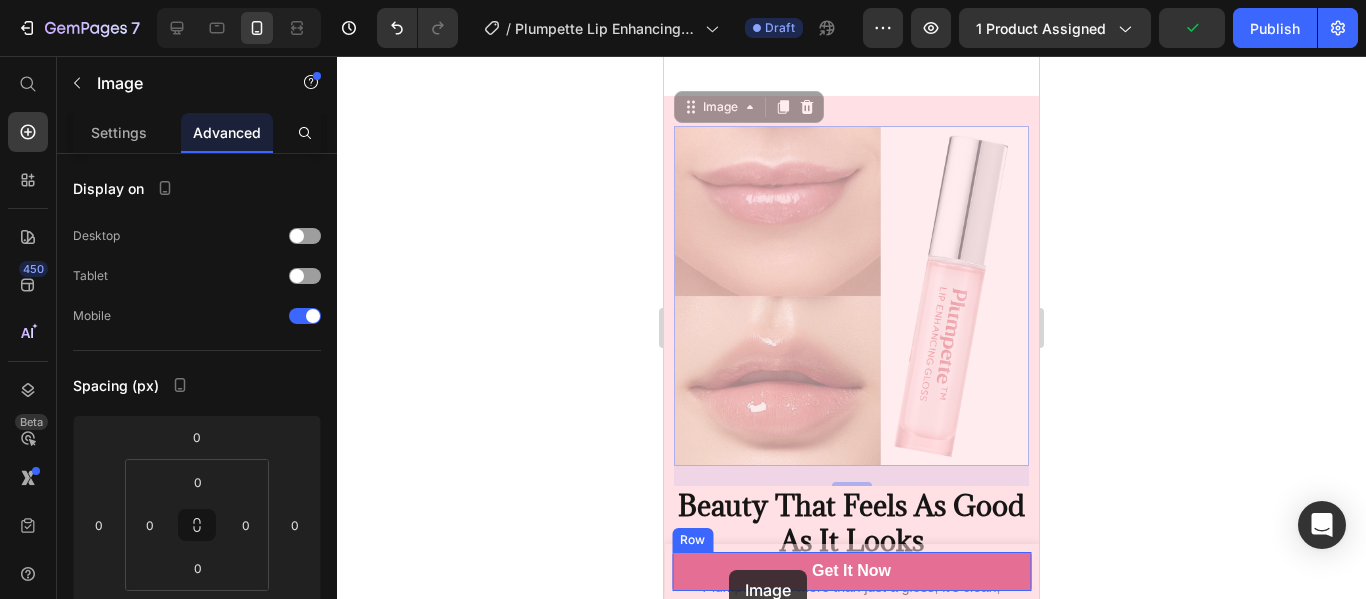 scroll, scrollTop: 2294, scrollLeft: 0, axis: vertical 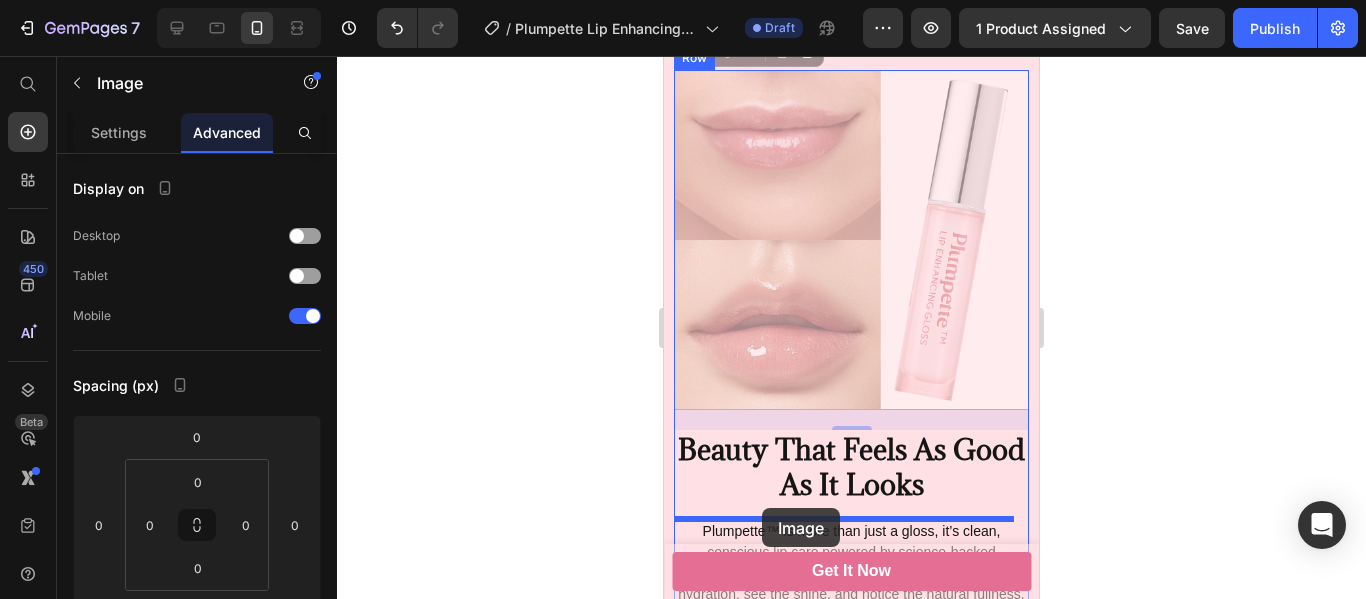 drag, startPoint x: 690, startPoint y: 108, endPoint x: 762, endPoint y: 508, distance: 406.42834 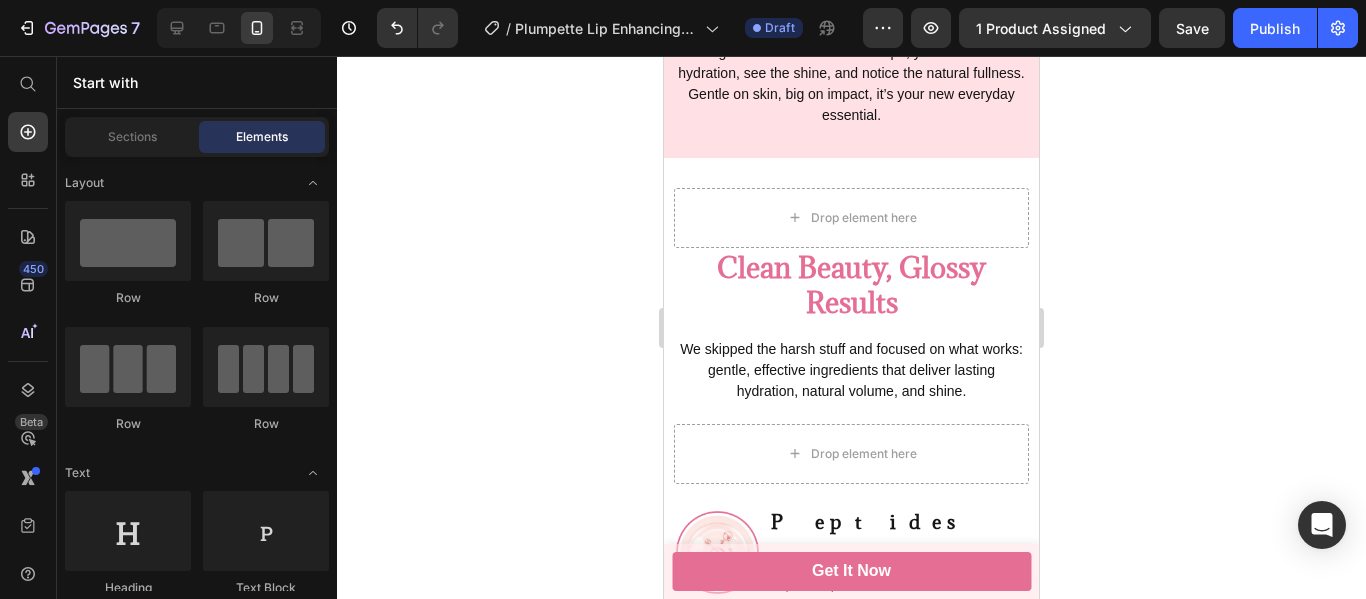 scroll, scrollTop: 2433, scrollLeft: 0, axis: vertical 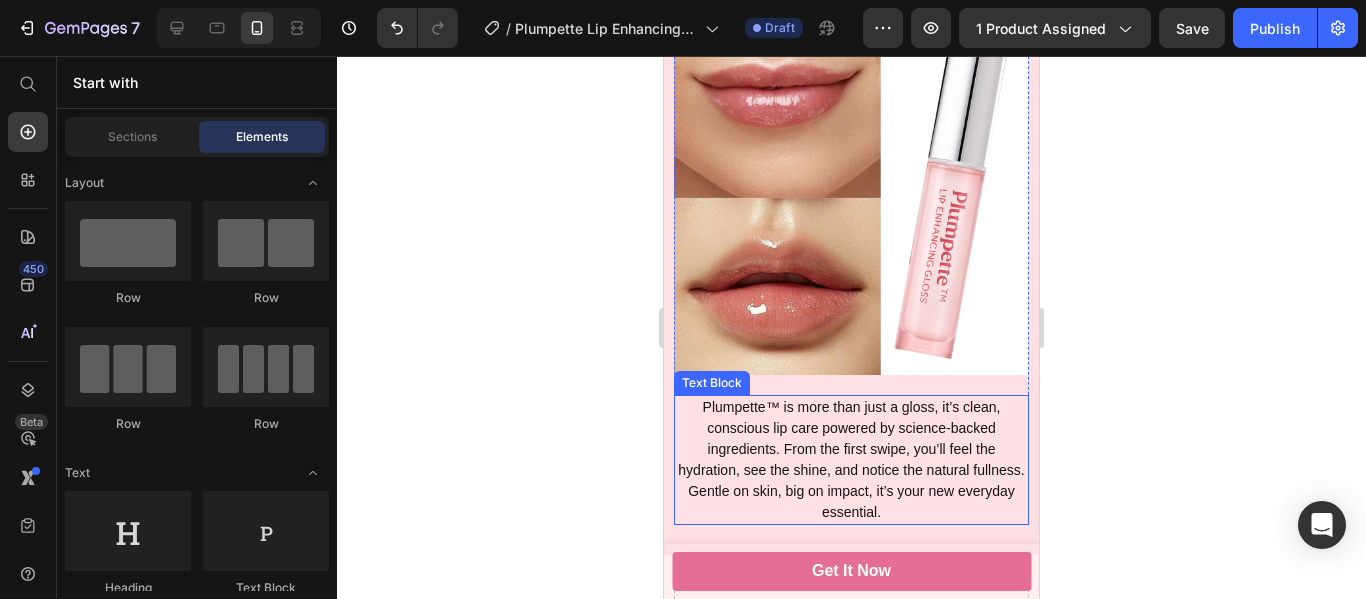 click on "Plumpette™ is more than just a gloss, it’s clean, conscious lip care powered by science-backed ingredients. From the first swipe, you’ll feel the hydration, see the shine, and notice the natural fullness. Gentle on skin, big on impact, it’s your new everyday essential." at bounding box center (851, 460) 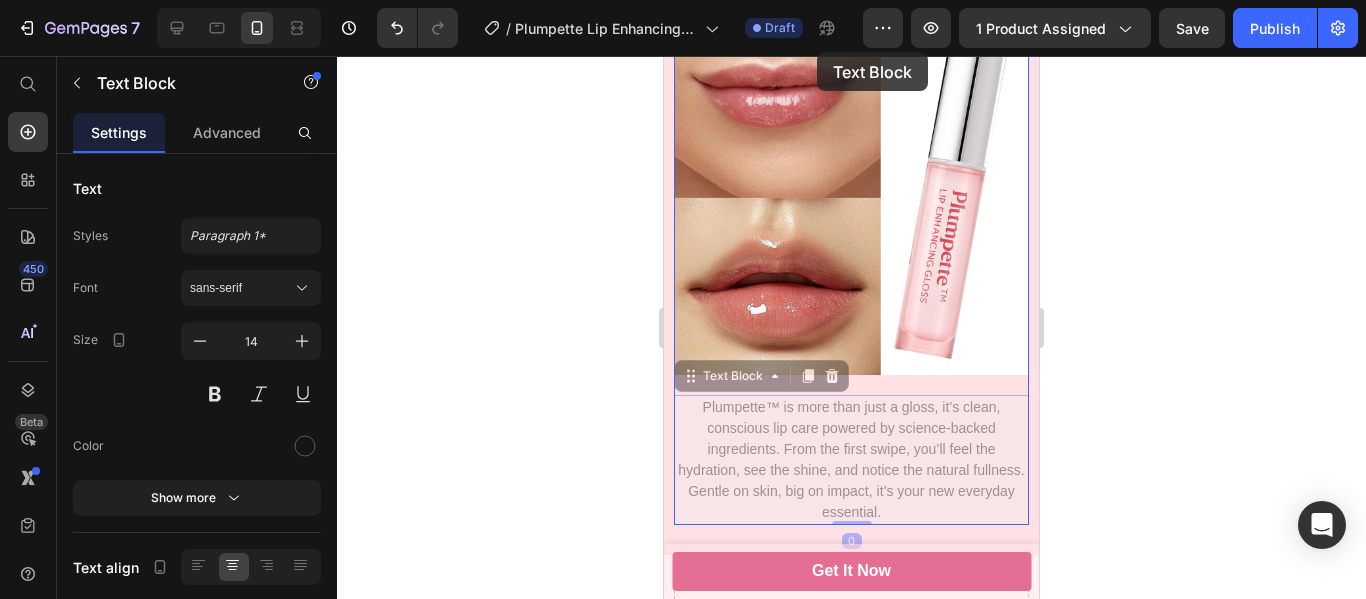 drag, startPoint x: 690, startPoint y: 365, endPoint x: 817, endPoint y: 54, distance: 335.93155 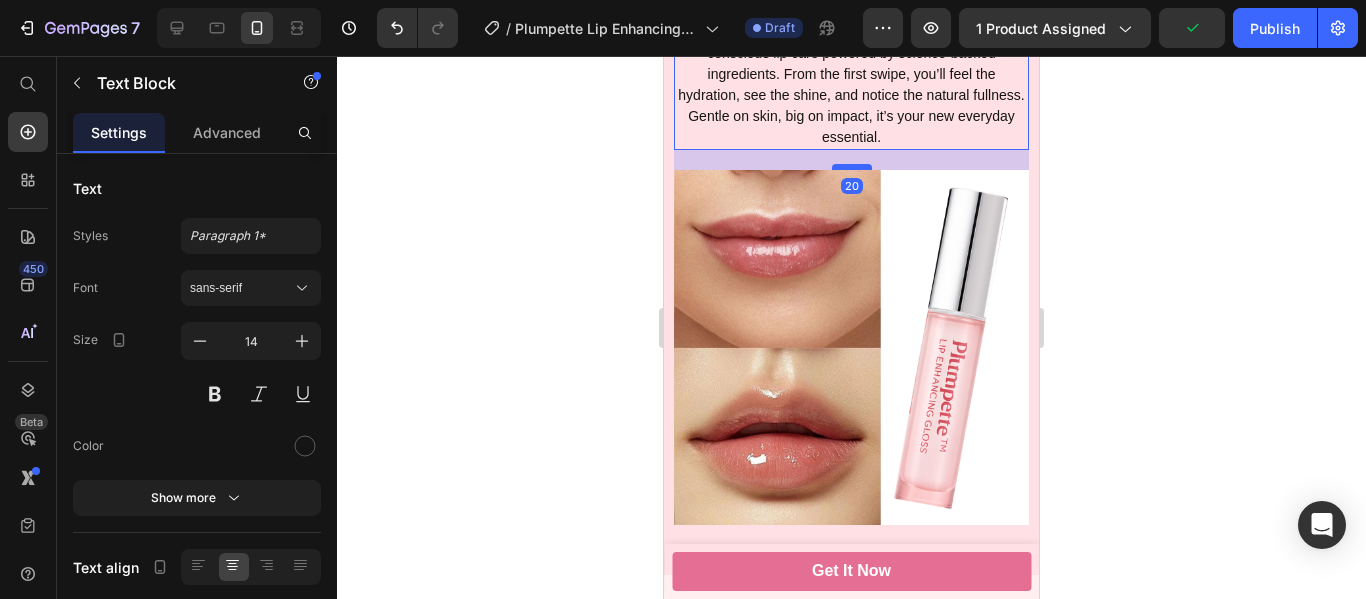 click at bounding box center [852, 167] 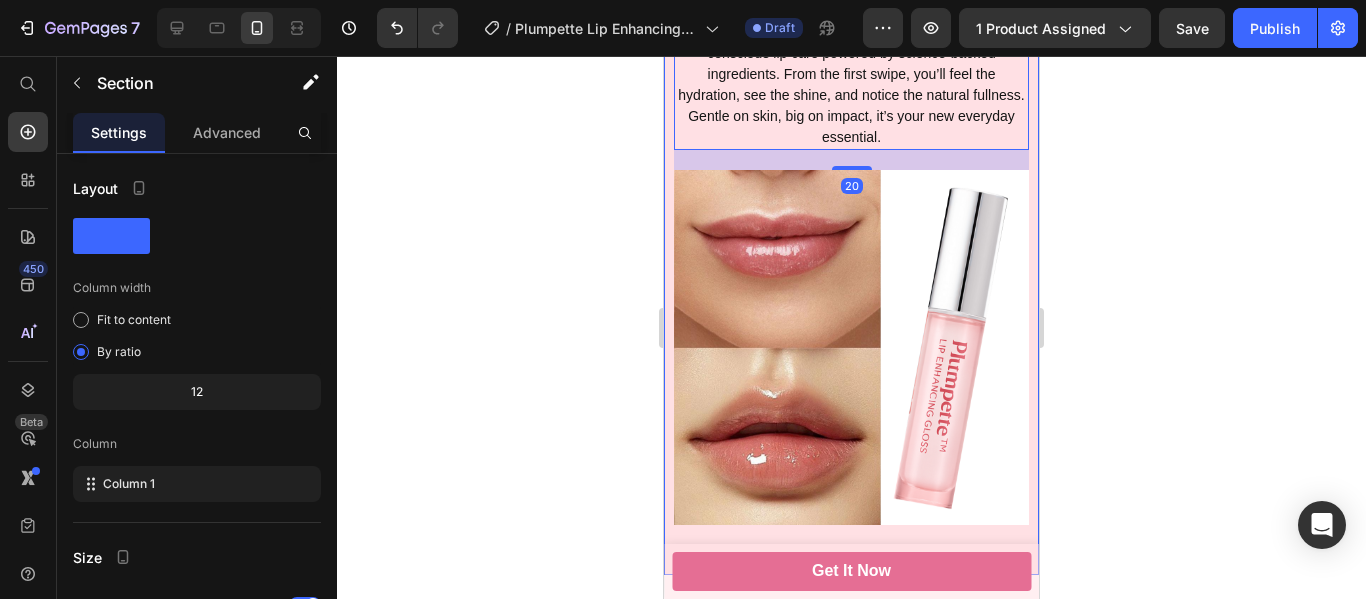 click on "Beauty That Feels As Good As It Looks Heading Plumpette™ is more than just a gloss, it’s clean, conscious lip care powered by science-backed ingredients. From the first swipe, you’ll feel the hydration, see the shine, and notice the natural fullness. Gentle on skin, big on impact, it’s your new everyday essential. Text Block   20 Image Image Row Section 5" at bounding box center (851, 238) 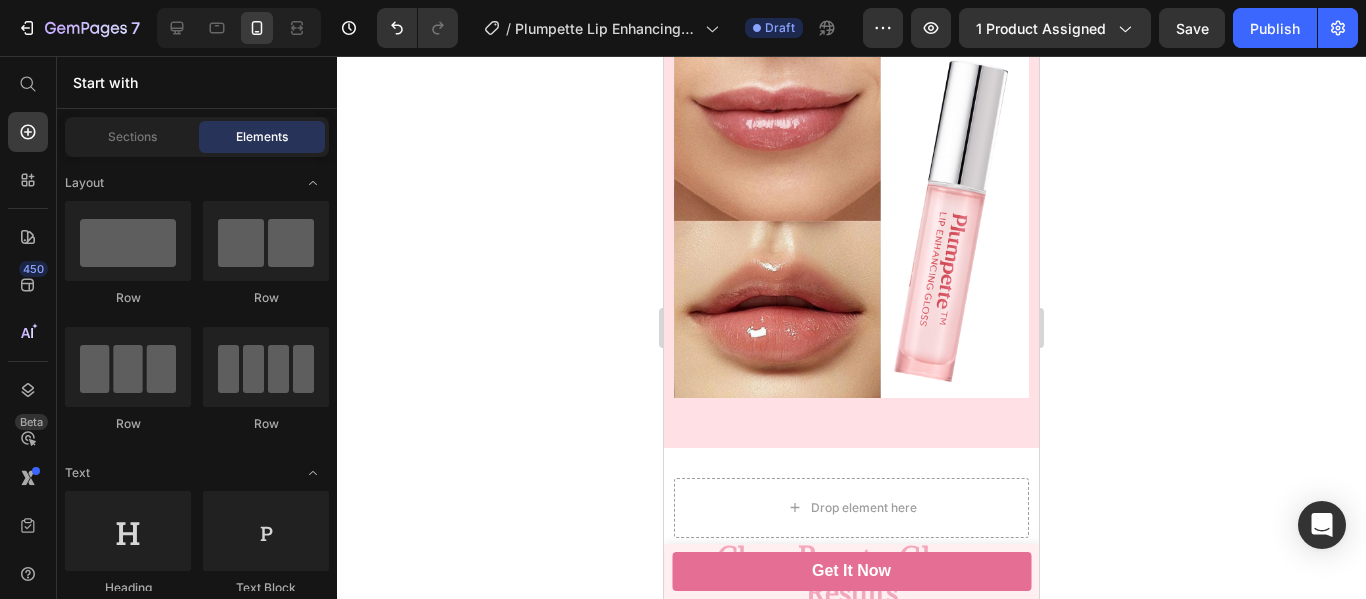 scroll, scrollTop: 2546, scrollLeft: 0, axis: vertical 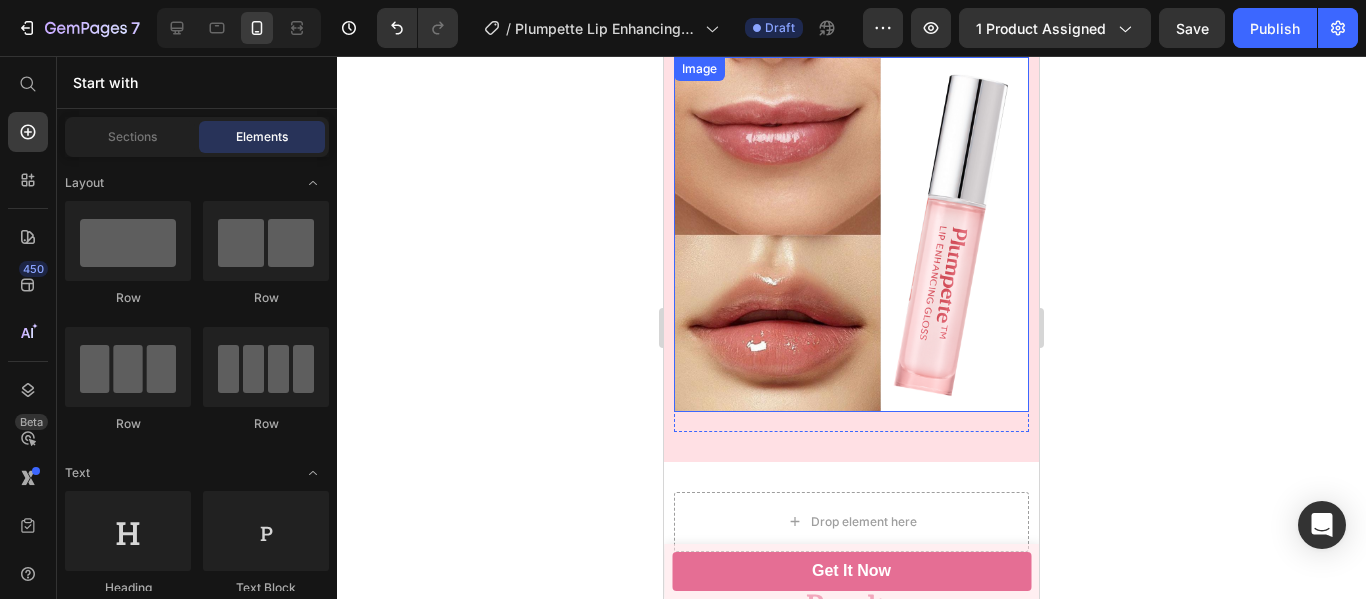 click at bounding box center [851, 234] 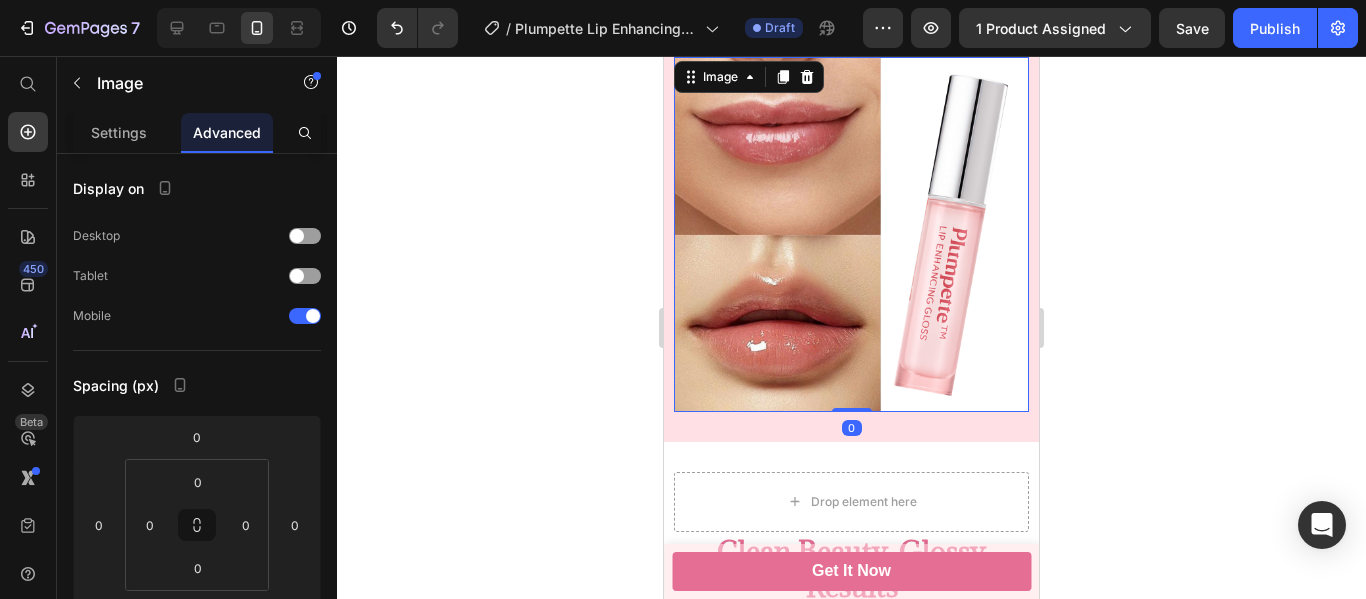 drag, startPoint x: 847, startPoint y: 413, endPoint x: 847, endPoint y: 389, distance: 24 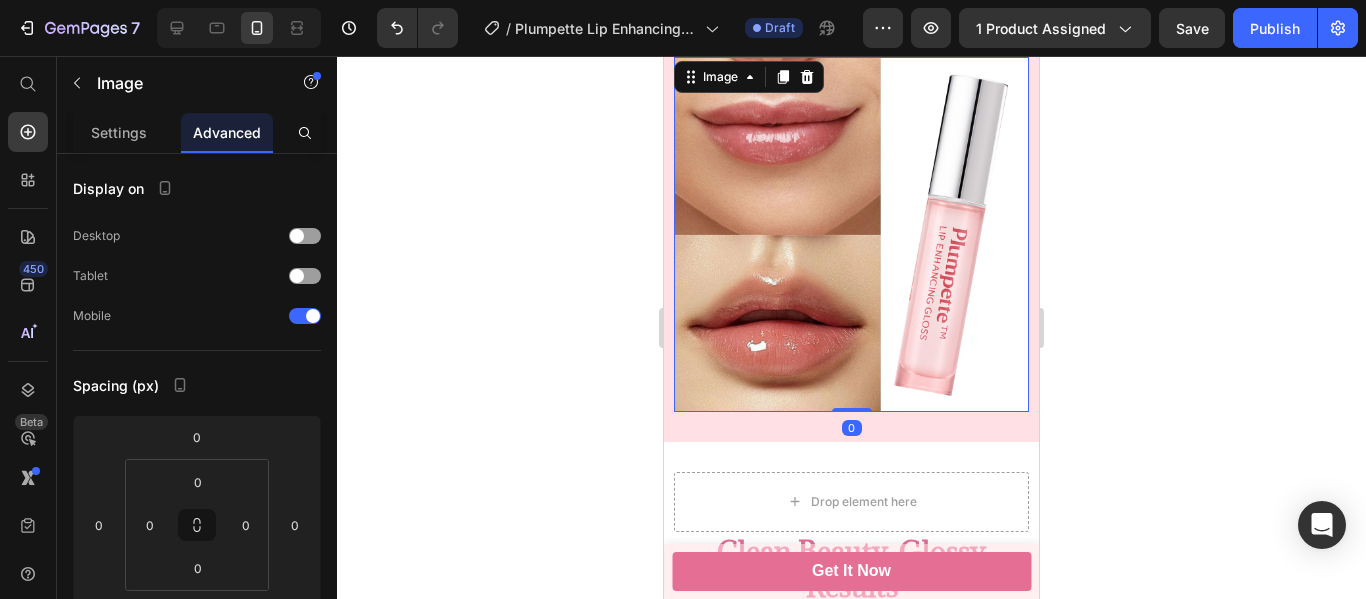 click on "Image   0" at bounding box center (851, 234) 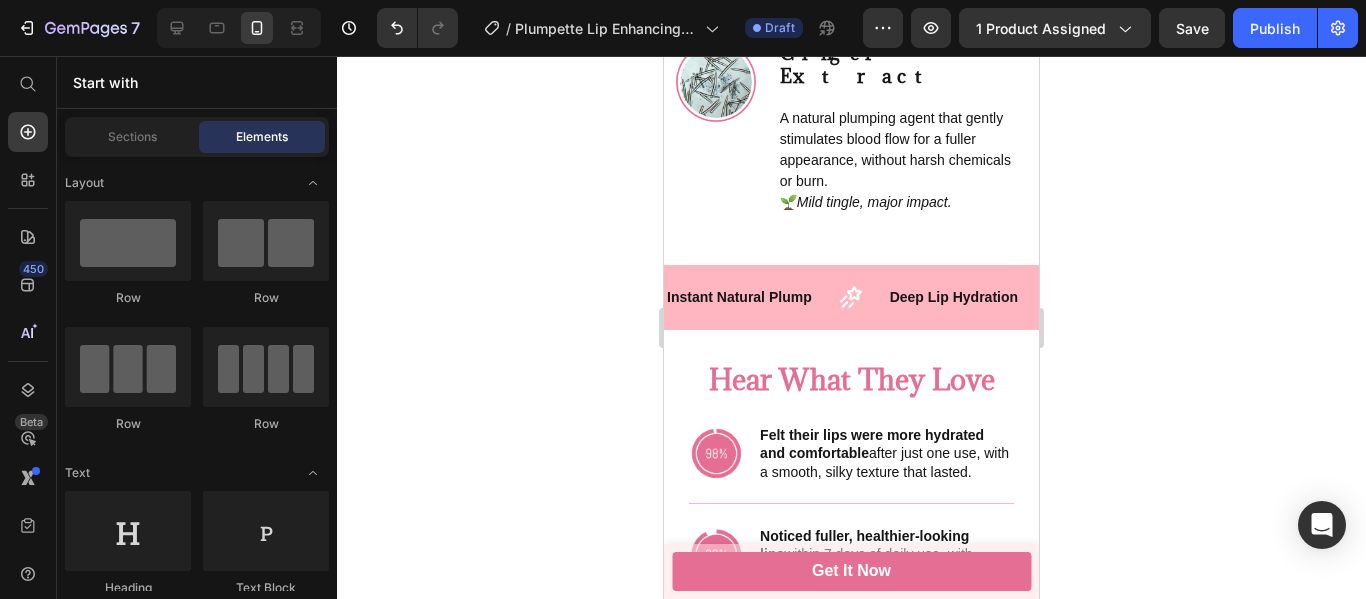 scroll, scrollTop: 3653, scrollLeft: 0, axis: vertical 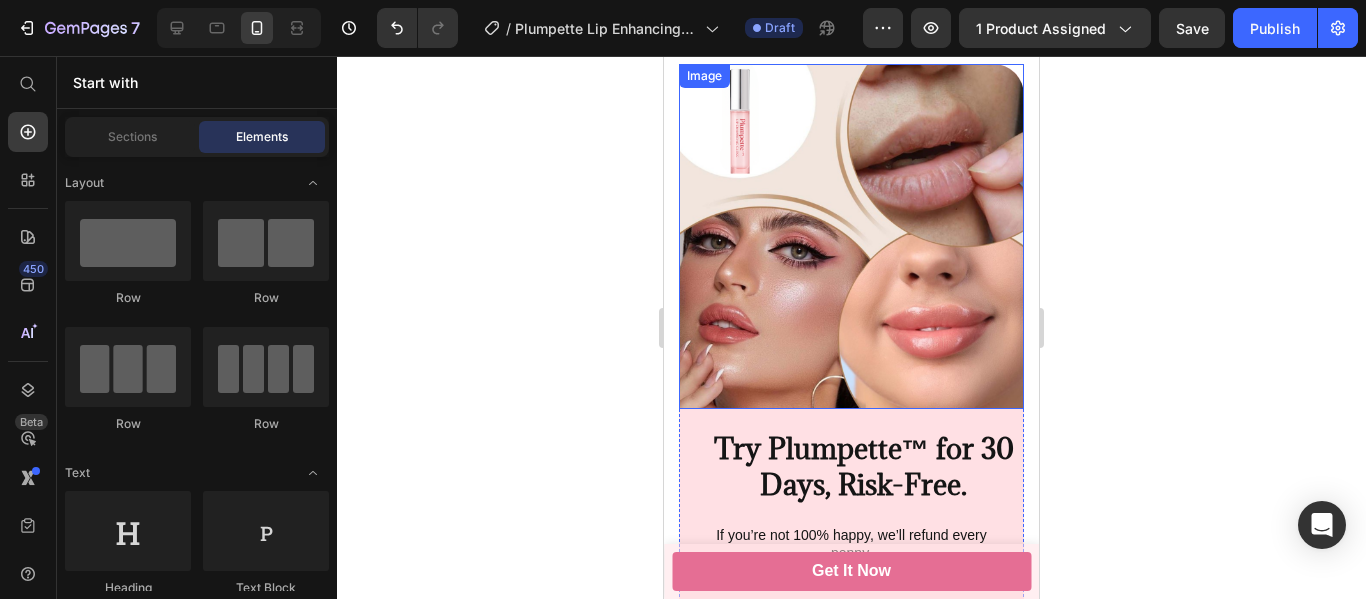 click at bounding box center (851, 236) 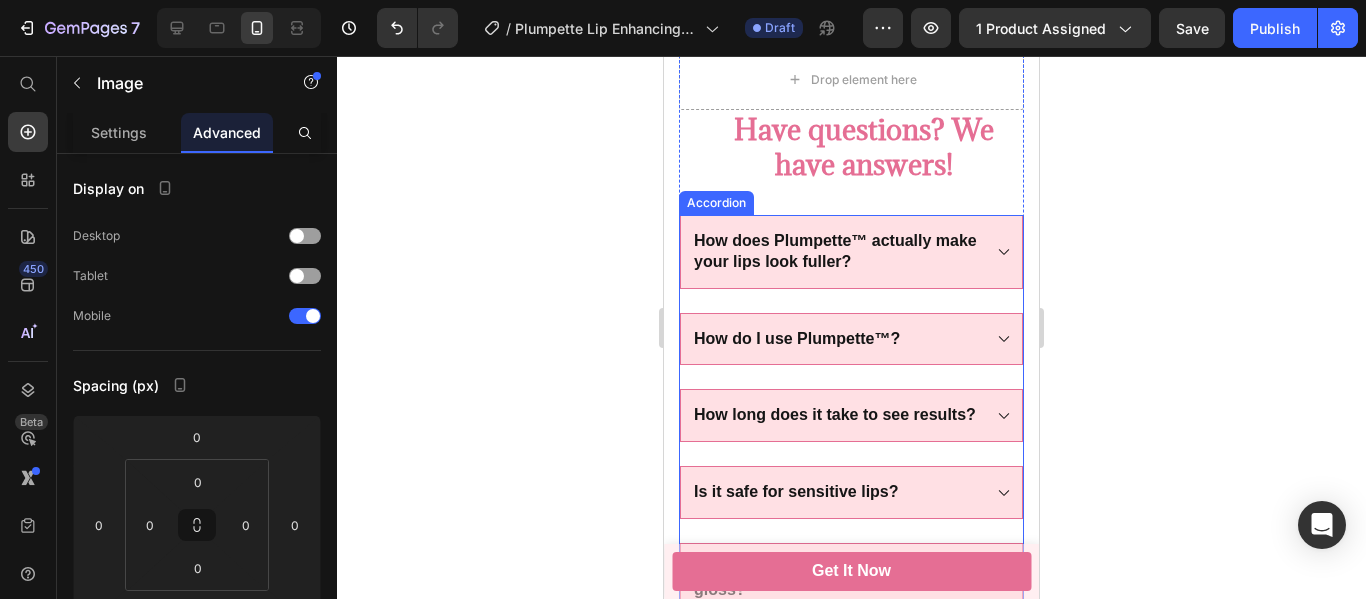 scroll, scrollTop: 5412, scrollLeft: 0, axis: vertical 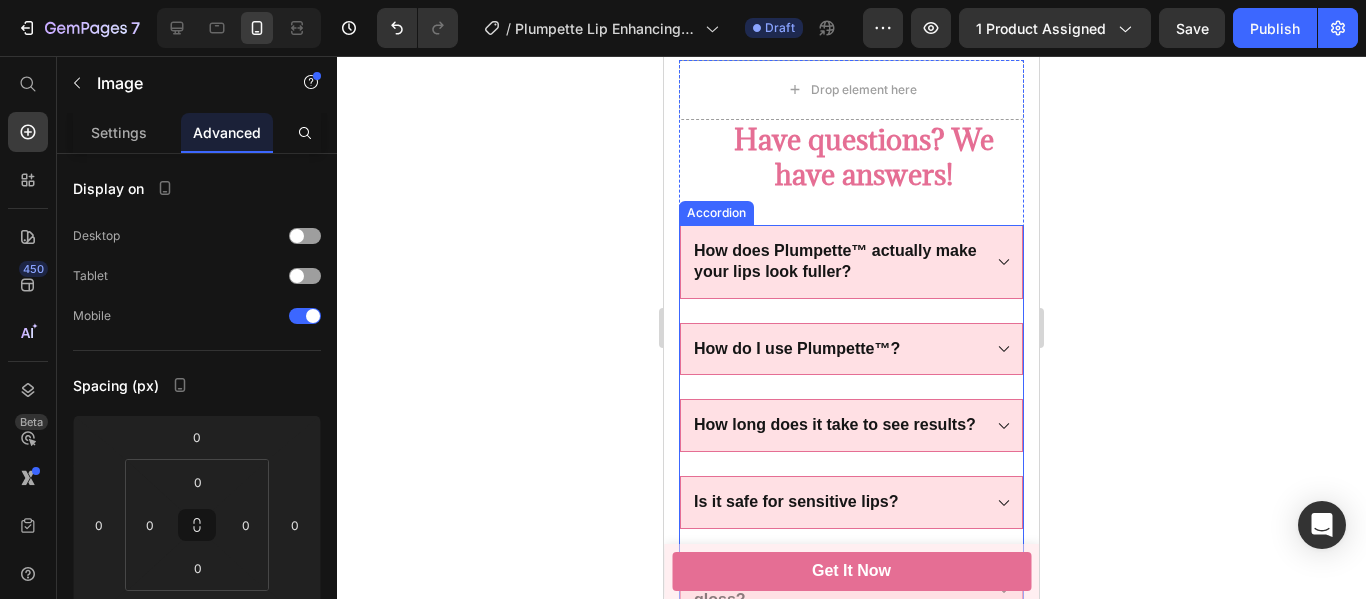 click on "How does Plumpette™ actually make your lips look fuller?" at bounding box center [851, 262] 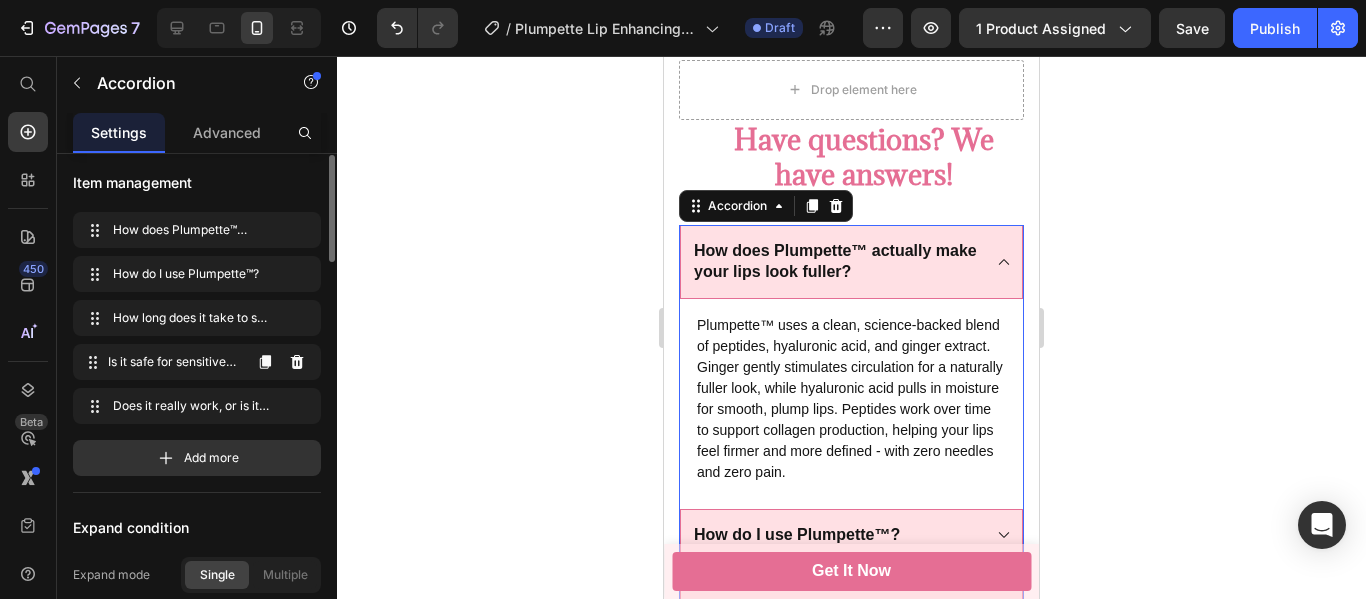 scroll, scrollTop: 18, scrollLeft: 0, axis: vertical 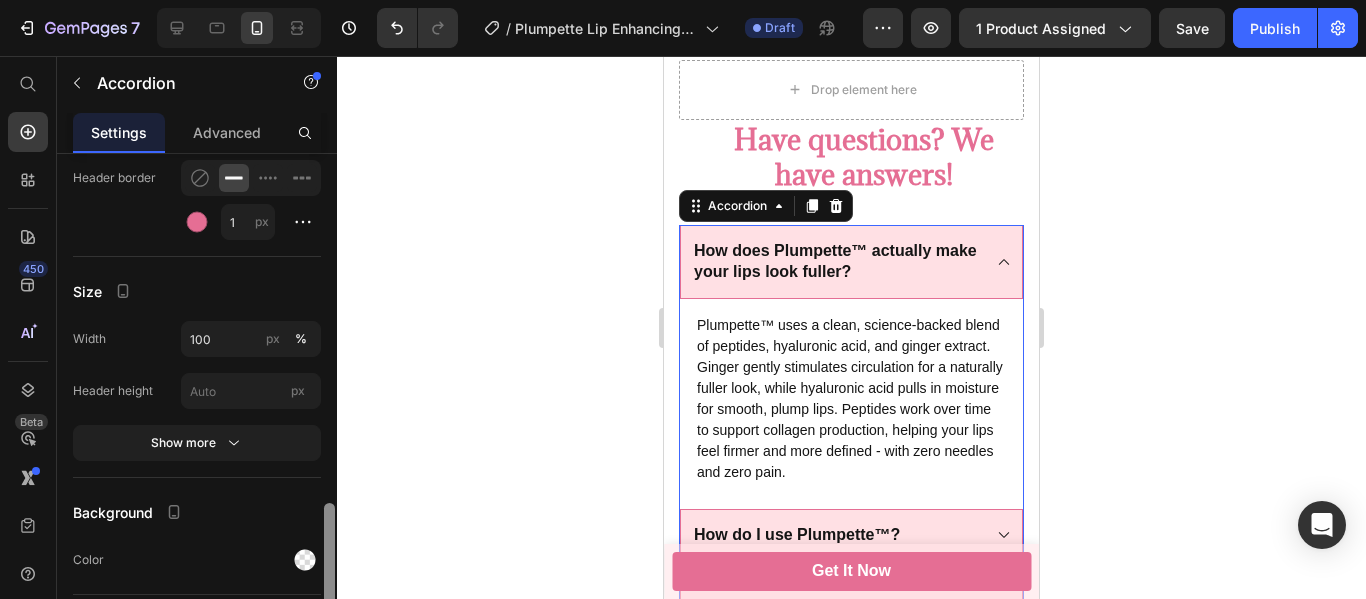 drag, startPoint x: 0, startPoint y: 0, endPoint x: 331, endPoint y: 513, distance: 610.5162 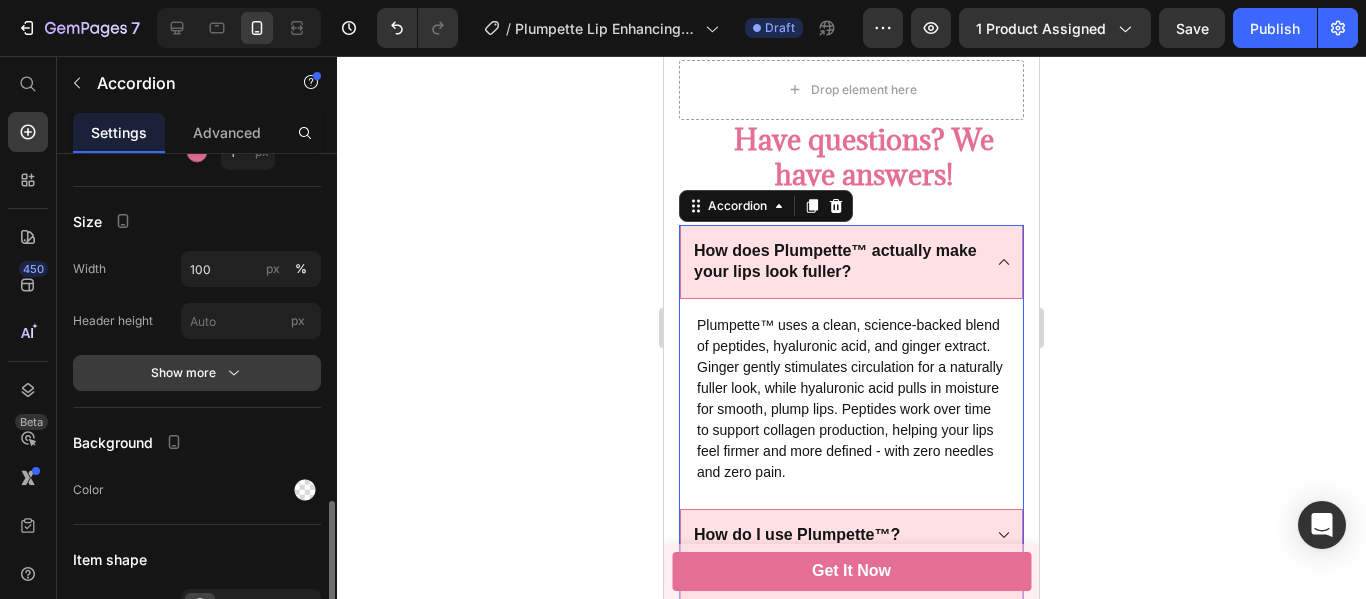 click 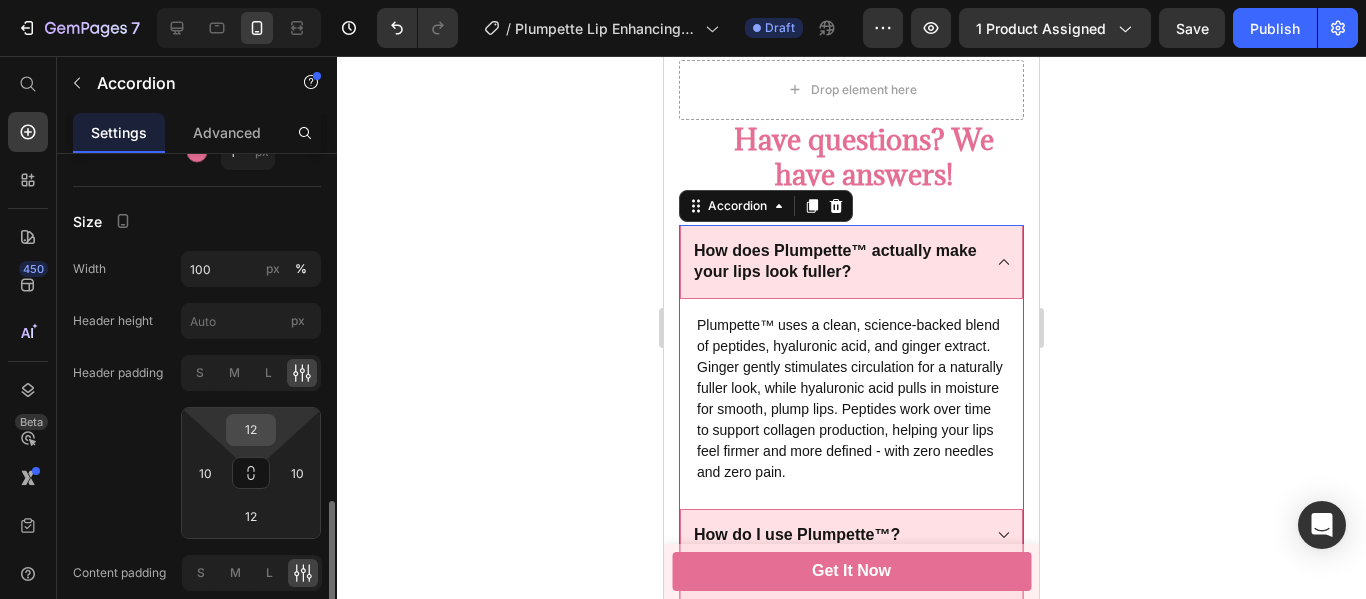 click on "12" at bounding box center [251, 430] 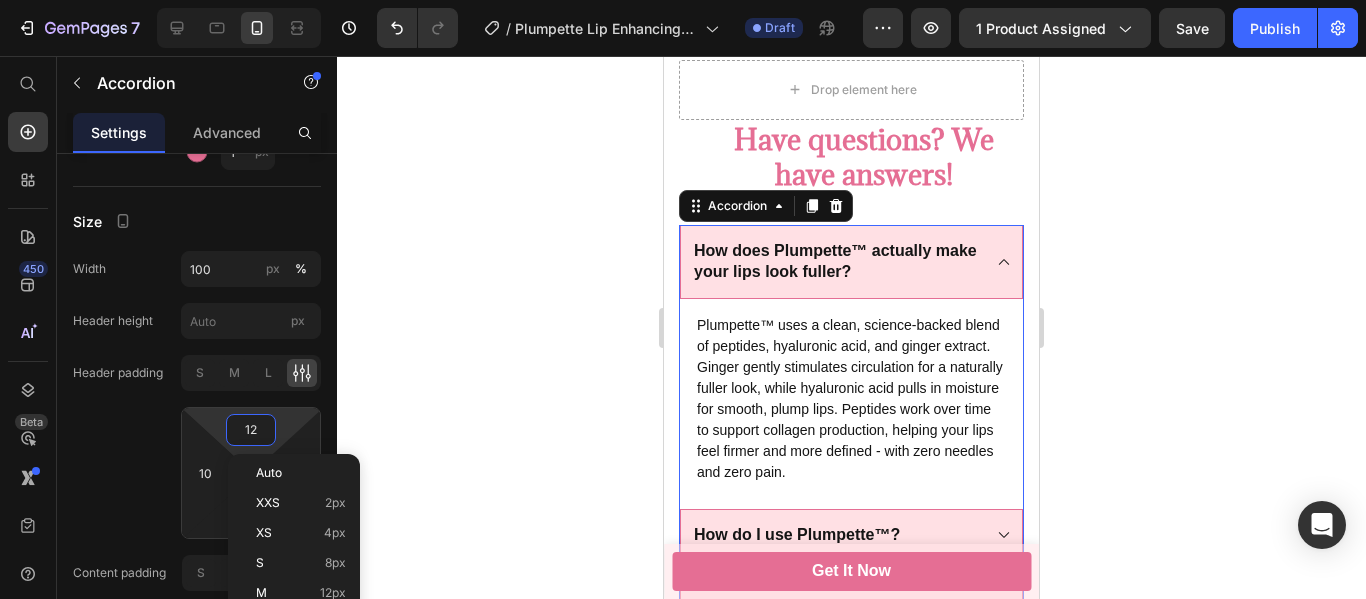type on "1" 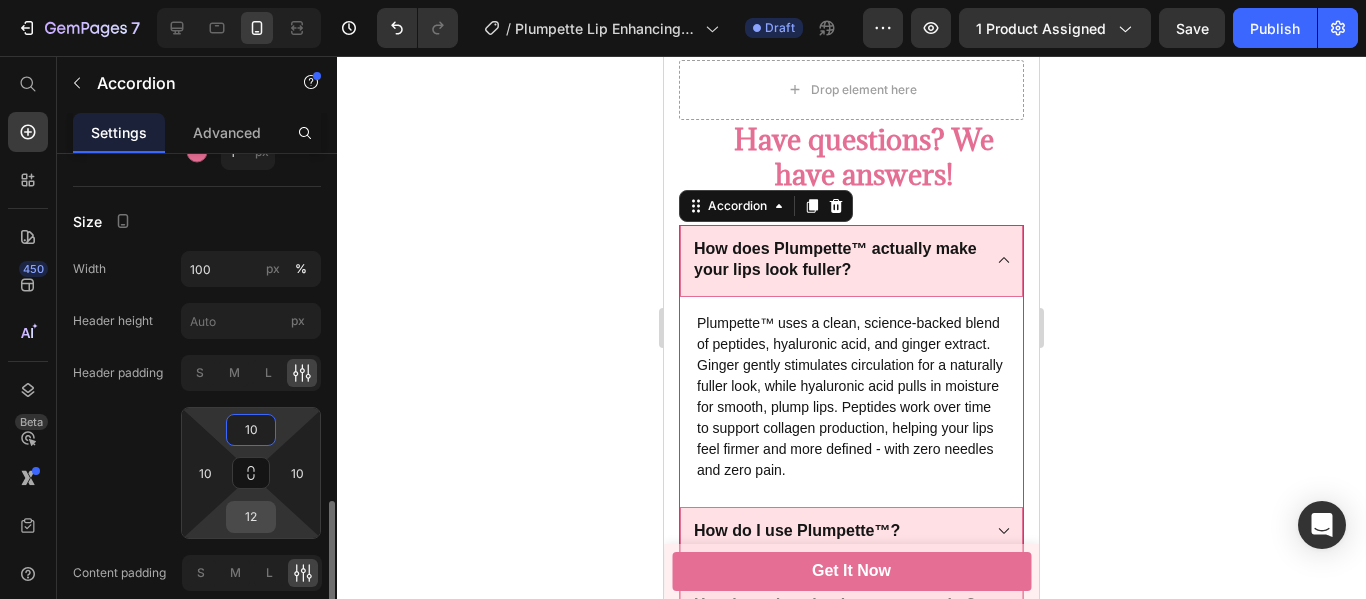 type on "10" 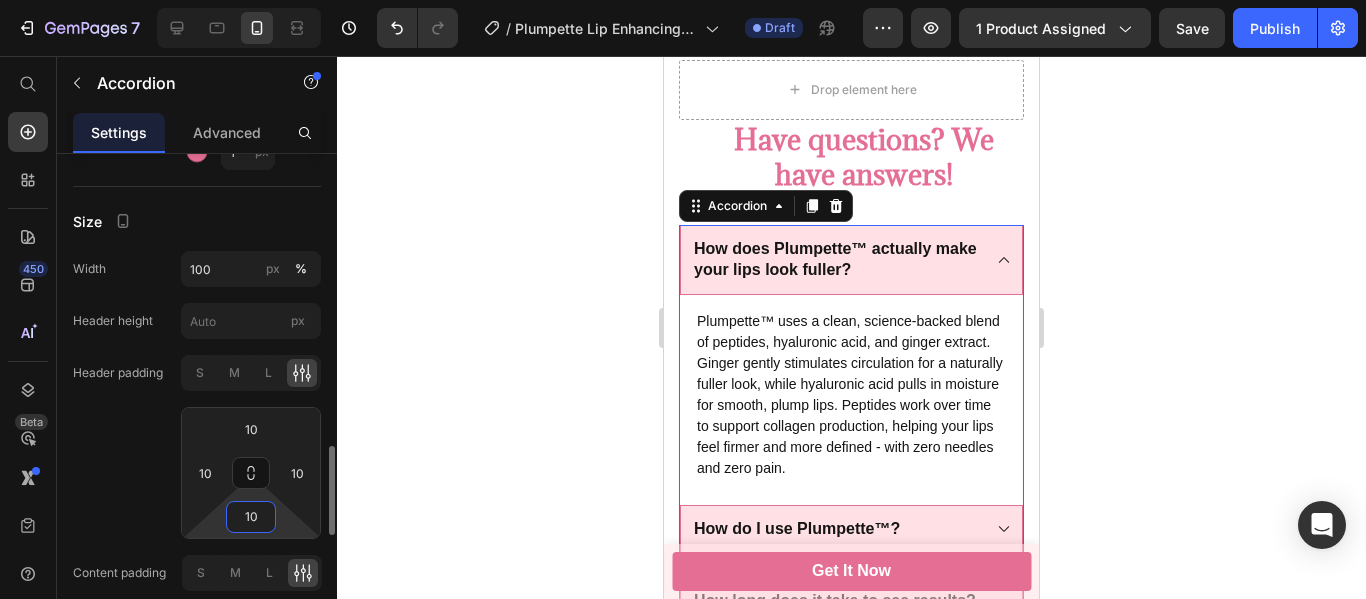 type on "10" 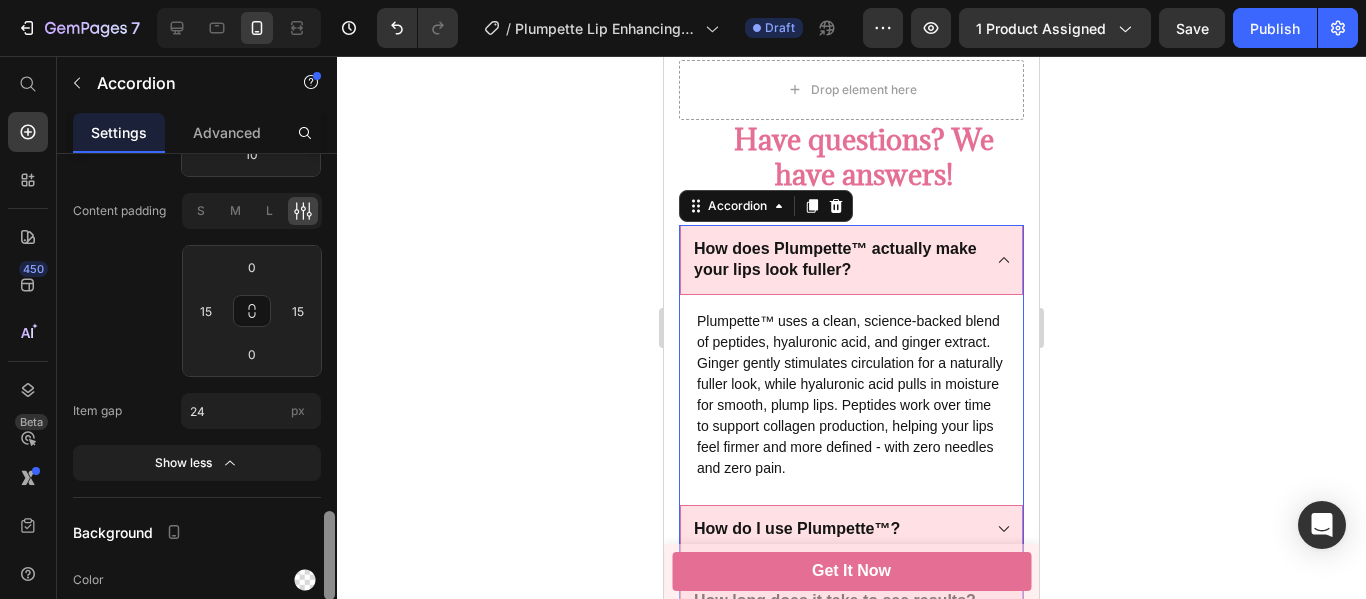 scroll, scrollTop: 1986, scrollLeft: 0, axis: vertical 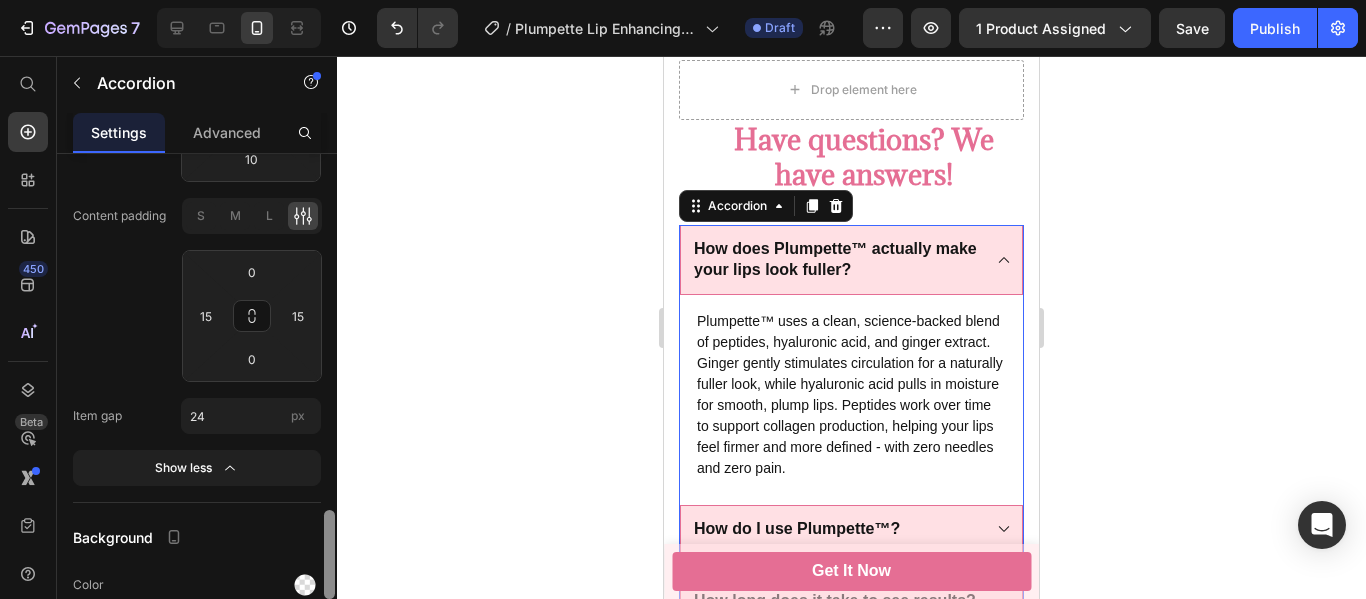 drag, startPoint x: 332, startPoint y: 473, endPoint x: 339, endPoint y: 537, distance: 64.381676 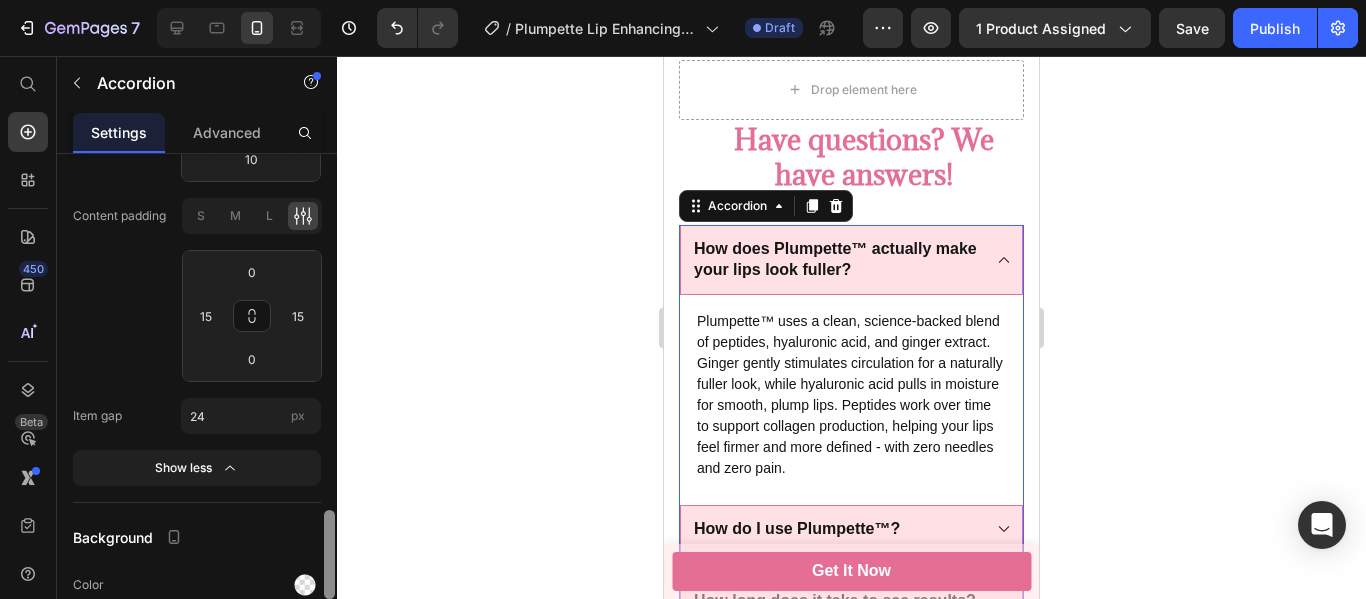 click on "7  Version history  /  Plumpette Lip Enhancing Gloss Draft Preview 1 product assigned  Save   Publish  450 Beta Start with Sections Elements Hero Section Product Detail Brands Trusted Badges Guarantee Product Breakdown How to use Testimonials Compare Bundle FAQs Social Proof Brand Story Product List Collection Blog List Contact Sticky Add to Cart Custom Footer Browse Library 450 Layout
Row
Row
Row
Row Text
Heading
Text Block Button
Button
Button
Sticky Back to top Media
Image" 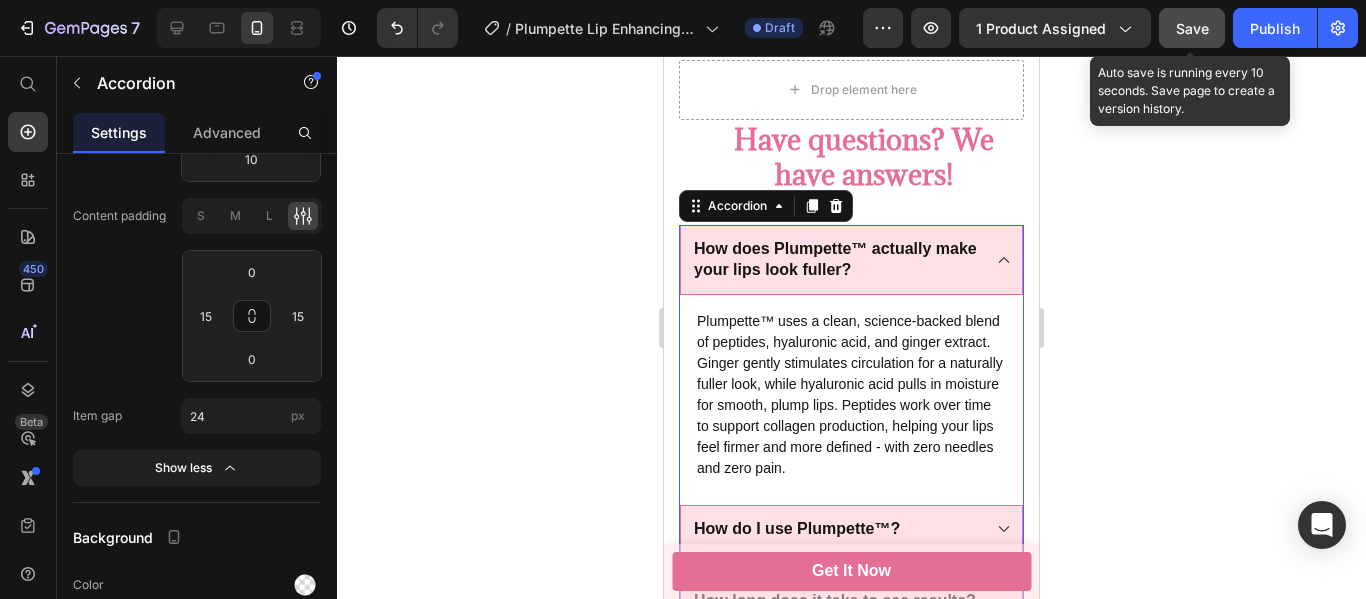 click on "Save" at bounding box center [1192, 28] 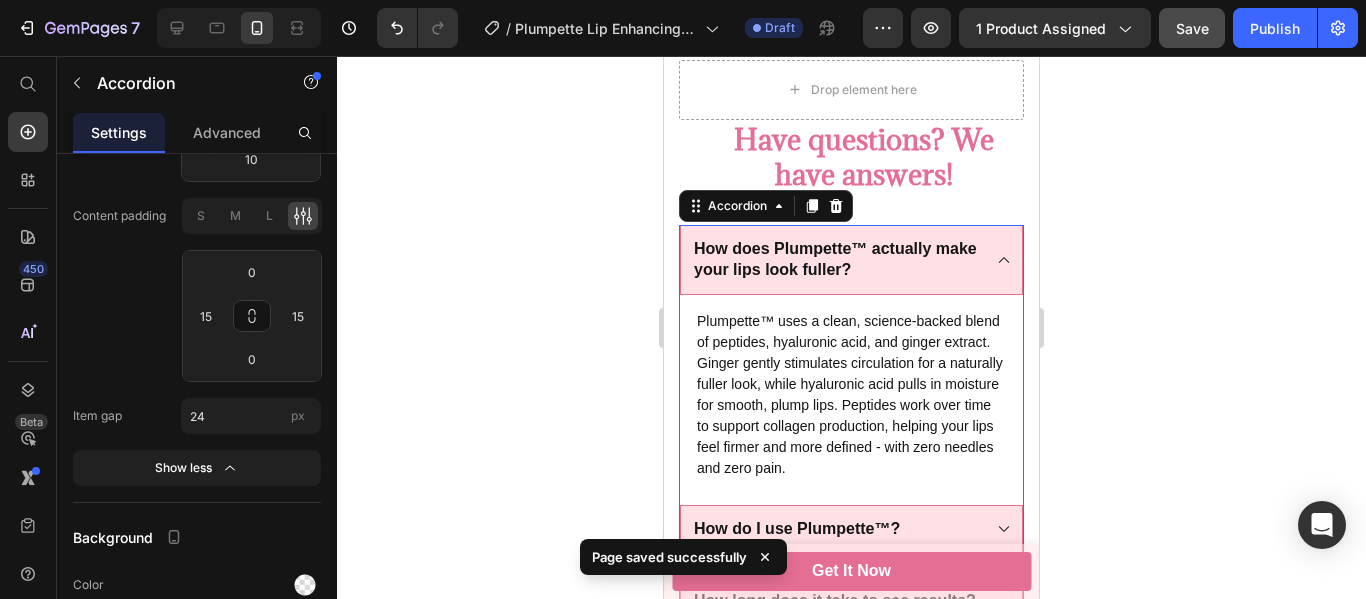 type 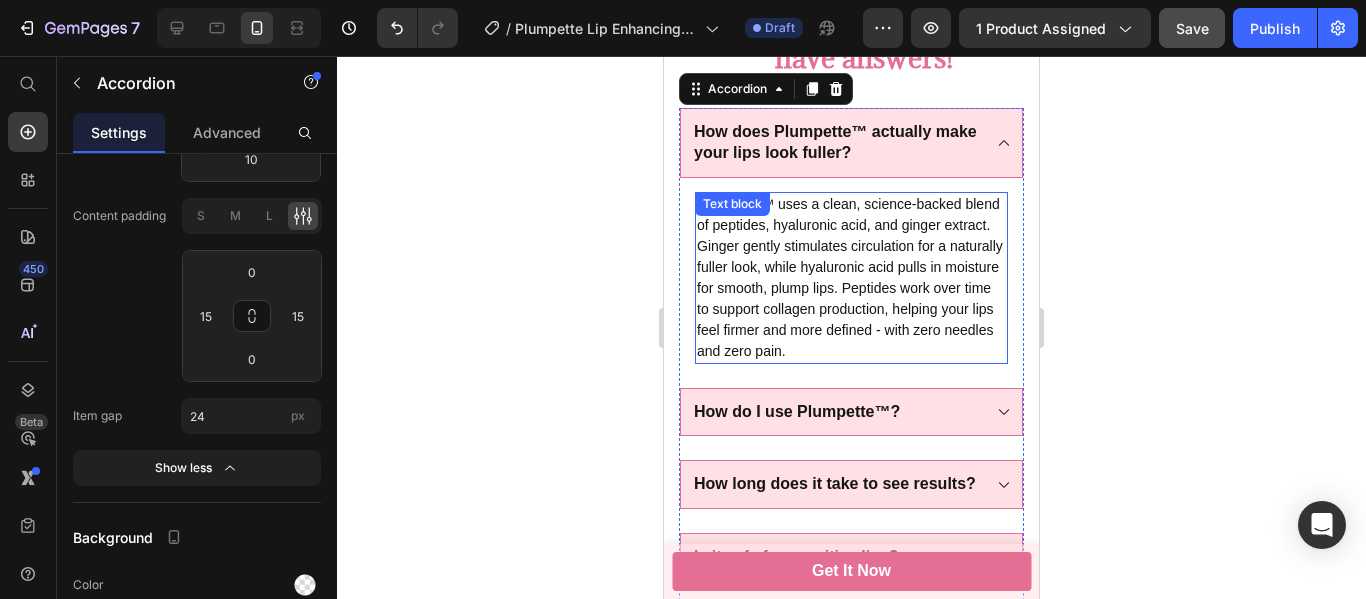 scroll, scrollTop: 5540, scrollLeft: 0, axis: vertical 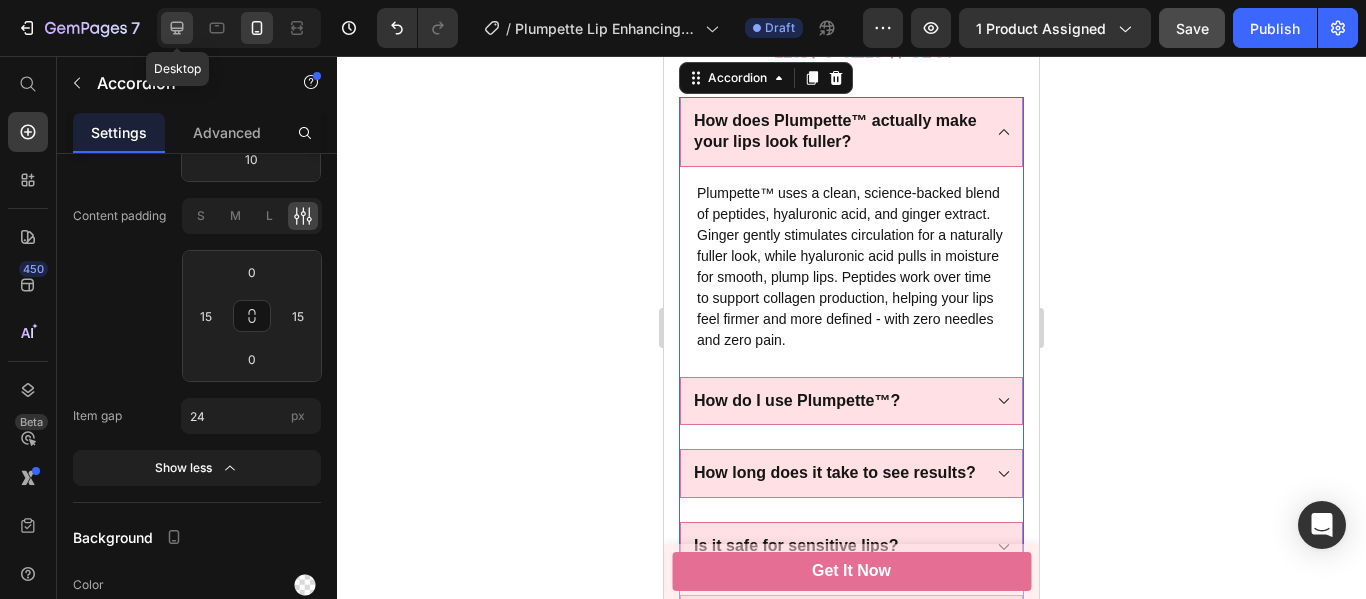 drag, startPoint x: 174, startPoint y: 27, endPoint x: 66, endPoint y: 128, distance: 147.86818 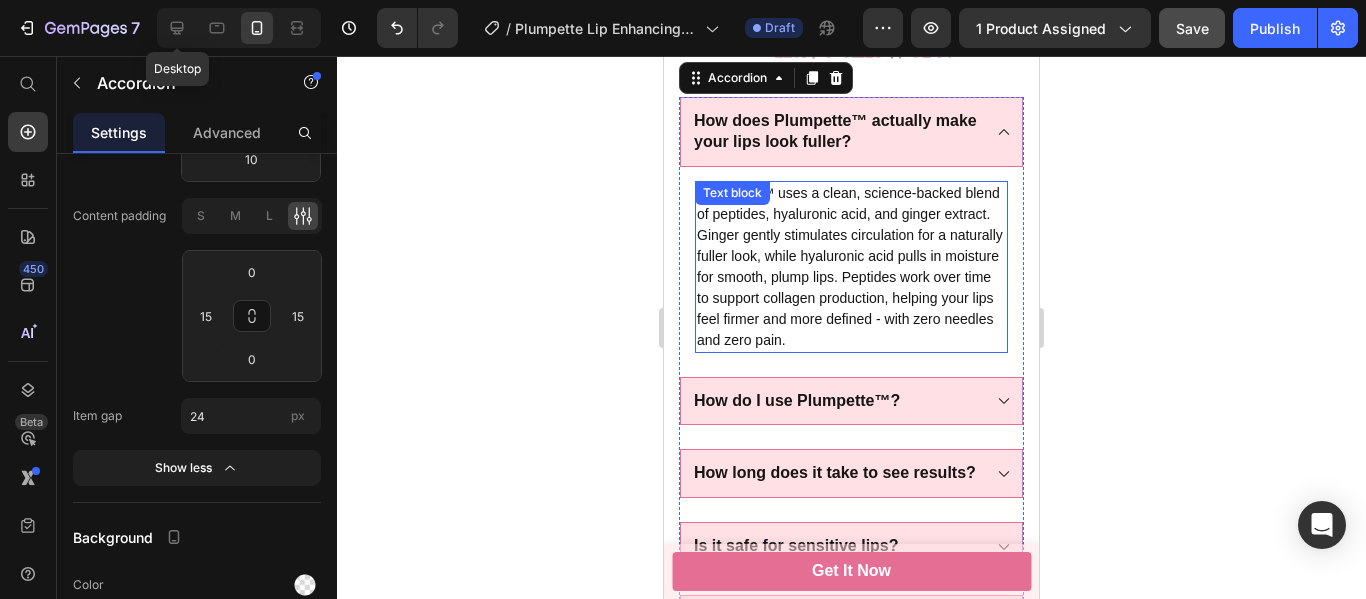 type on "19" 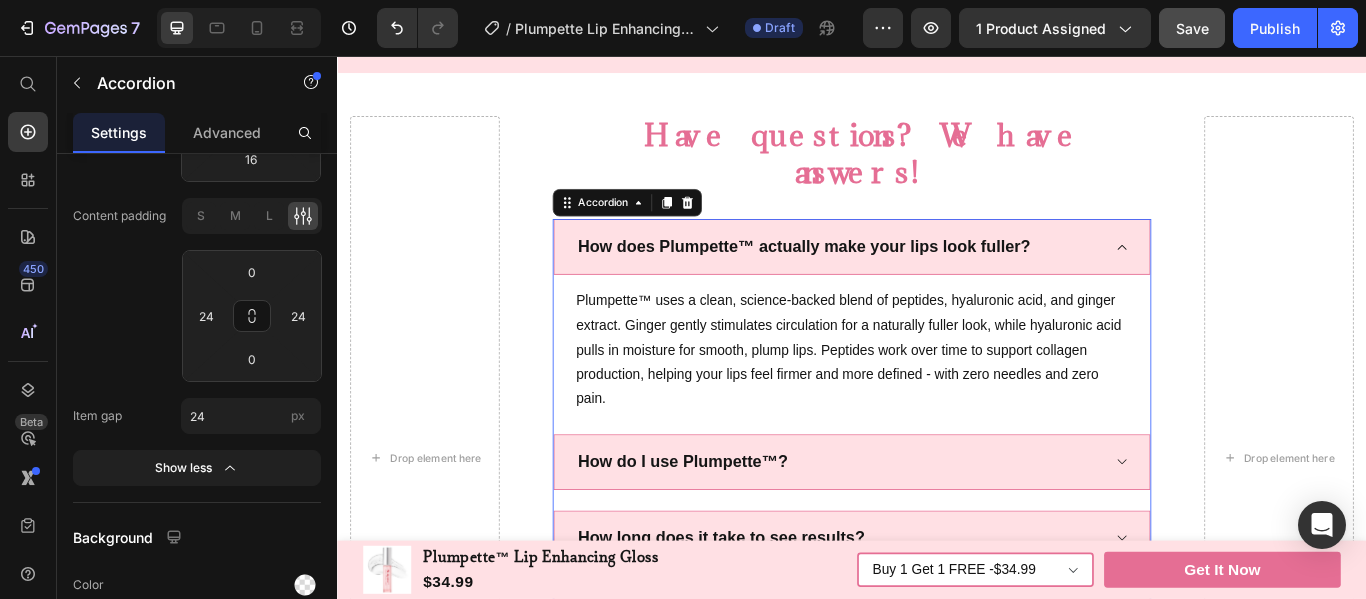 scroll, scrollTop: 5597, scrollLeft: 0, axis: vertical 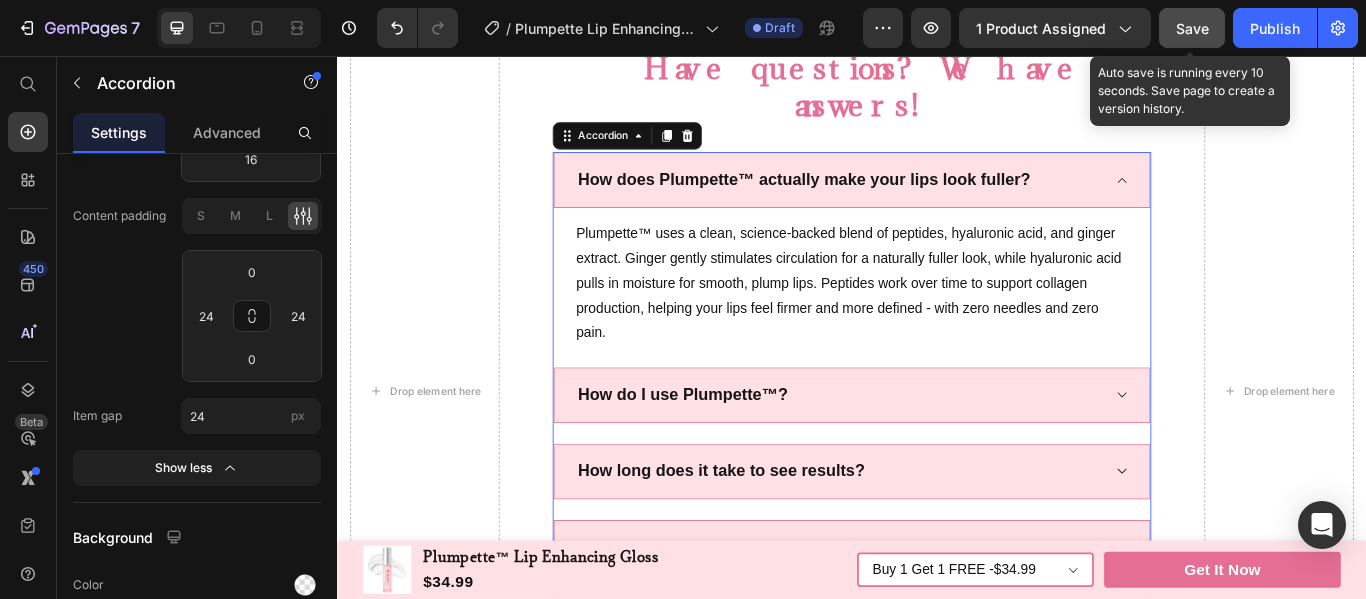 click on "Save" at bounding box center [1192, 28] 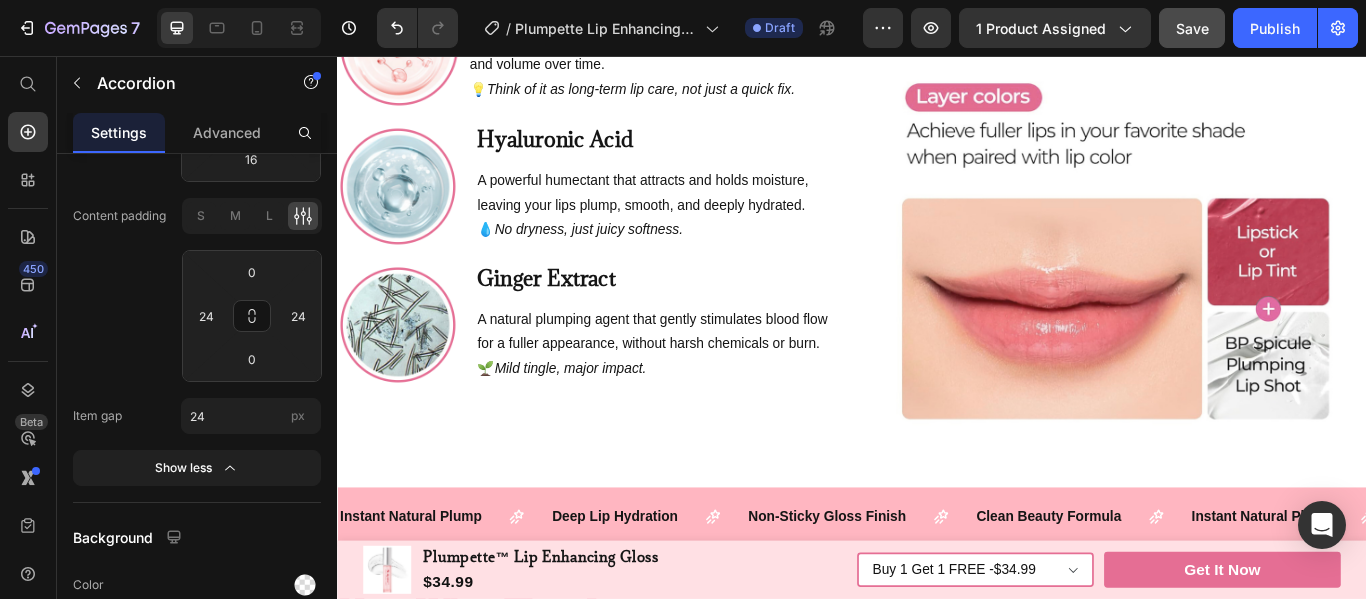 scroll, scrollTop: 4010, scrollLeft: 0, axis: vertical 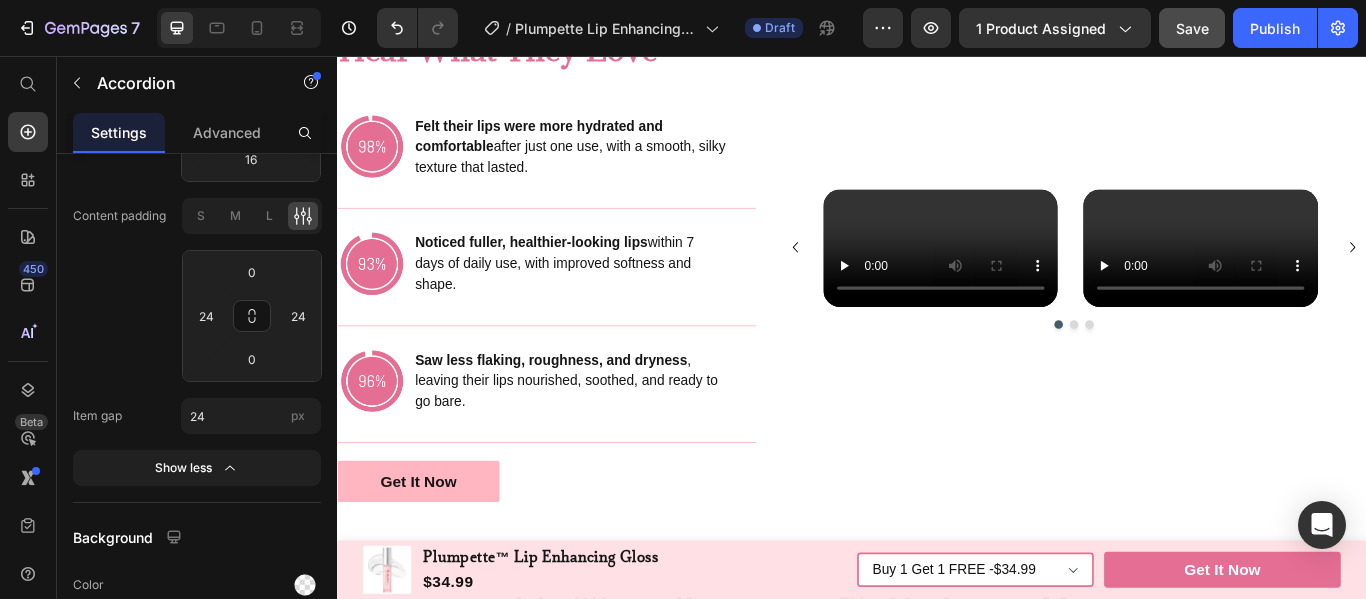 click on "Save" at bounding box center [1192, 28] 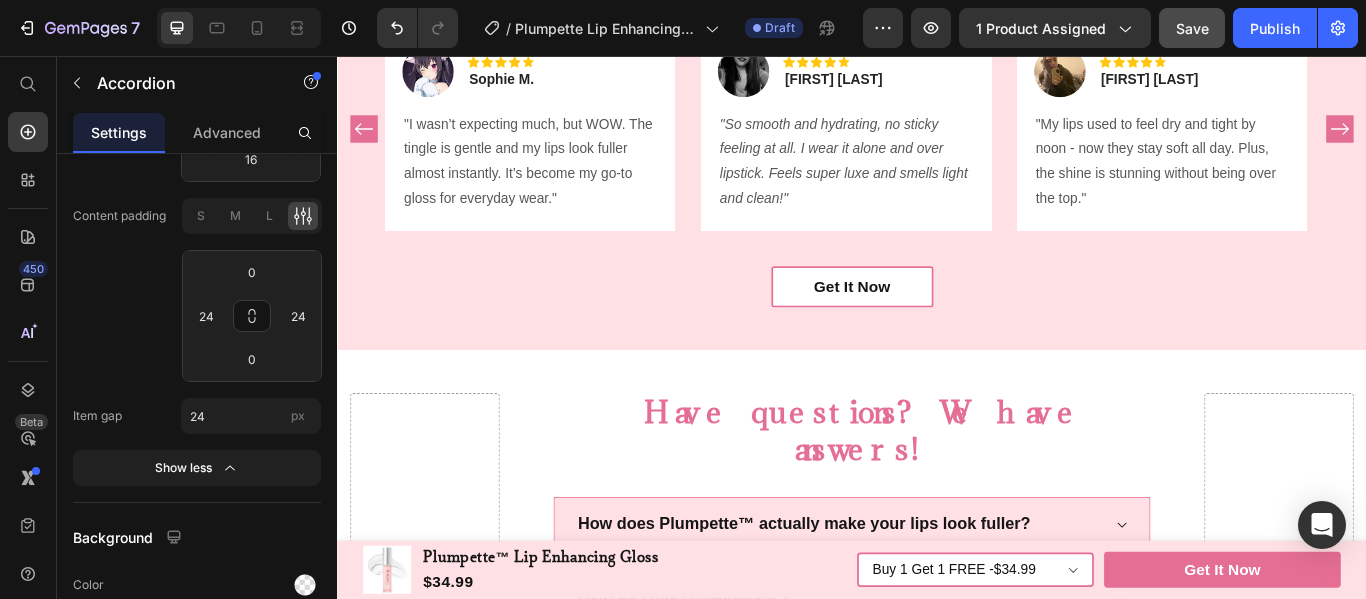 scroll, scrollTop: 4788, scrollLeft: 0, axis: vertical 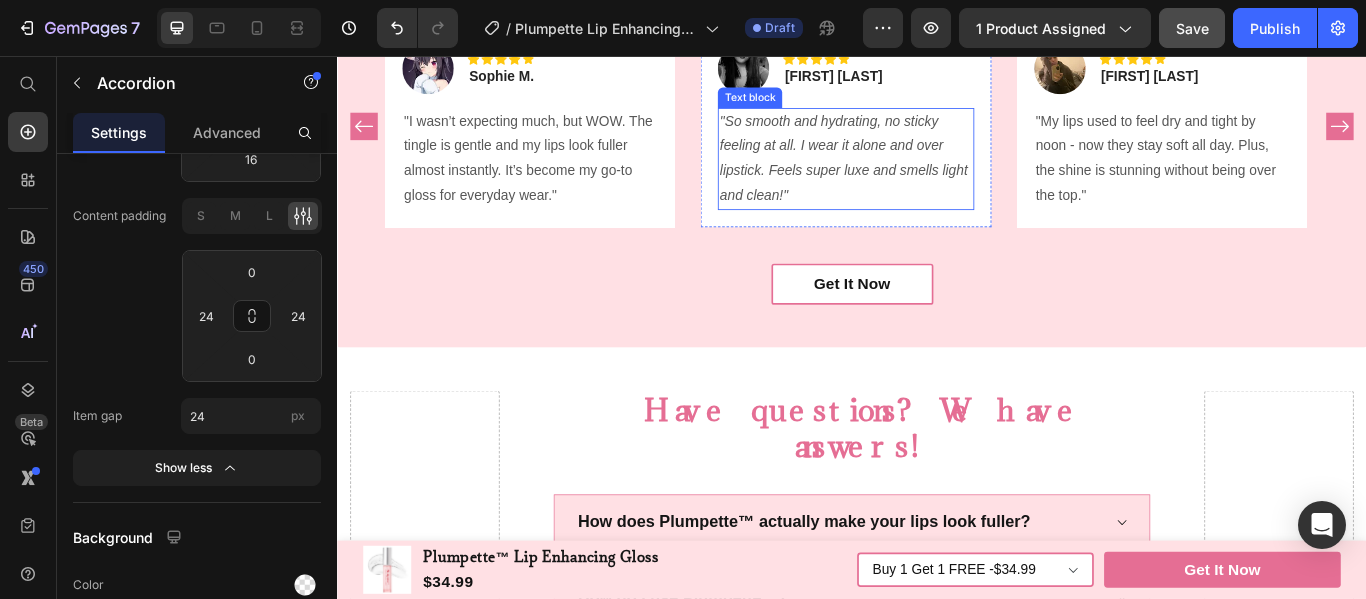 click on ""So smooth and hydrating, no sticky feeling at all. I wear it alone and over lipstick. Feels super luxe and smells light and clean!" Text block" at bounding box center (929, 176) 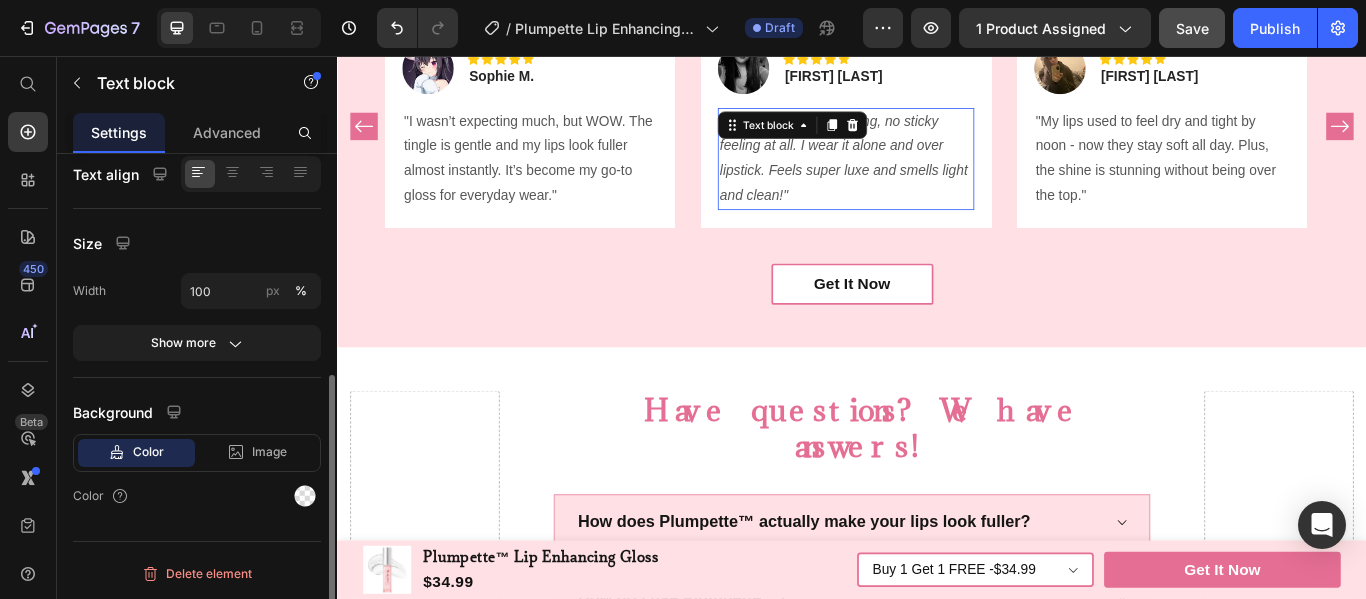 click on "Text block" at bounding box center (867, 137) 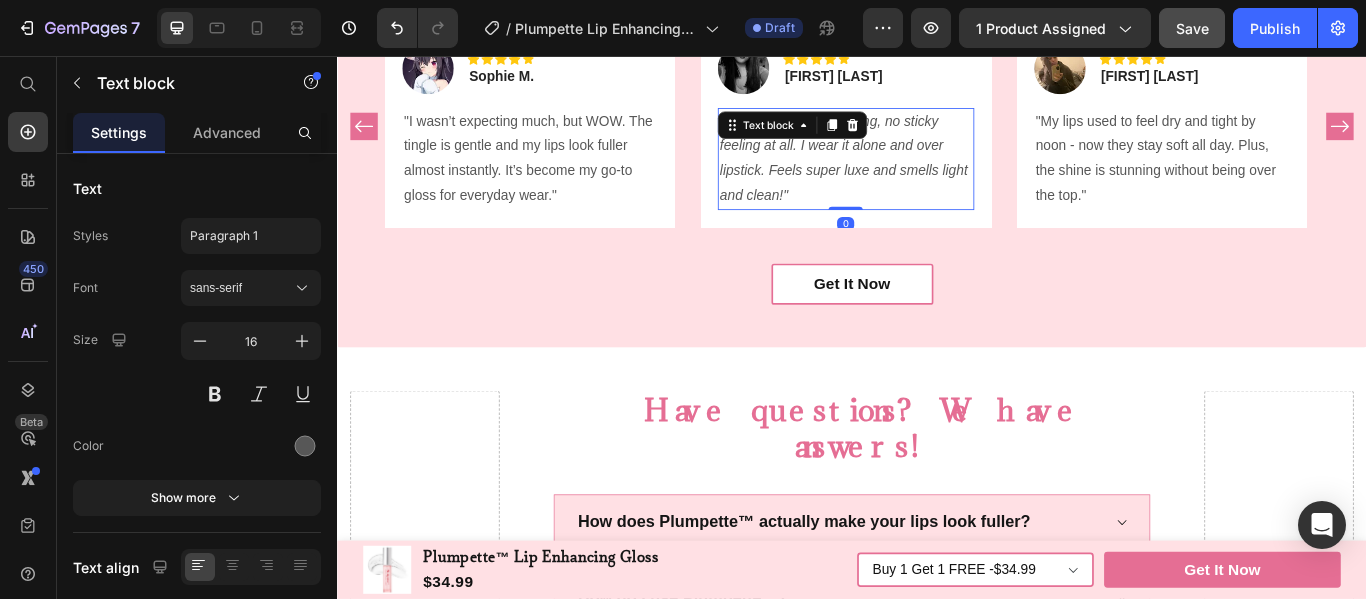click on "Text block" at bounding box center (867, 137) 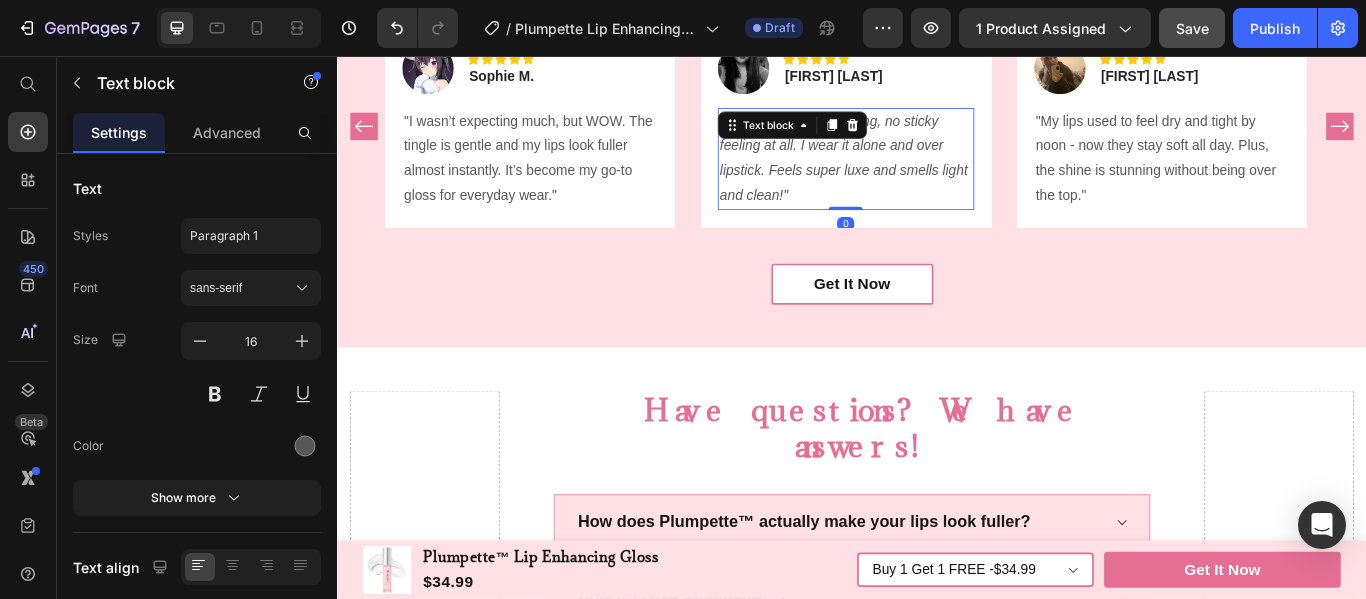 click on ""So smooth and hydrating, no sticky feeling at all. I wear it alone and over lipstick. Feels super luxe and smells light and clean!"" at bounding box center [926, 175] 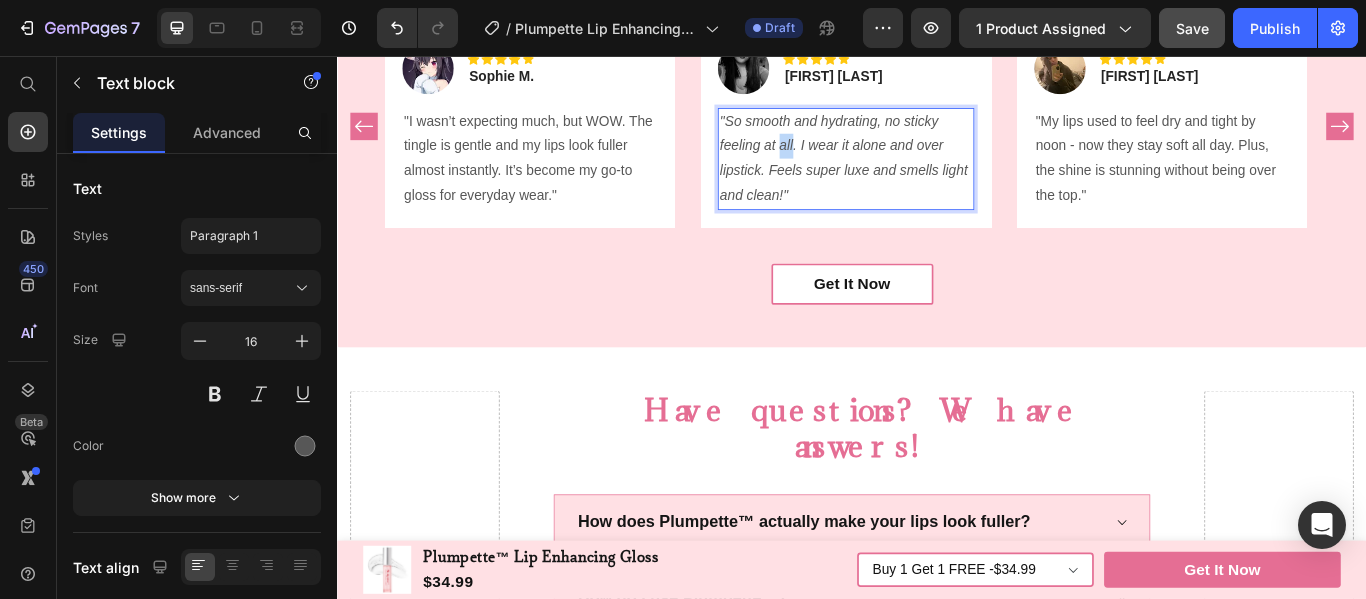 click on ""So smooth and hydrating, no sticky feeling at all. I wear it alone and over lipstick. Feels super luxe and smells light and clean!"" at bounding box center (926, 175) 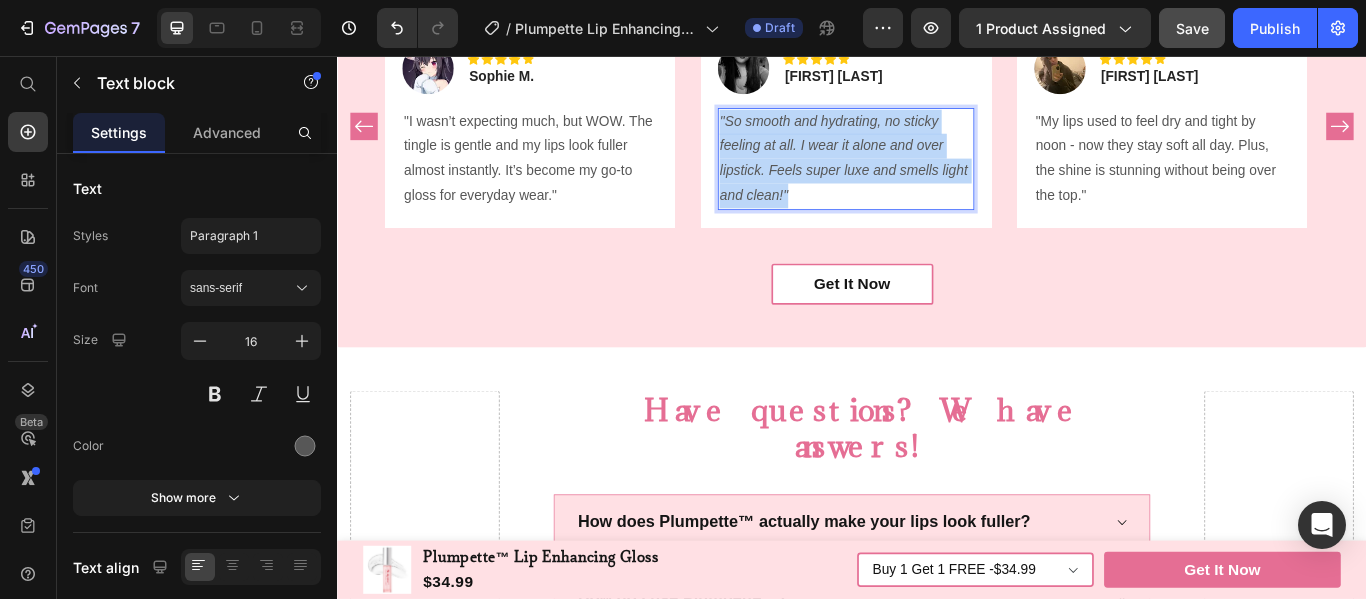 click on ""So smooth and hydrating, no sticky feeling at all. I wear it alone and over lipstick. Feels super luxe and smells light and clean!"" at bounding box center [926, 175] 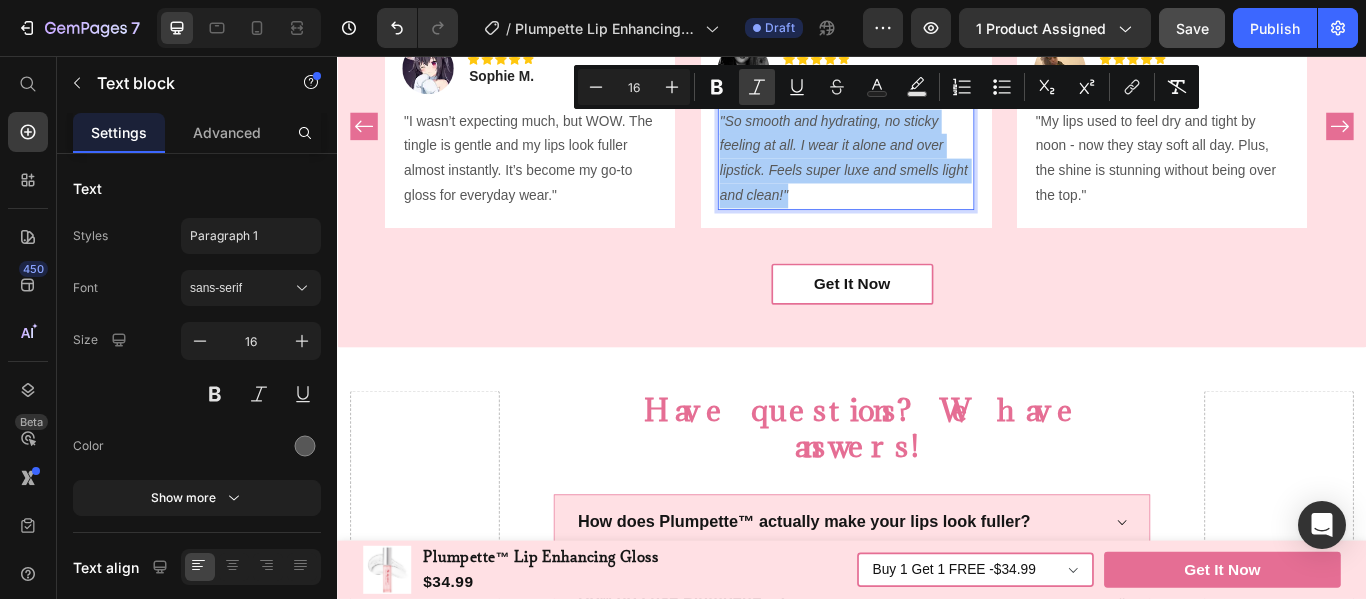 click 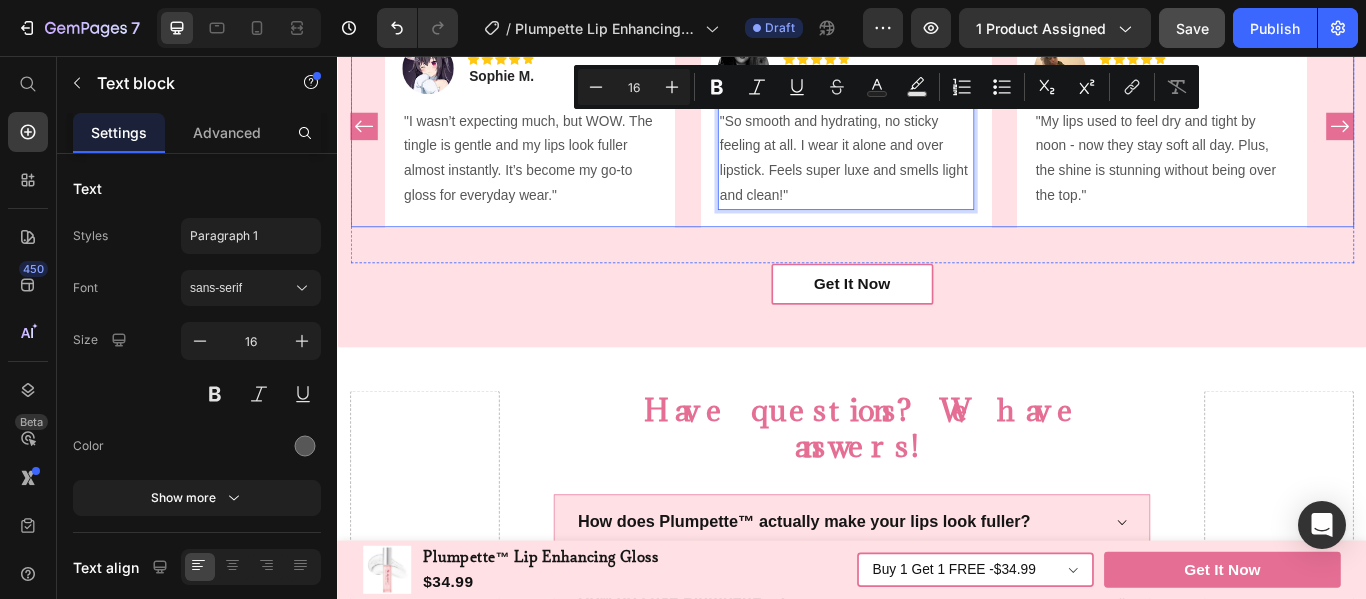 click at bounding box center (1506, 138) 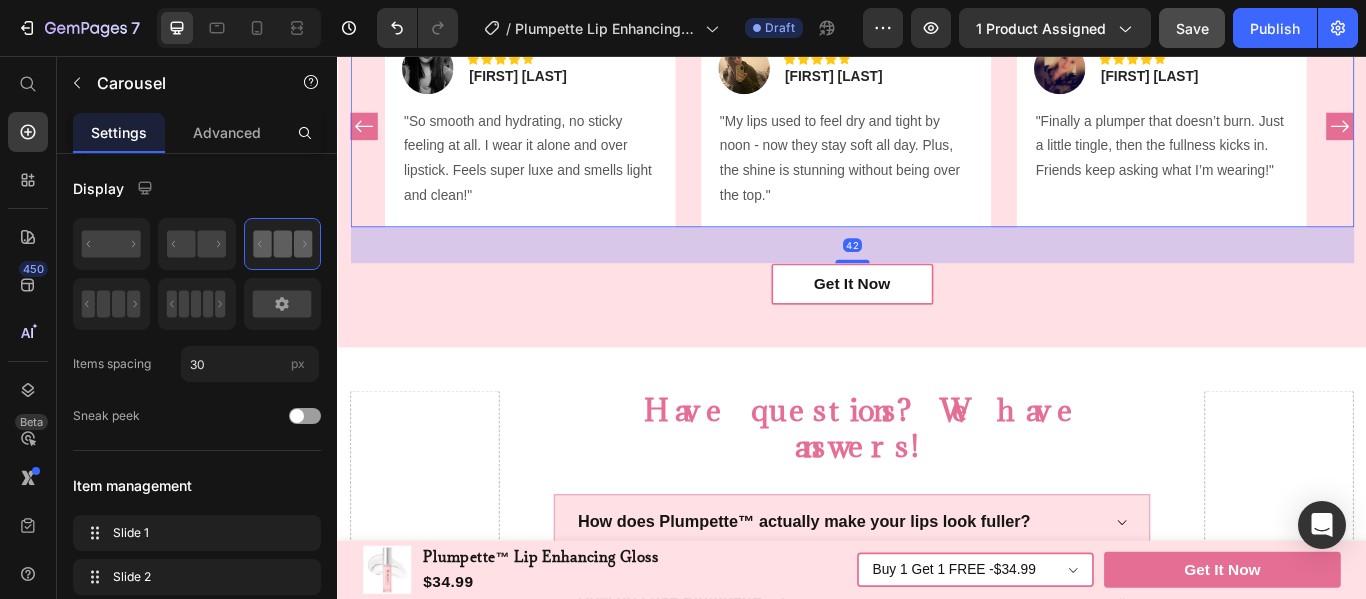click at bounding box center (1506, 138) 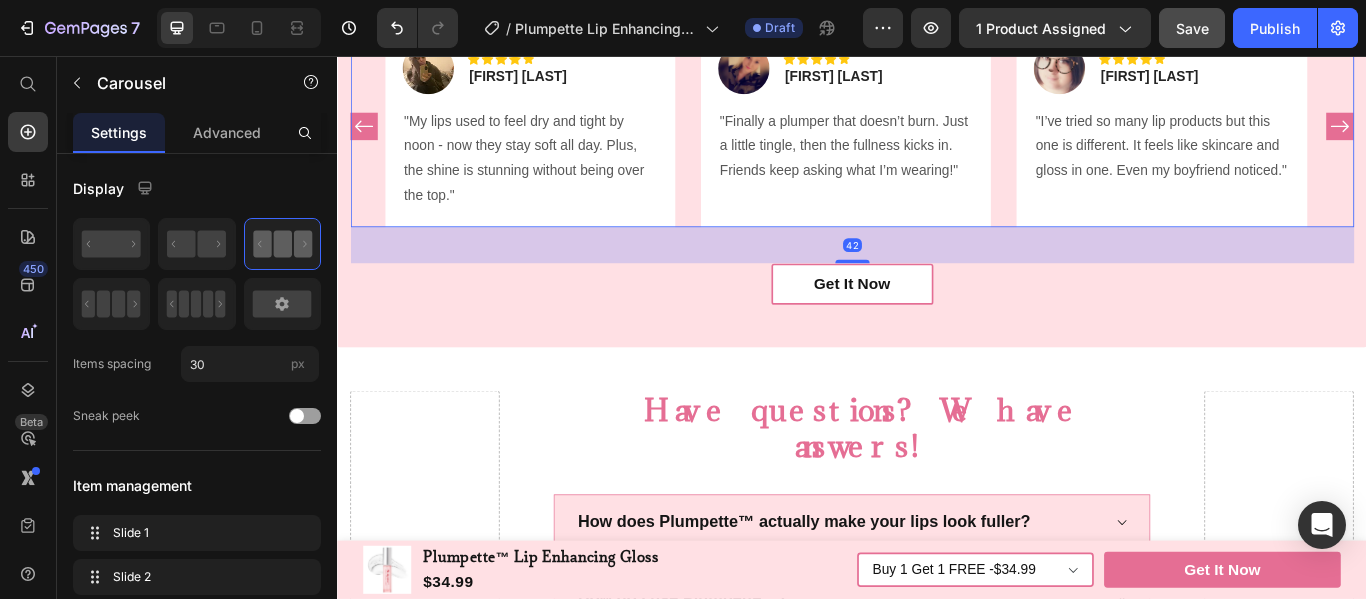 click at bounding box center (1506, 138) 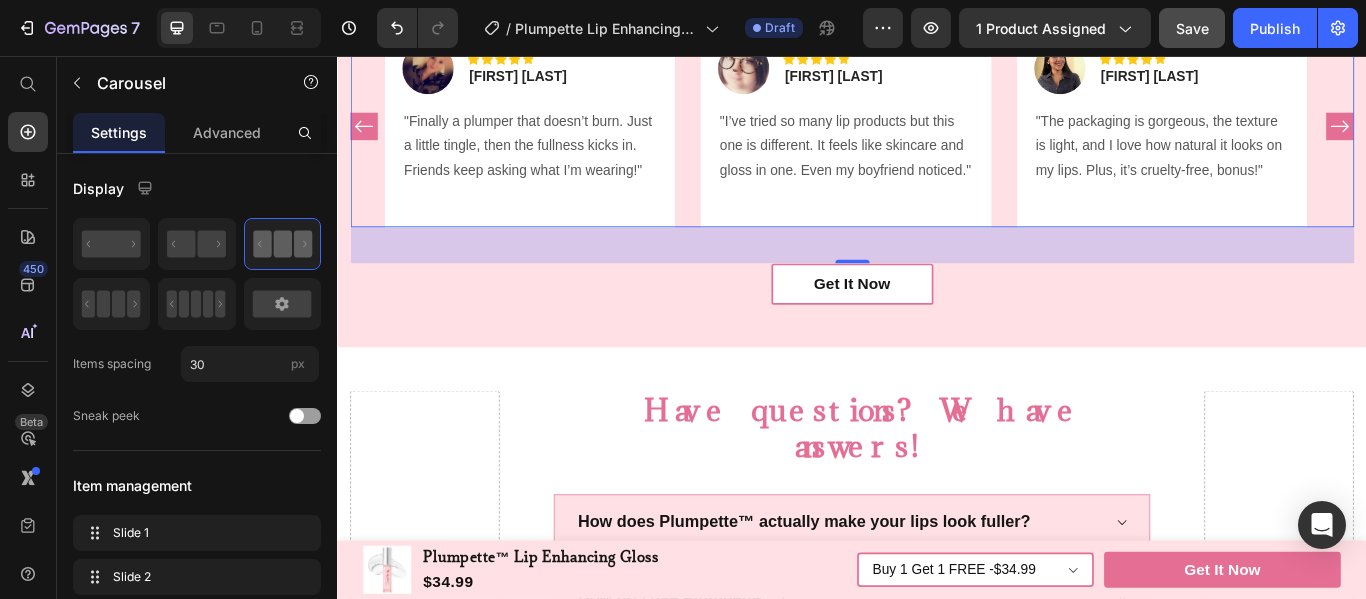 click at bounding box center [1506, 138] 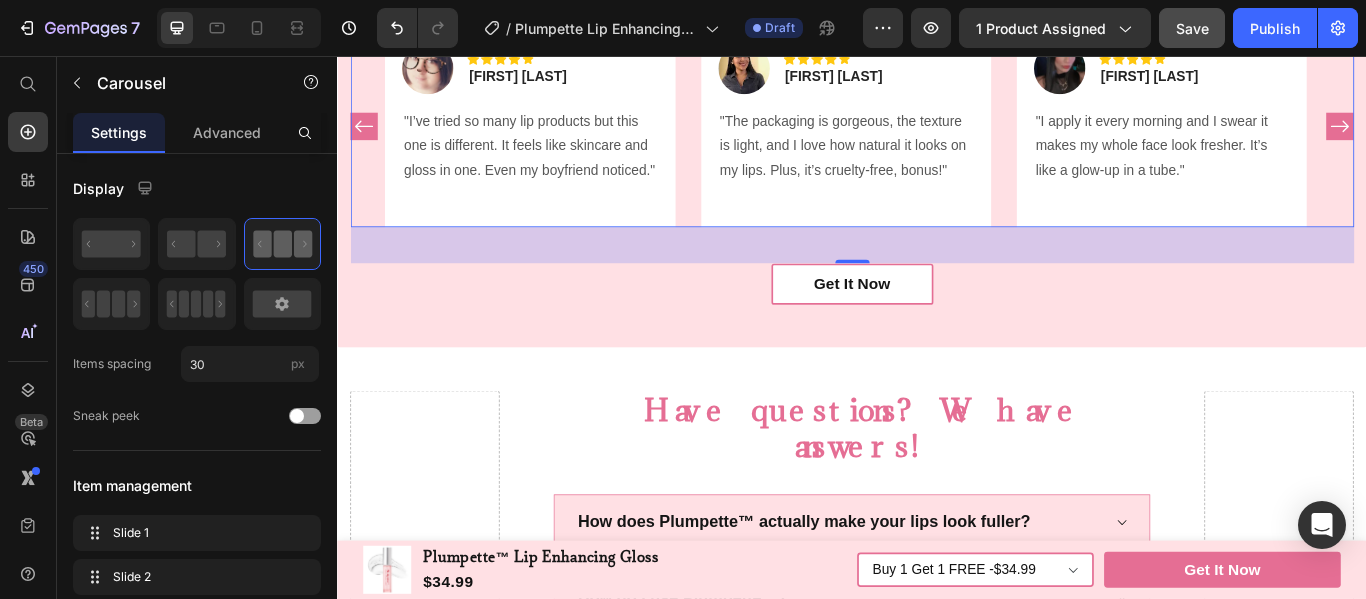 click at bounding box center [1506, 138] 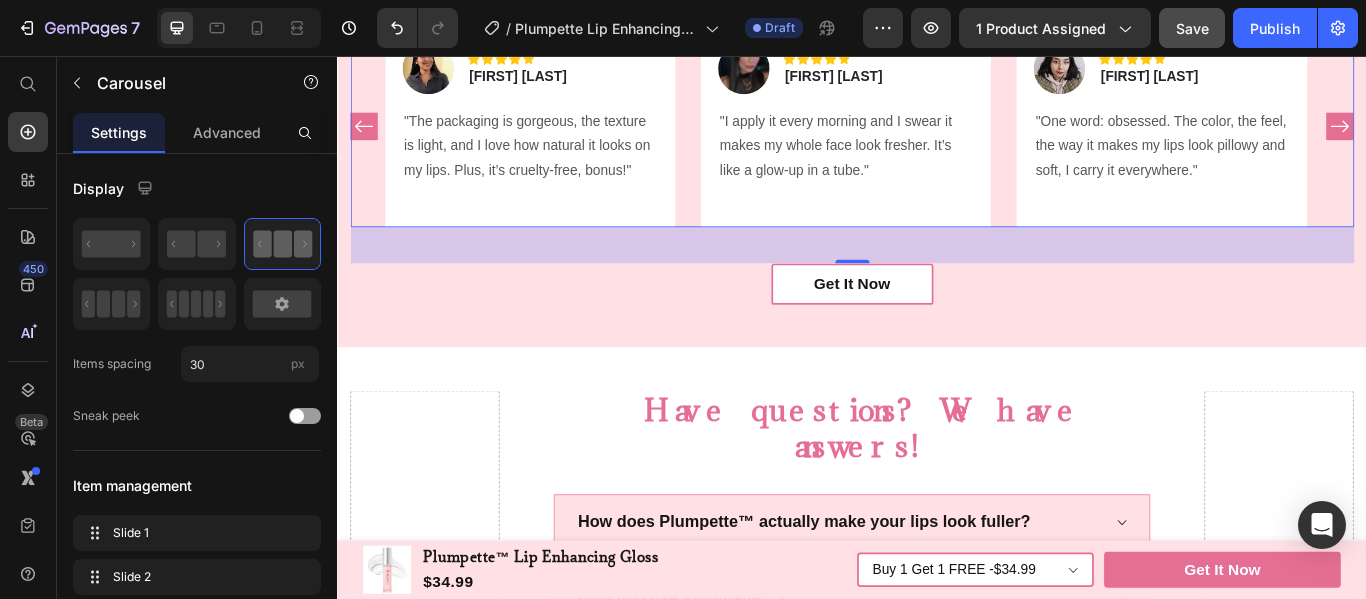click at bounding box center [1506, 138] 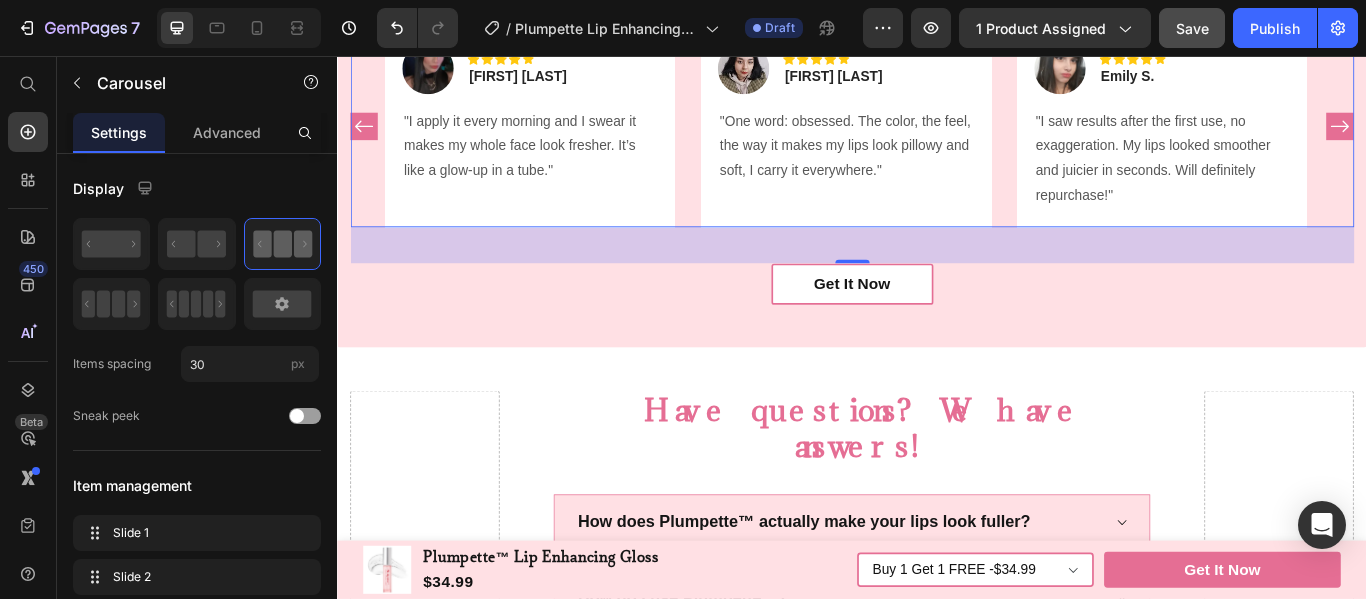 click at bounding box center (1506, 138) 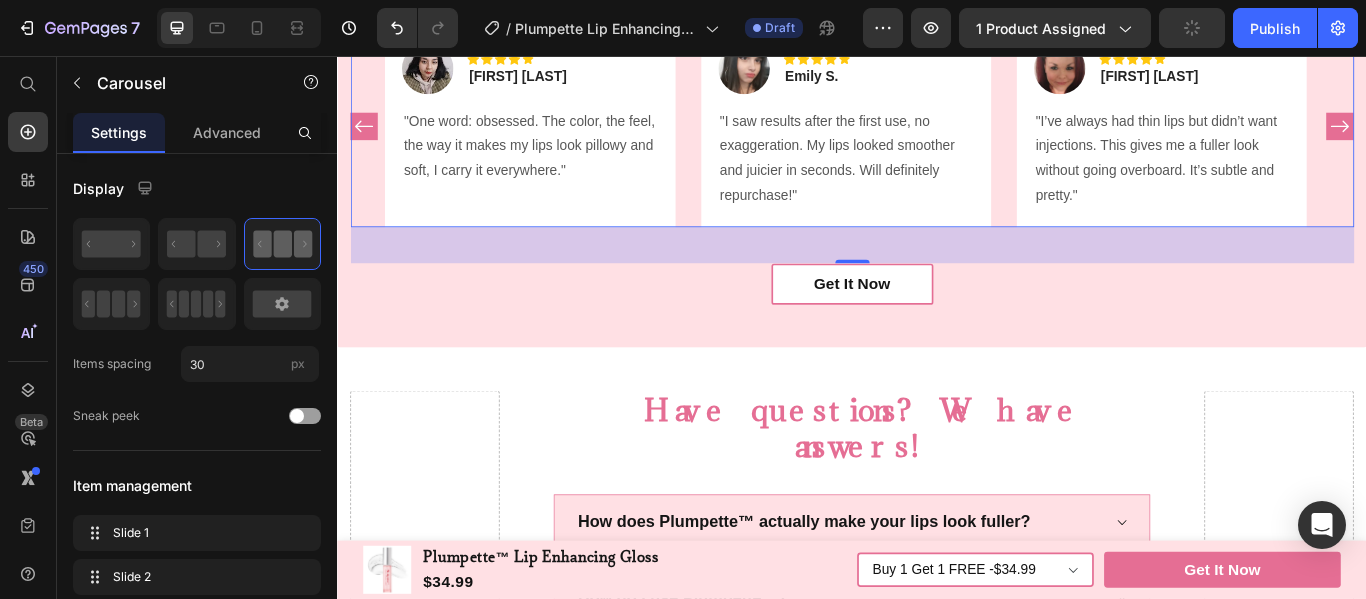 click at bounding box center (1506, 138) 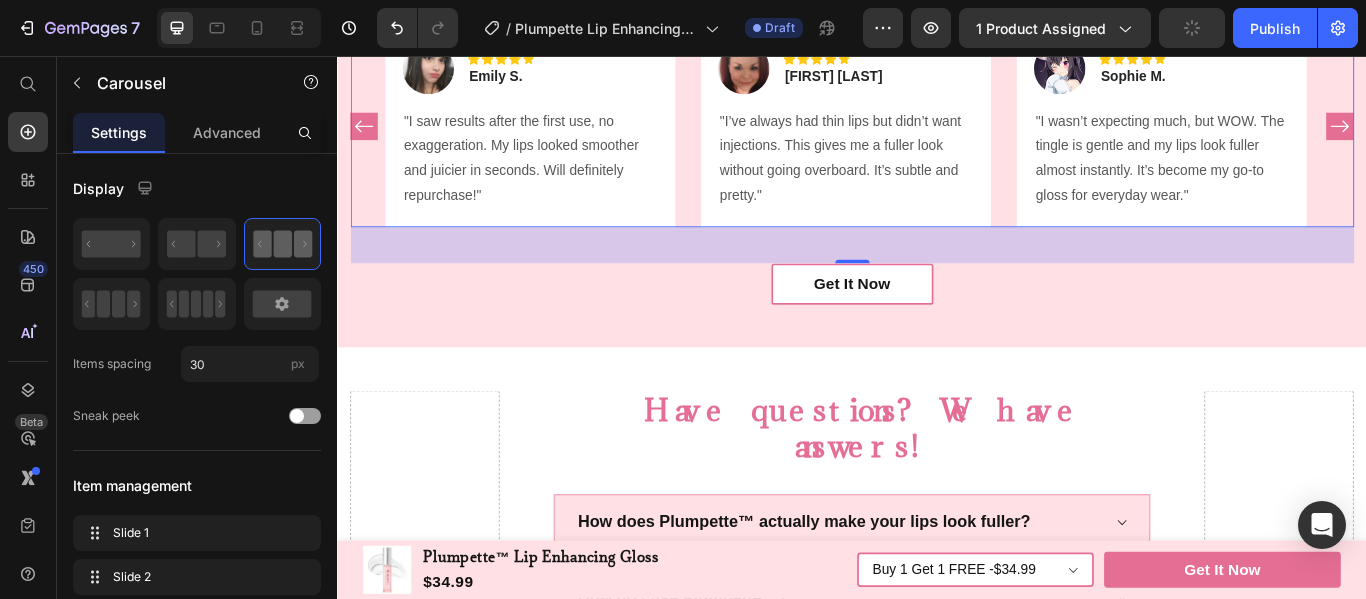 click at bounding box center [1506, 138] 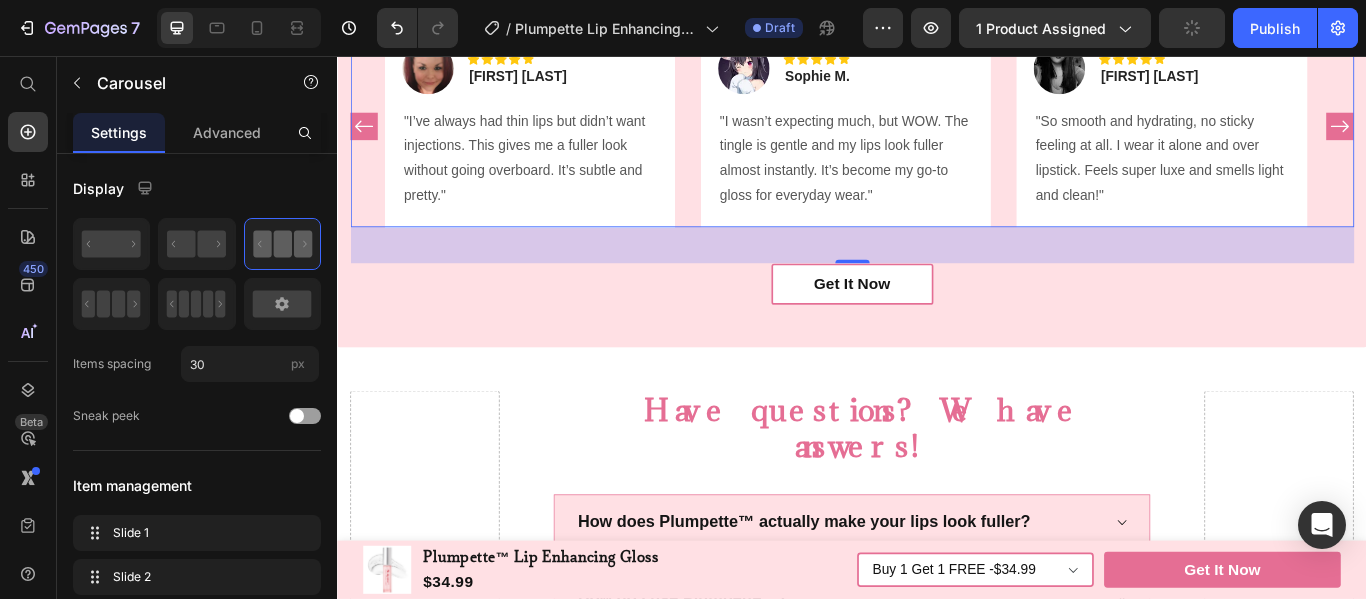 click at bounding box center (1506, 138) 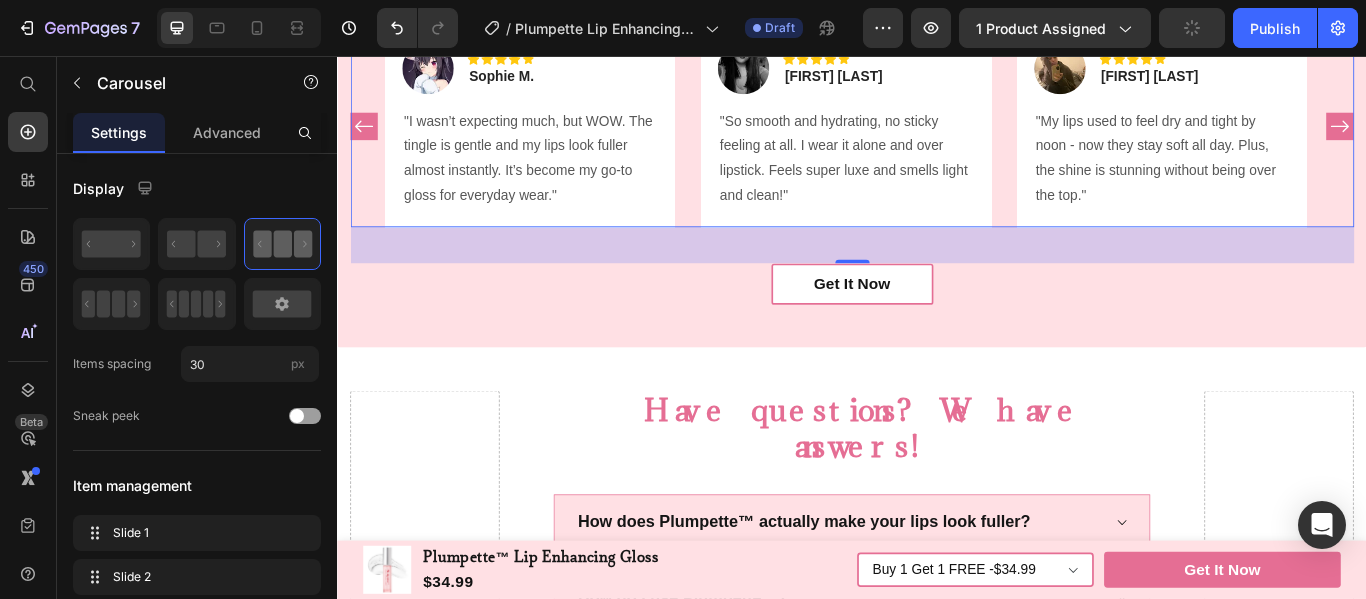 click at bounding box center (1506, 138) 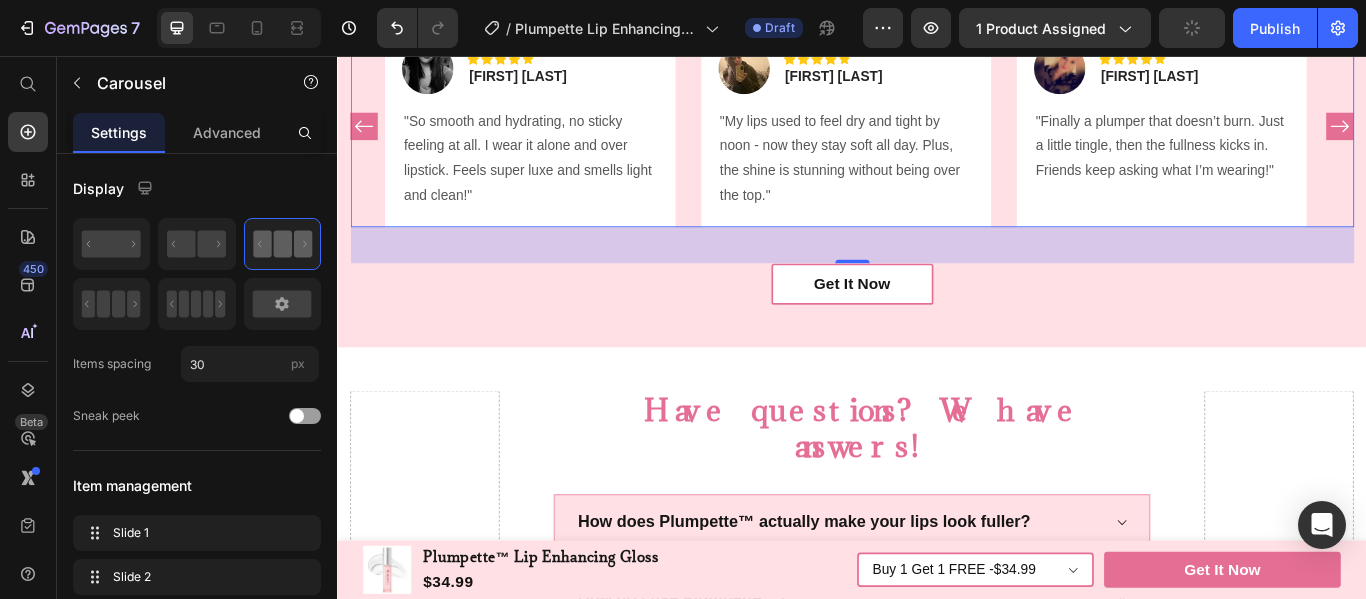 click at bounding box center (1506, 138) 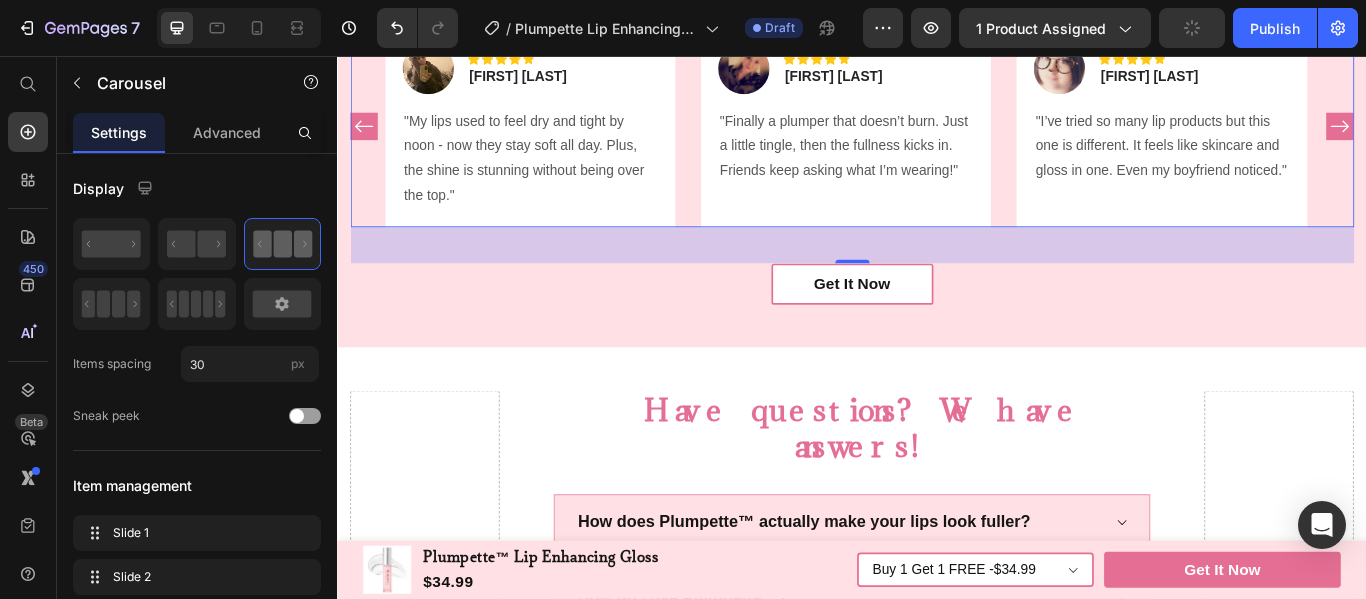 click at bounding box center (1506, 138) 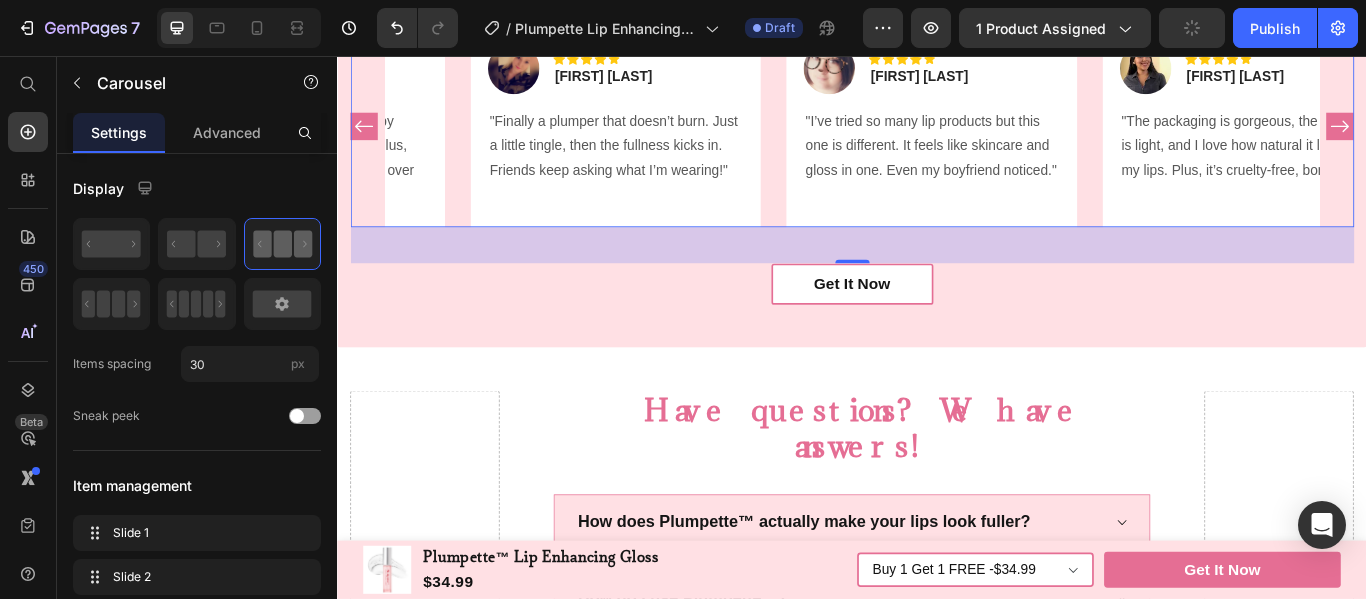 click at bounding box center (1506, 138) 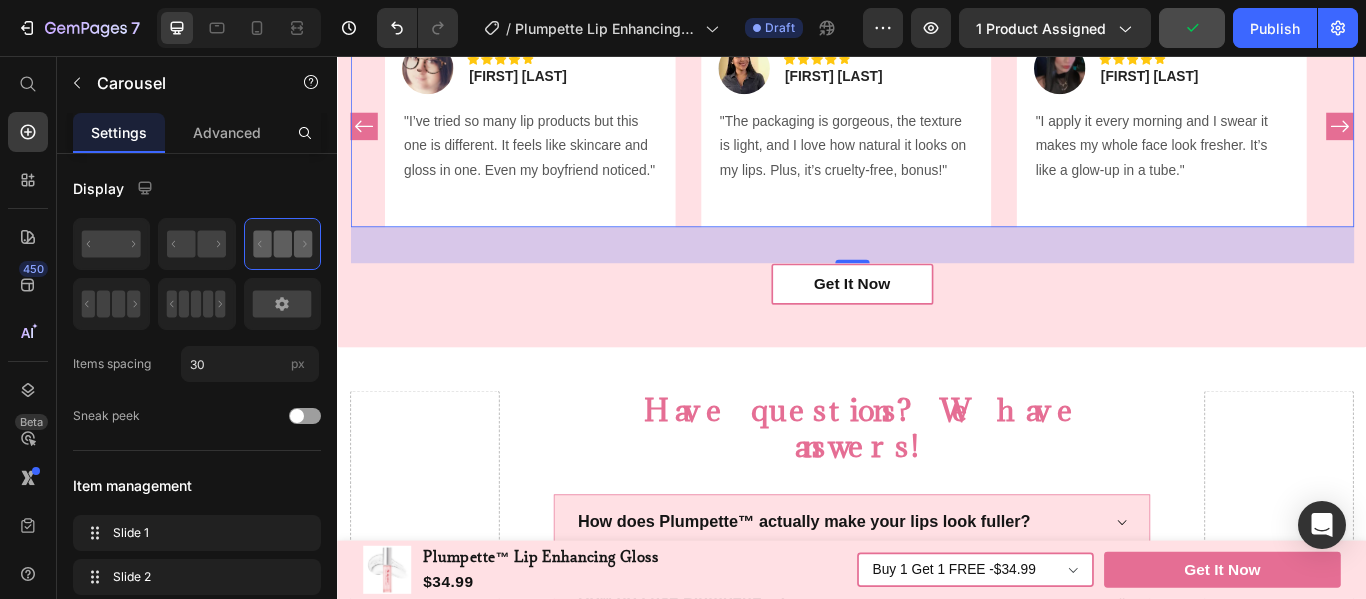 click at bounding box center [1506, 138] 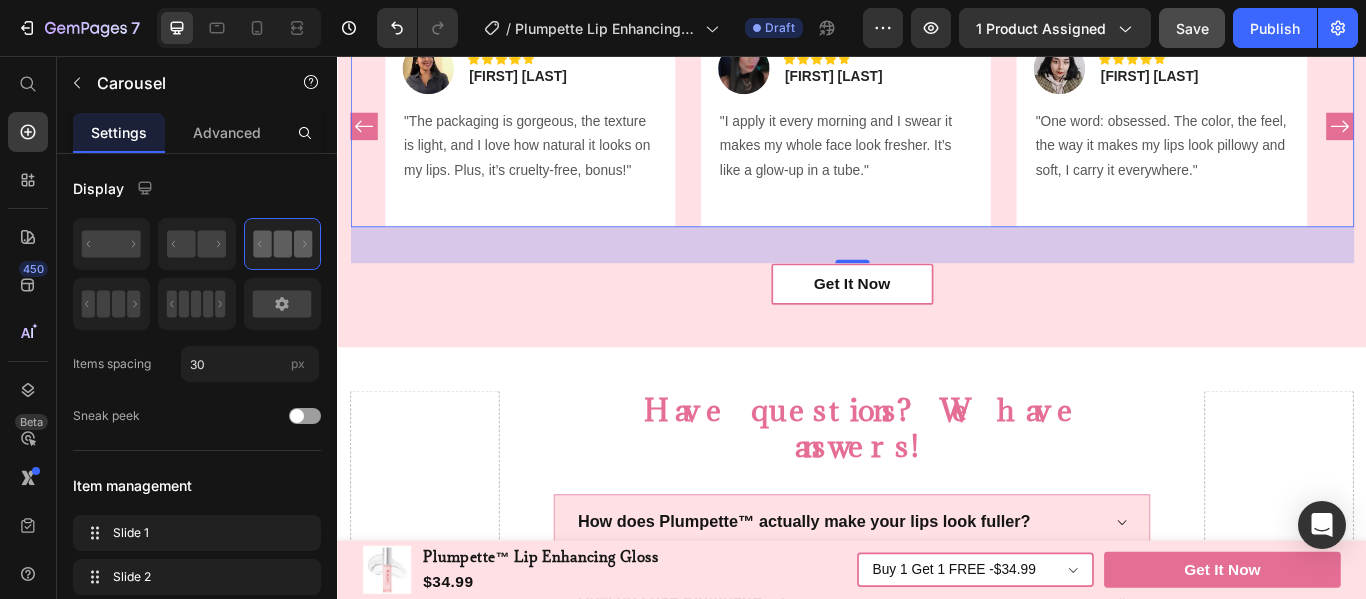 click at bounding box center [1506, 138] 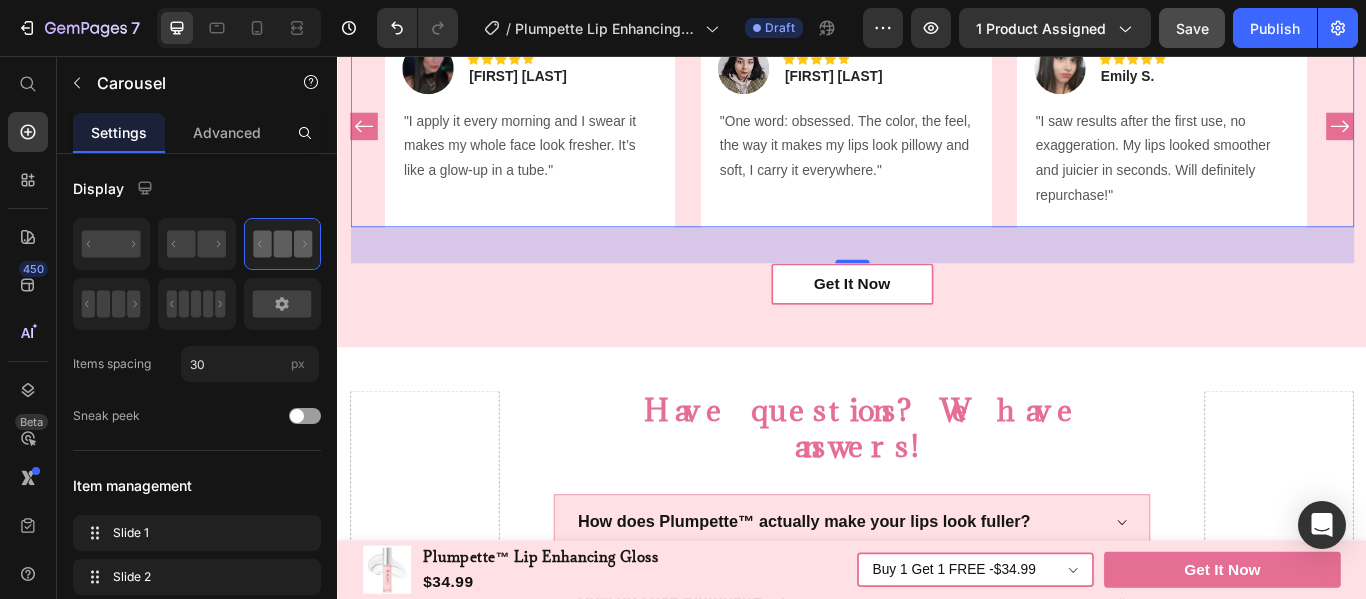 click at bounding box center [1506, 138] 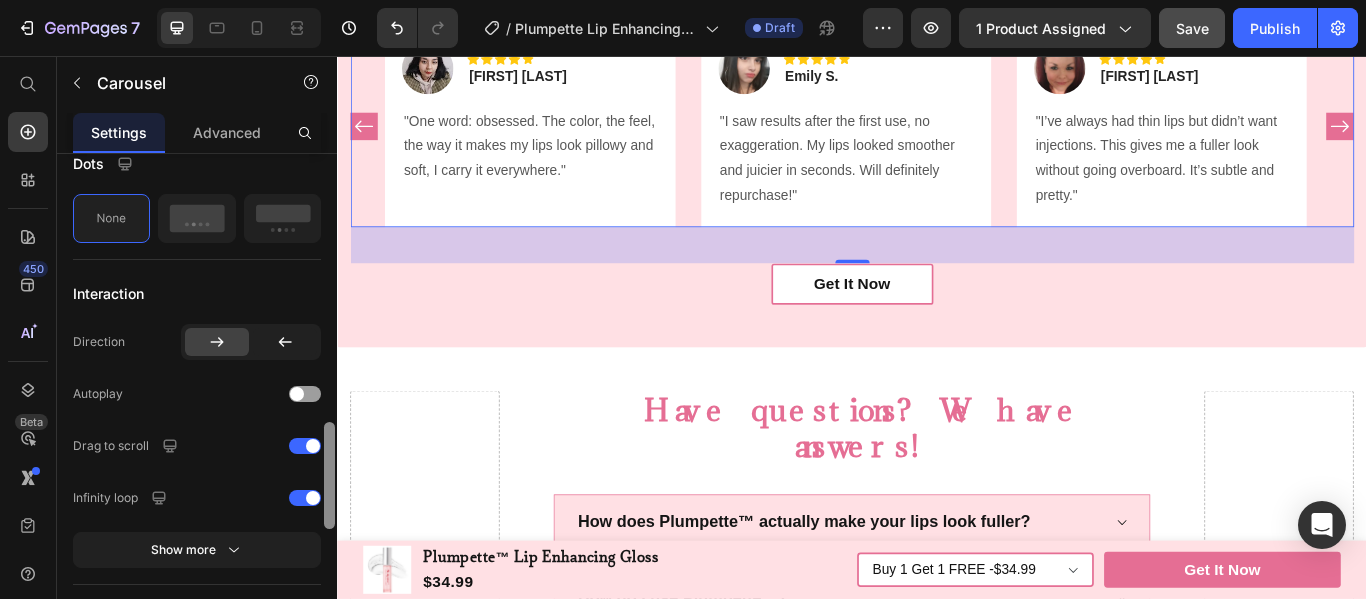 scroll, scrollTop: 1239, scrollLeft: 0, axis: vertical 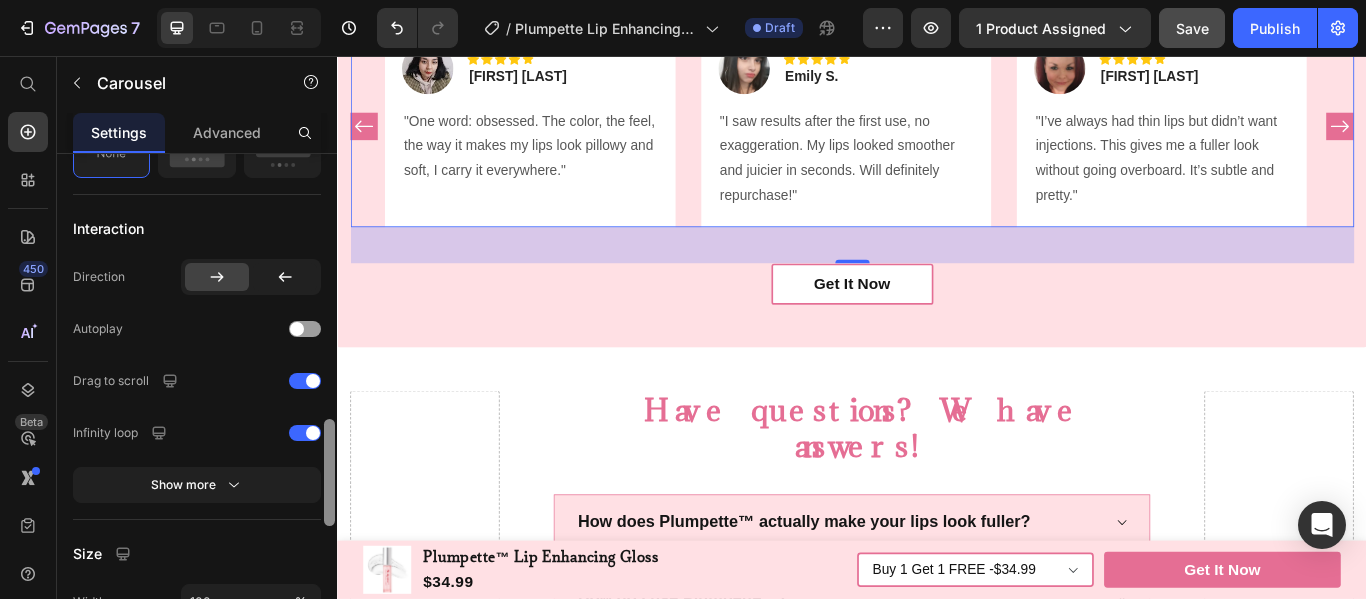 drag, startPoint x: 330, startPoint y: 400, endPoint x: 334, endPoint y: 436, distance: 36.221542 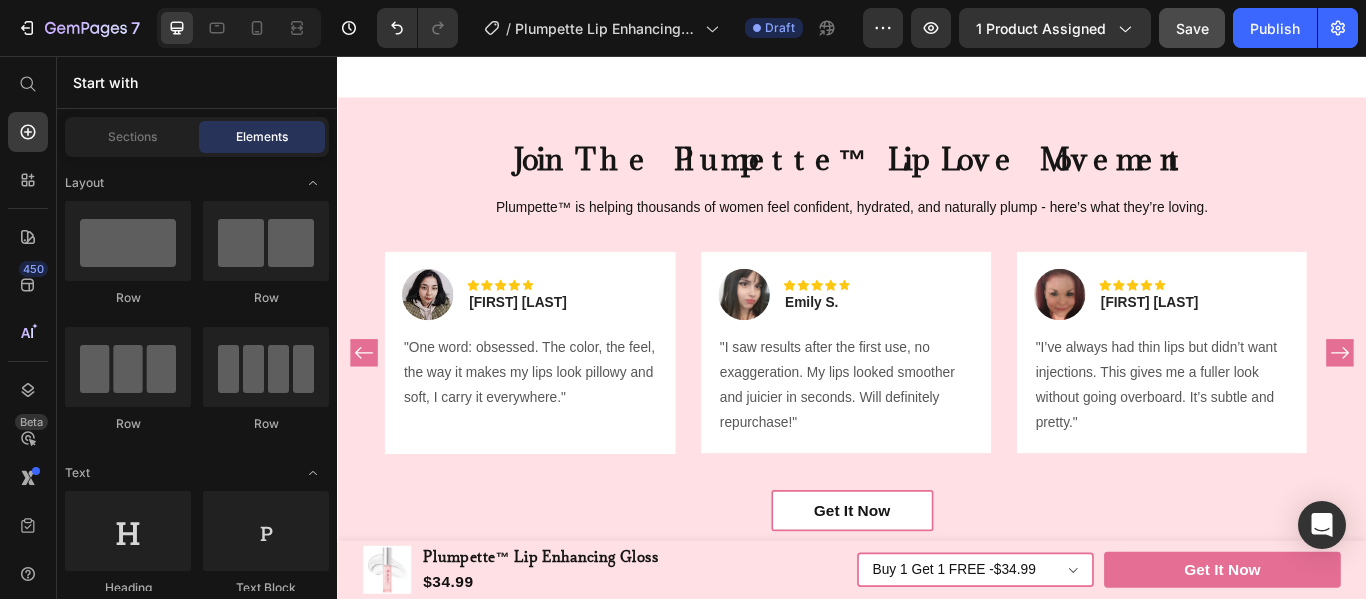 scroll, scrollTop: 4126, scrollLeft: 0, axis: vertical 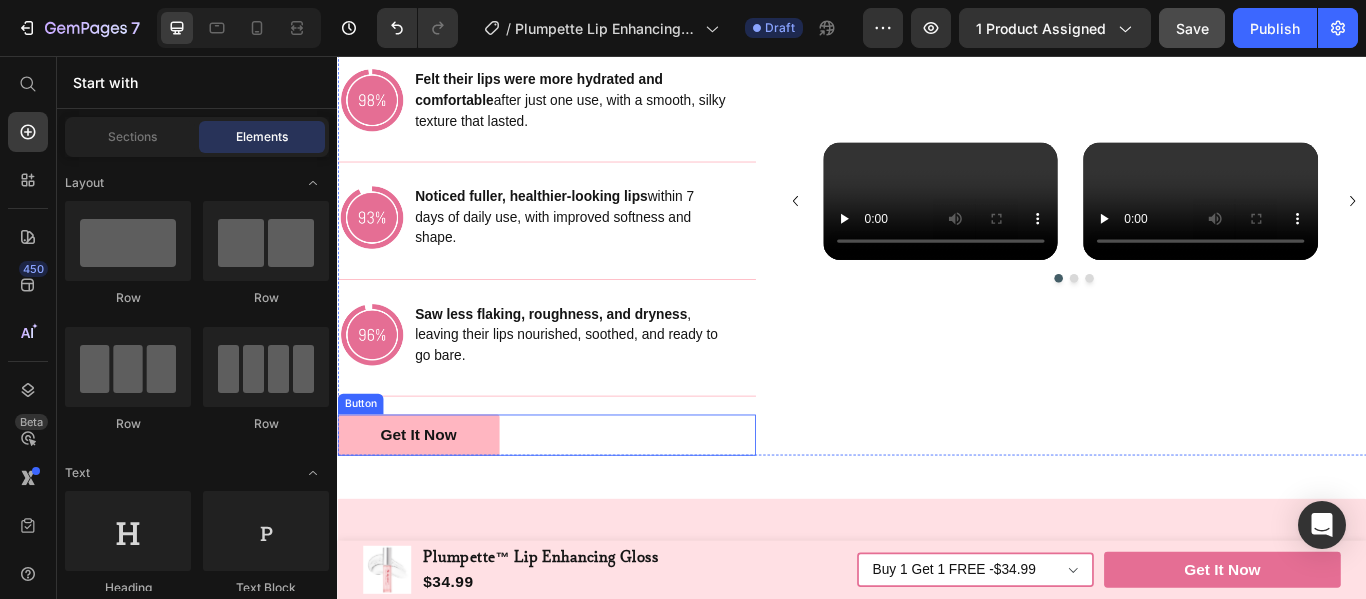 click on "Get It Now Button" at bounding box center (581, 498) 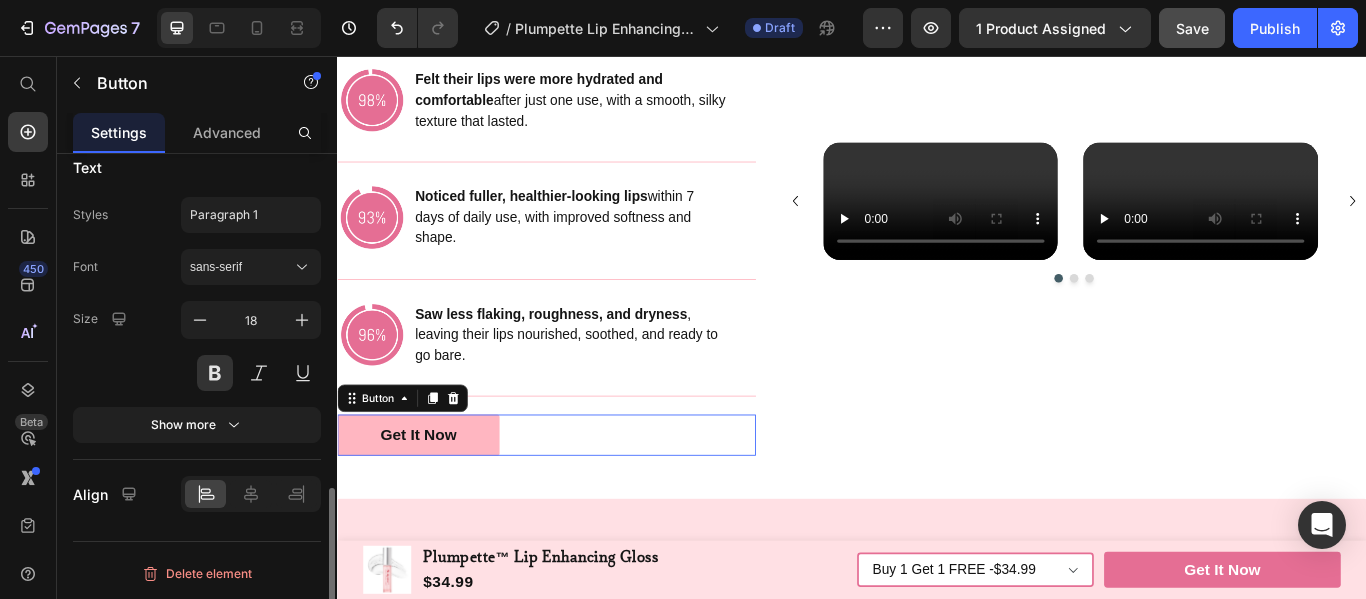 scroll, scrollTop: 0, scrollLeft: 0, axis: both 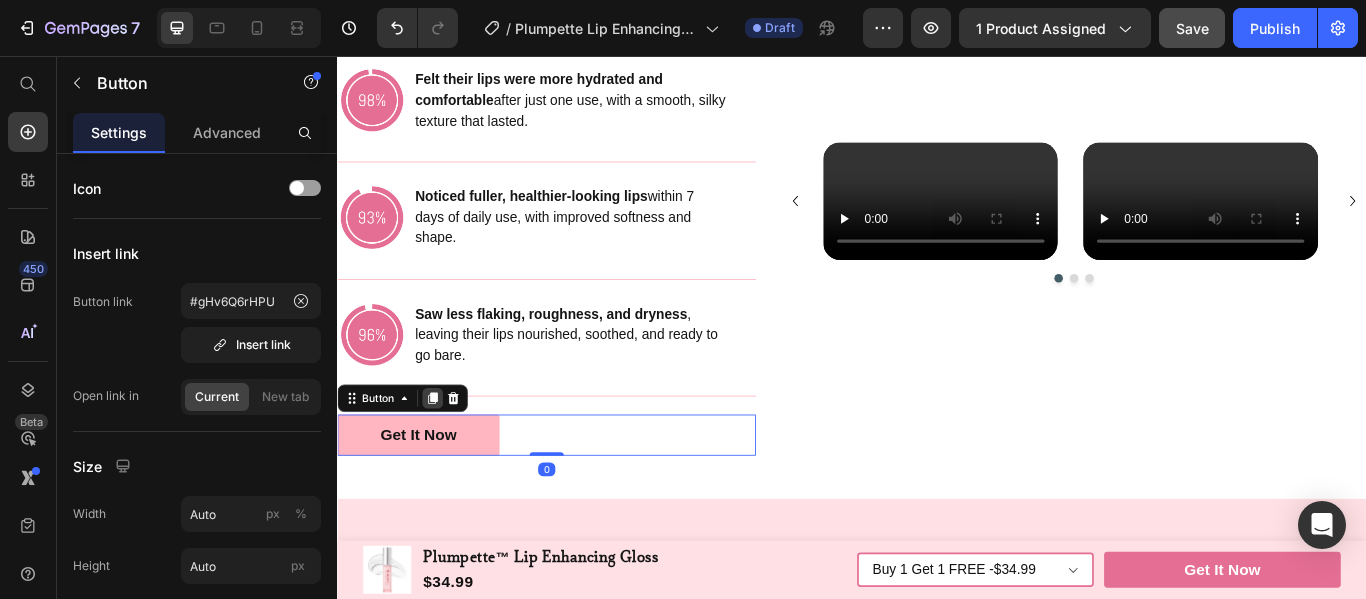 click 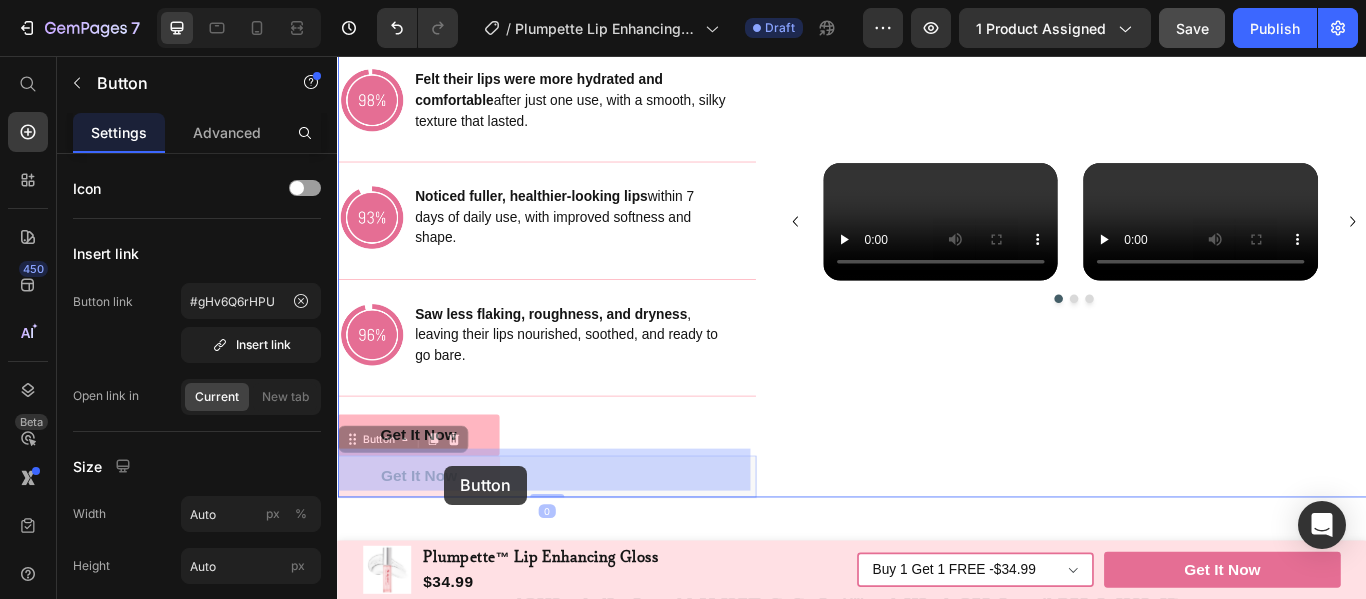 drag, startPoint x: 349, startPoint y: 494, endPoint x: 466, endPoint y: 531, distance: 122.711044 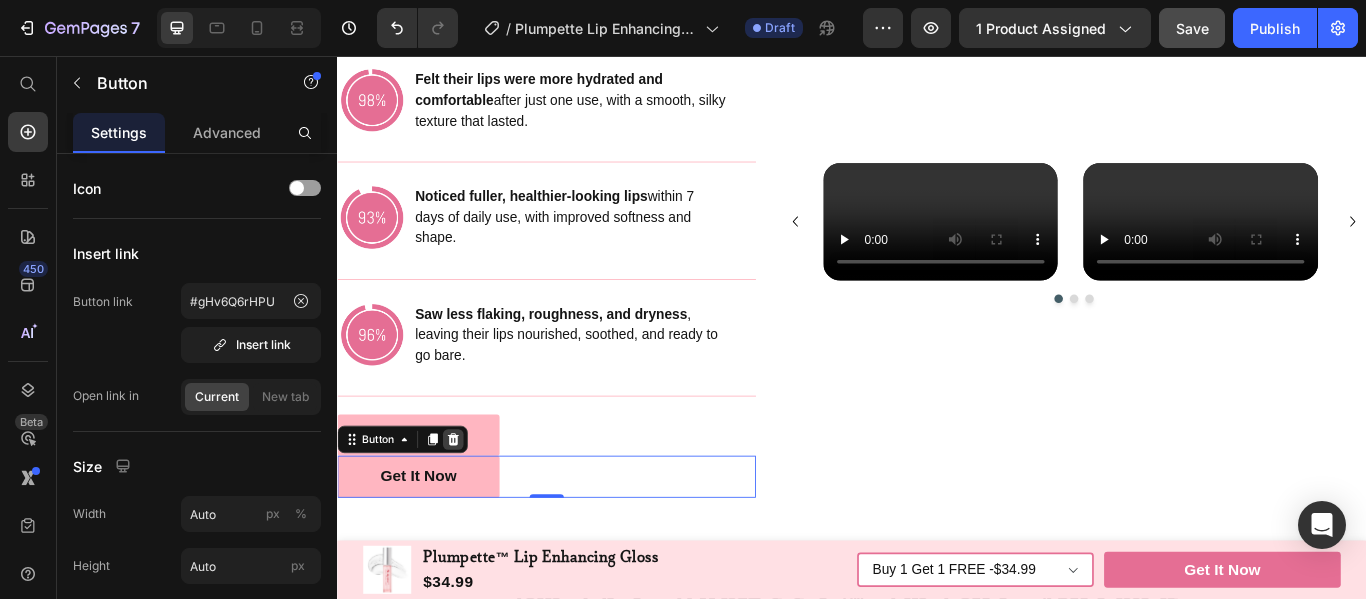 click at bounding box center (472, 503) 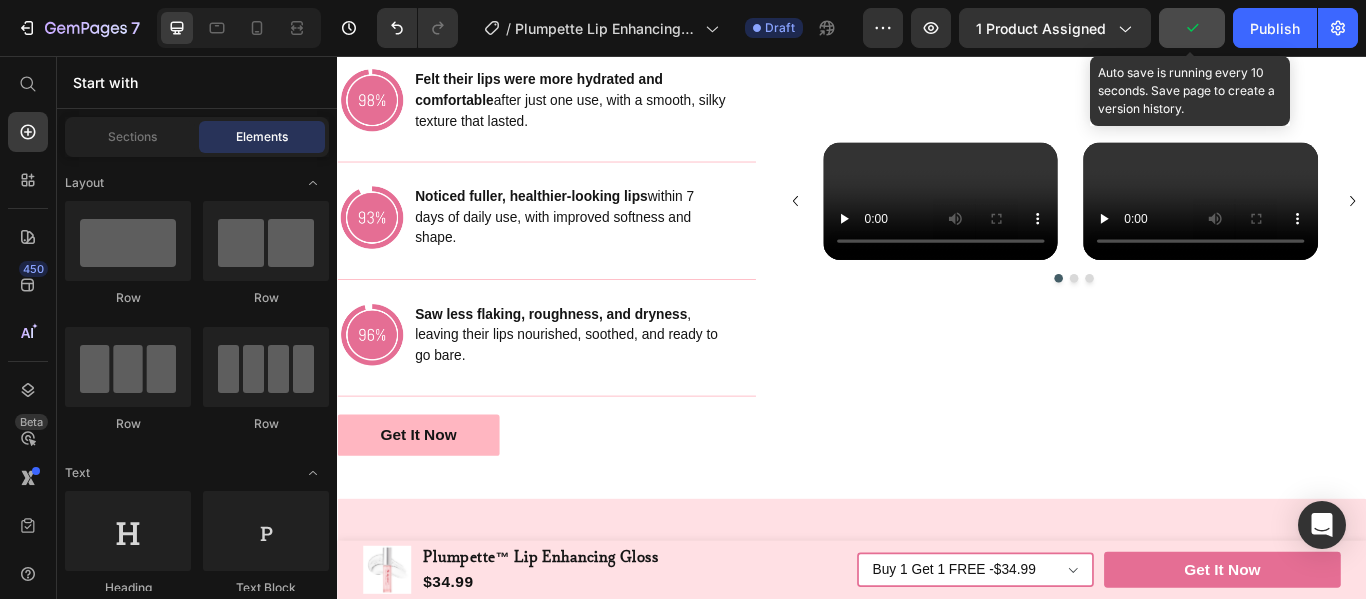 click 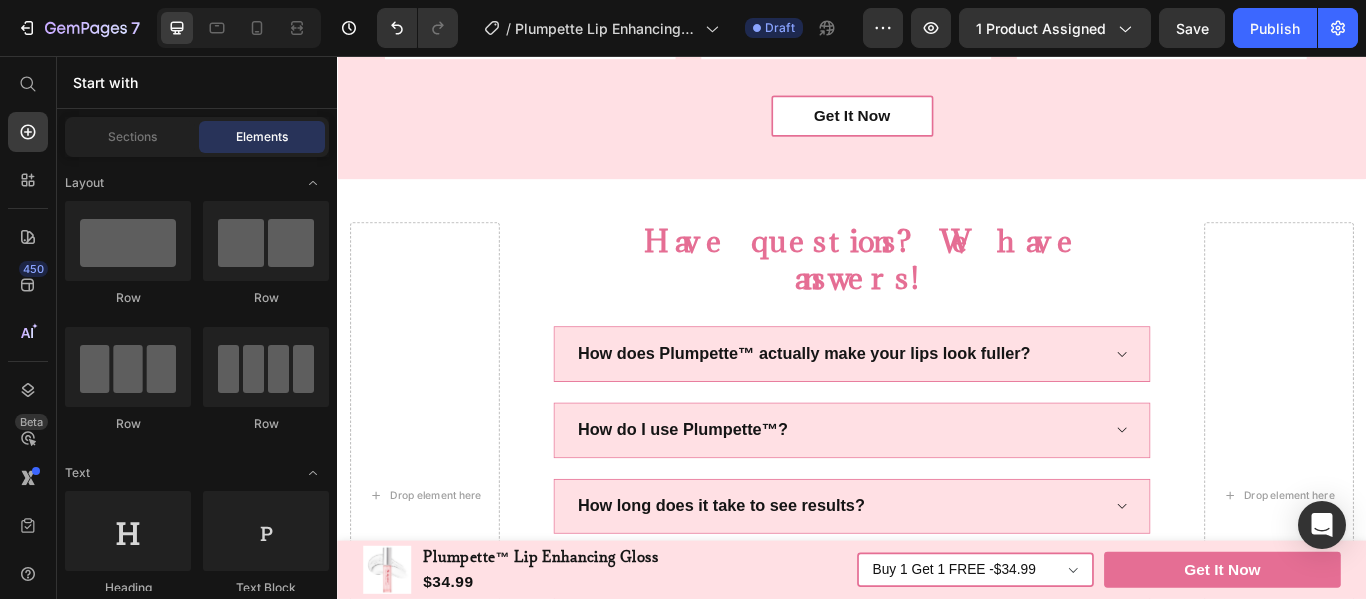 scroll, scrollTop: 5484, scrollLeft: 0, axis: vertical 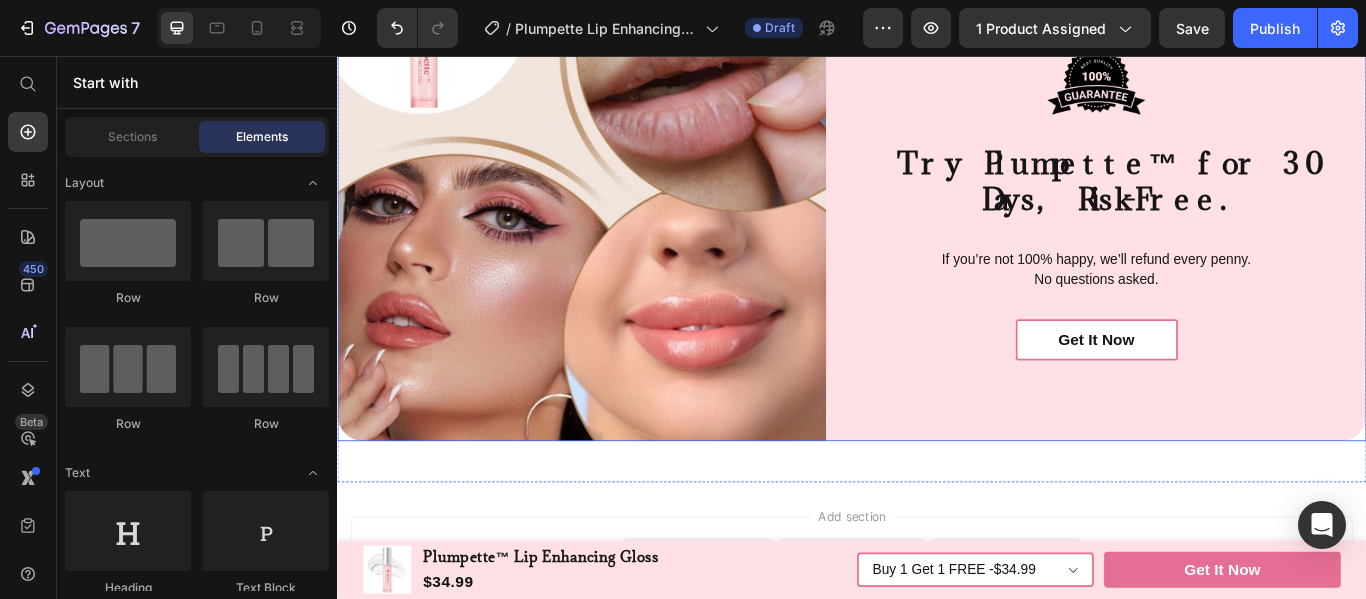 click on "Image Image Image Try Plumpette™ for 30 Days, Risk-Free. Heading If you’re not 100% happy, we’ll refund every penny.  No questions asked. Text Block Get It Now Button Row" at bounding box center [937, 220] 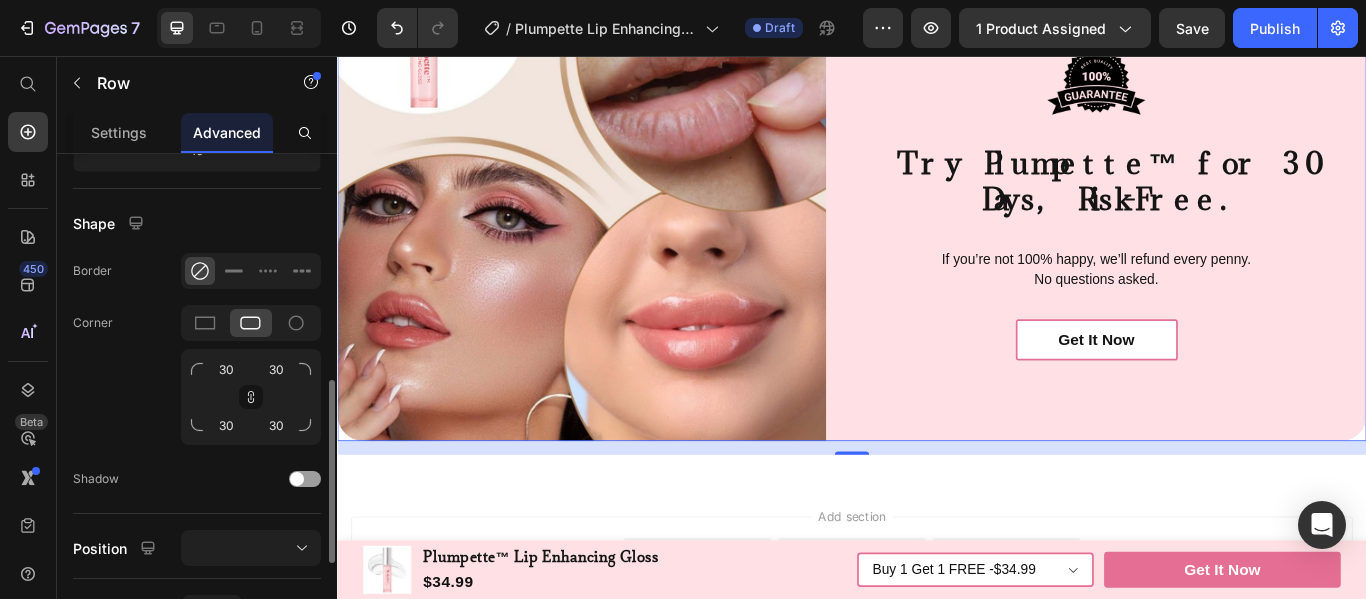 scroll, scrollTop: 399, scrollLeft: 0, axis: vertical 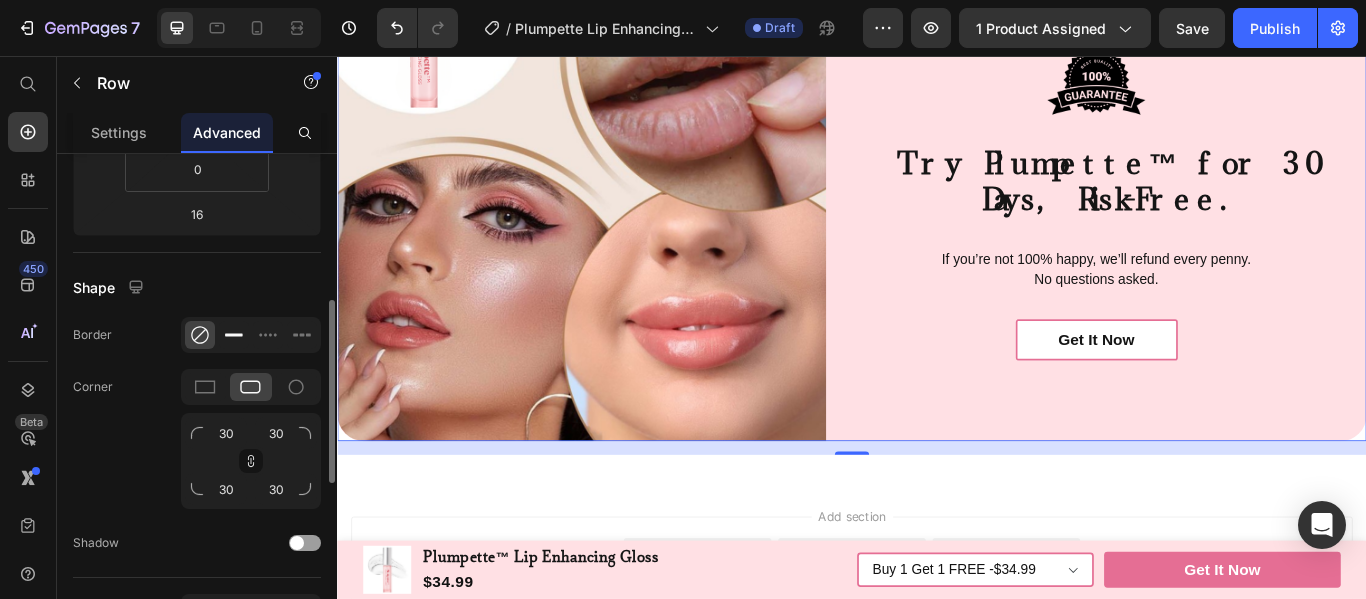 click 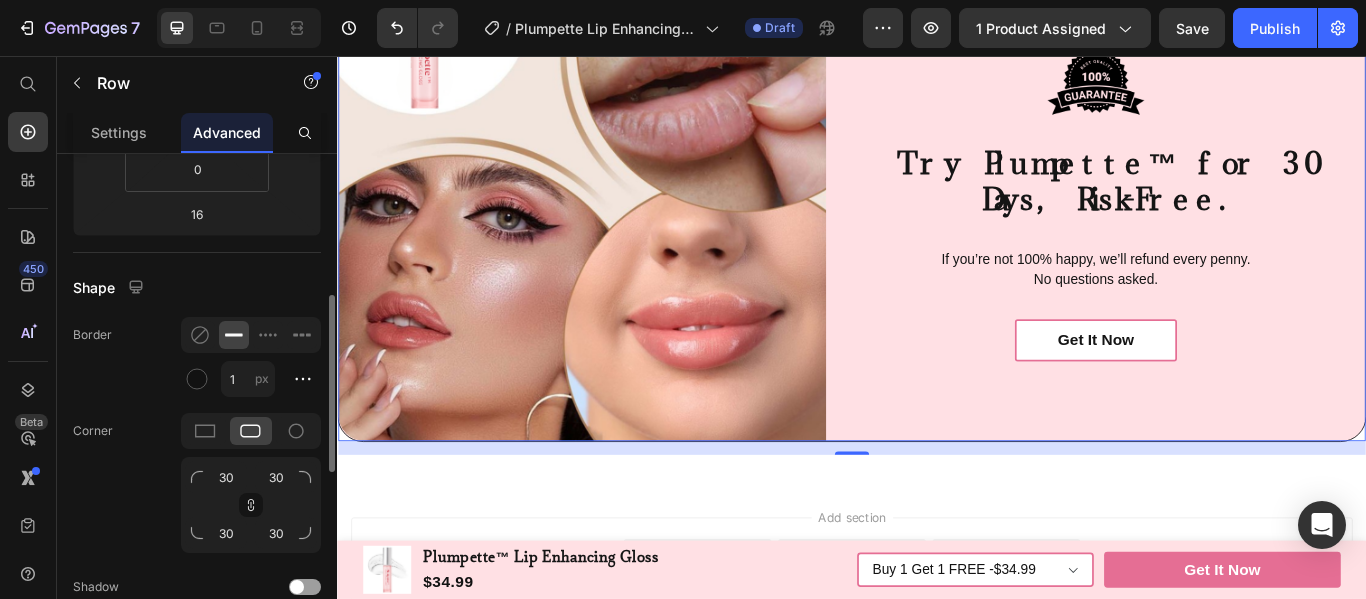 scroll, scrollTop: 5999, scrollLeft: 0, axis: vertical 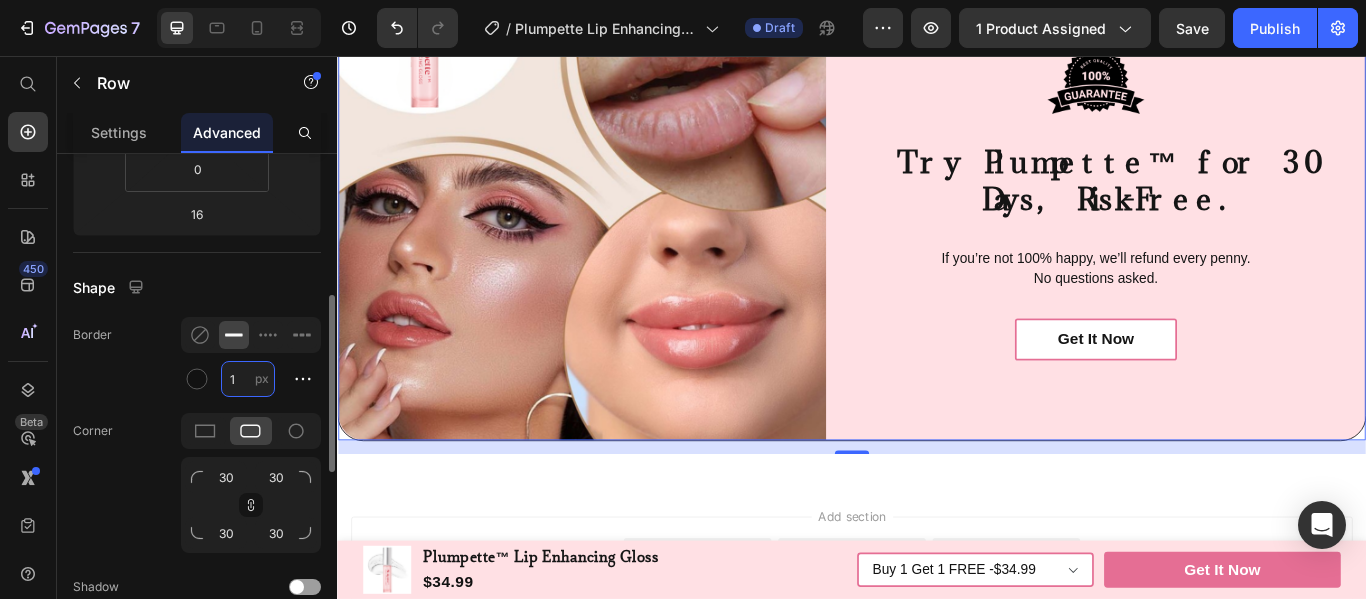 click on "1" at bounding box center (248, 379) 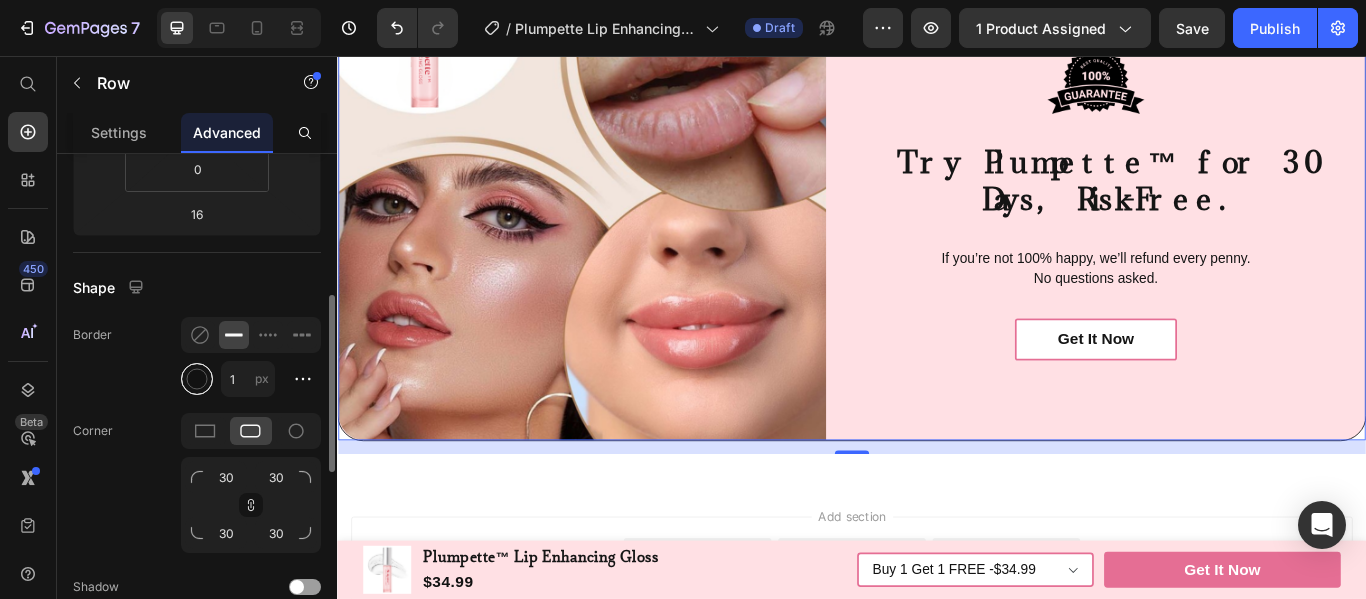 click at bounding box center (197, 379) 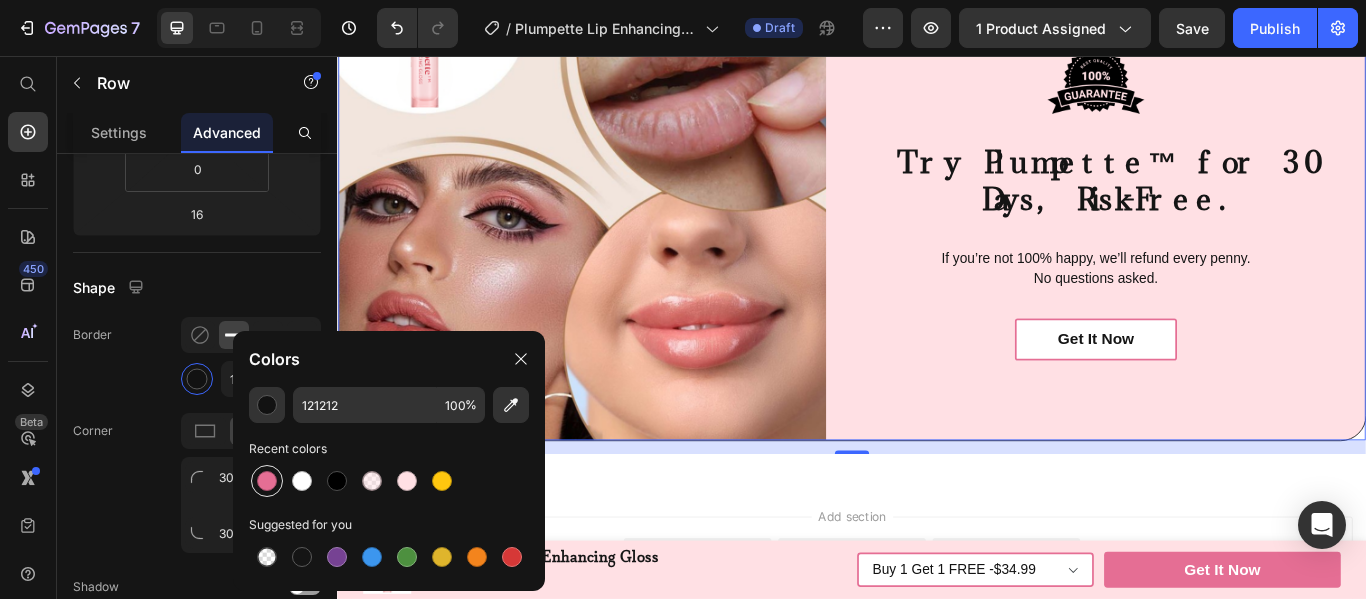 click at bounding box center [267, 481] 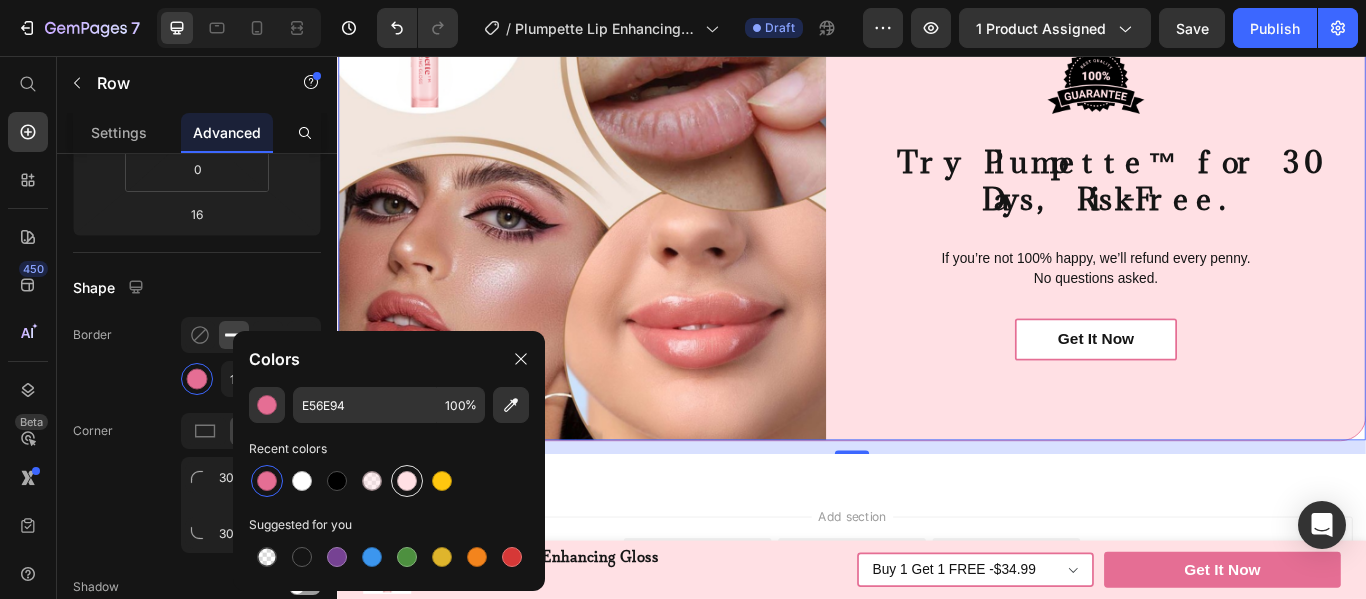 click at bounding box center [407, 481] 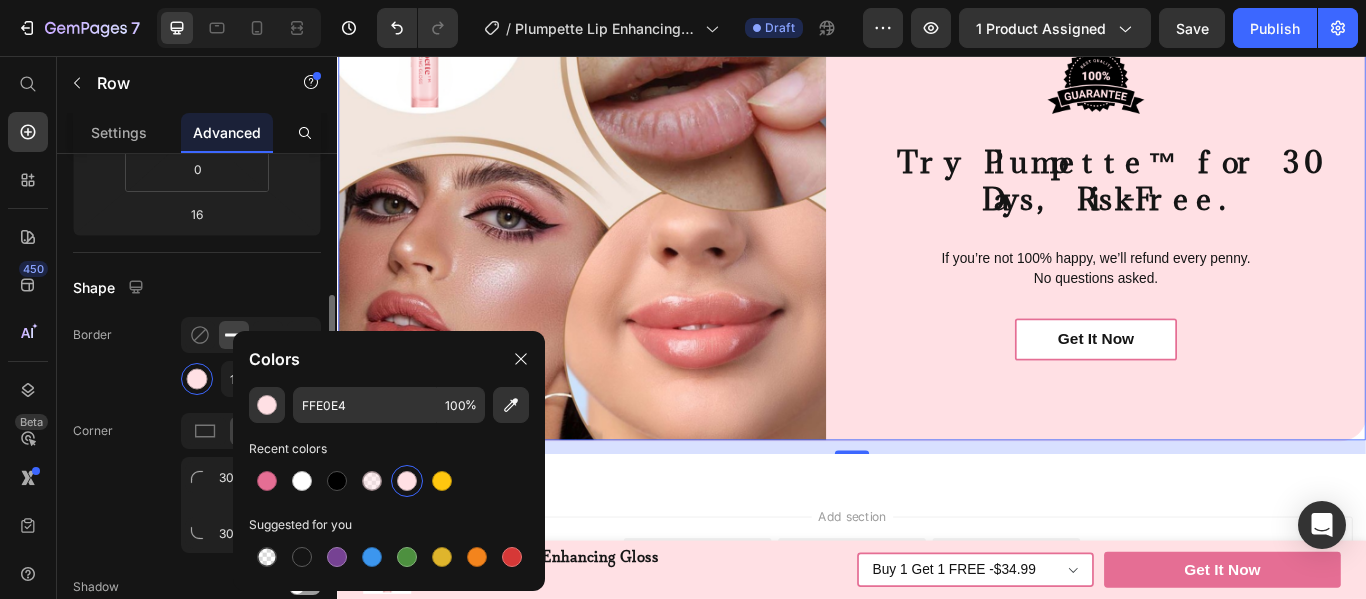 click on "Border 1 px" 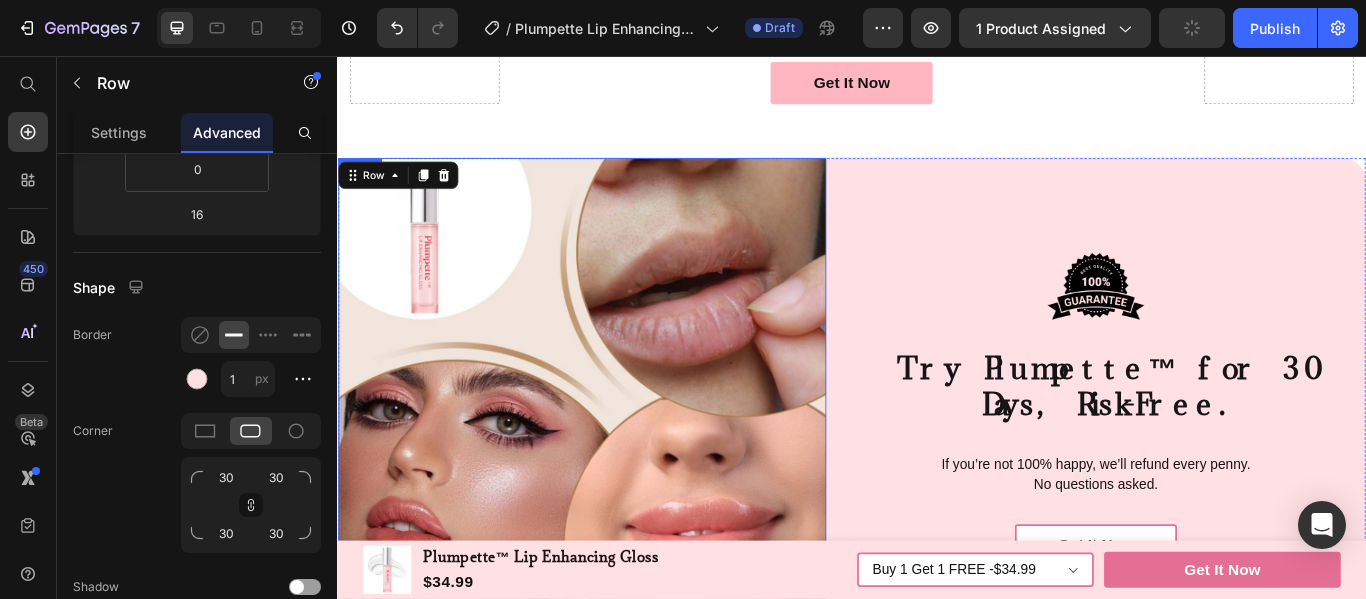 scroll, scrollTop: 5744, scrollLeft: 0, axis: vertical 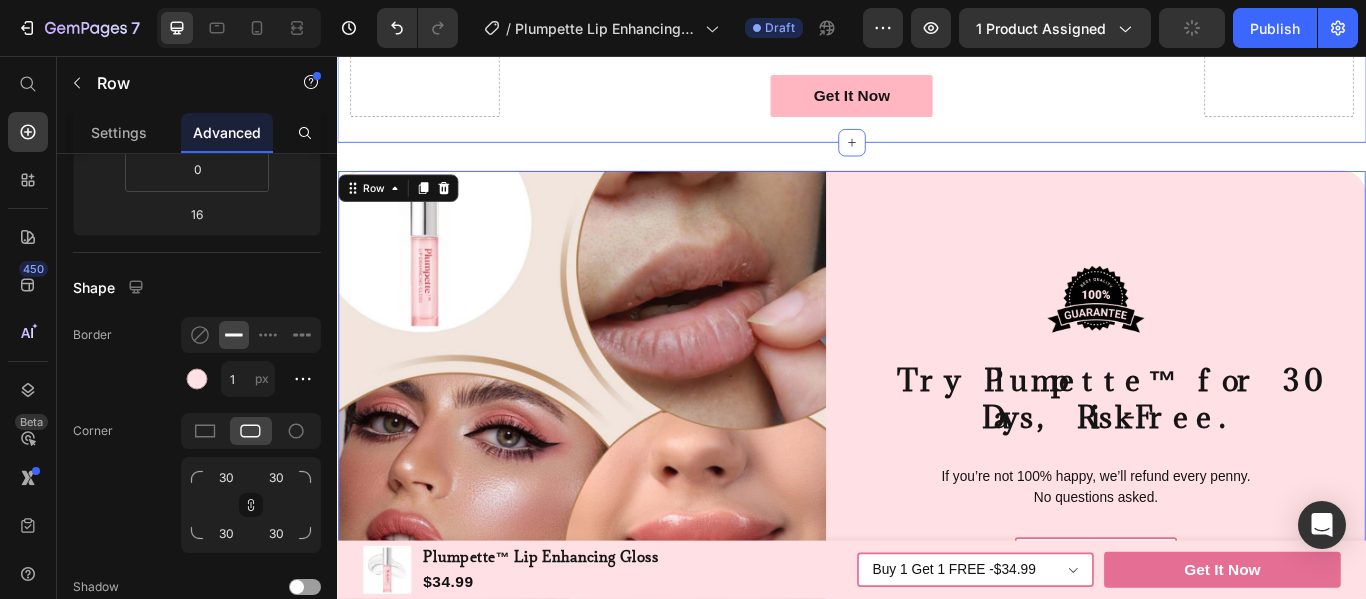 click on "Drop element here Have questions? We have answers! Heading
How does Plumpette™ actually make your lips look fuller?
How do I use Plumpette™?
How long does it take to see results?
Is it safe for sensitive lips?
Does it really work, or is it just a gloss? Accordion Get It Now Button
Drop element here Row Section 10" at bounding box center (937, -202) 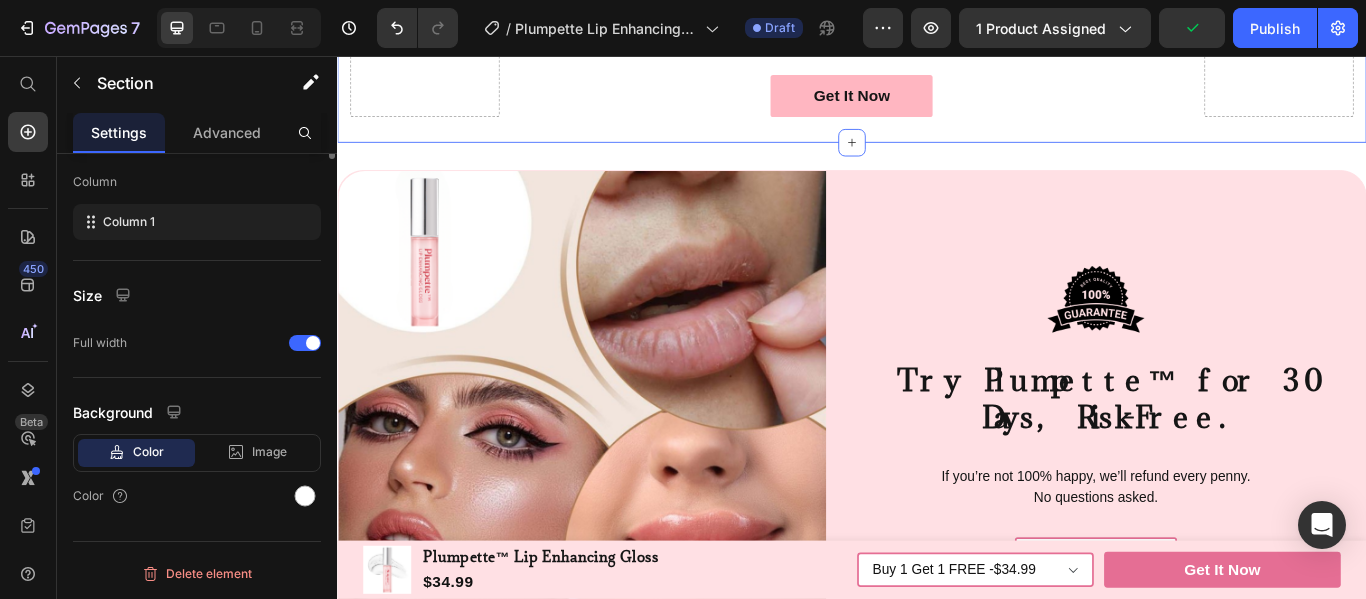 scroll, scrollTop: 0, scrollLeft: 0, axis: both 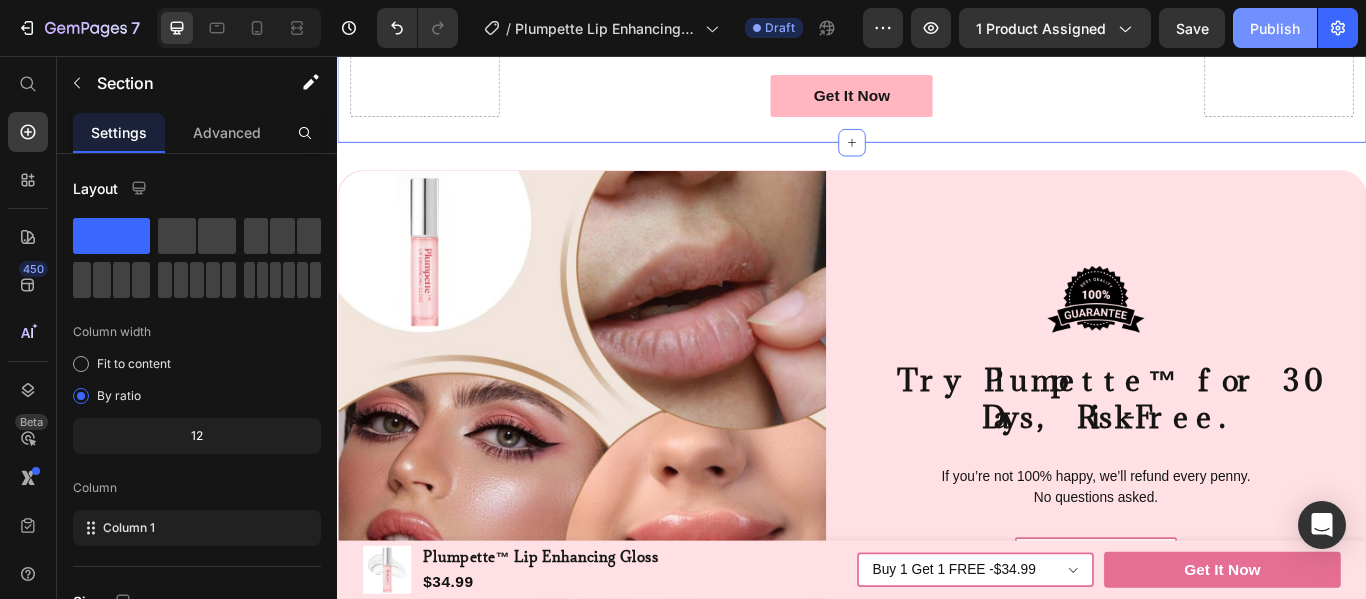 click on "Publish" at bounding box center [1275, 28] 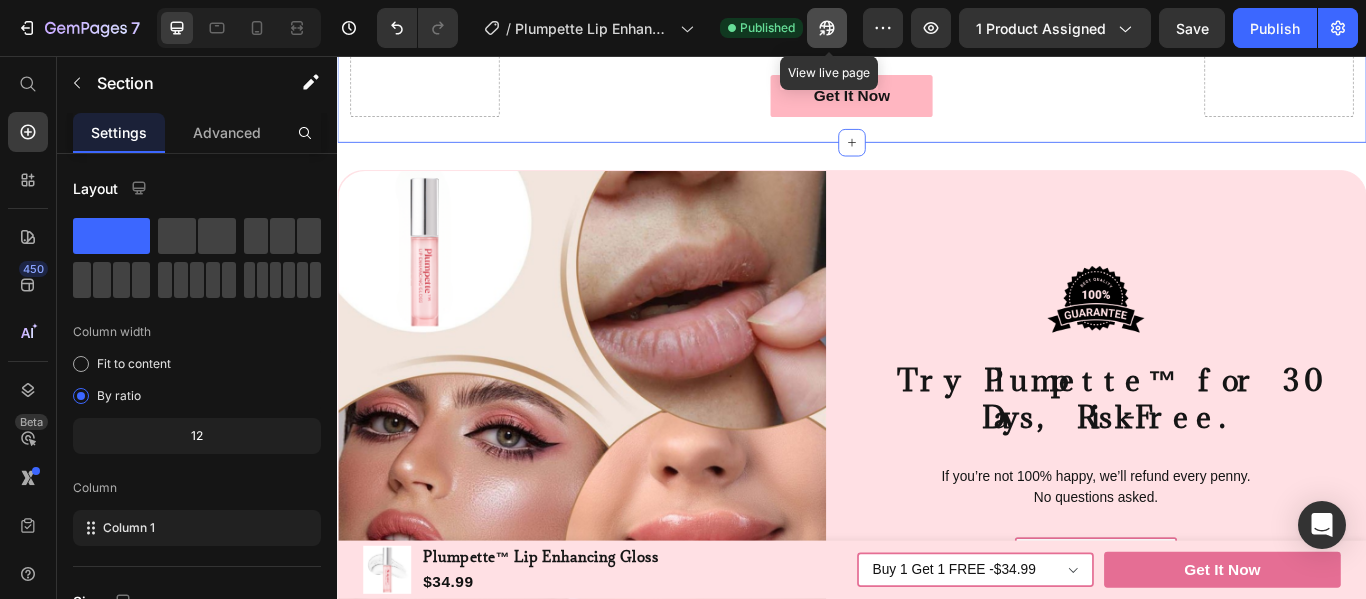 click 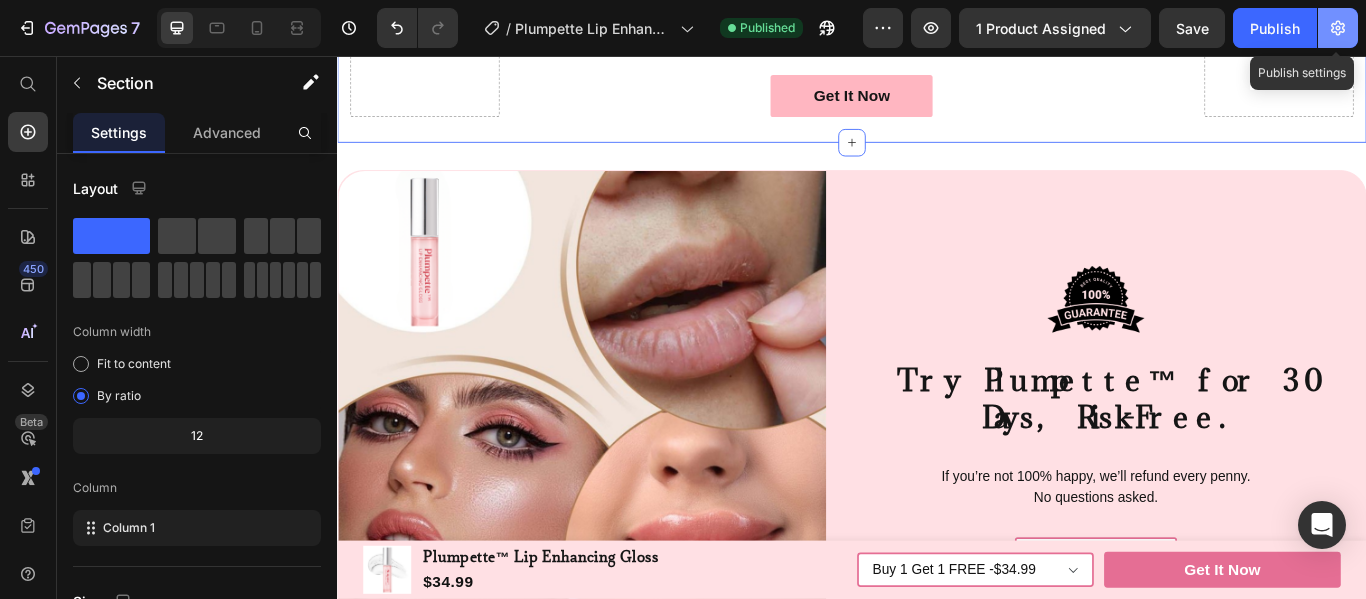click 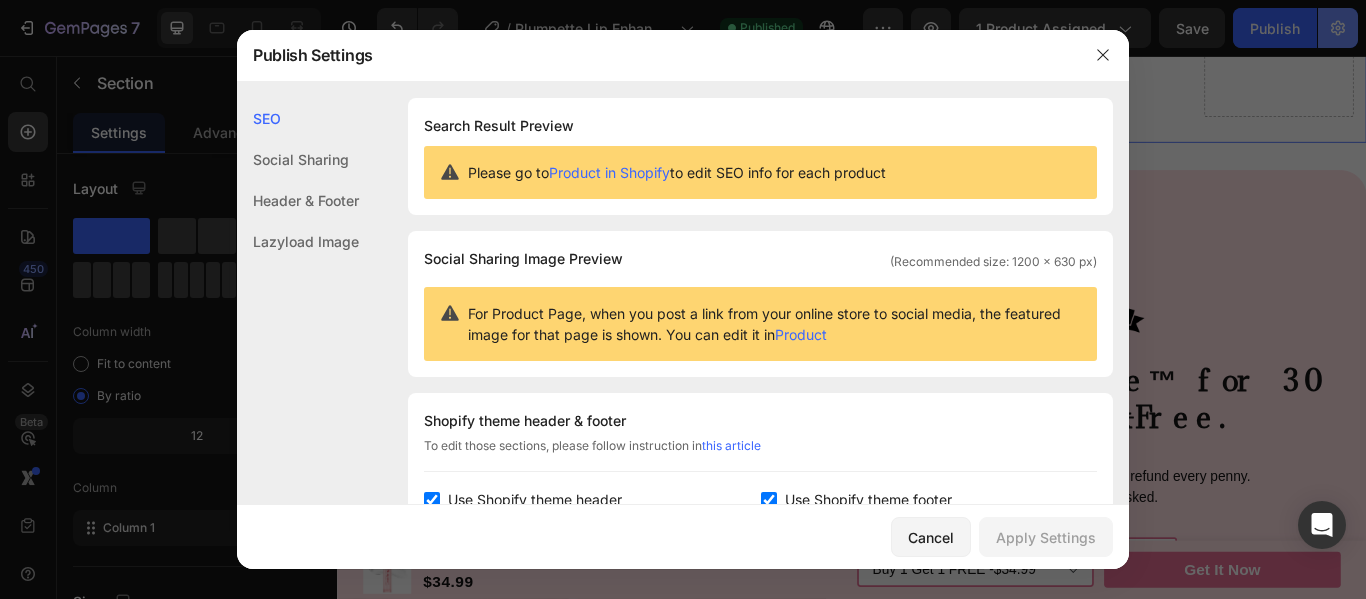 click at bounding box center [683, 299] 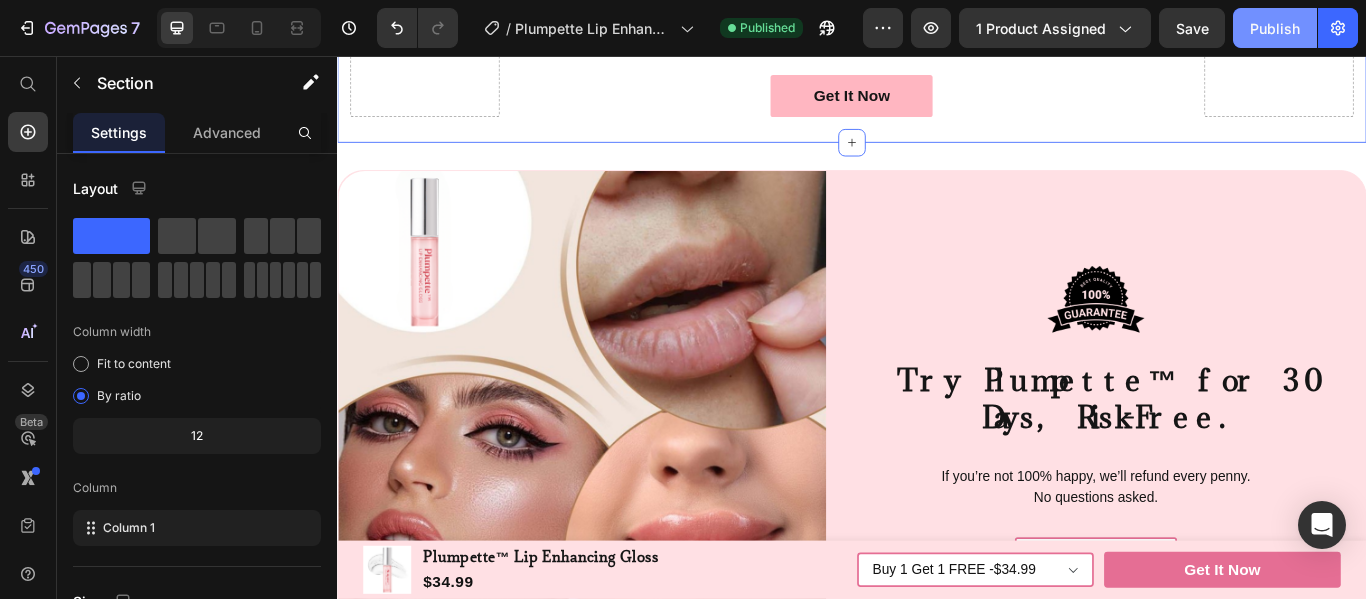 click on "Publish" at bounding box center (1275, 28) 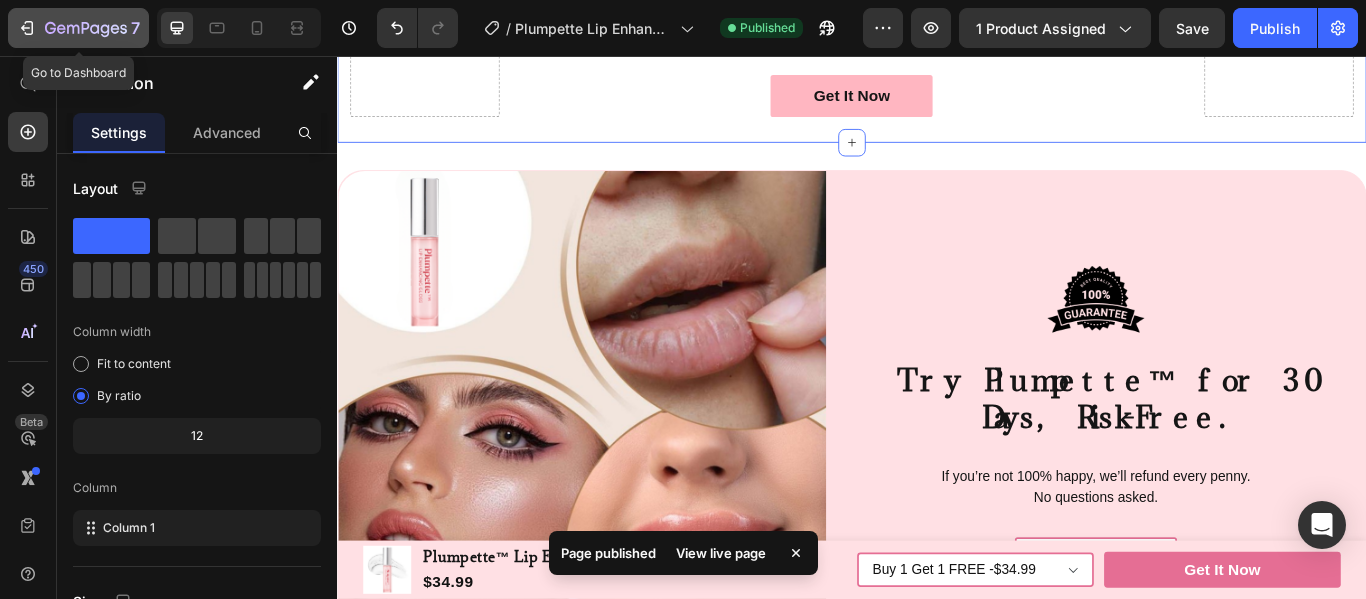 click 